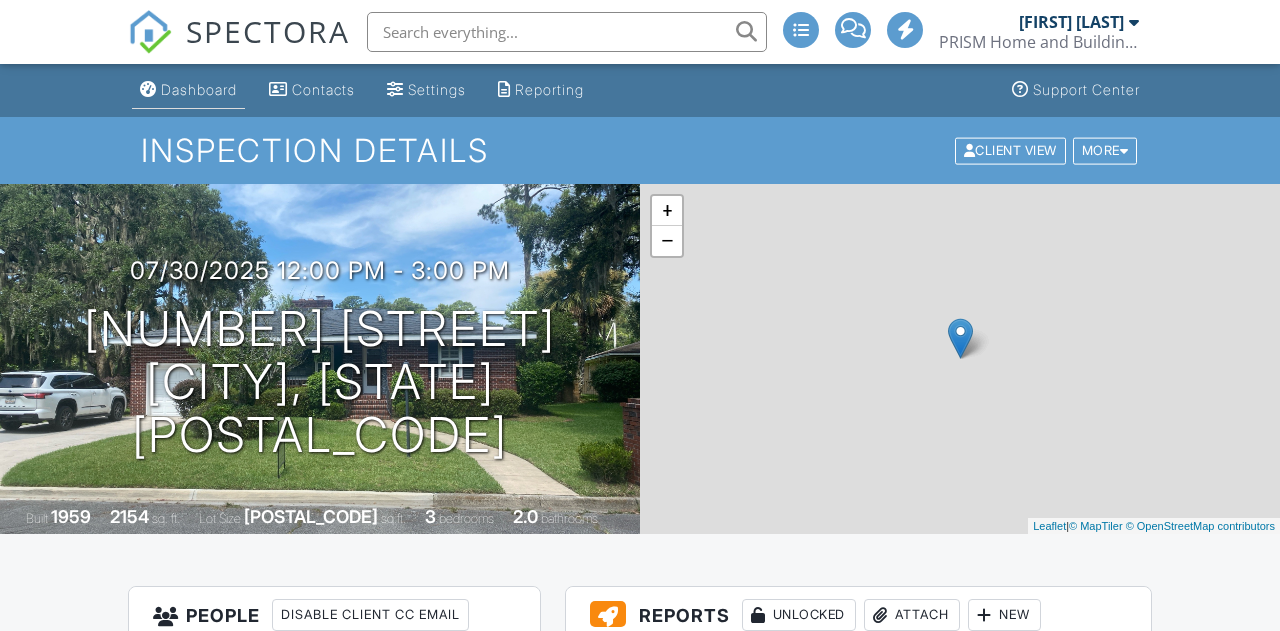 click on "Dashboard" at bounding box center (199, 89) 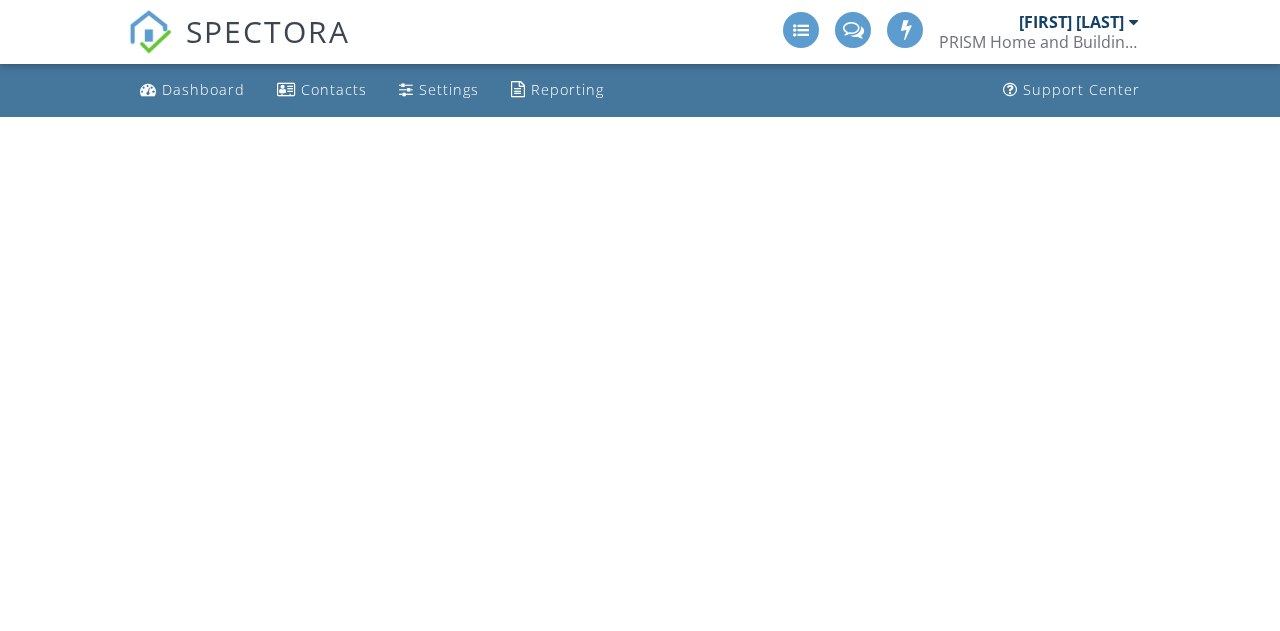 scroll, scrollTop: 0, scrollLeft: 0, axis: both 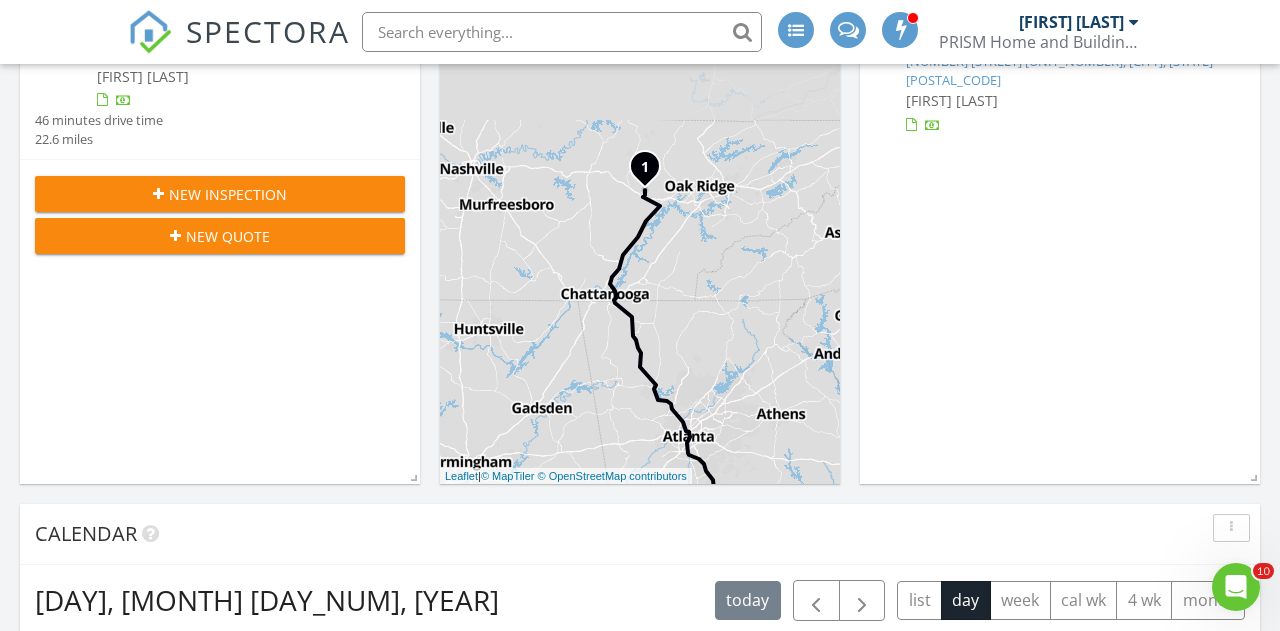 drag, startPoint x: 568, startPoint y: 221, endPoint x: 767, endPoint y: 402, distance: 269.00186 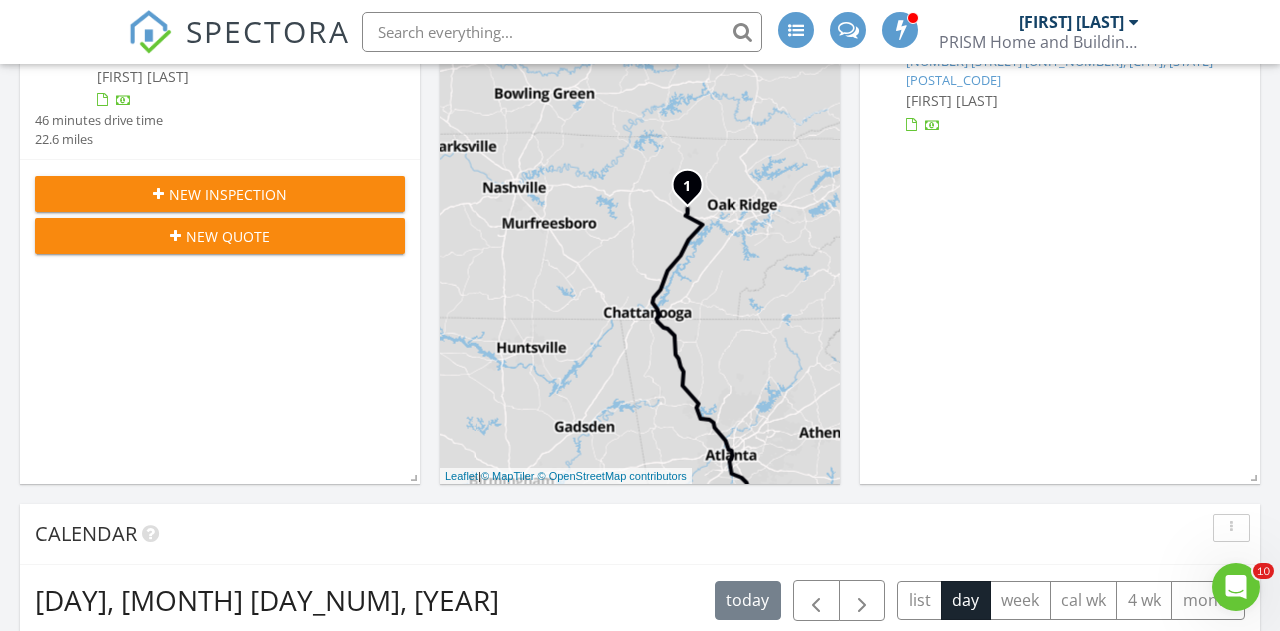 drag, startPoint x: 752, startPoint y: 295, endPoint x: 792, endPoint y: 309, distance: 42.379242 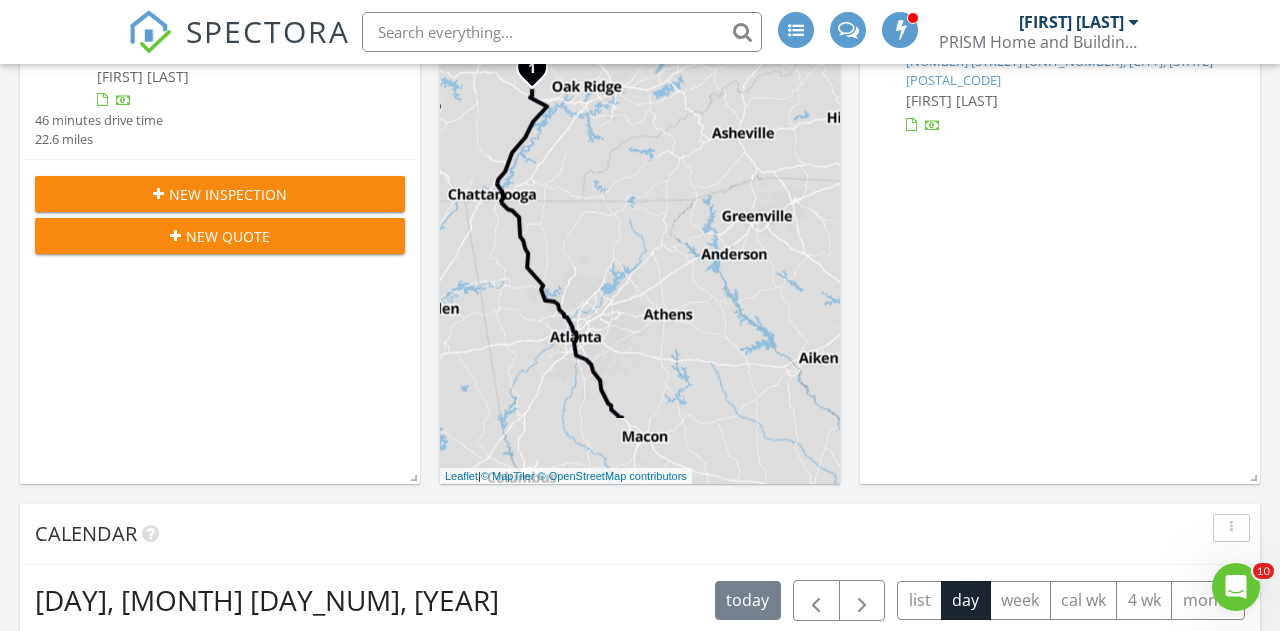 drag, startPoint x: 743, startPoint y: 356, endPoint x: 585, endPoint y: 237, distance: 197.8004 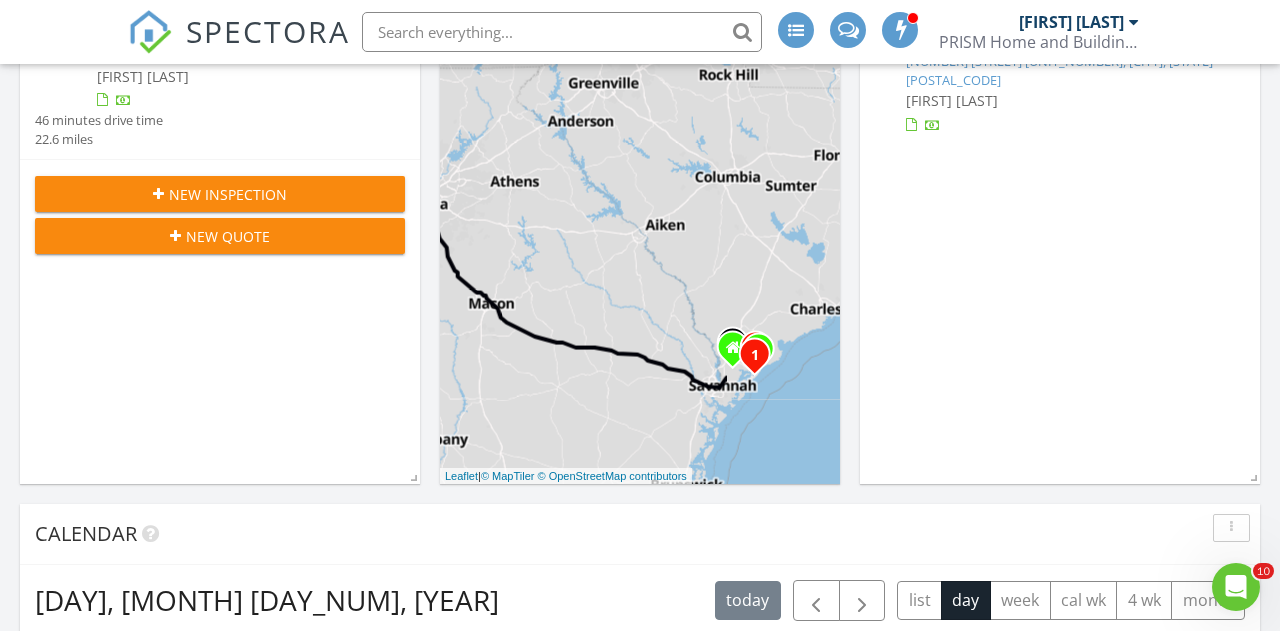 drag, startPoint x: 675, startPoint y: 331, endPoint x: 533, endPoint y: 207, distance: 188.52055 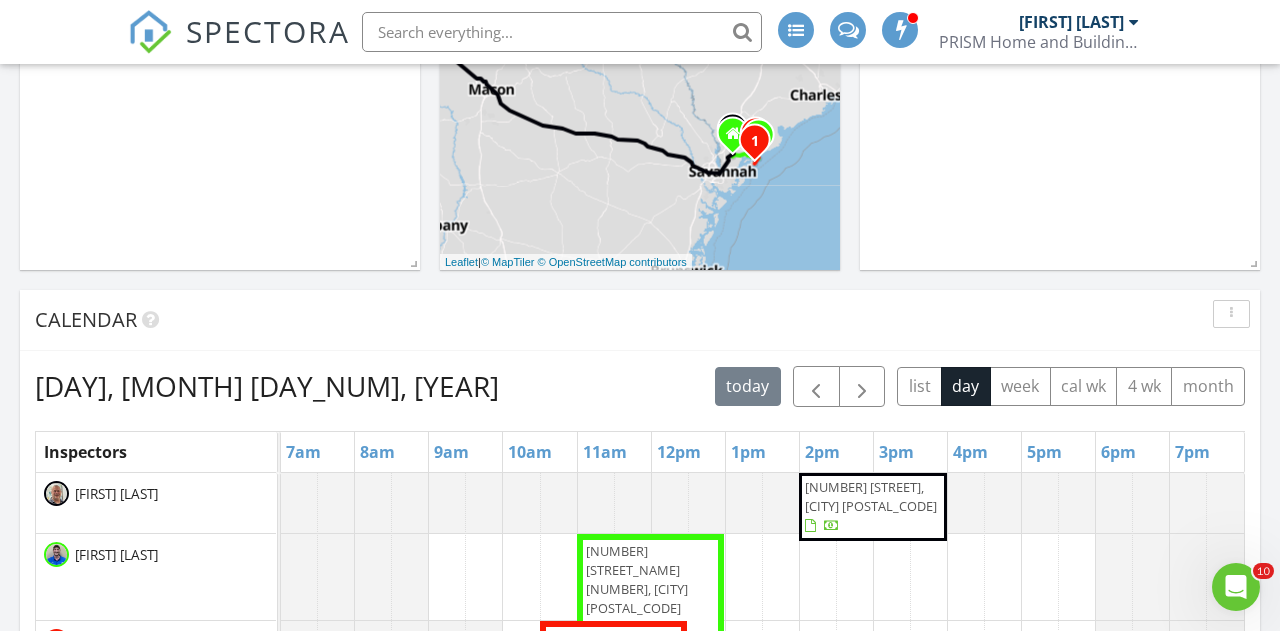 scroll, scrollTop: 593, scrollLeft: 0, axis: vertical 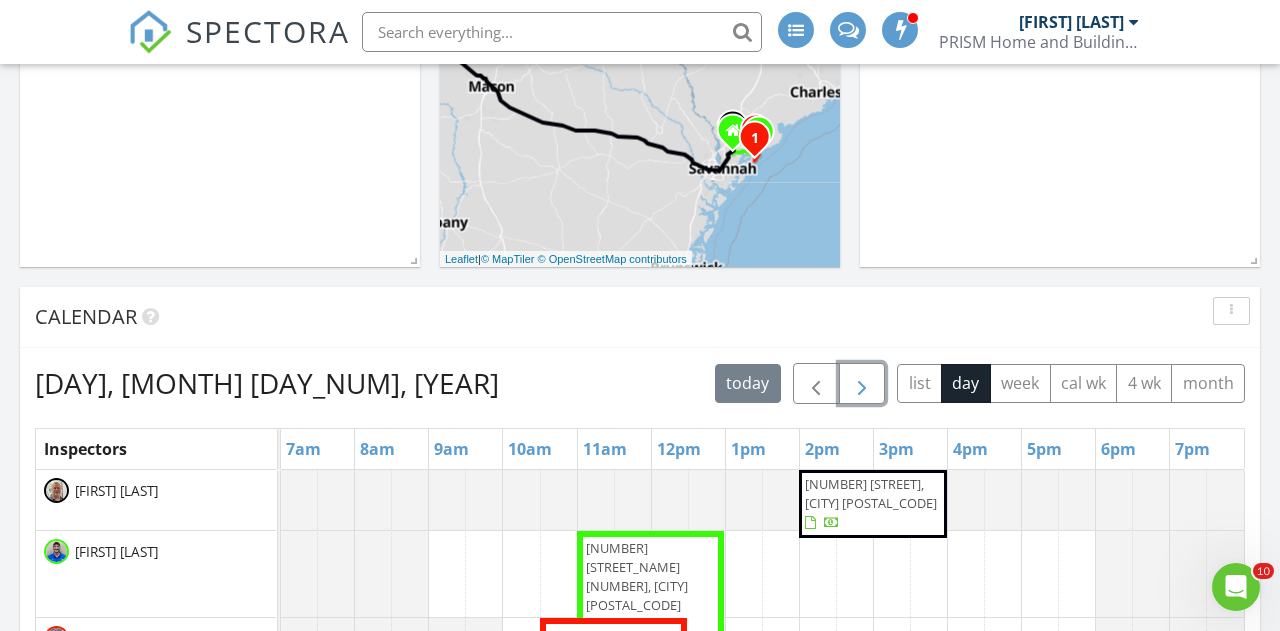 click at bounding box center [862, 384] 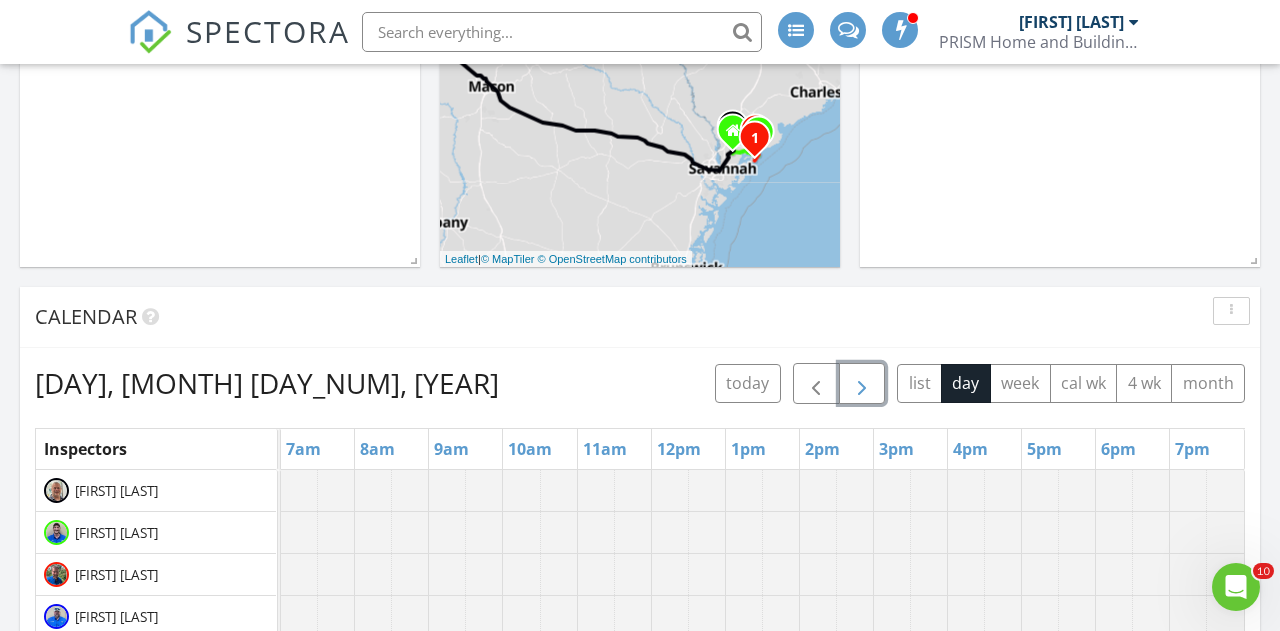 click at bounding box center (862, 384) 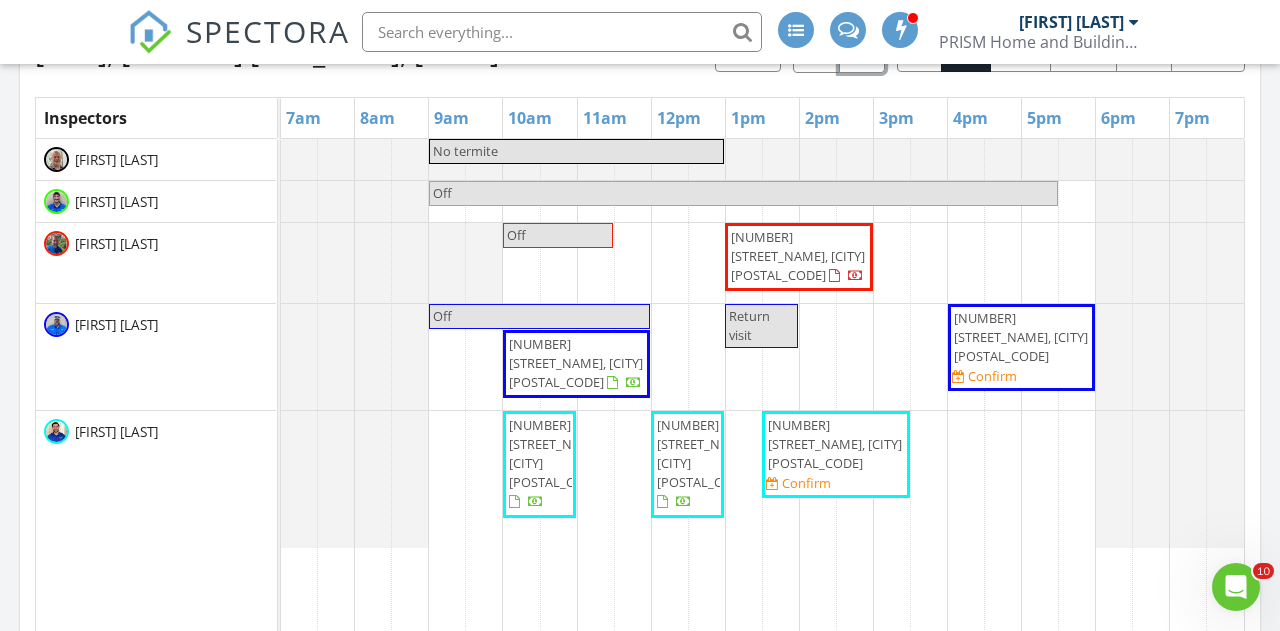 scroll, scrollTop: 926, scrollLeft: 0, axis: vertical 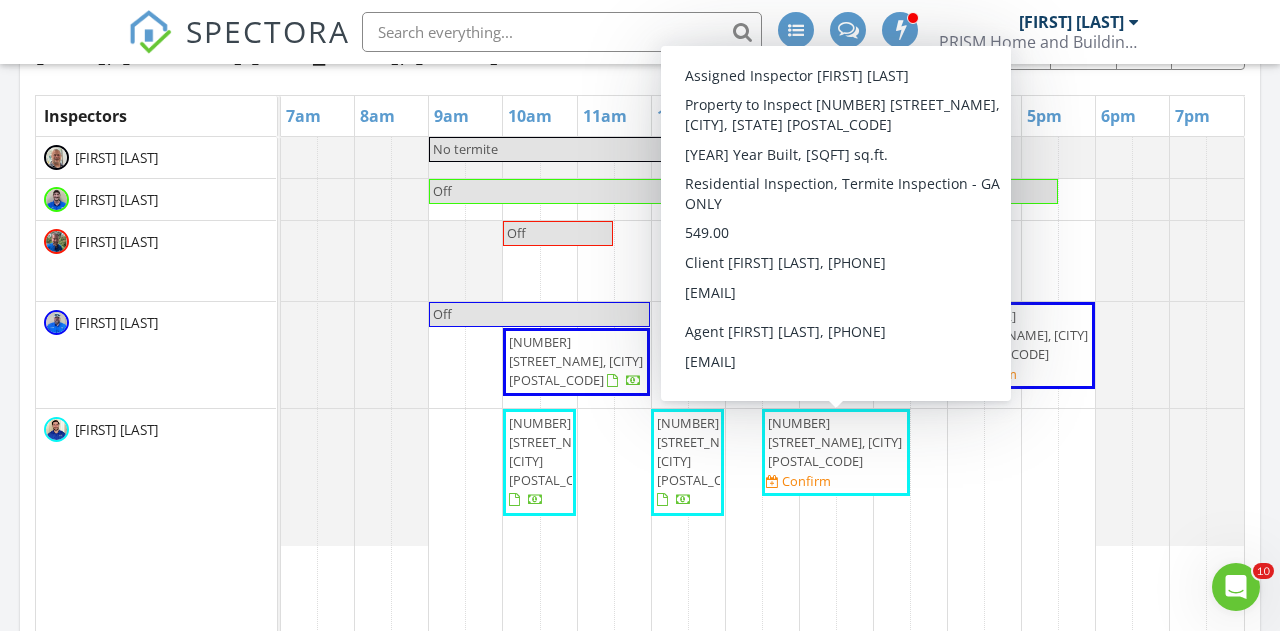 click on "14 Quail Forest Dr, Savannah 31419" at bounding box center (835, 442) 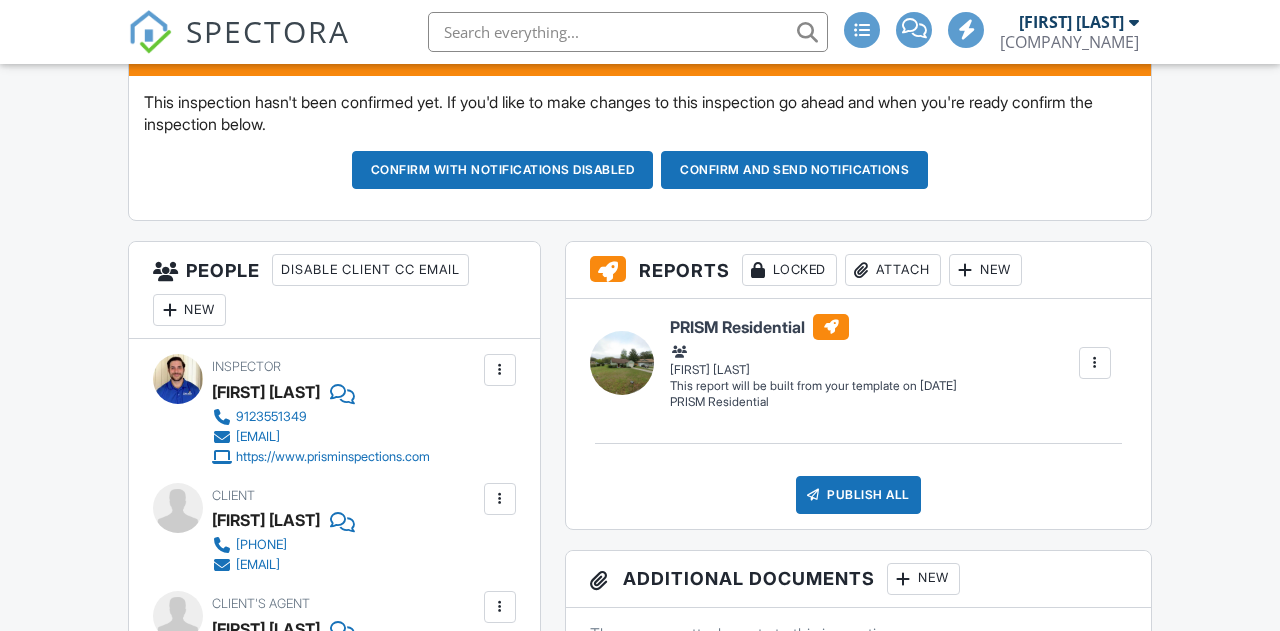 scroll, scrollTop: 677, scrollLeft: 0, axis: vertical 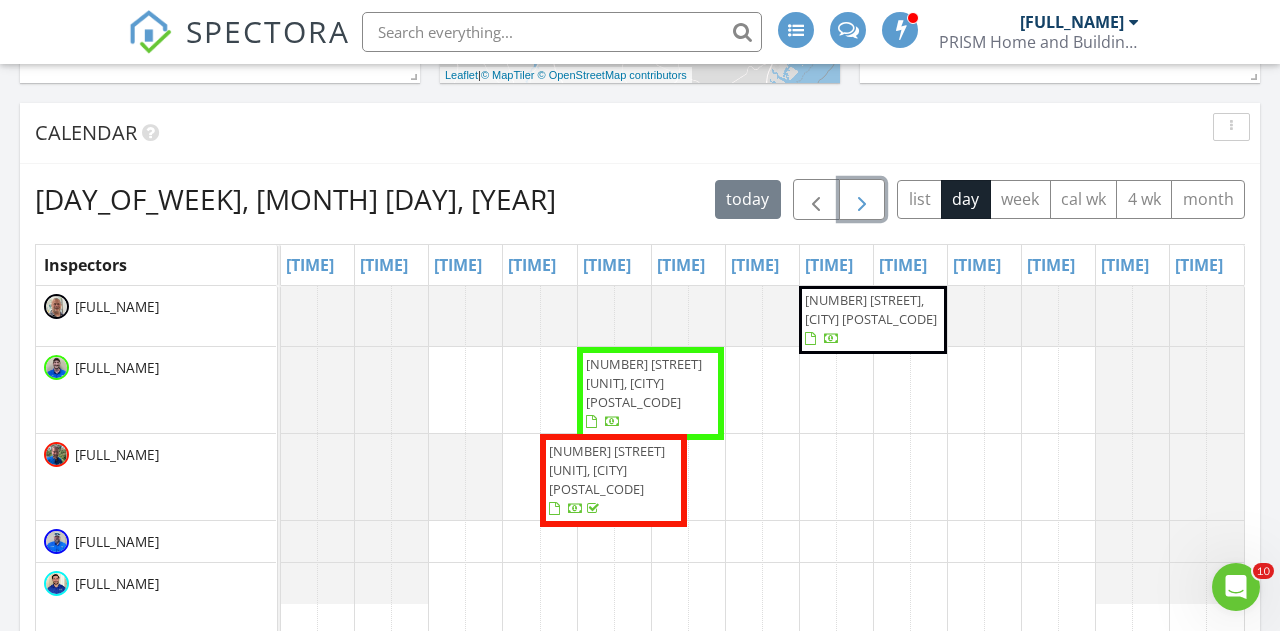 click at bounding box center (862, 200) 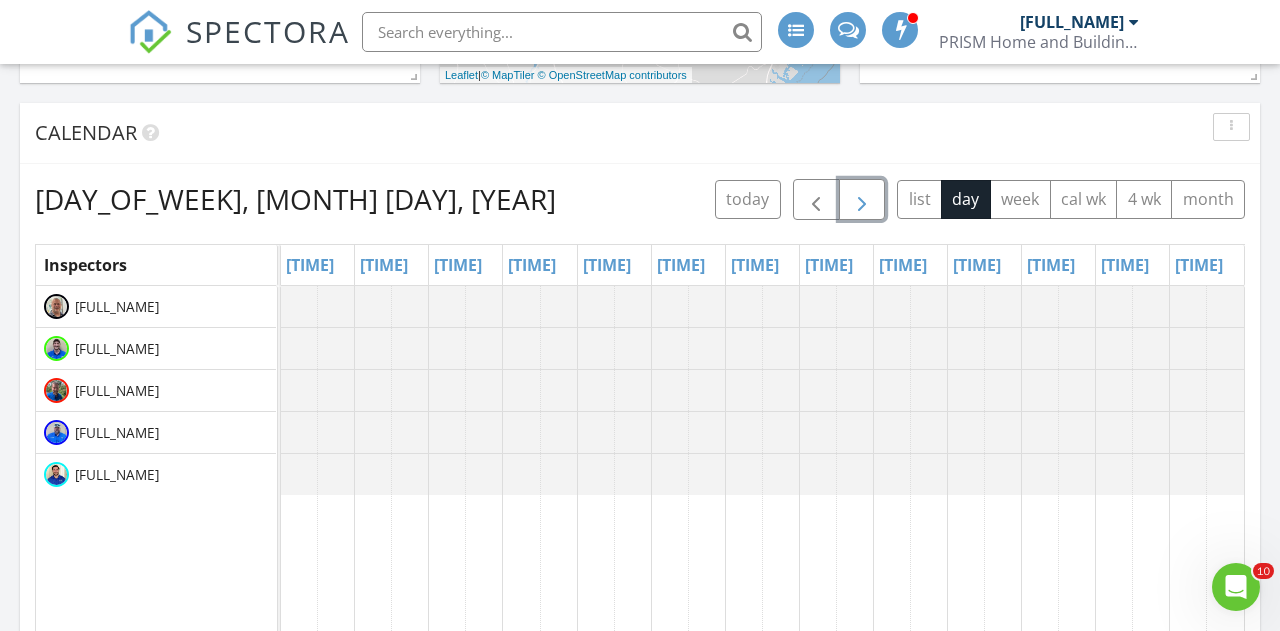 click at bounding box center (862, 200) 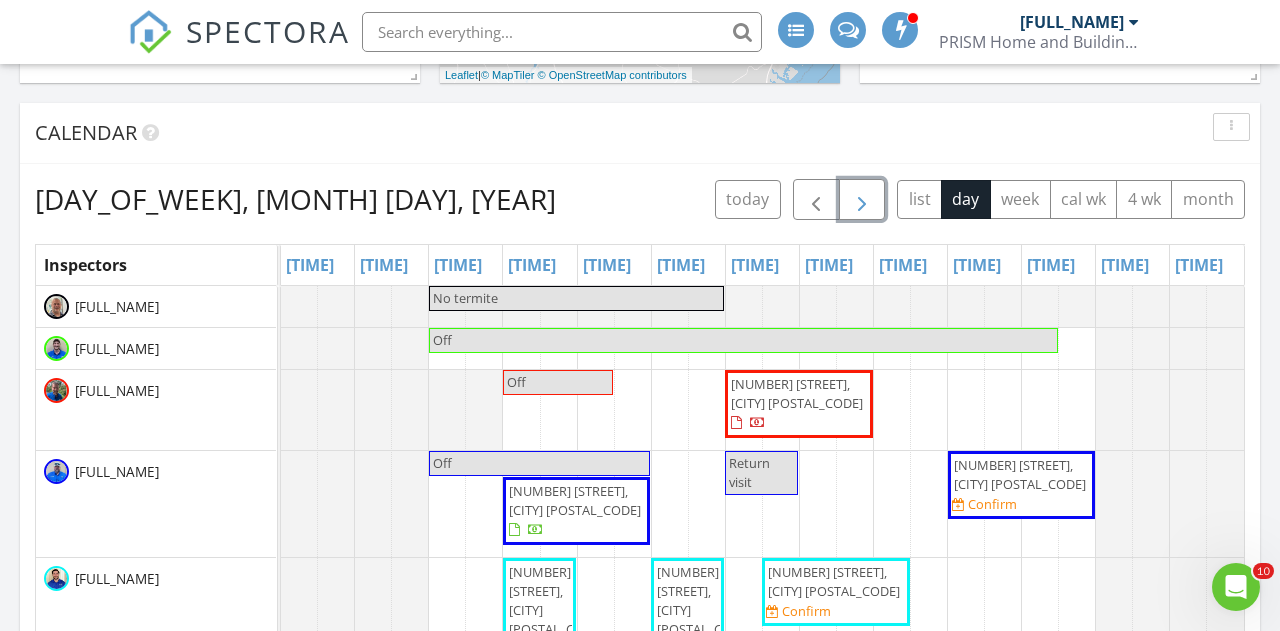 click at bounding box center (862, 200) 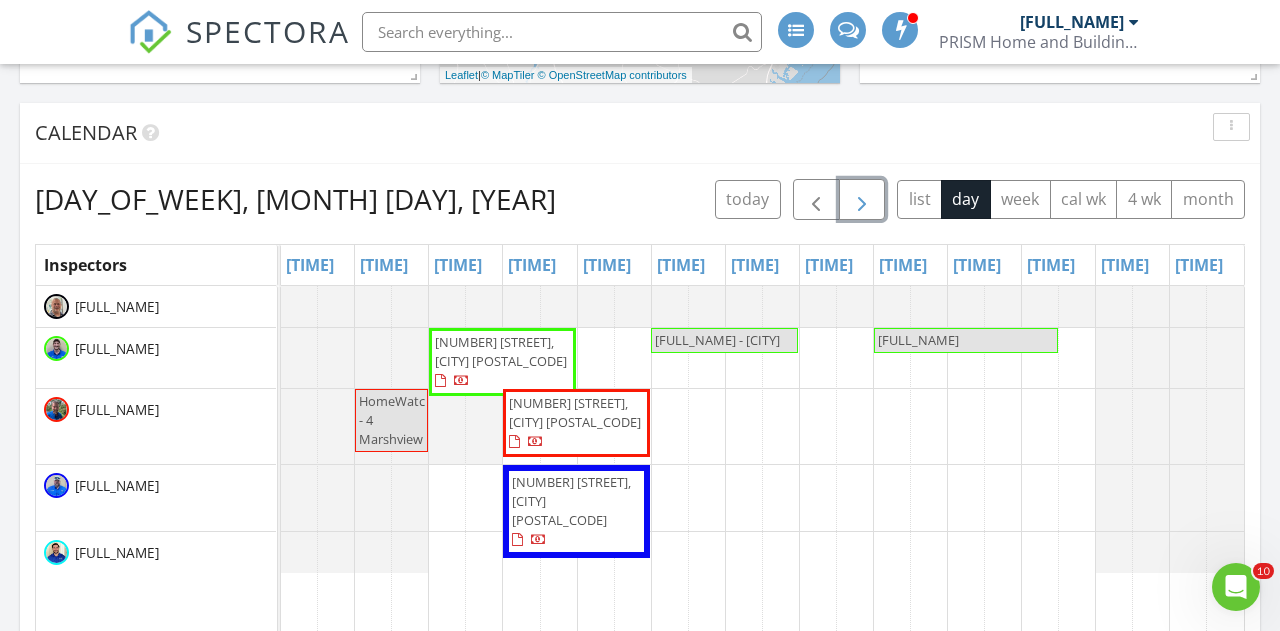 click at bounding box center [862, 200] 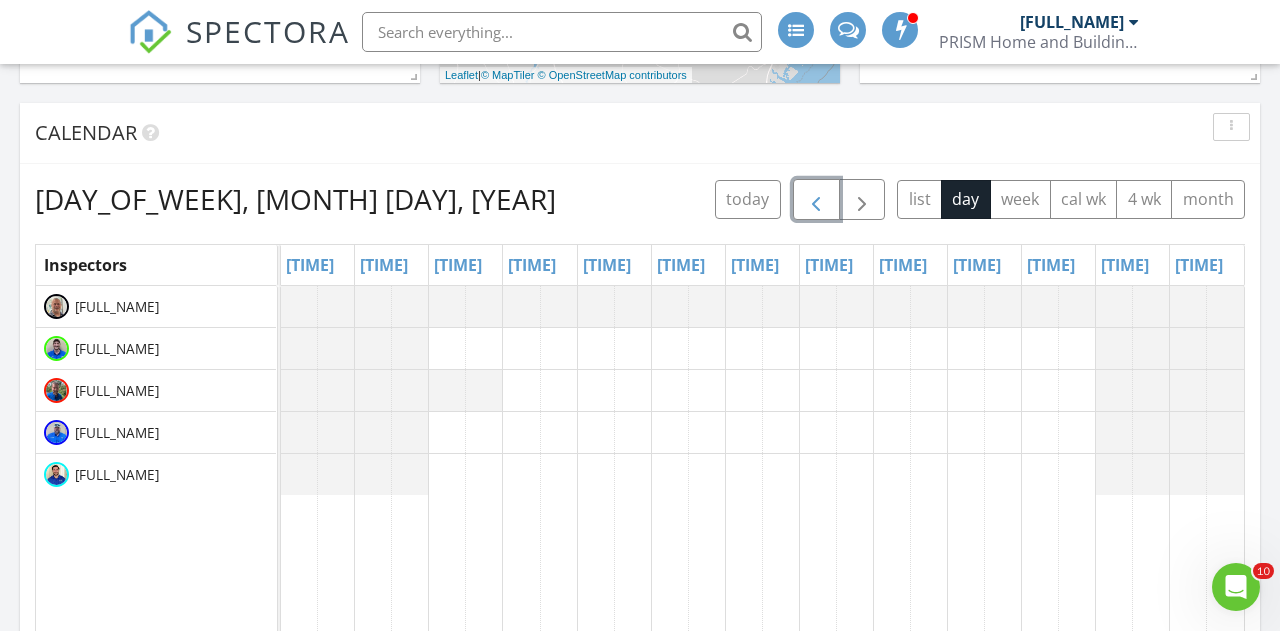 click at bounding box center (816, 200) 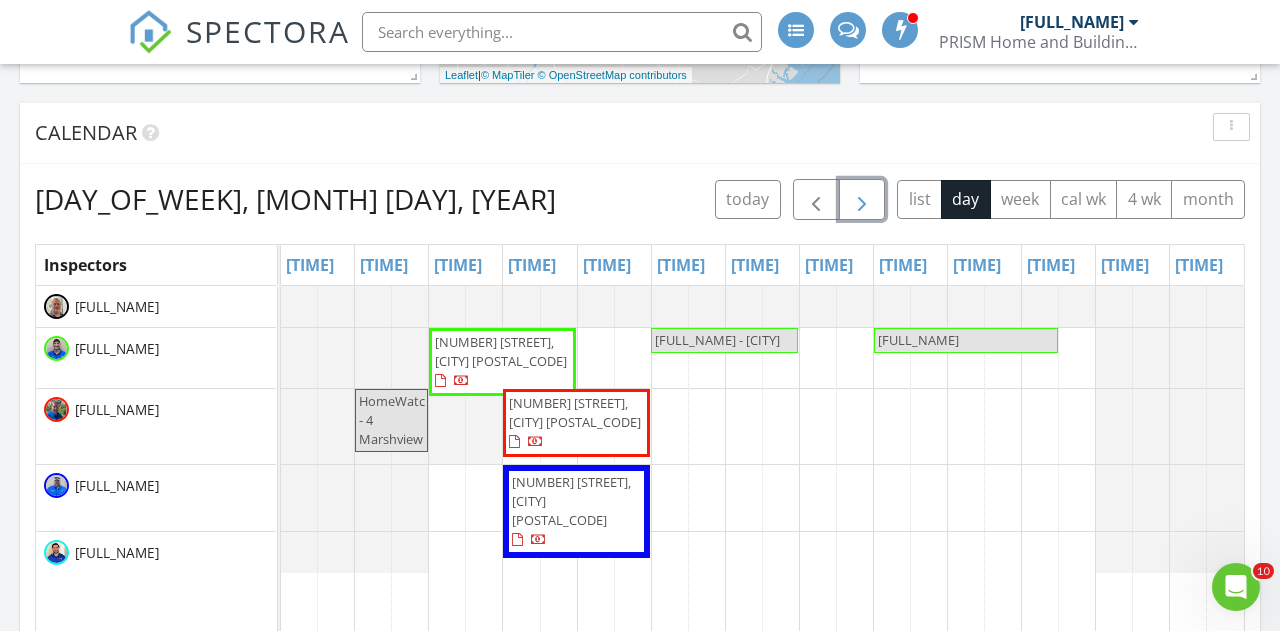 click at bounding box center [862, 200] 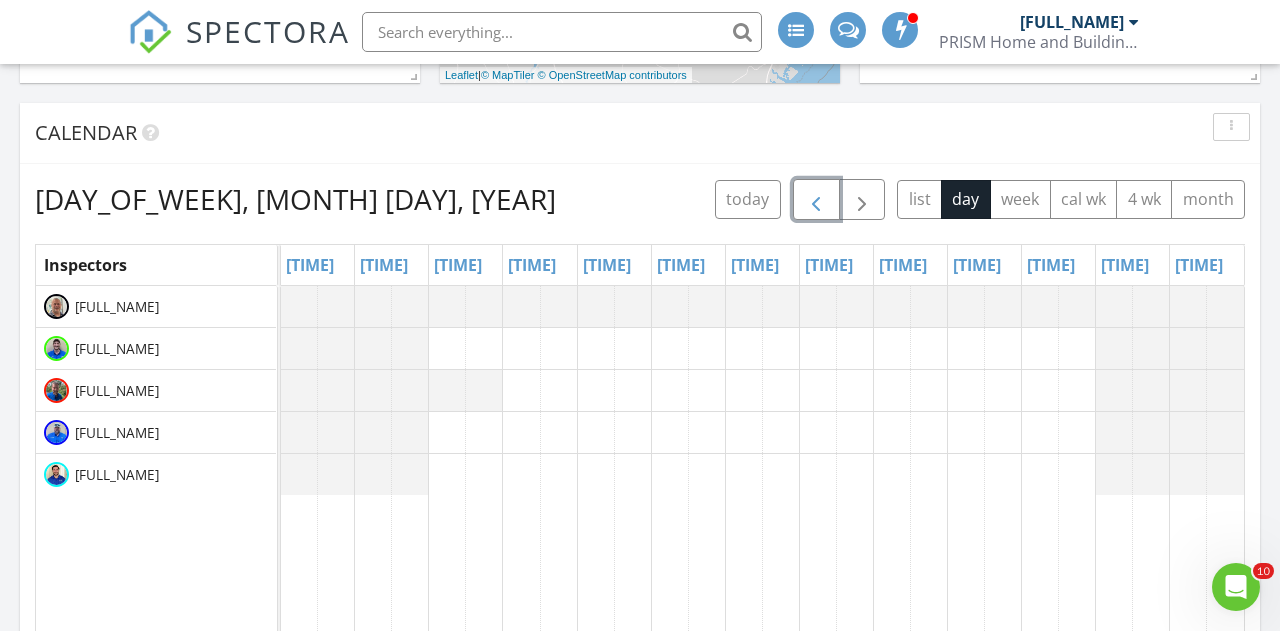 click at bounding box center (816, 200) 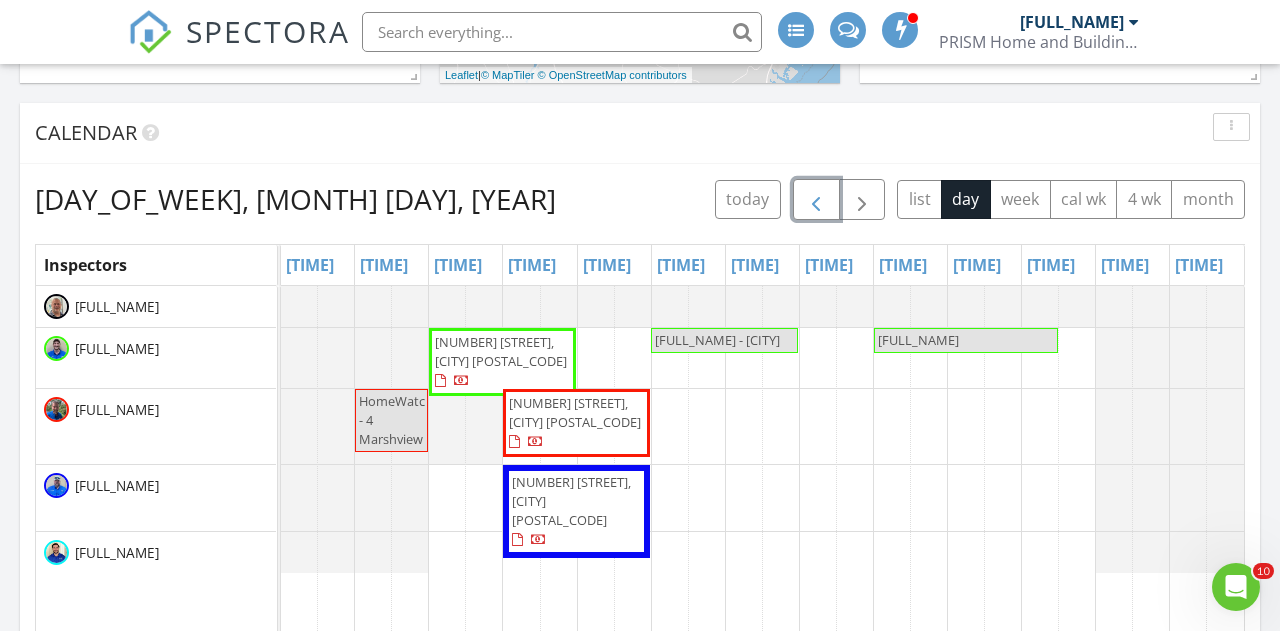 click at bounding box center (816, 200) 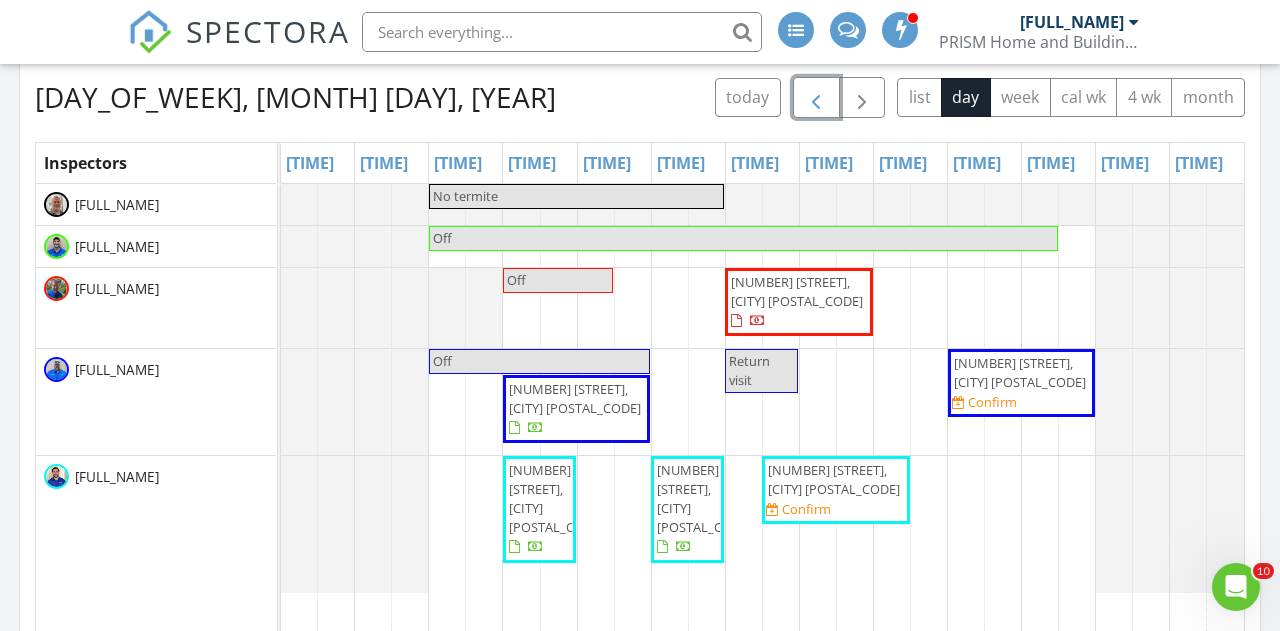 scroll, scrollTop: 881, scrollLeft: 0, axis: vertical 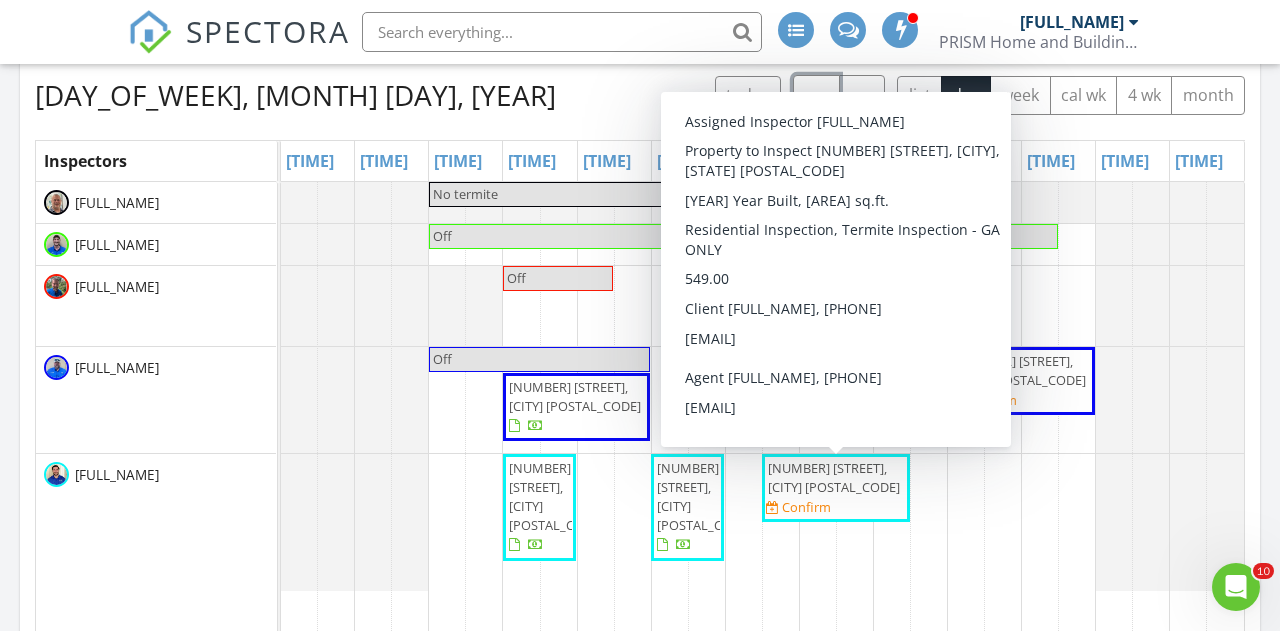 click on "14 Quail Forest Dr, Savannah 31419" at bounding box center (834, 477) 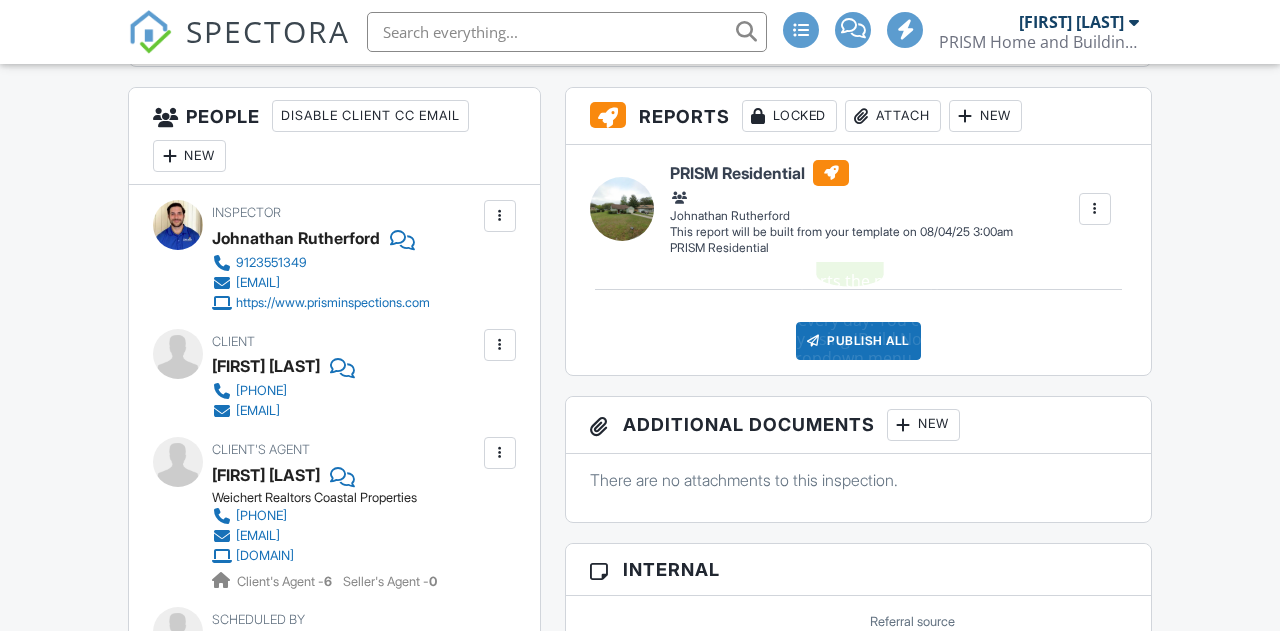 scroll, scrollTop: 2386, scrollLeft: 0, axis: vertical 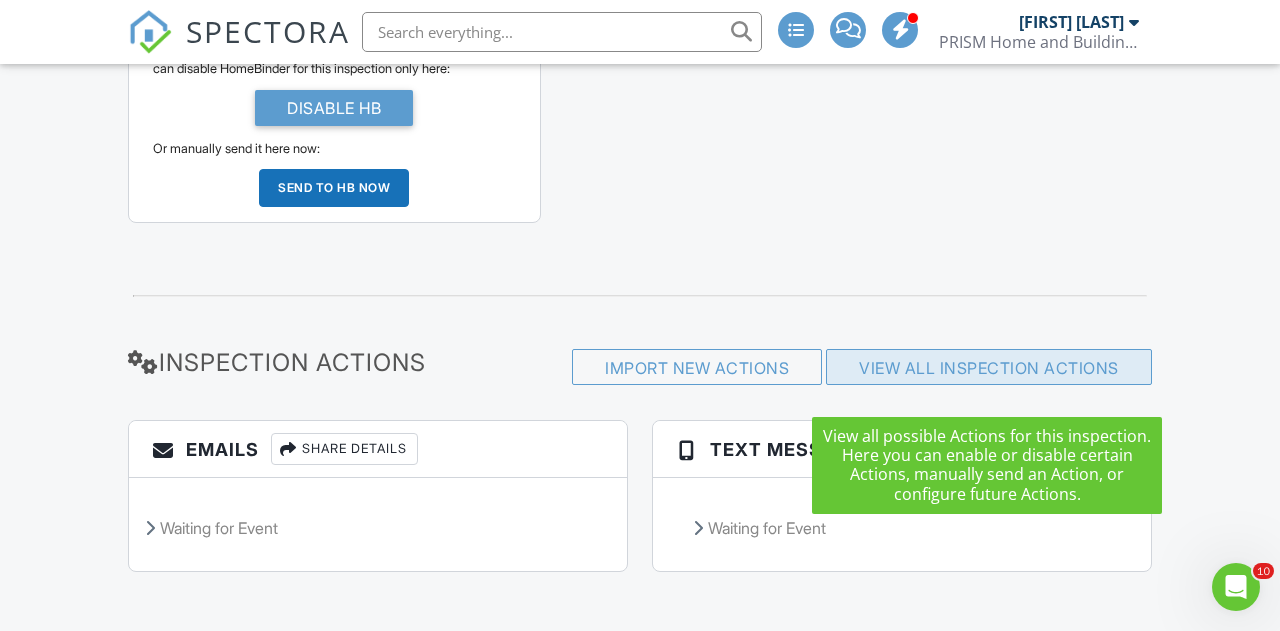 click on "View All Inspection Actions" at bounding box center [989, 368] 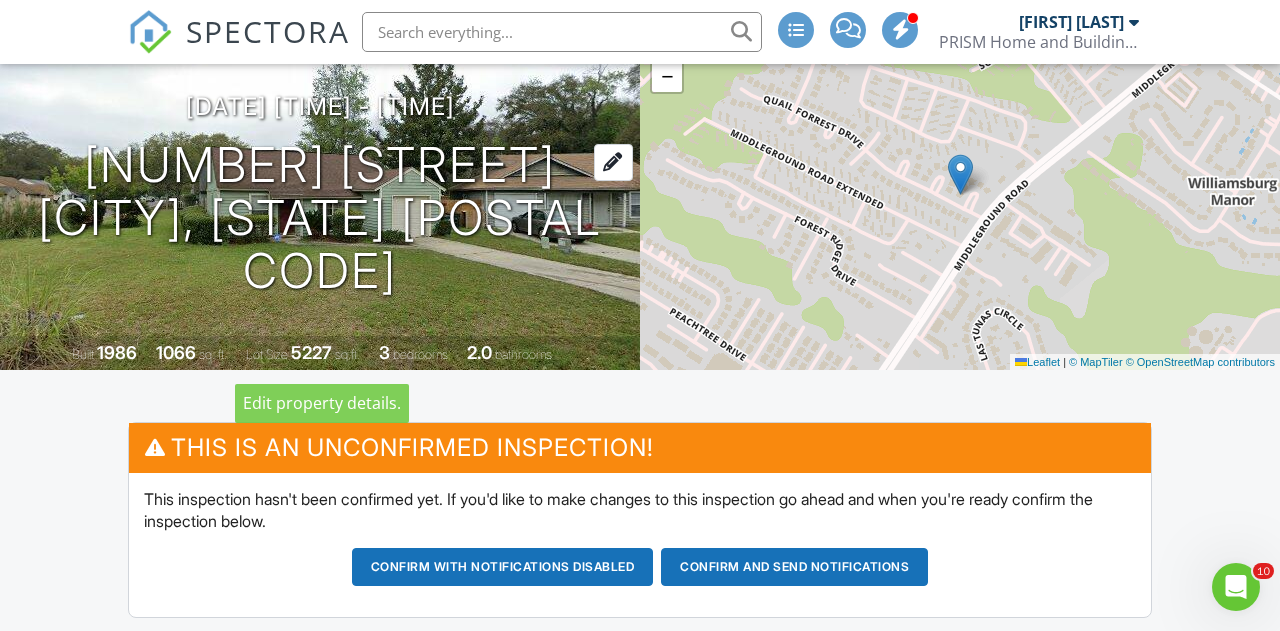scroll, scrollTop: 159, scrollLeft: 0, axis: vertical 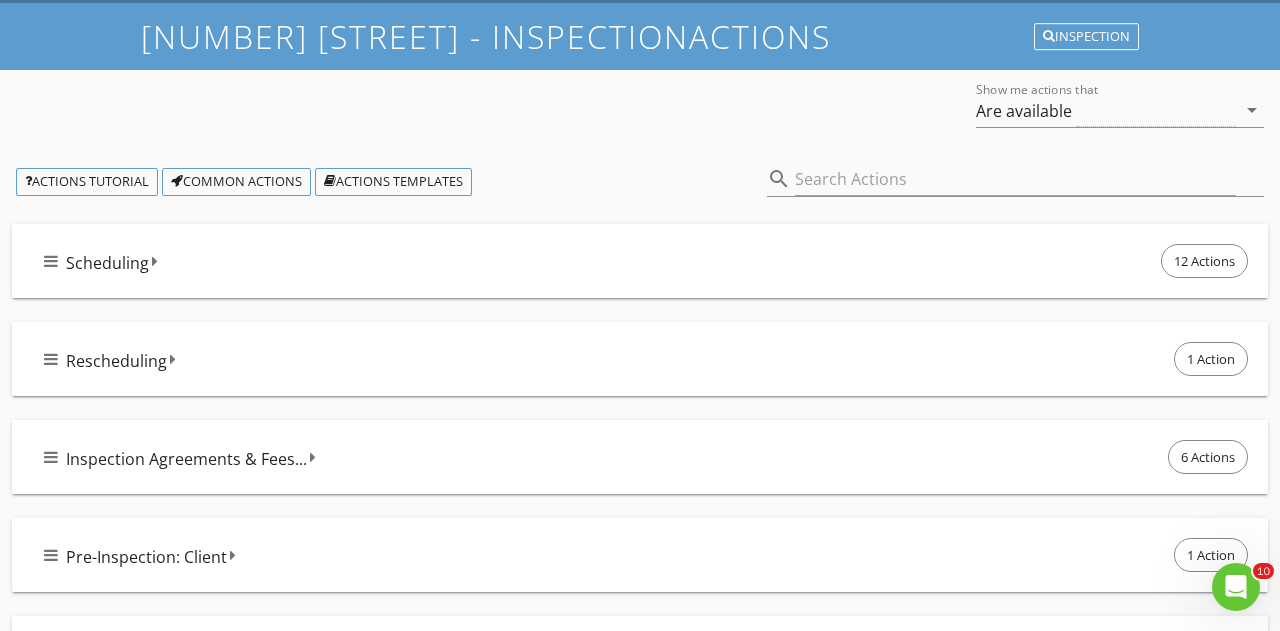 click on "Scheduling" at bounding box center (107, 263) 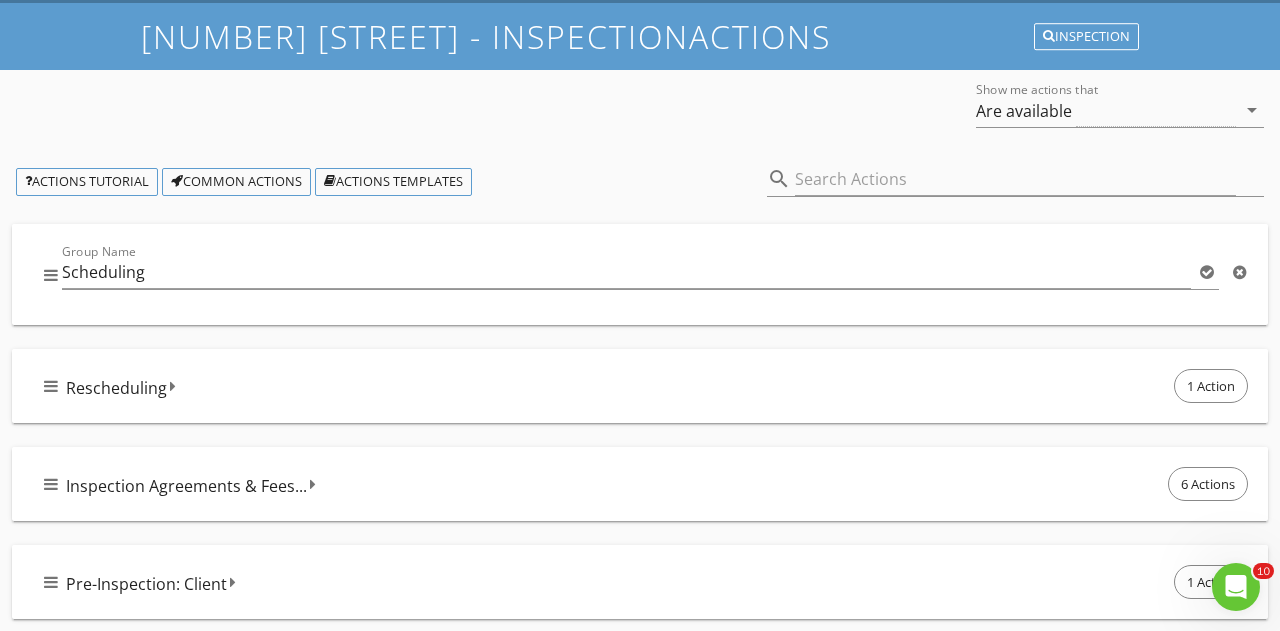 click on "Group Name Scheduling" at bounding box center (657, 276) 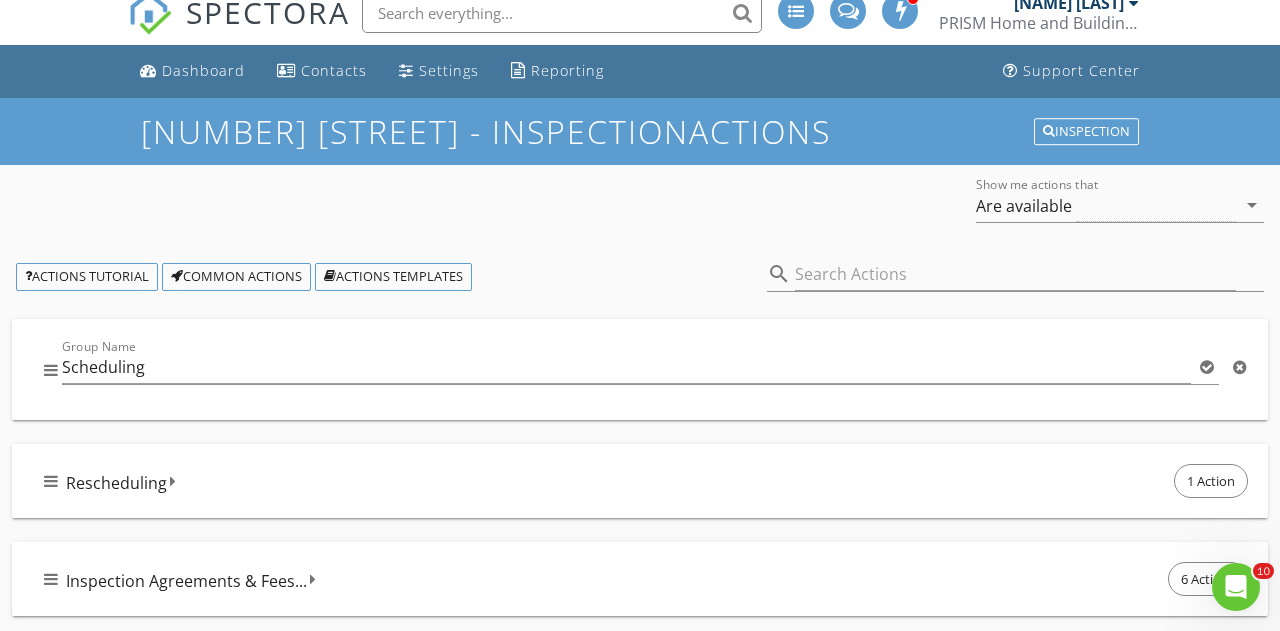 scroll, scrollTop: 0, scrollLeft: 0, axis: both 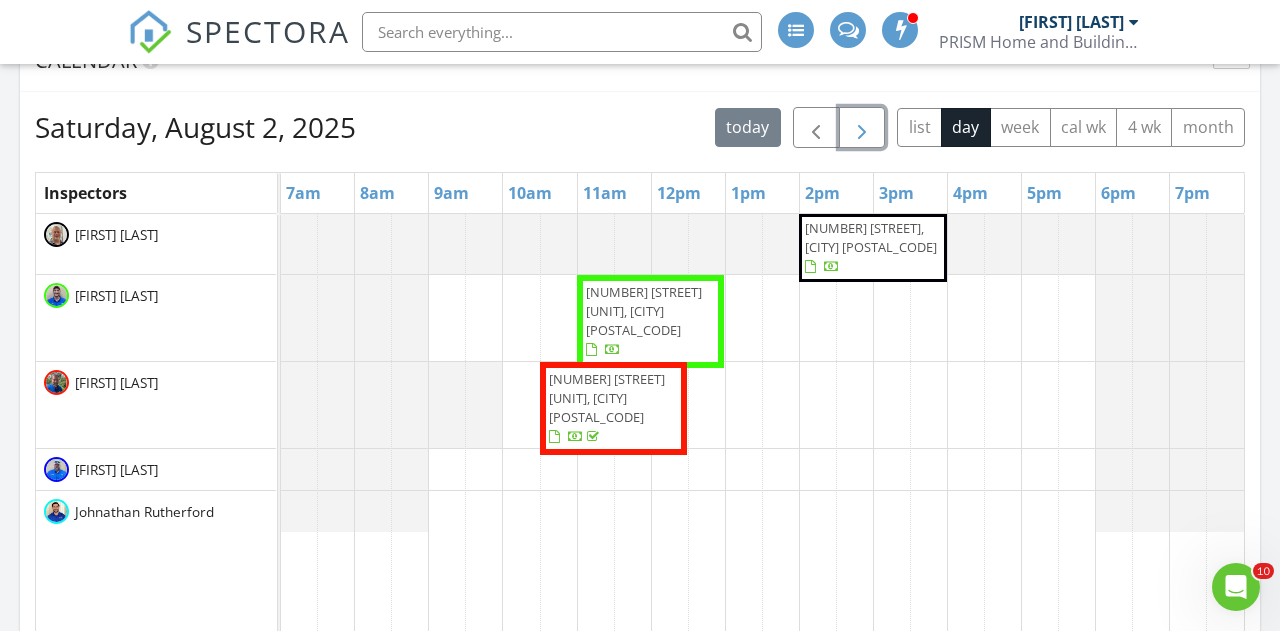 click at bounding box center [862, 128] 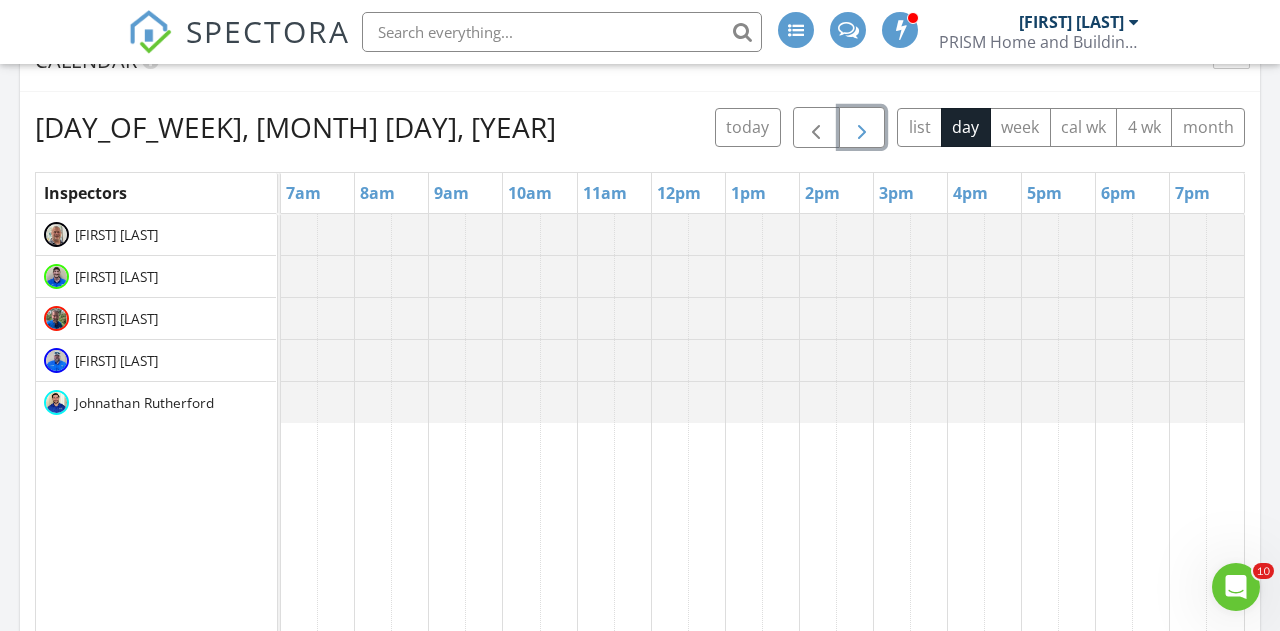 click at bounding box center (862, 128) 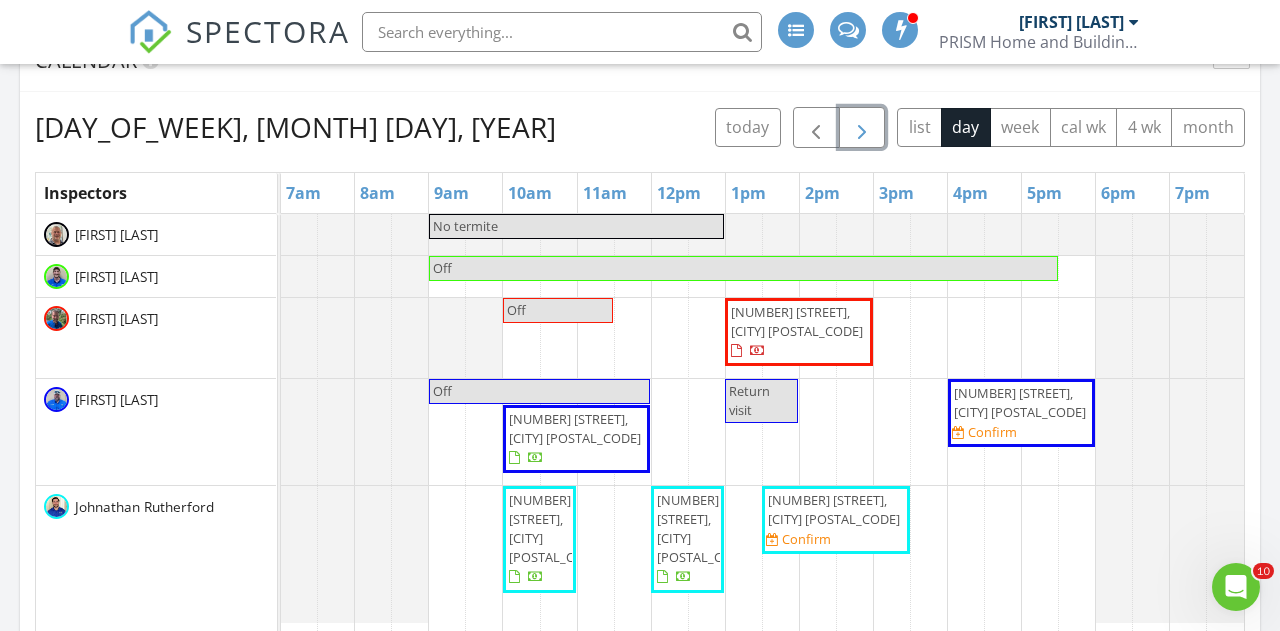 click on "14 Quail Forest Dr, Savannah 31419" at bounding box center (834, 509) 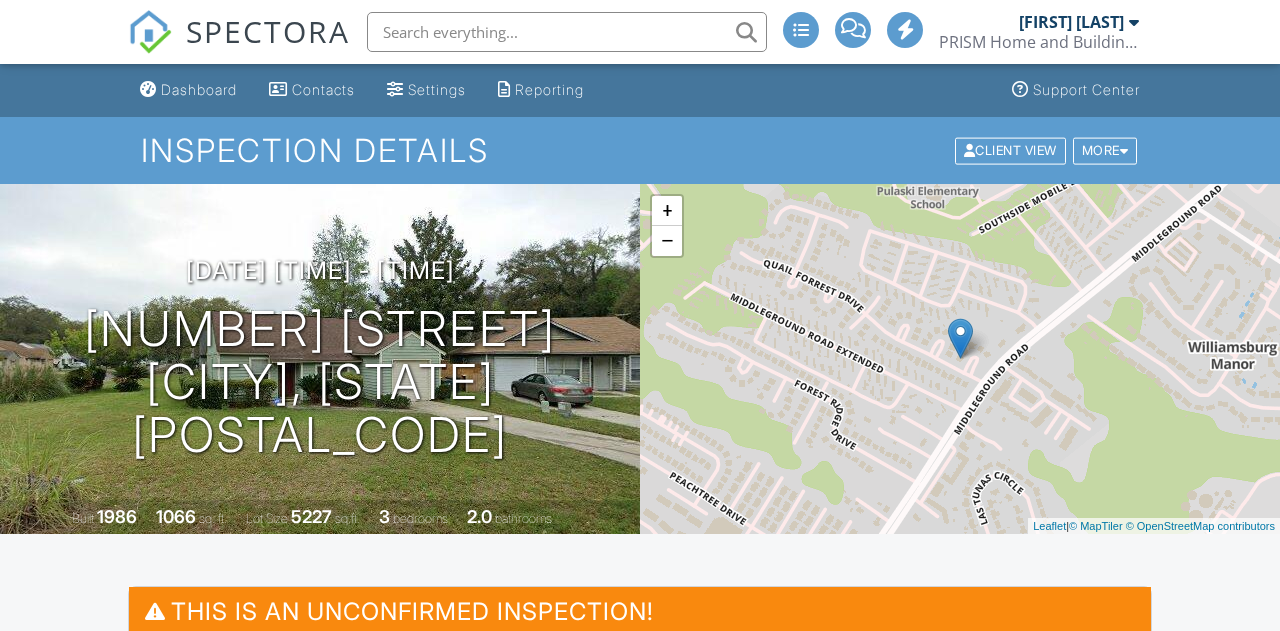 scroll, scrollTop: 258, scrollLeft: 0, axis: vertical 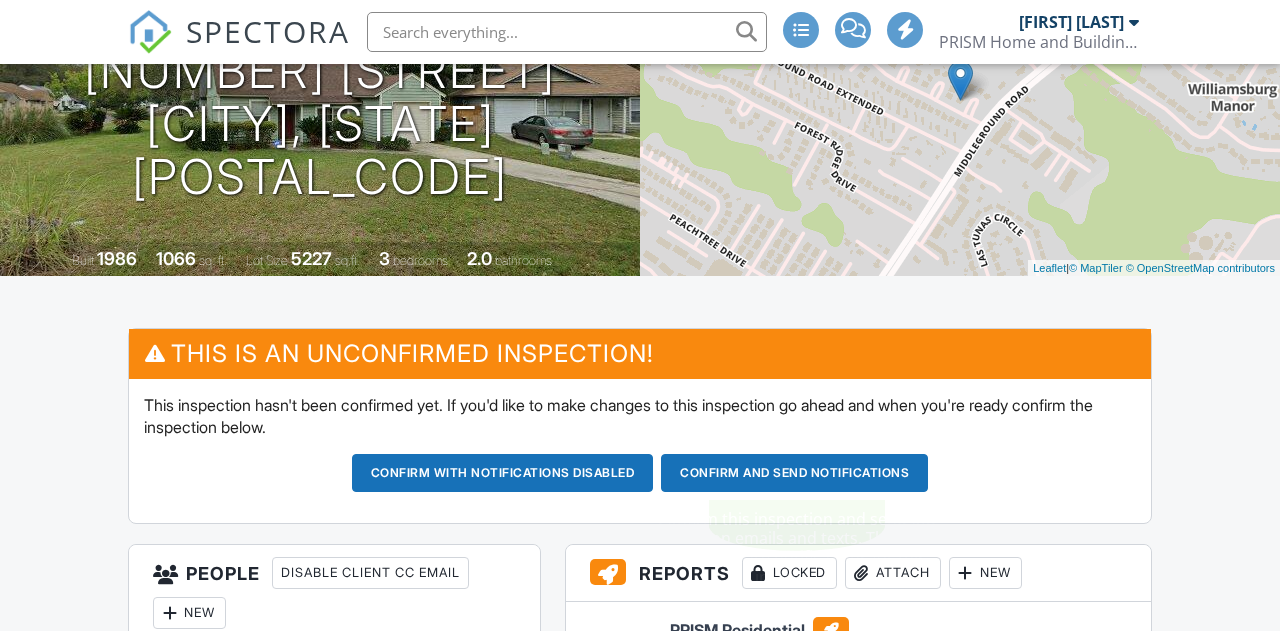 click on "Confirm and send notifications" at bounding box center [503, 473] 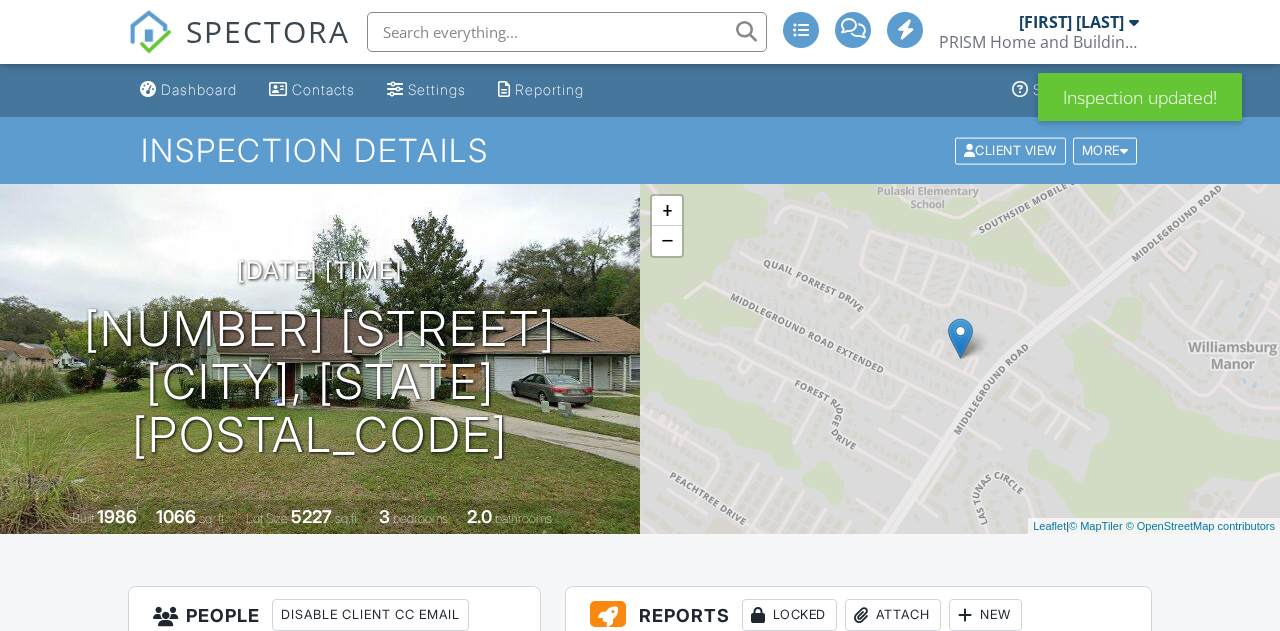 scroll, scrollTop: 0, scrollLeft: 0, axis: both 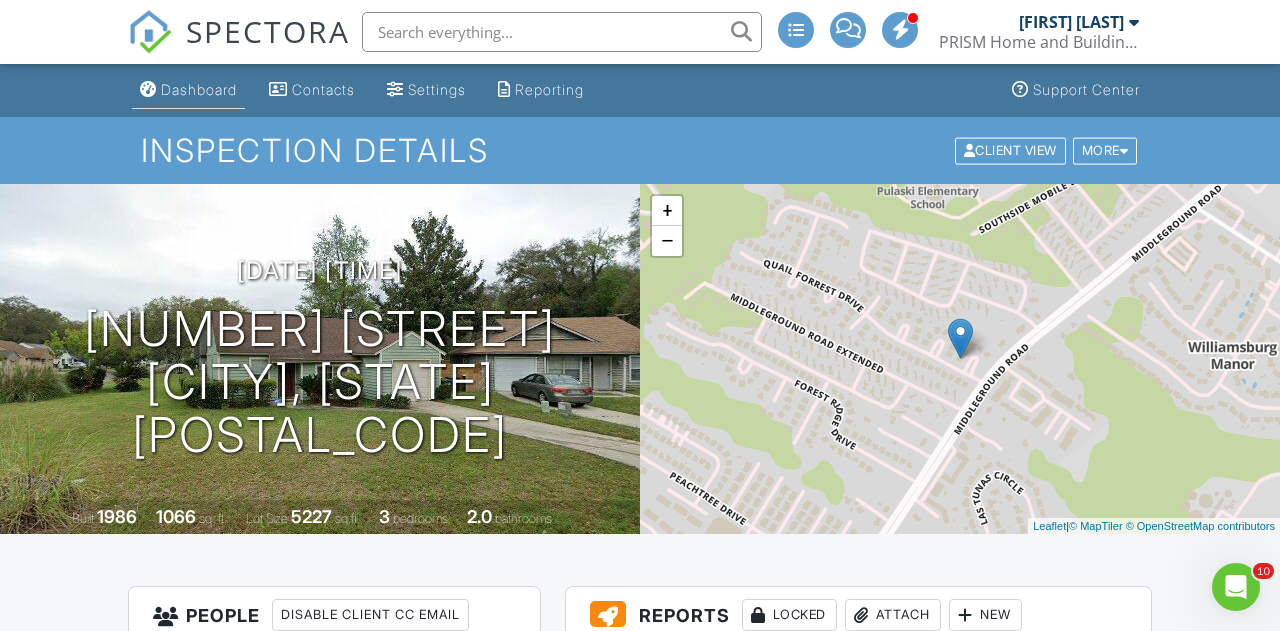 click on "Dashboard" at bounding box center [199, 89] 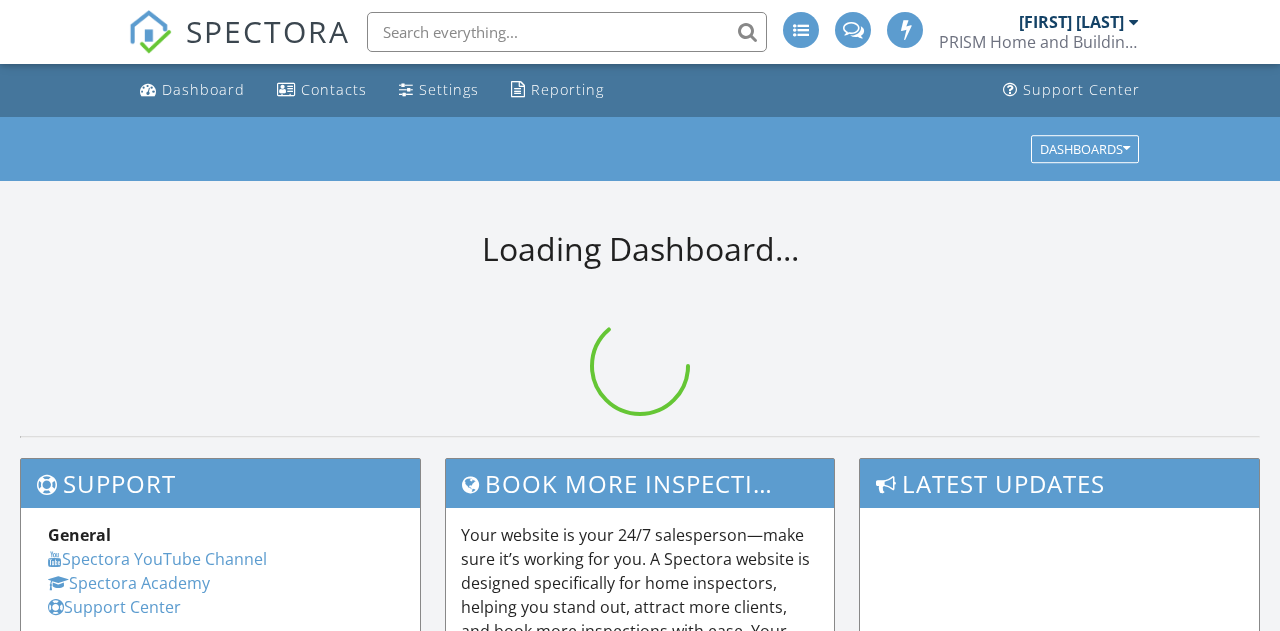 scroll, scrollTop: 0, scrollLeft: 0, axis: both 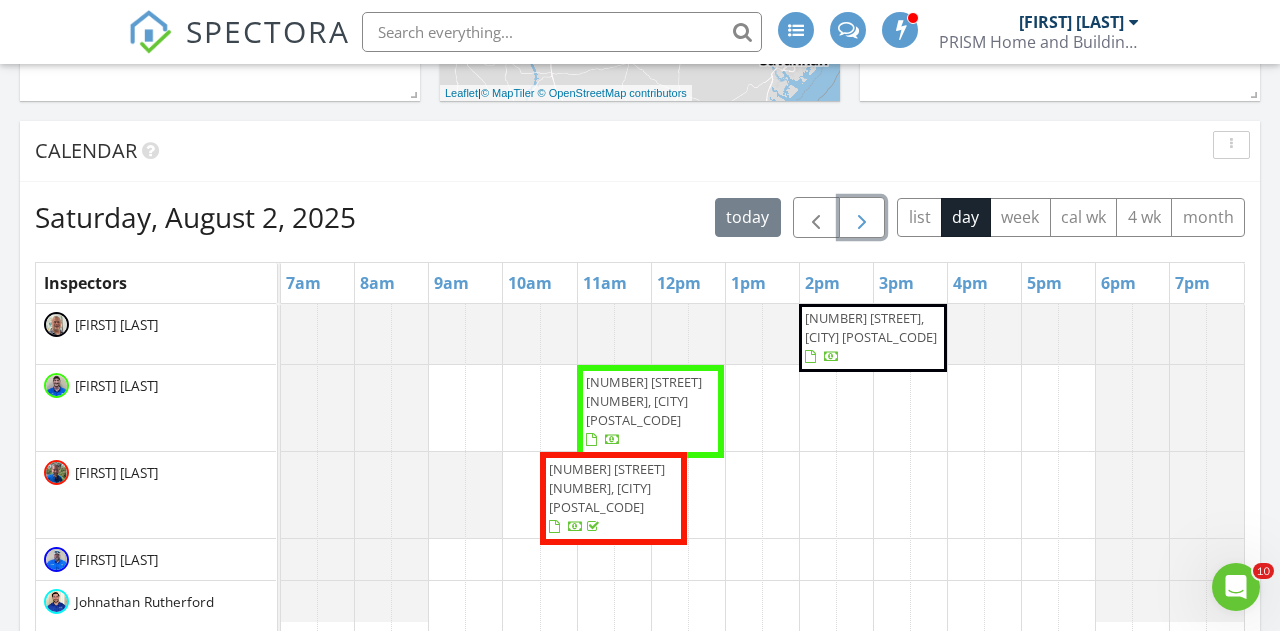 click at bounding box center (862, 218) 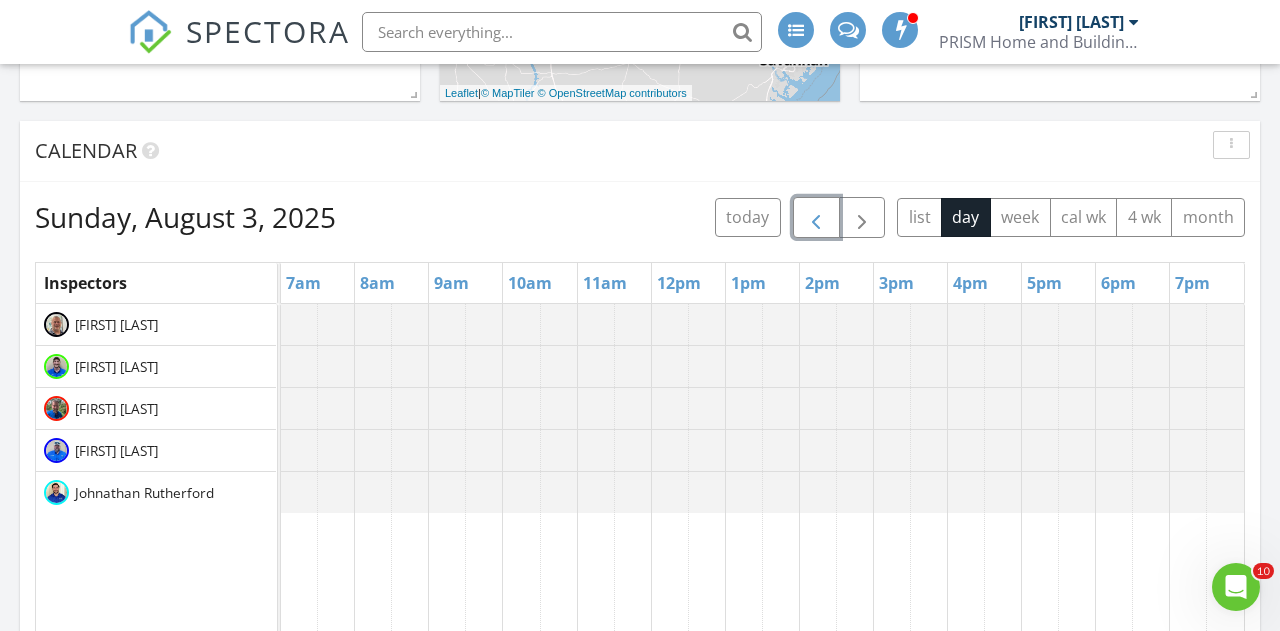 click at bounding box center [816, 218] 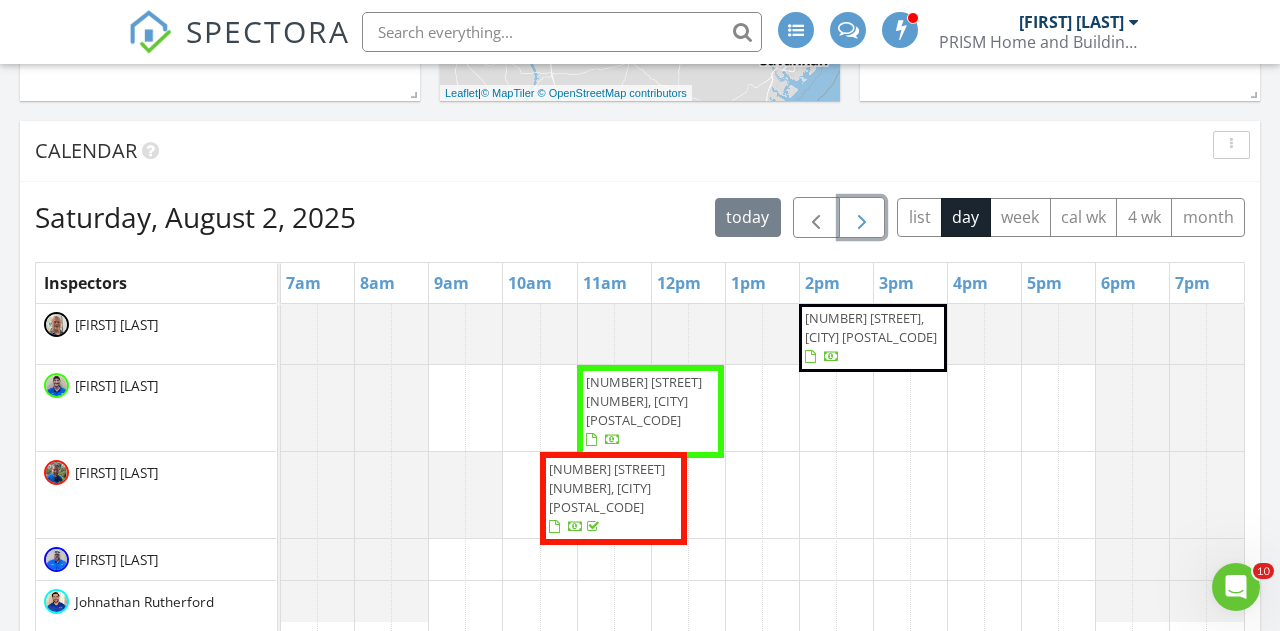 click at bounding box center [862, 217] 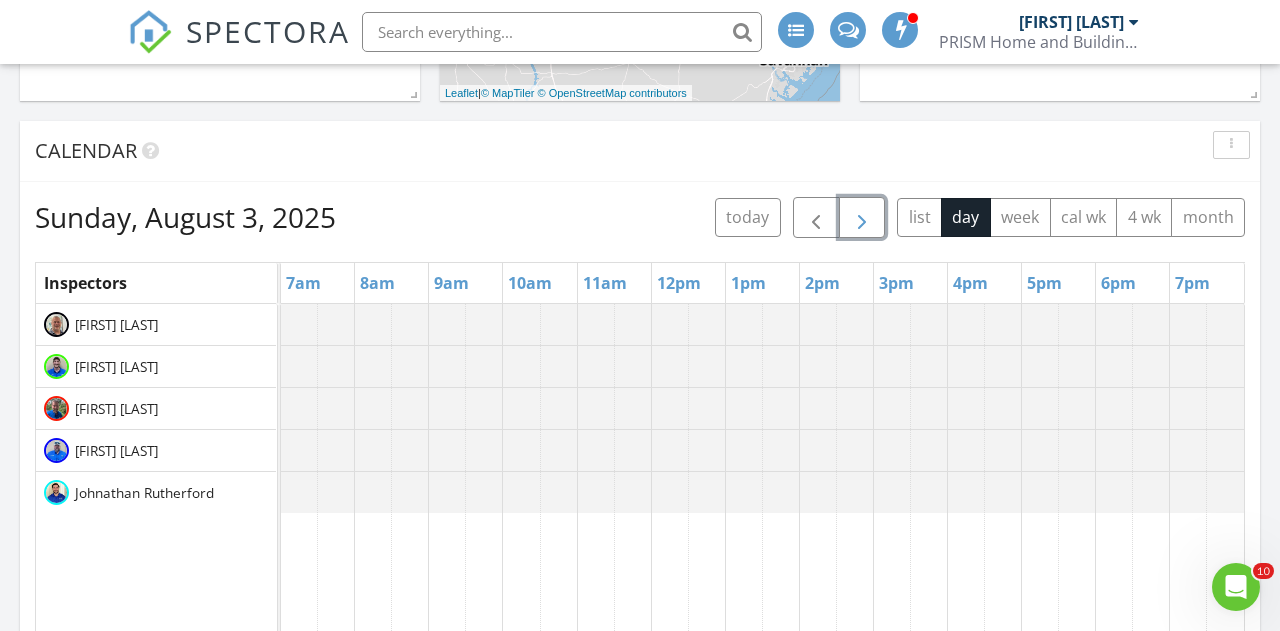 click at bounding box center [862, 217] 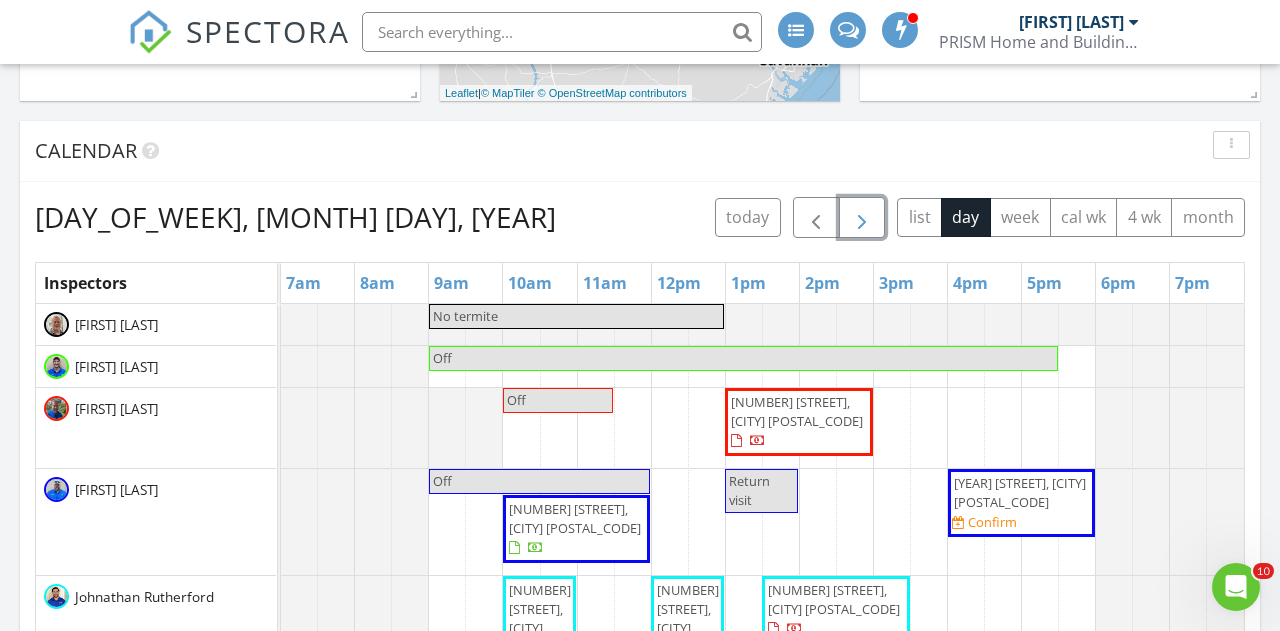 click at bounding box center [862, 217] 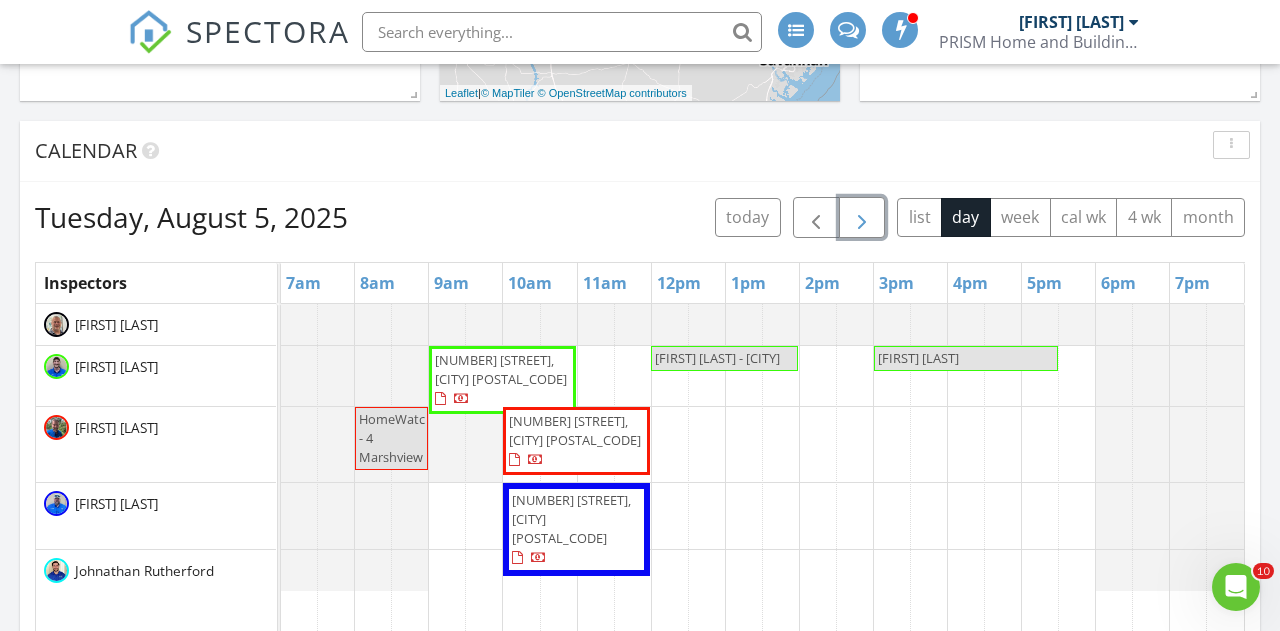 click at bounding box center [862, 217] 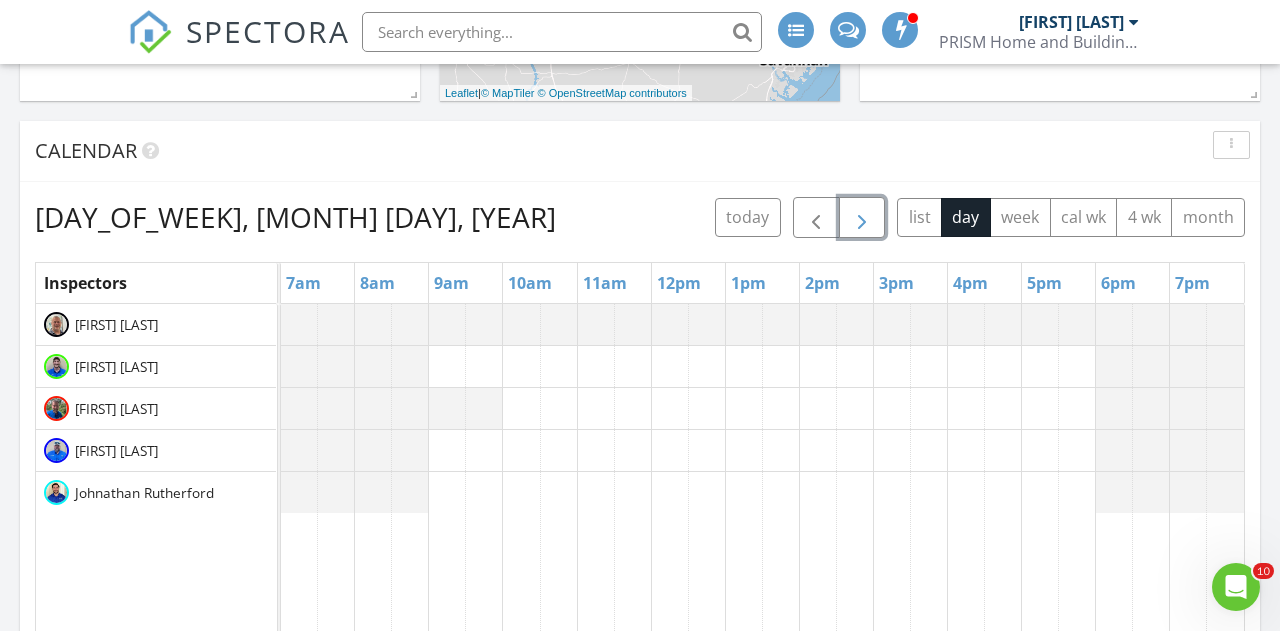 click at bounding box center [862, 218] 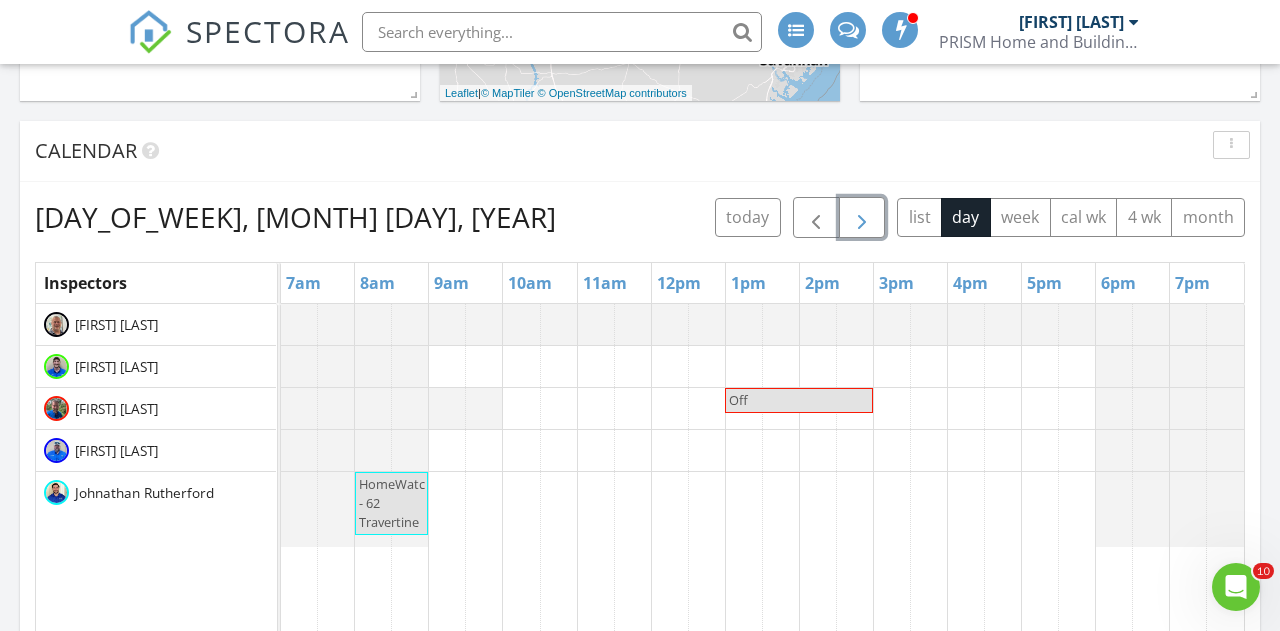 click at bounding box center [862, 218] 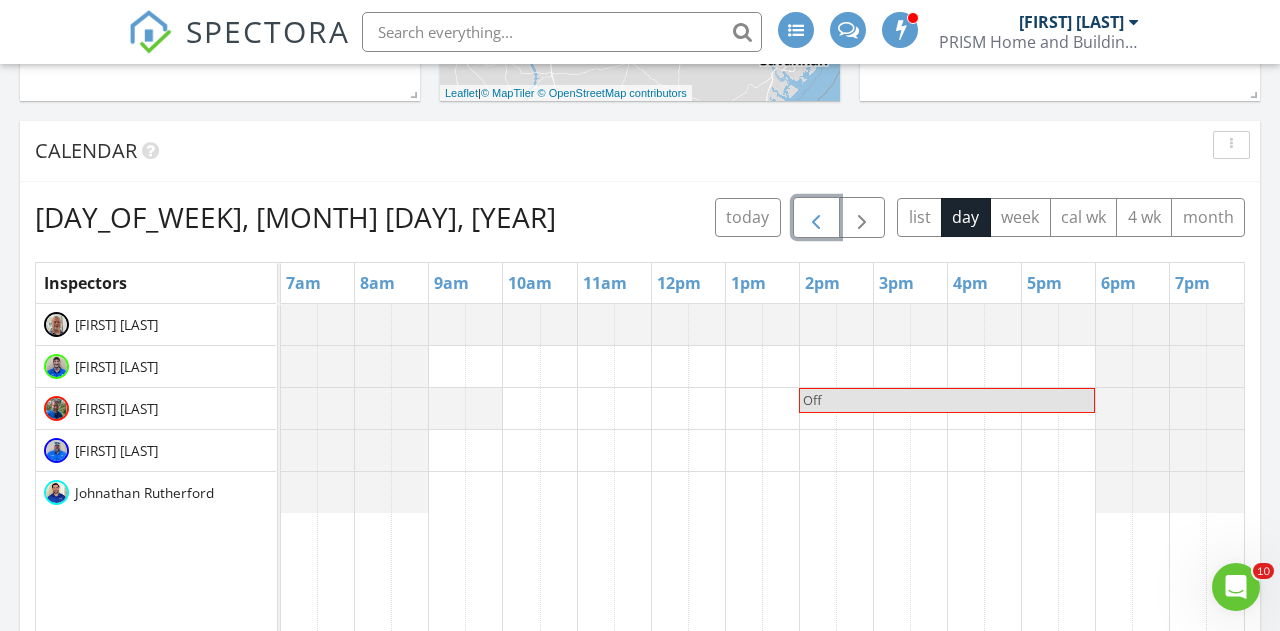 click at bounding box center [816, 218] 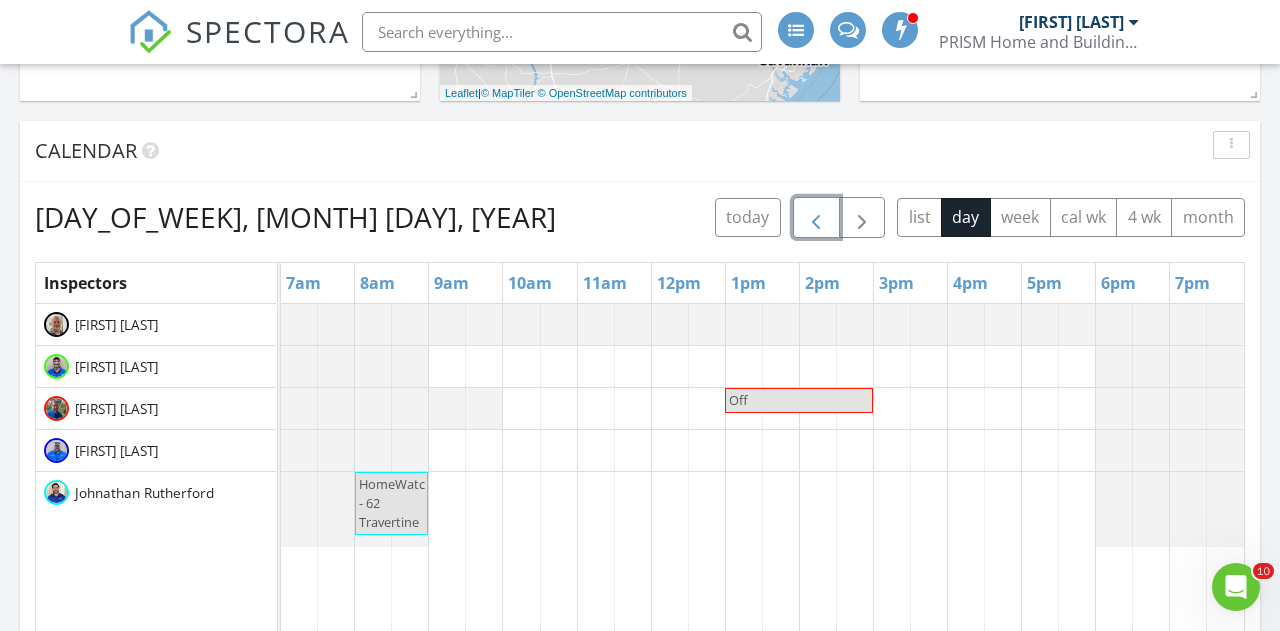click at bounding box center (816, 218) 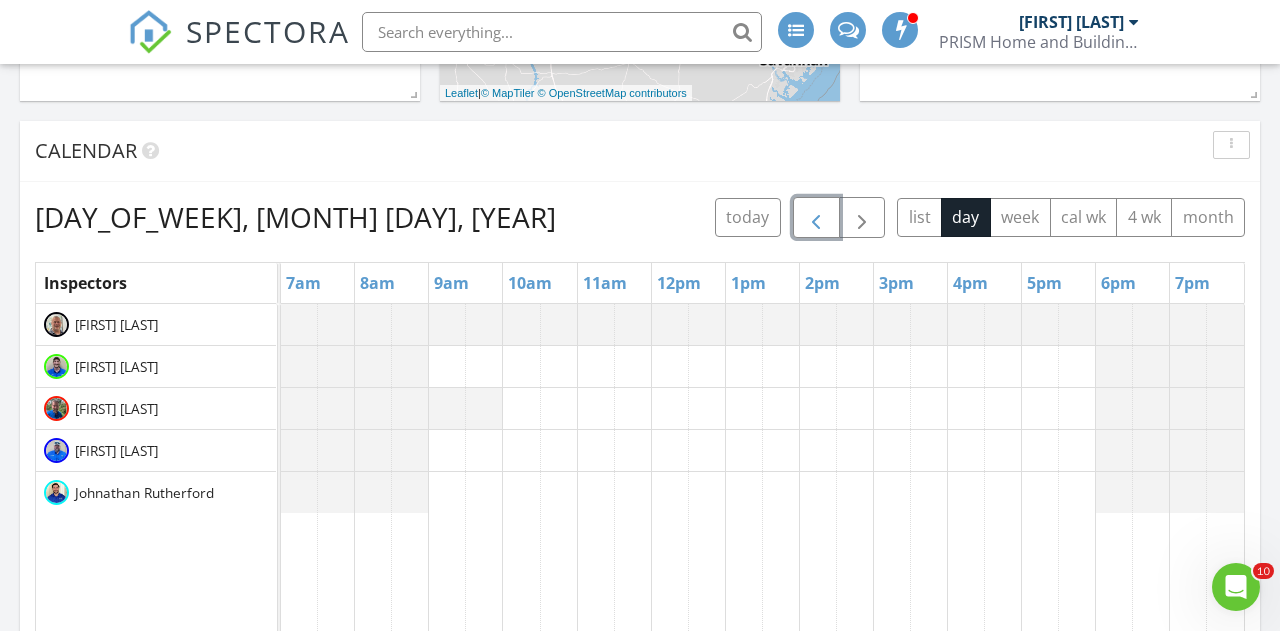 click at bounding box center [816, 218] 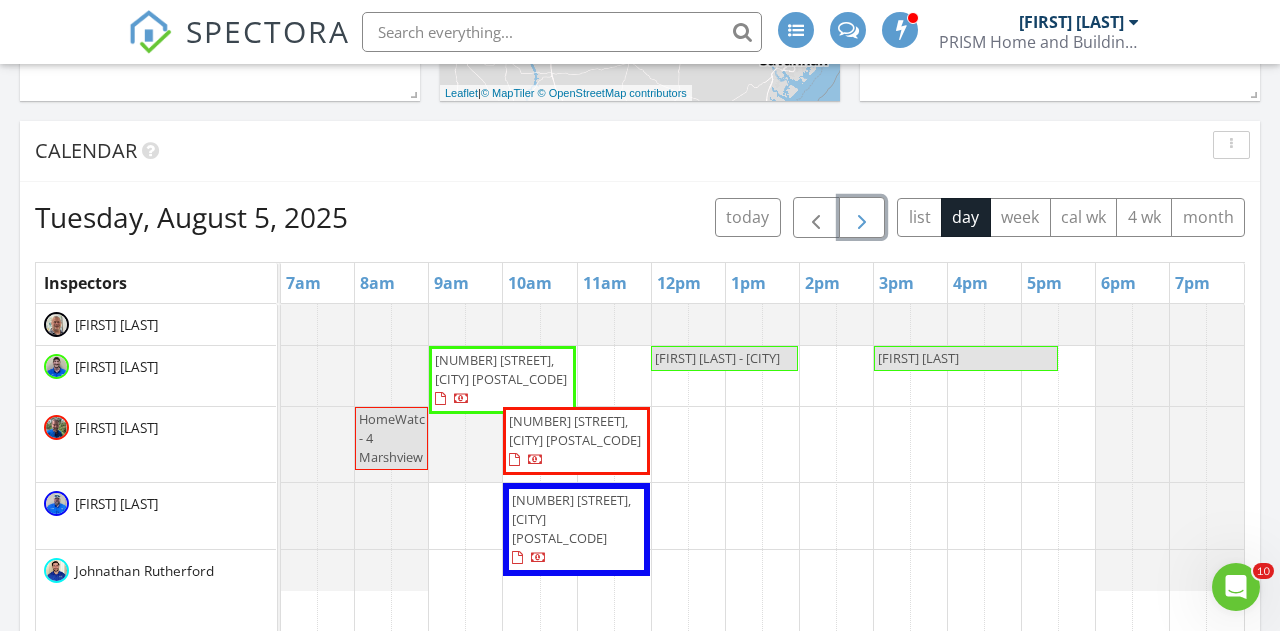 click at bounding box center (862, 218) 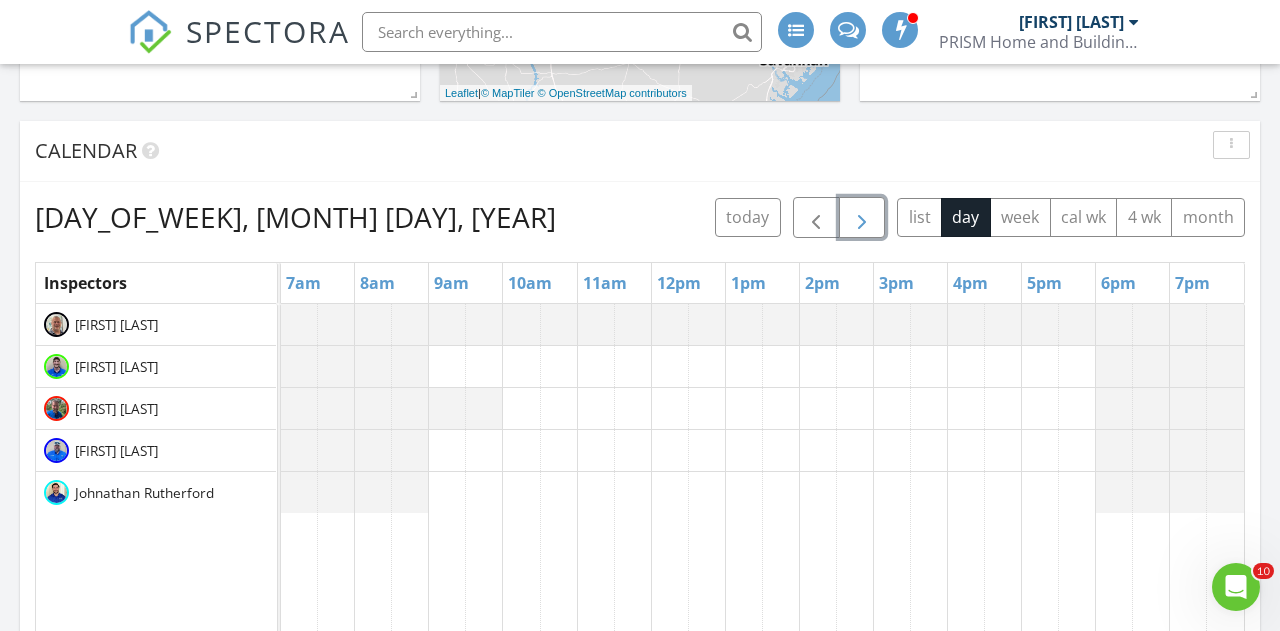 click at bounding box center (862, 218) 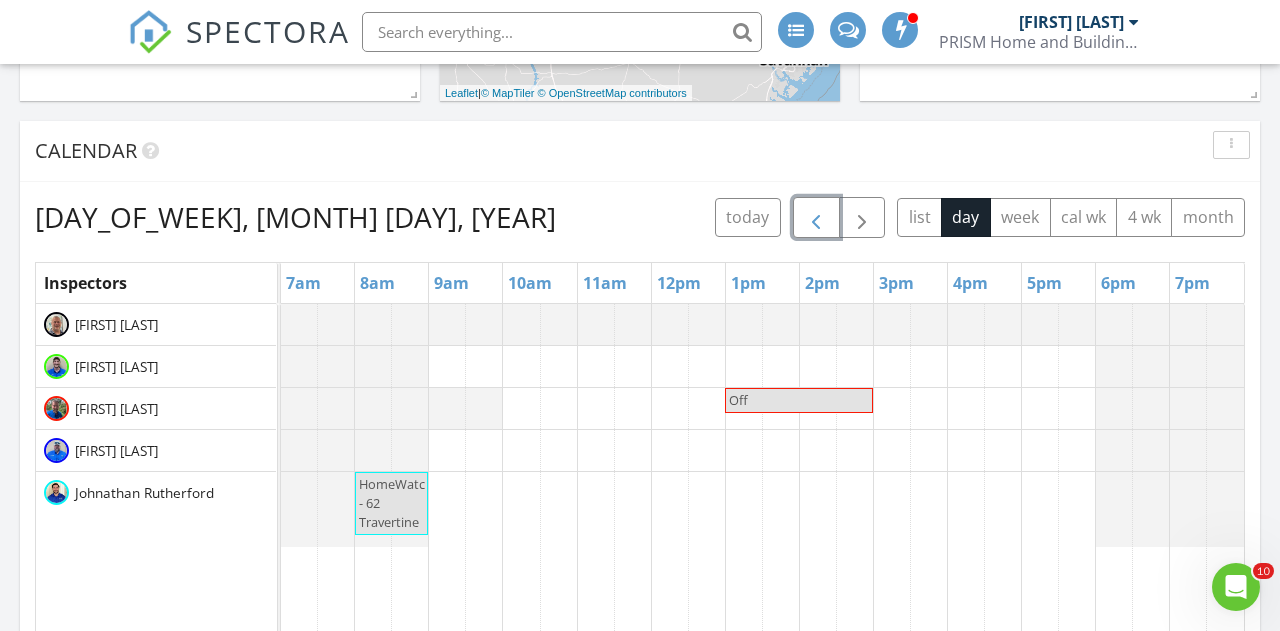 click at bounding box center (816, 218) 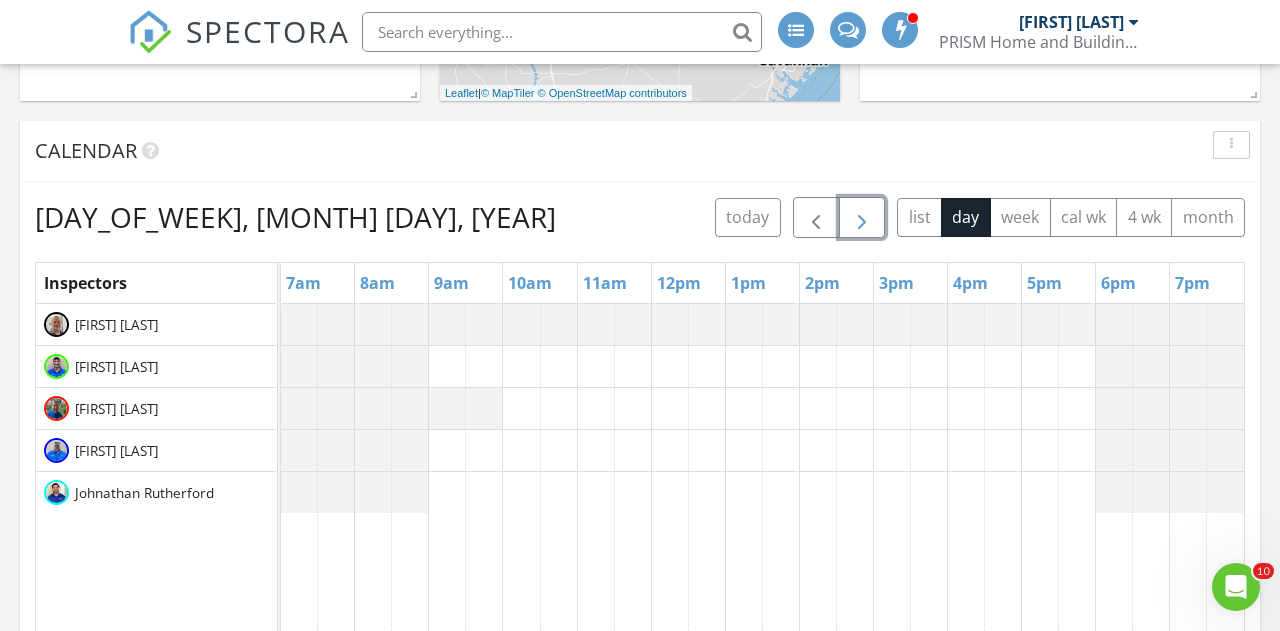 click at bounding box center [862, 218] 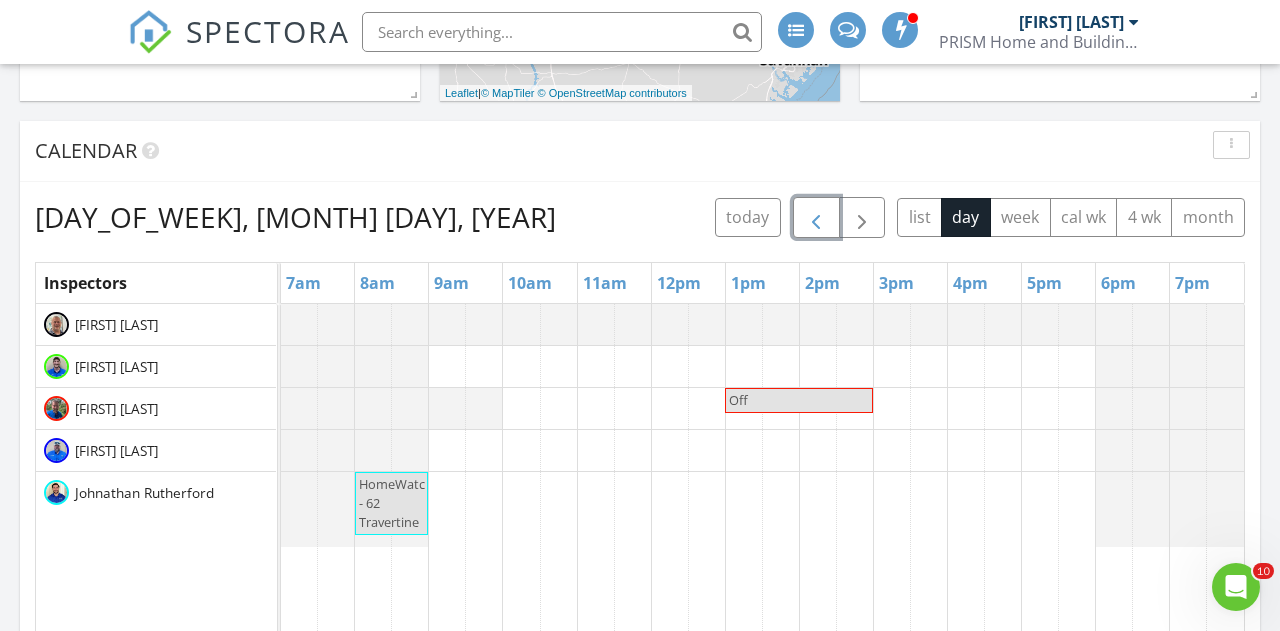 click at bounding box center (816, 218) 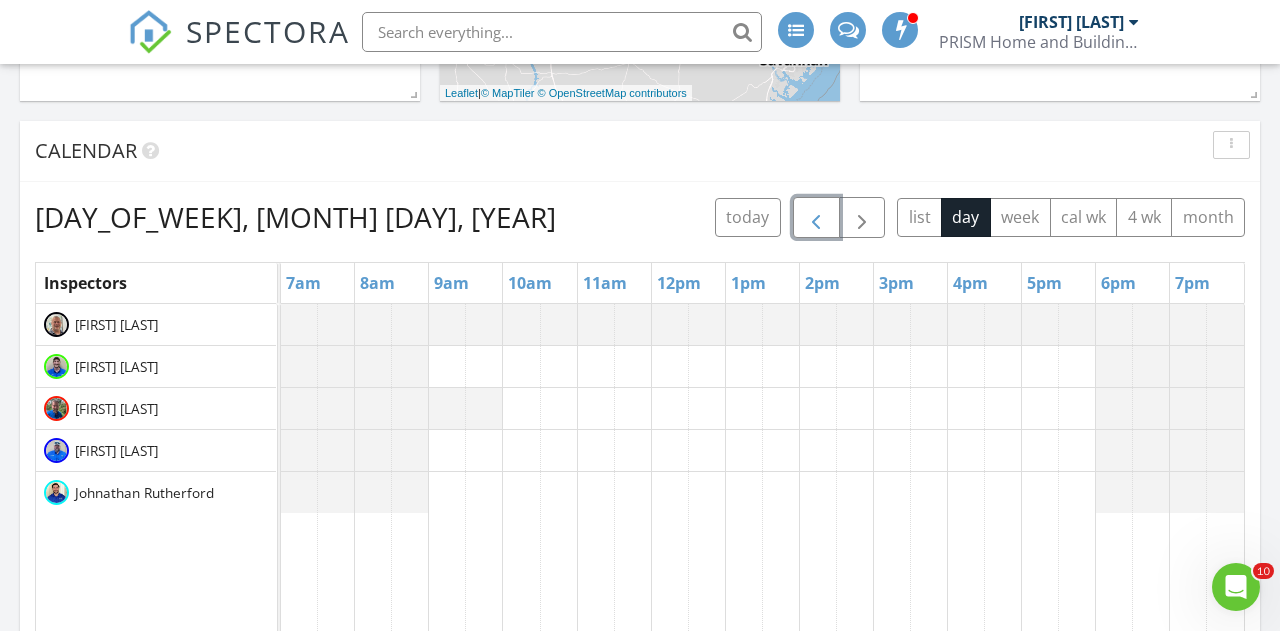 click at bounding box center (816, 218) 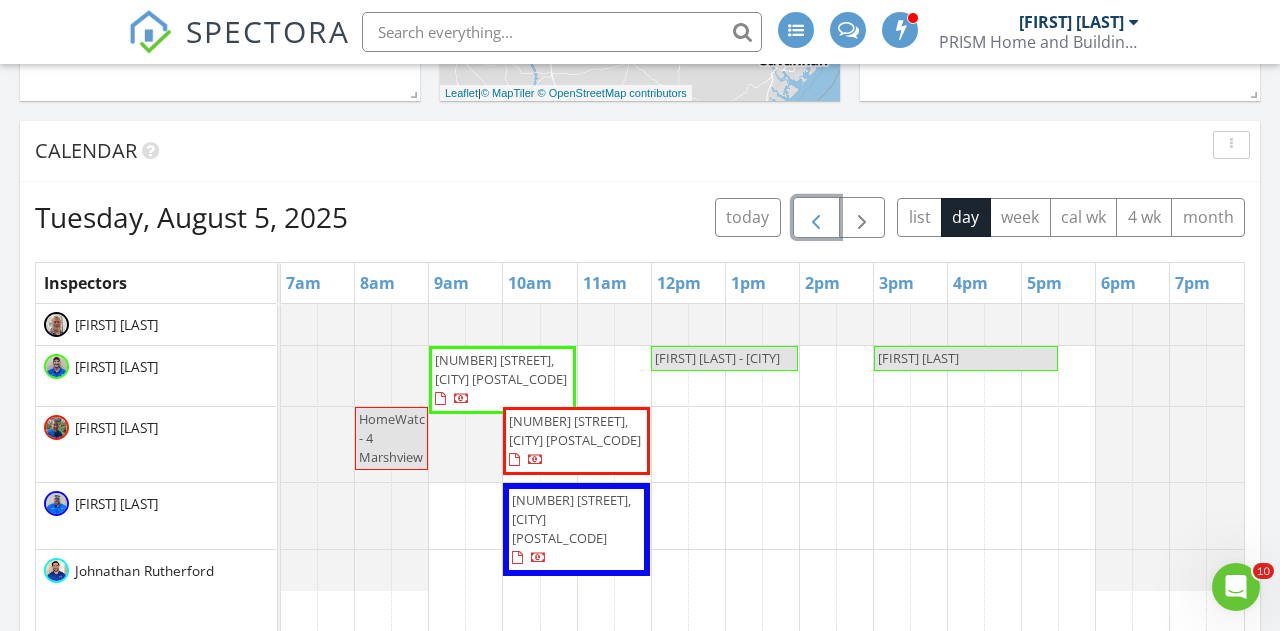 click at bounding box center [816, 218] 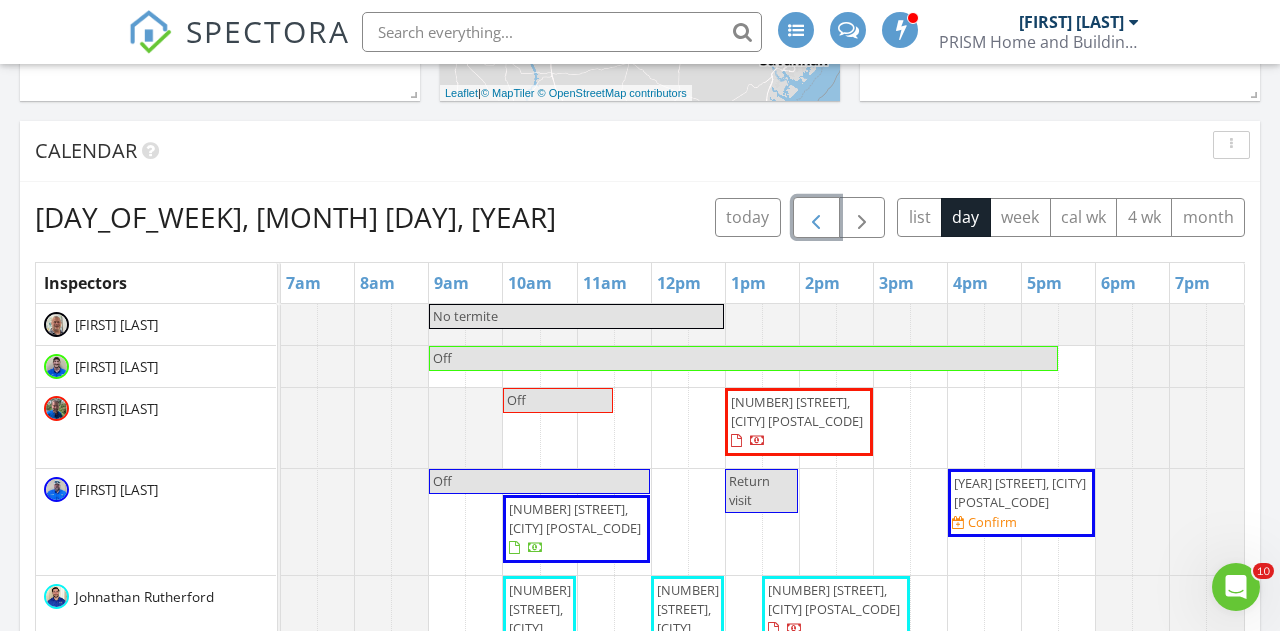 click on "2014 Wimbledon Ct, Hinesville 31313" at bounding box center [1020, 492] 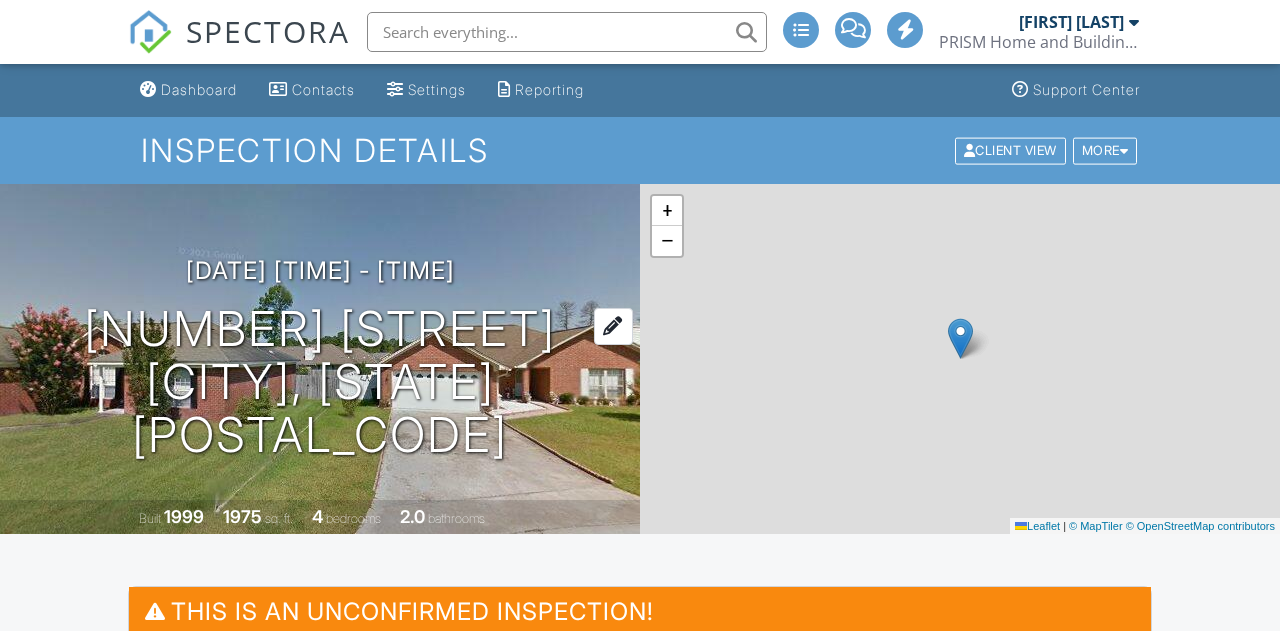 scroll, scrollTop: 282, scrollLeft: 0, axis: vertical 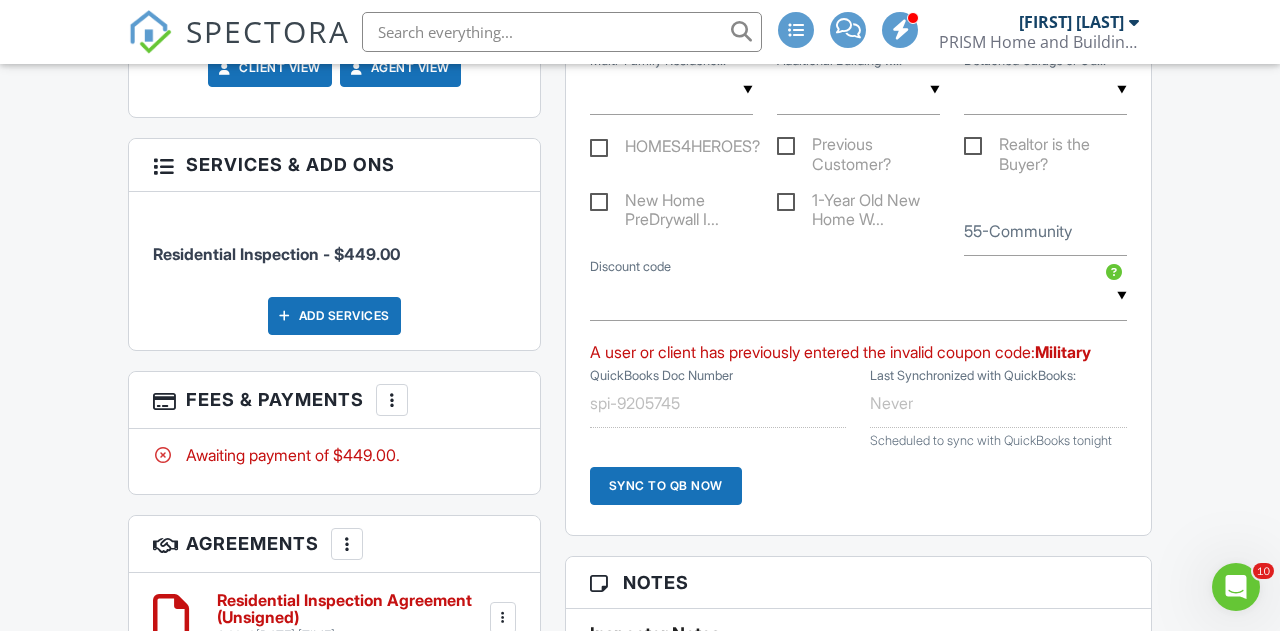 click on "HOMES4HEROES?" at bounding box center (675, 149) 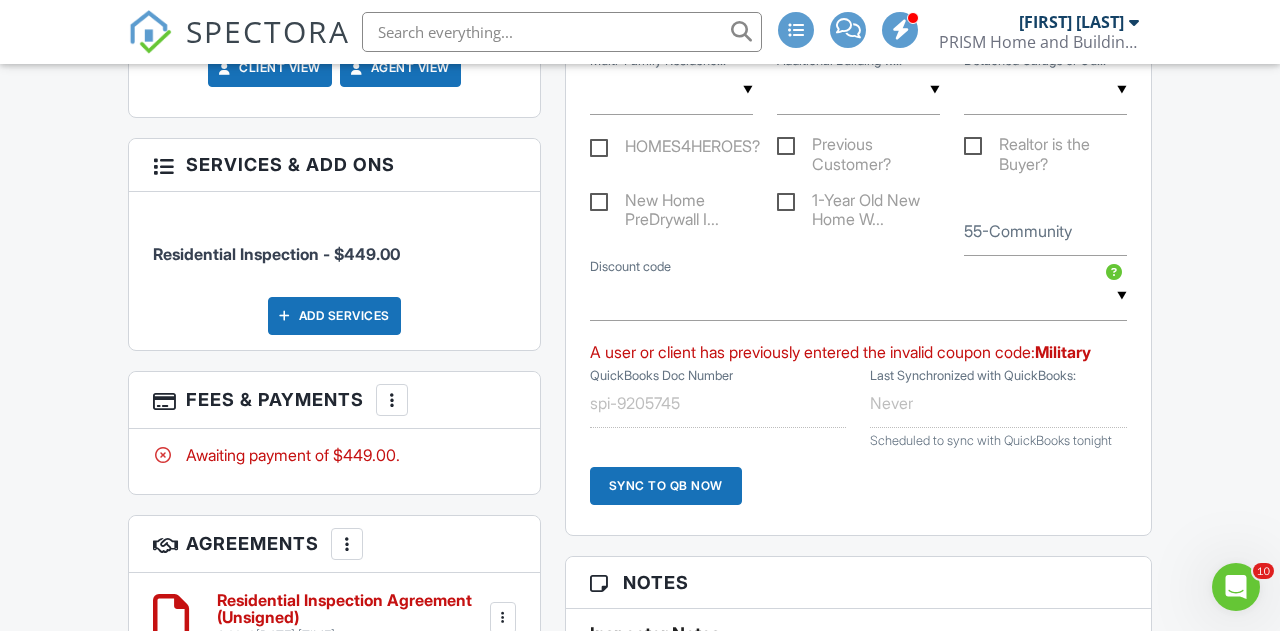 click on "HOMES4HEROES?" at bounding box center (596, 149) 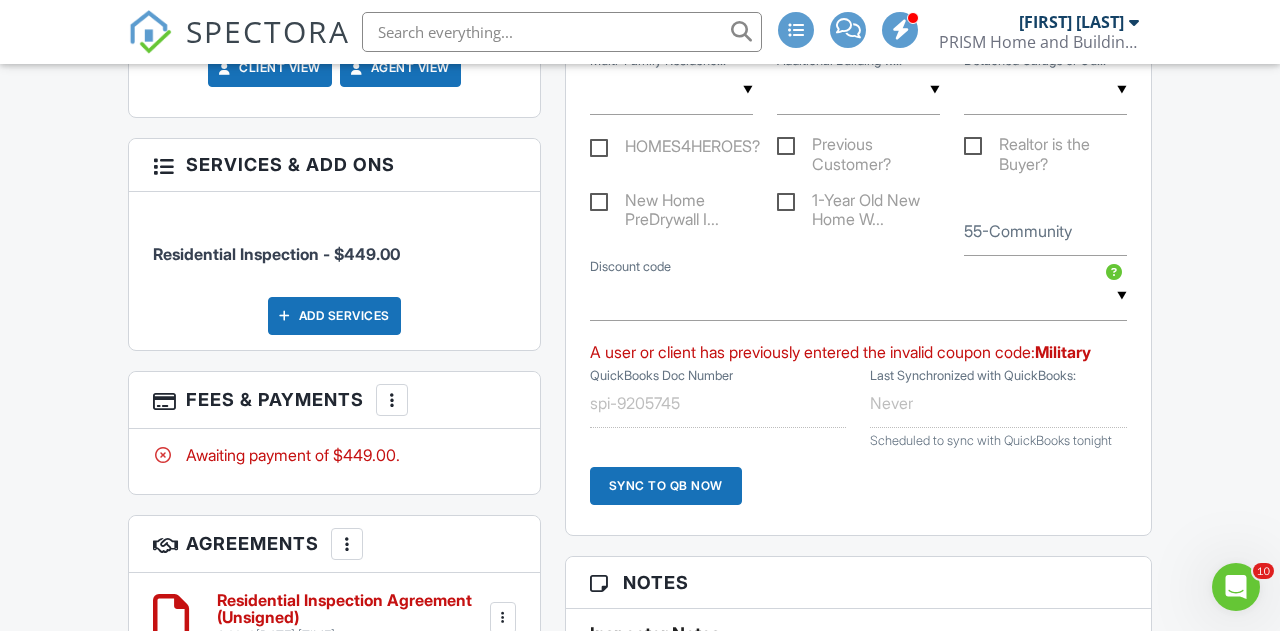 checkbox on "true" 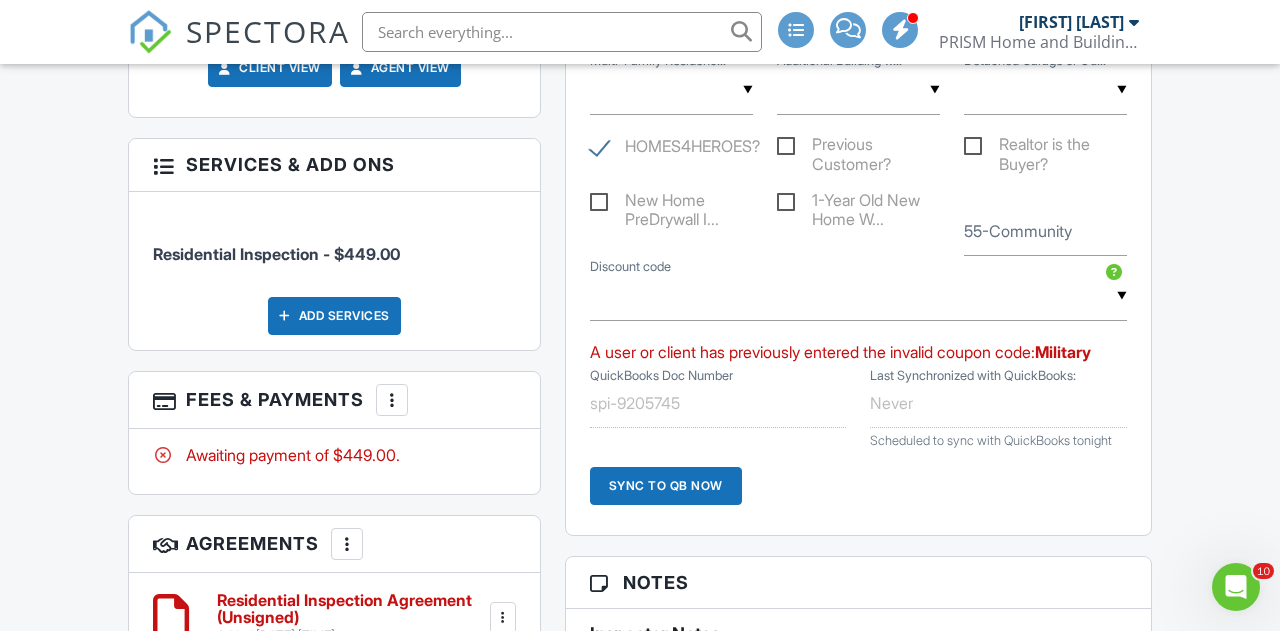 click at bounding box center [392, 400] 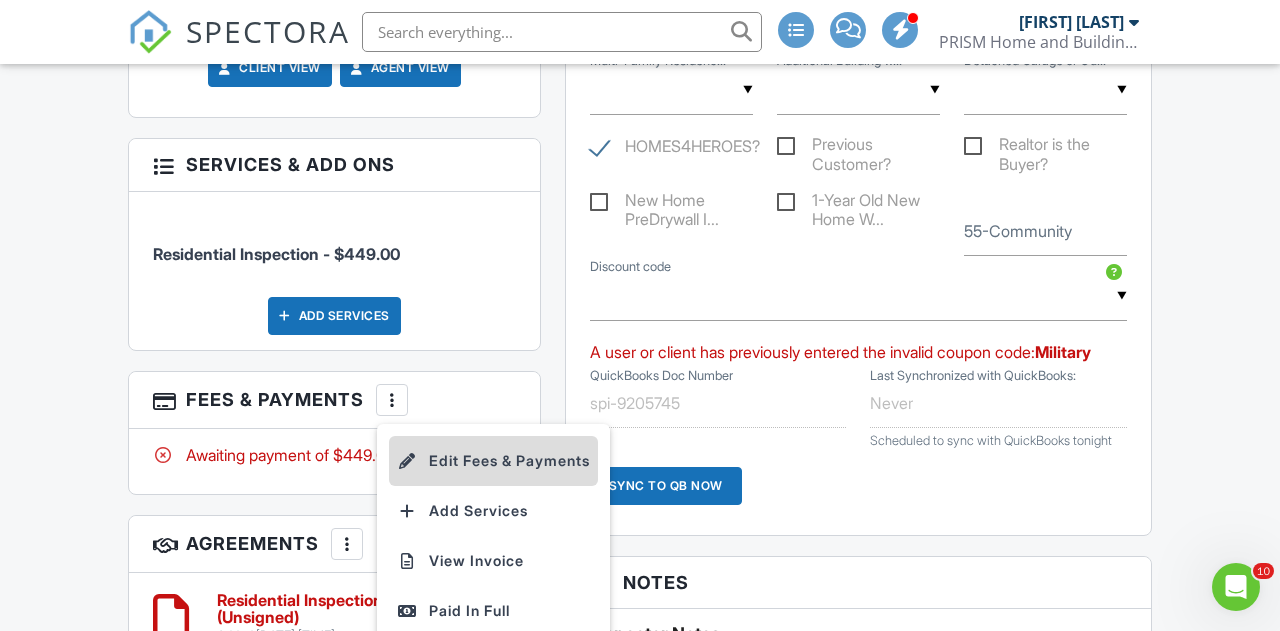 click on "Edit Fees & Payments" at bounding box center [493, 461] 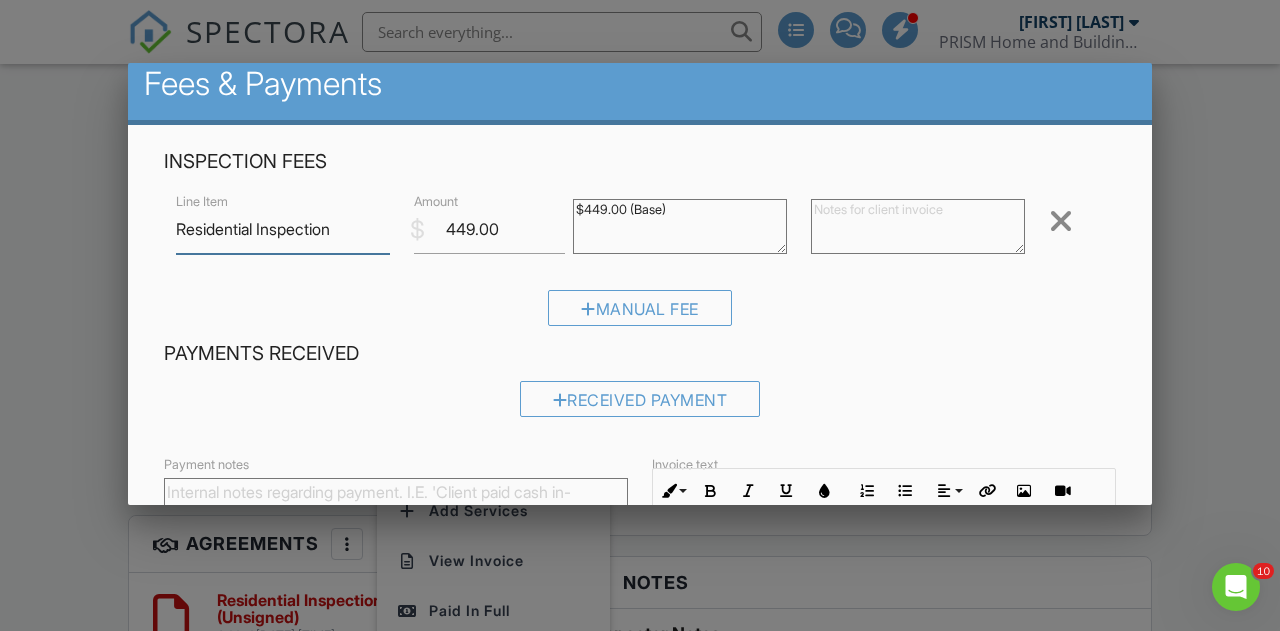 scroll, scrollTop: 0, scrollLeft: 0, axis: both 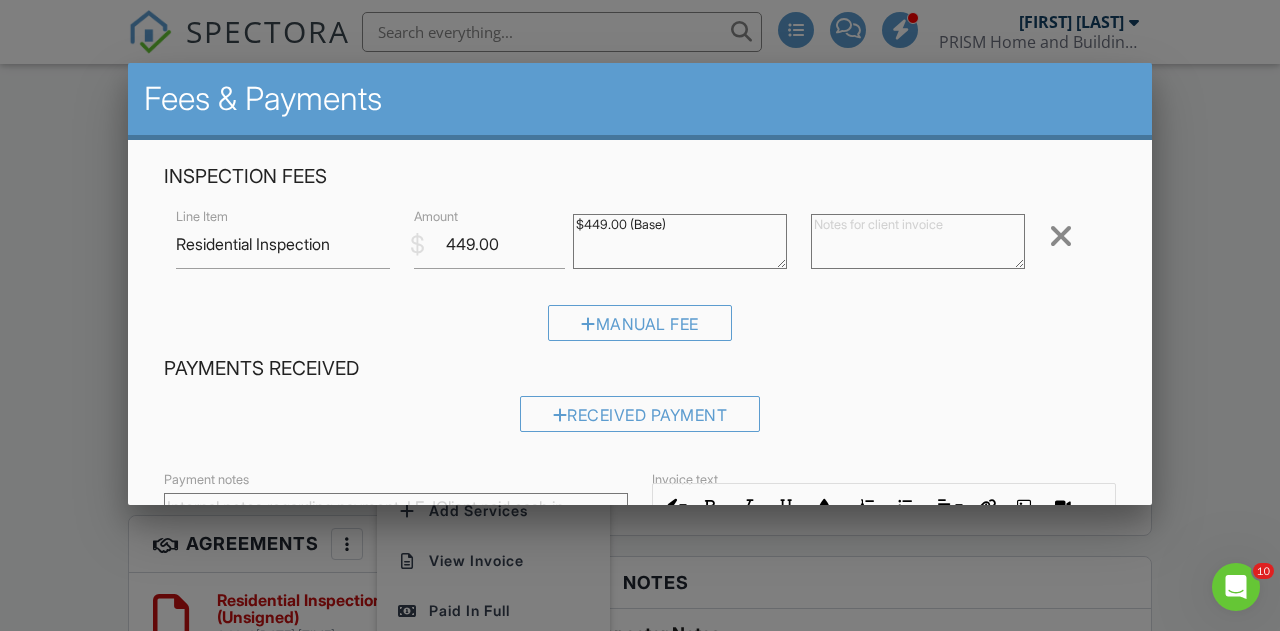 click at bounding box center (640, 294) 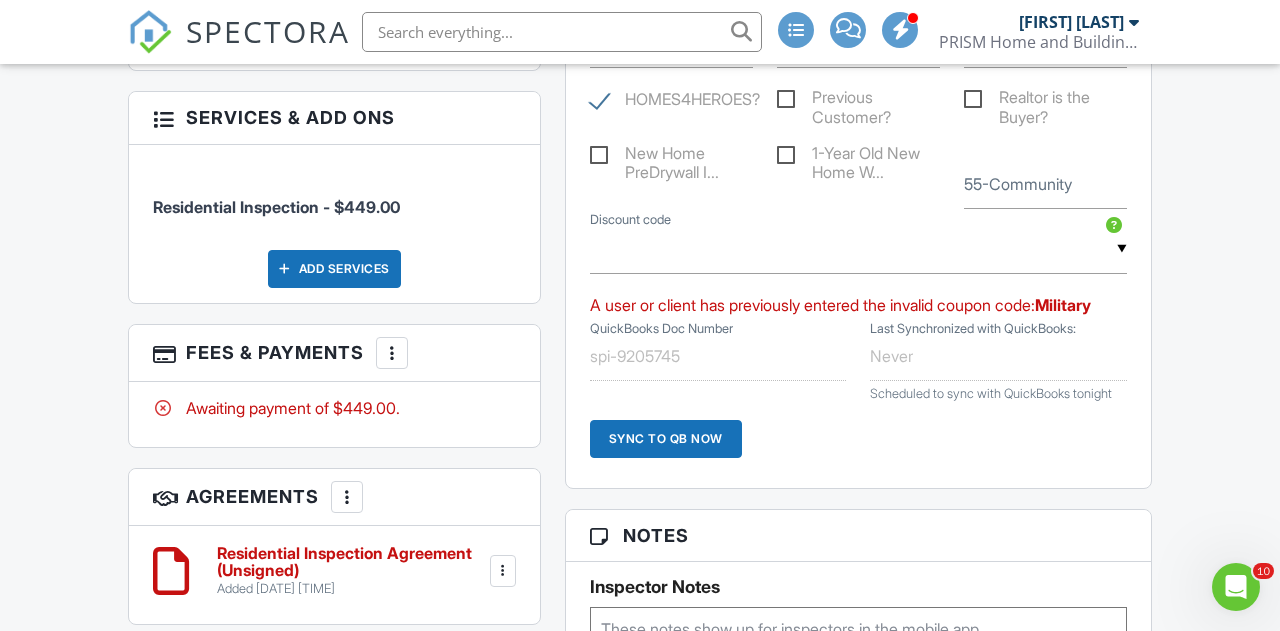 scroll, scrollTop: 1410, scrollLeft: 0, axis: vertical 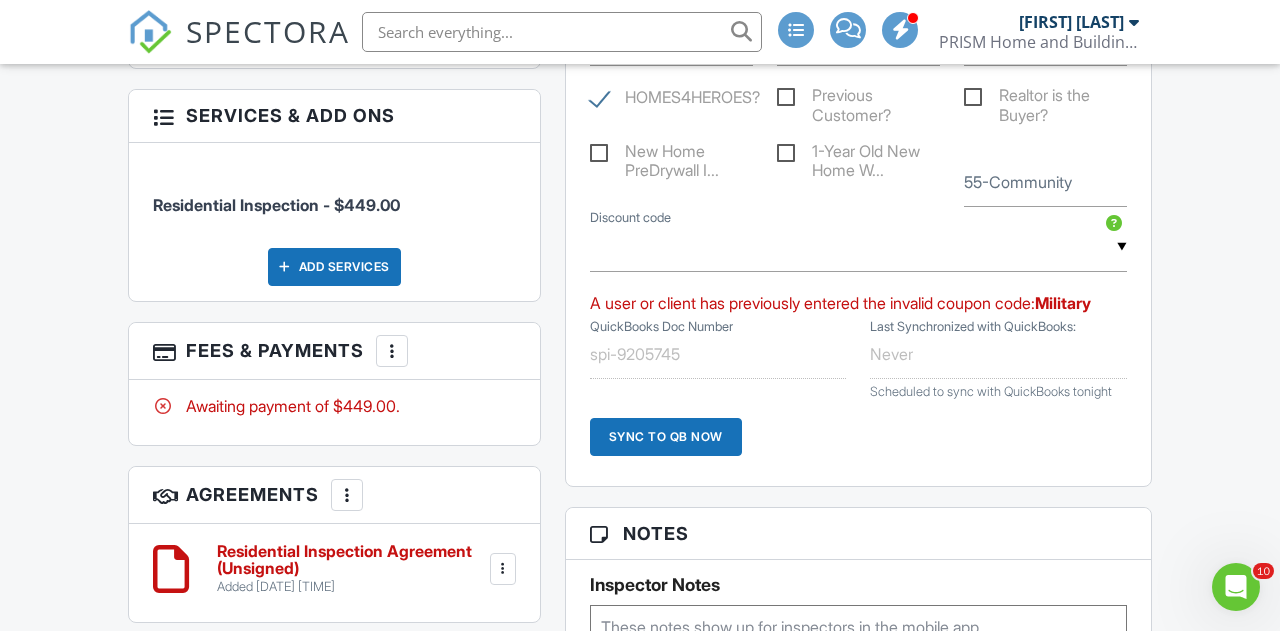 click on "Add Services" at bounding box center (334, 267) 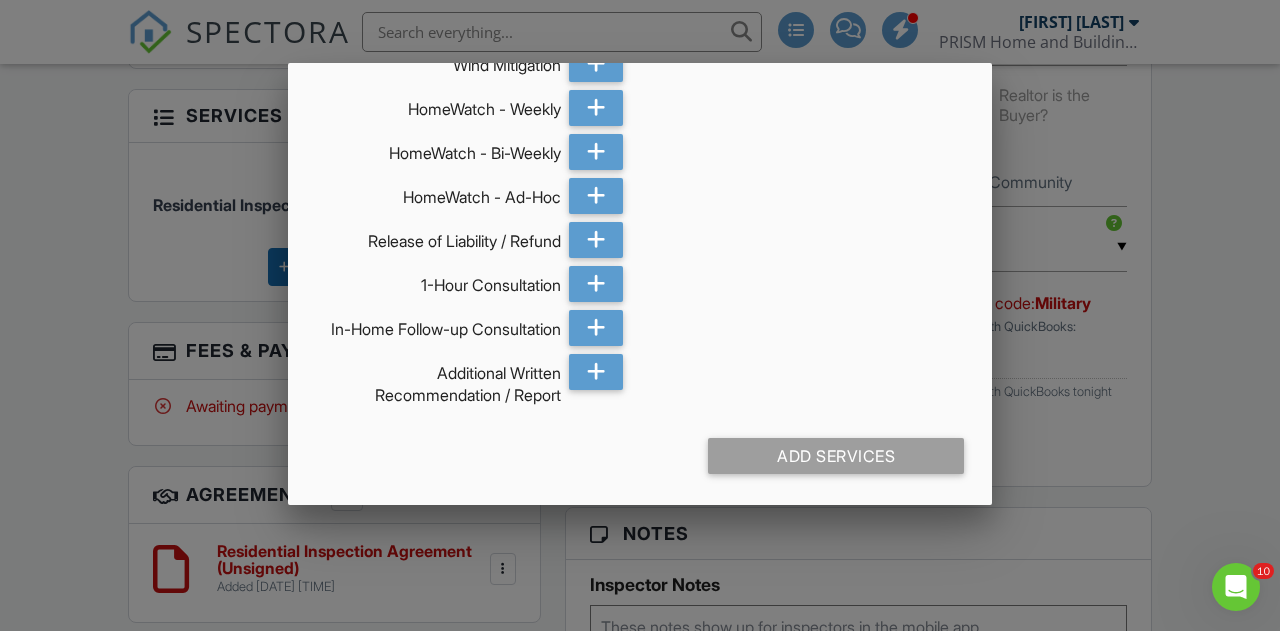 scroll, scrollTop: 3168, scrollLeft: 0, axis: vertical 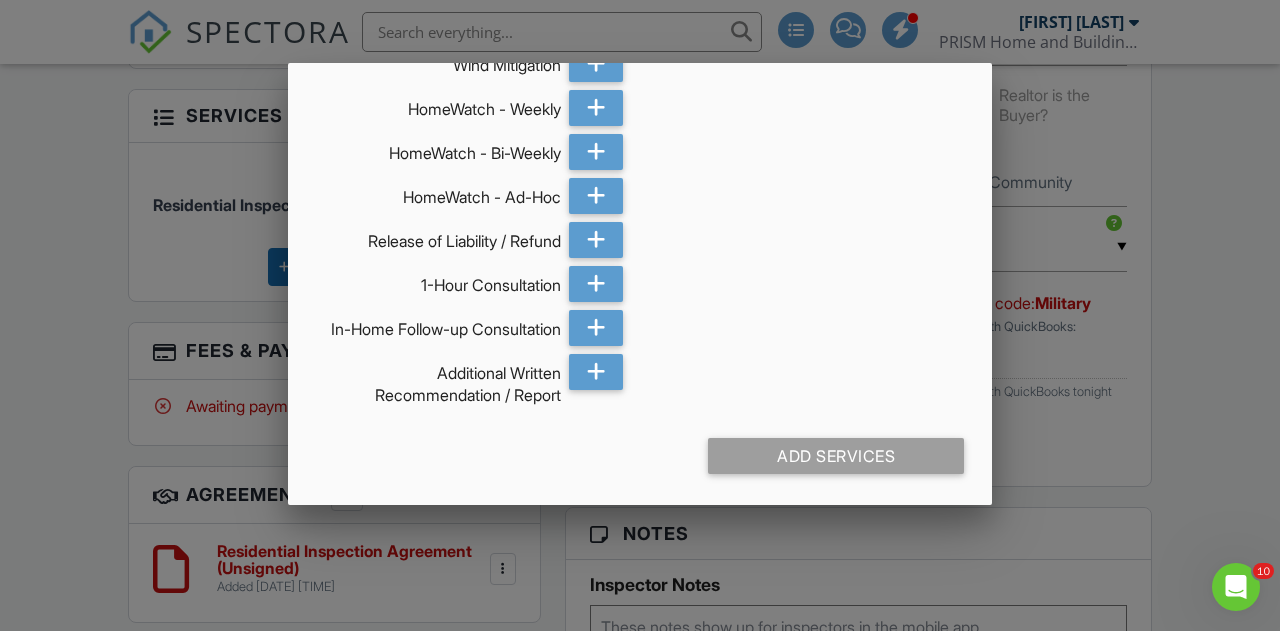 click at bounding box center (640, 294) 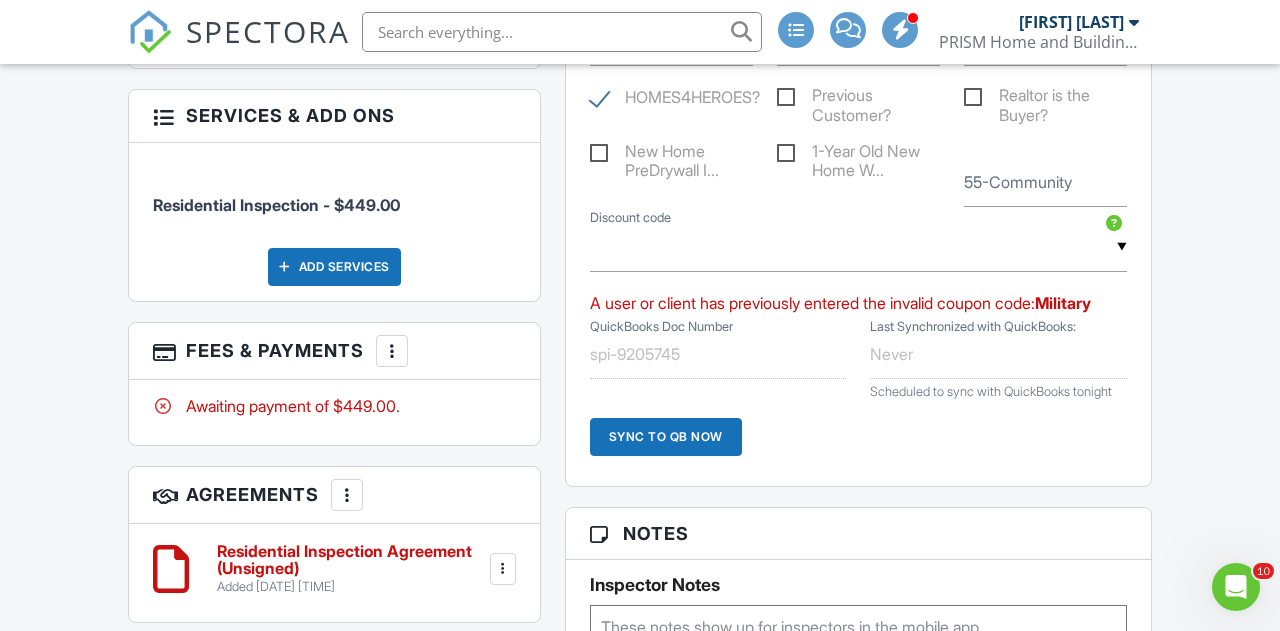 click on "▼ HOMES4HEROES - 10.0% off - Homes for Heroes Discount (Veterans, Active Duty, Retired Military, Fire, Police, Ambulance, First Responder, Teacher, or Nurse, School Bus Driver) REPEATCUSTOMER - $20.00 off - Repeat Home Inspection Customer REALTORASBUYER - $25.00 off - Realtor is the Buyer PRISM25 - $25.00 off PREDRYWALL - 30.0% off - Pre-Drywall Inspection for New Build 1YEARWARRANTY - 30.0% off - 1-Year New Build Warranty Inspection after Home Inspection HOMEWATCH - 25.0% off - HomeWatch Client adding Home Inspection
HOMES4HEROES - 10.0% off - Homes for Heroes Discount (Veterans, Active Duty, Retired Military, Fire, Police, Ambulance, First Responder, Teacher, or Nurse, School Bus Driver)
REPEATCUSTOMER - $20.00 off - Repeat Home Inspection Customer
REALTORASBUYER - $25.00 off - Realtor is the Buyer
PRISM25 - $25.00 off
PREDRYWALL - 30.0% off - Pre-Drywall Inspection for New Build
1YEARWARRANTY - 30.0% off - 1-Year New Build Warranty Inspection after Home Inspection" at bounding box center (858, 247) 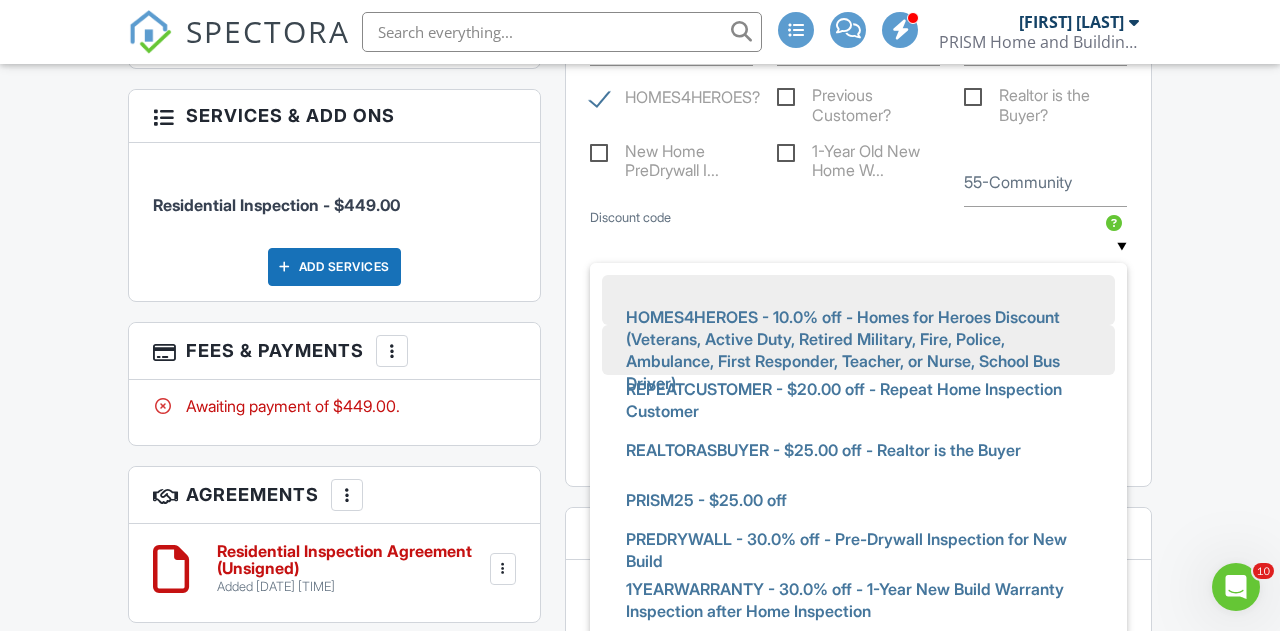 click on "HOMES4HEROES - 10.0% off - Homes for Heroes Discount (Veterans, Active Duty, Retired Military, Fire, Police, Ambulance, First Responder, Teacher, or Nurse, School Bus Driver)" at bounding box center (858, 350) 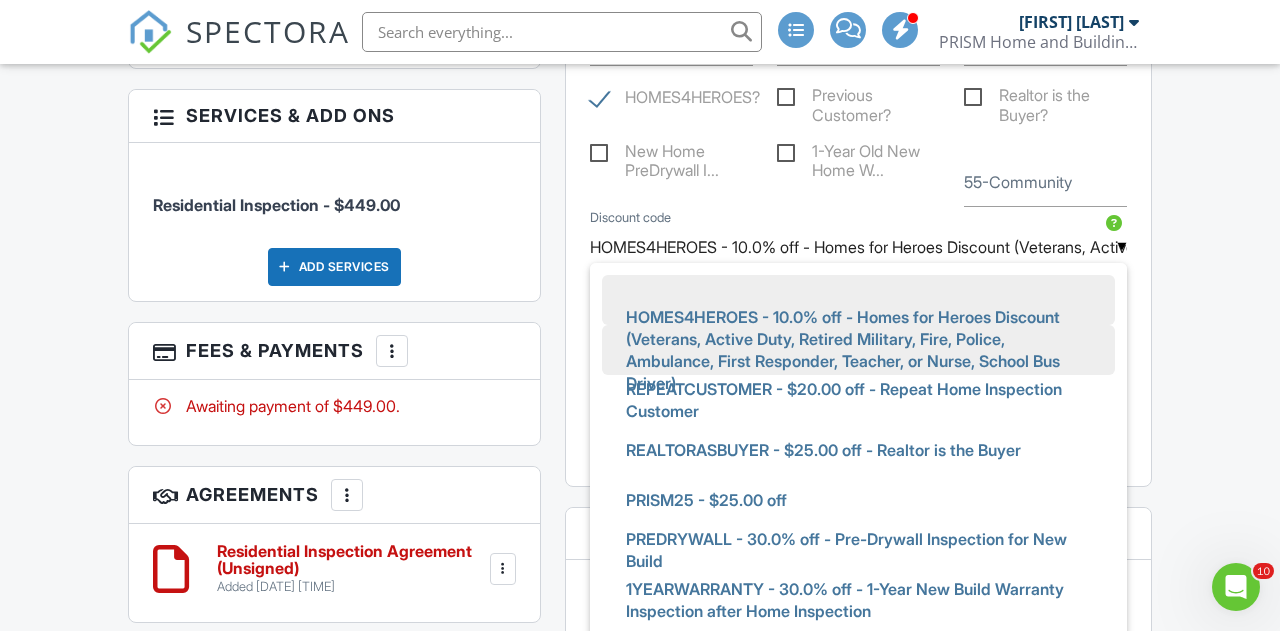 scroll, scrollTop: 16, scrollLeft: 0, axis: vertical 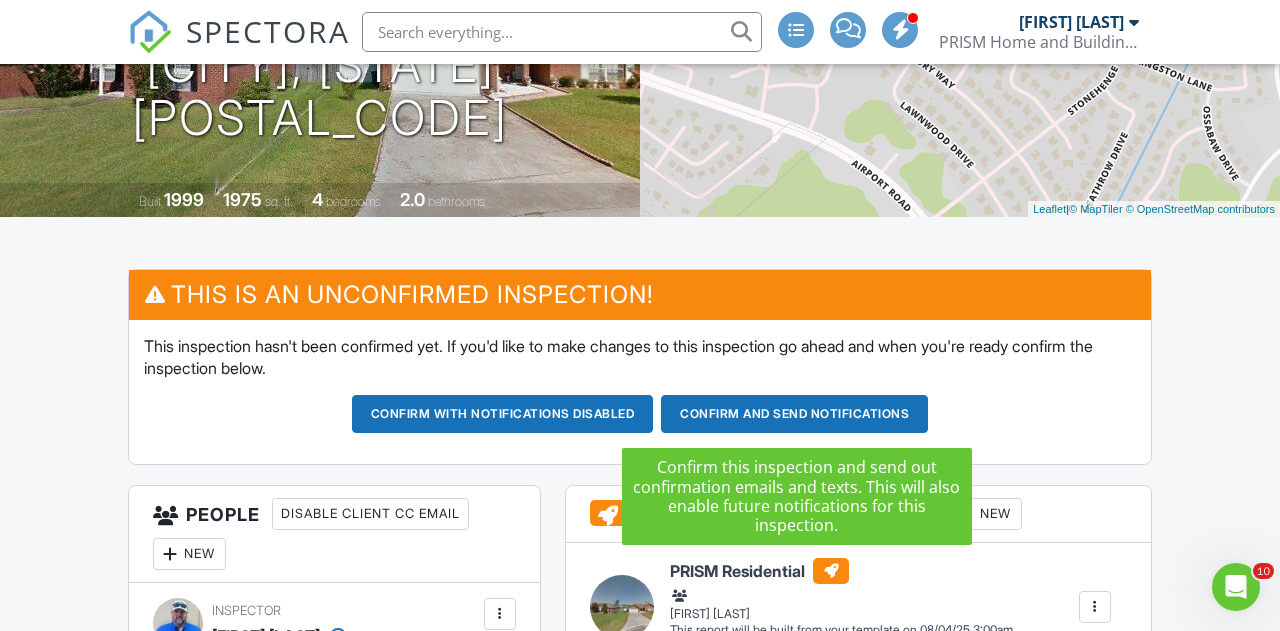 click on "Confirm and send notifications" at bounding box center [503, 414] 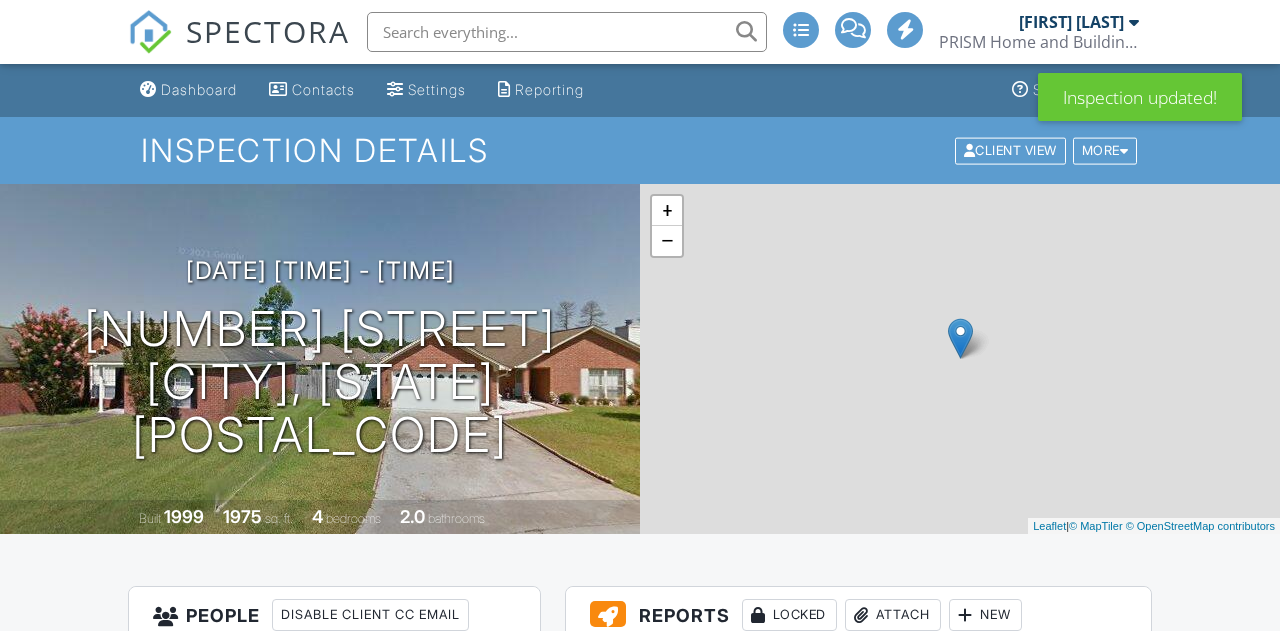 click on "Dashboard" at bounding box center [199, 89] 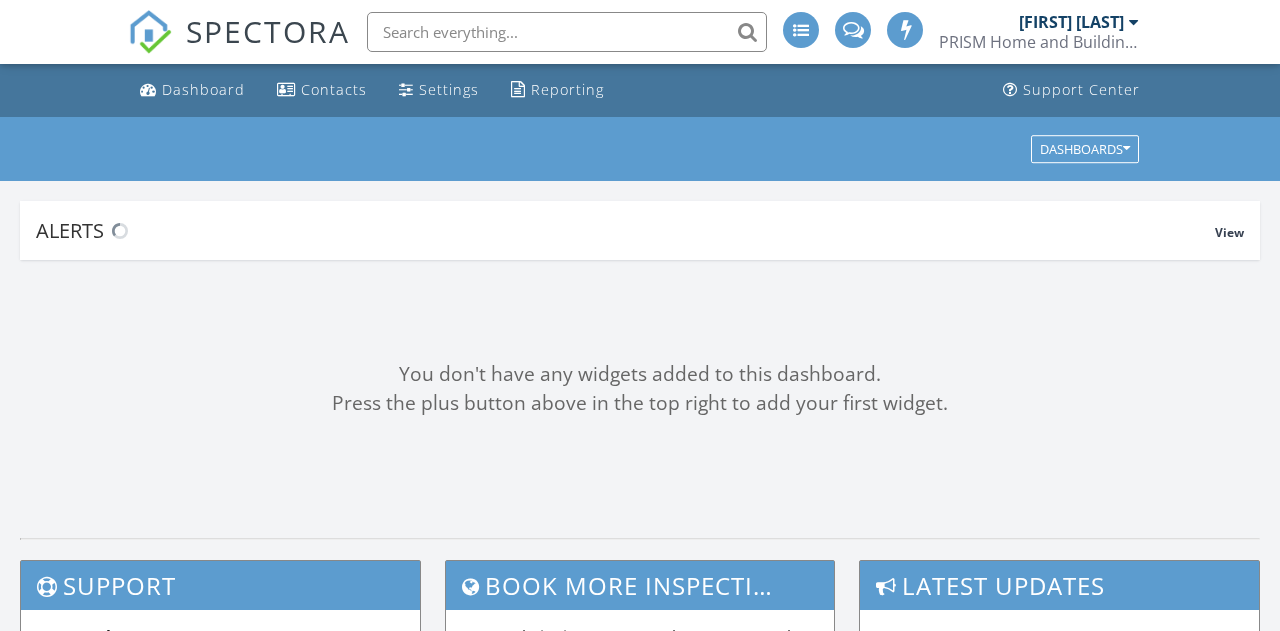 scroll, scrollTop: 0, scrollLeft: 0, axis: both 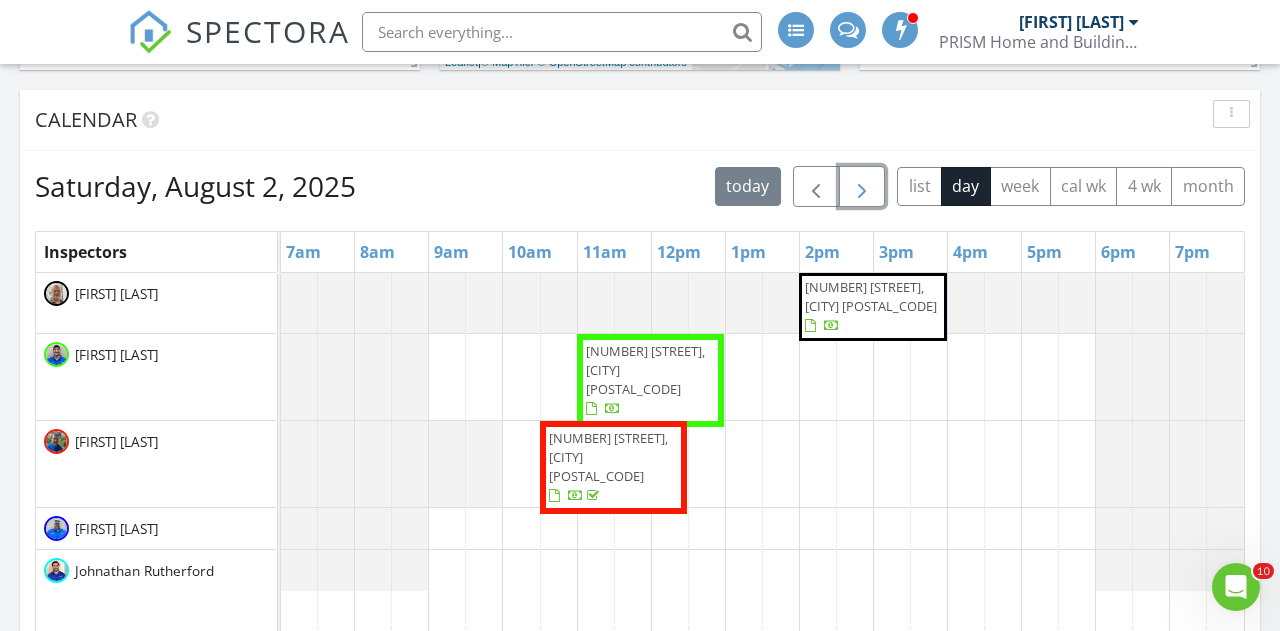 click at bounding box center [862, 187] 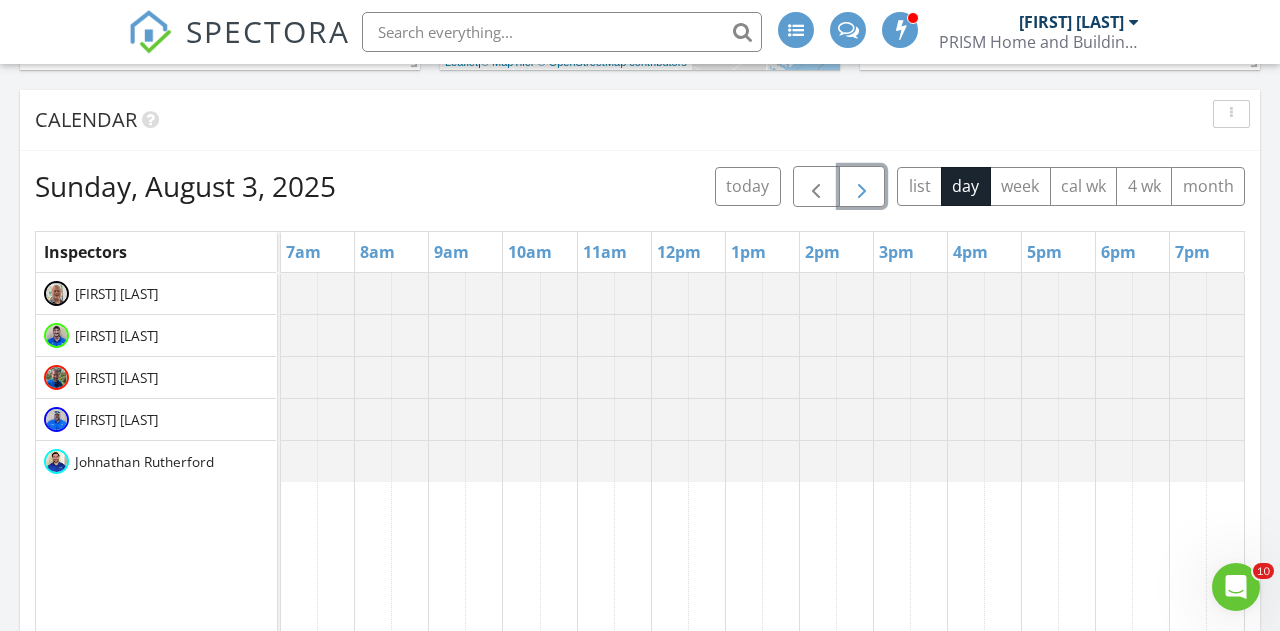 click at bounding box center (862, 187) 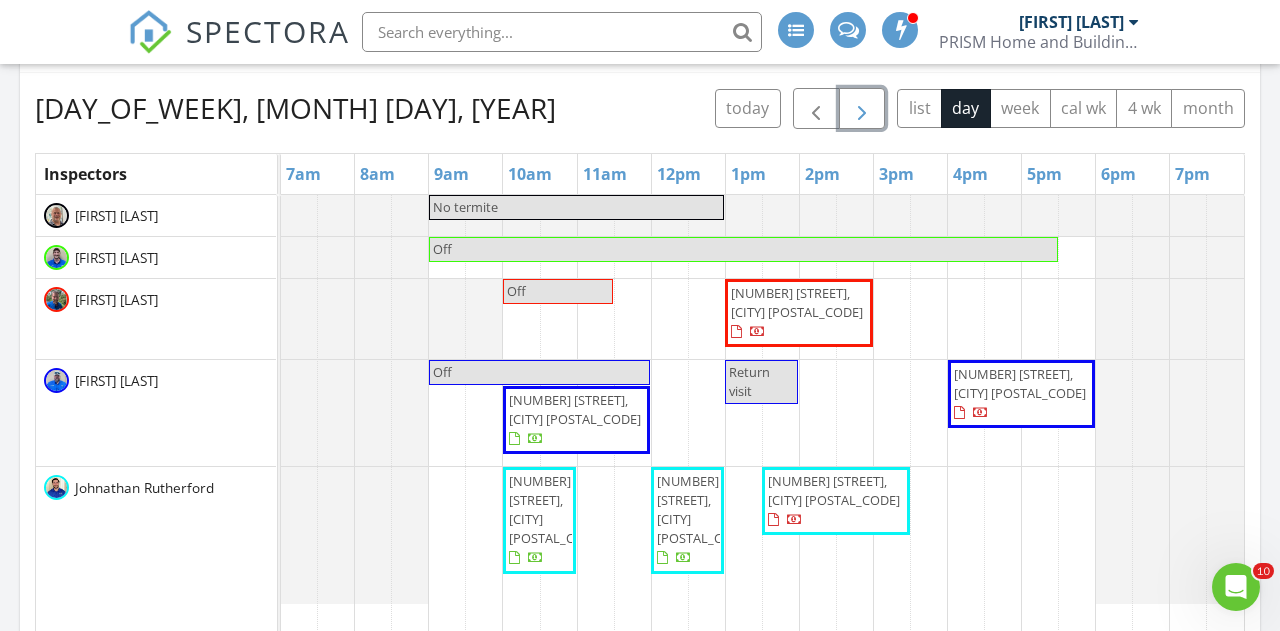 scroll, scrollTop: 874, scrollLeft: 0, axis: vertical 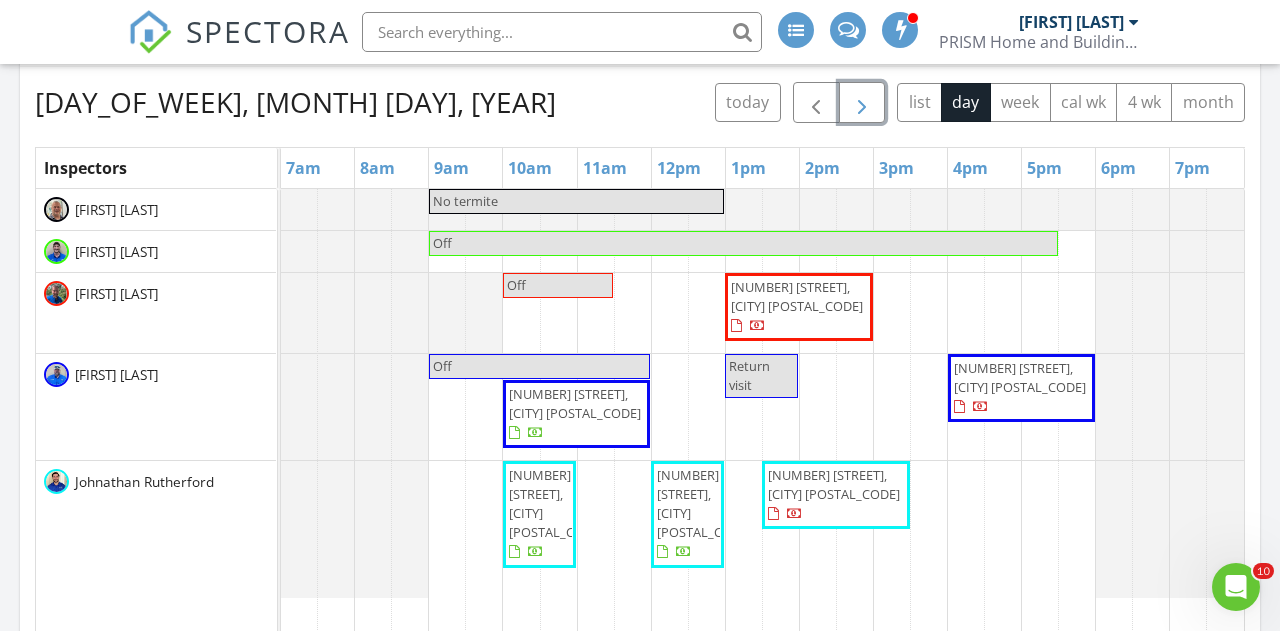 click at bounding box center [862, 102] 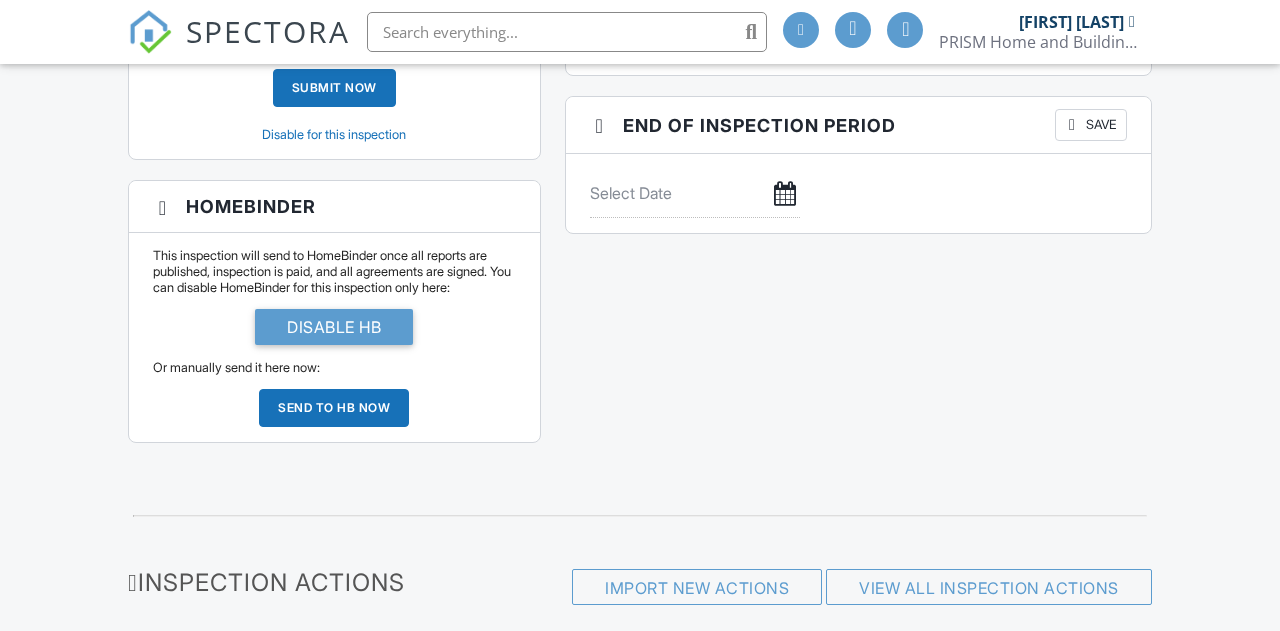 scroll, scrollTop: 1241, scrollLeft: 0, axis: vertical 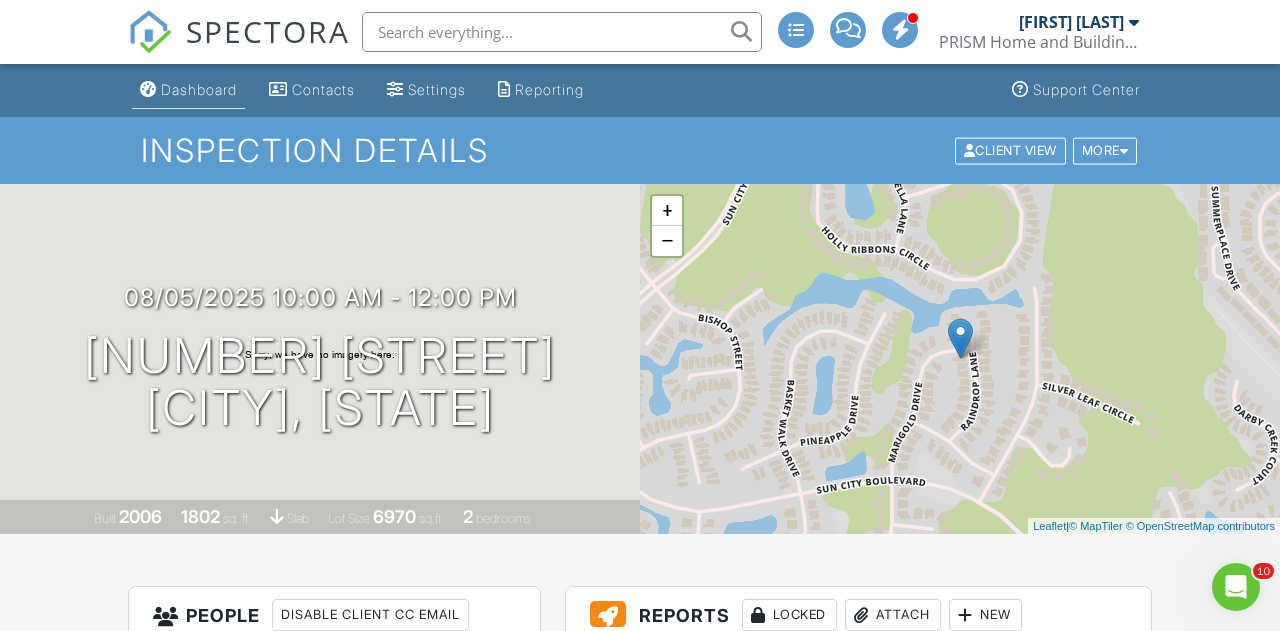 click on "Dashboard" at bounding box center [199, 89] 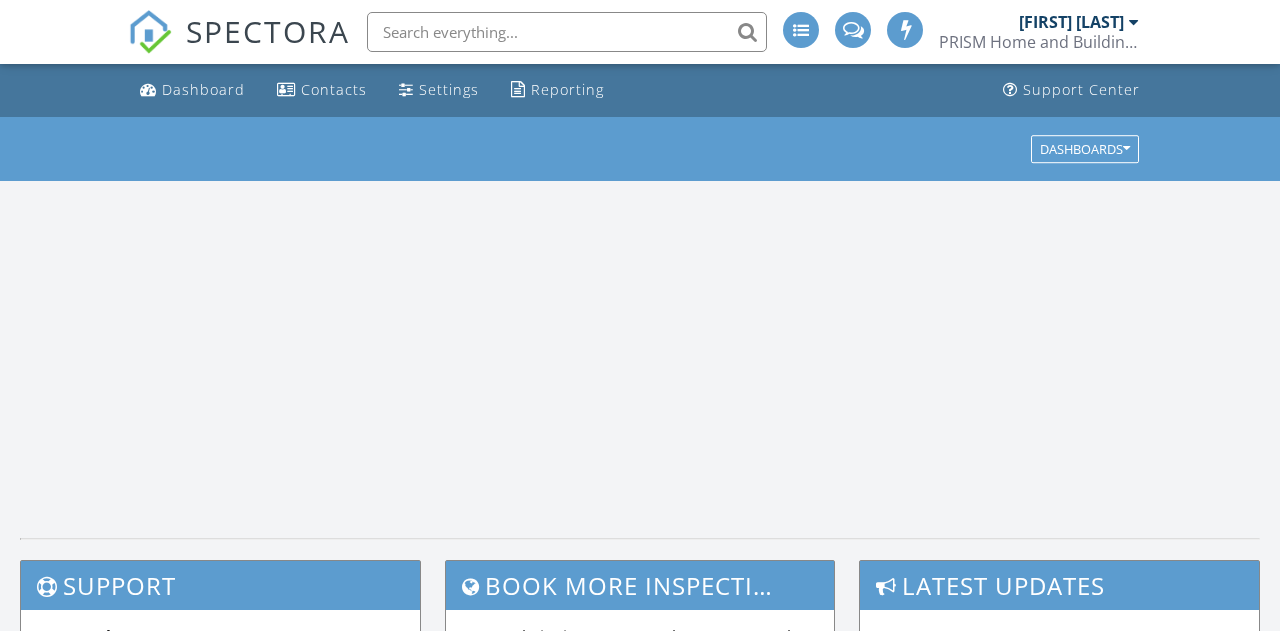 scroll, scrollTop: 0, scrollLeft: 0, axis: both 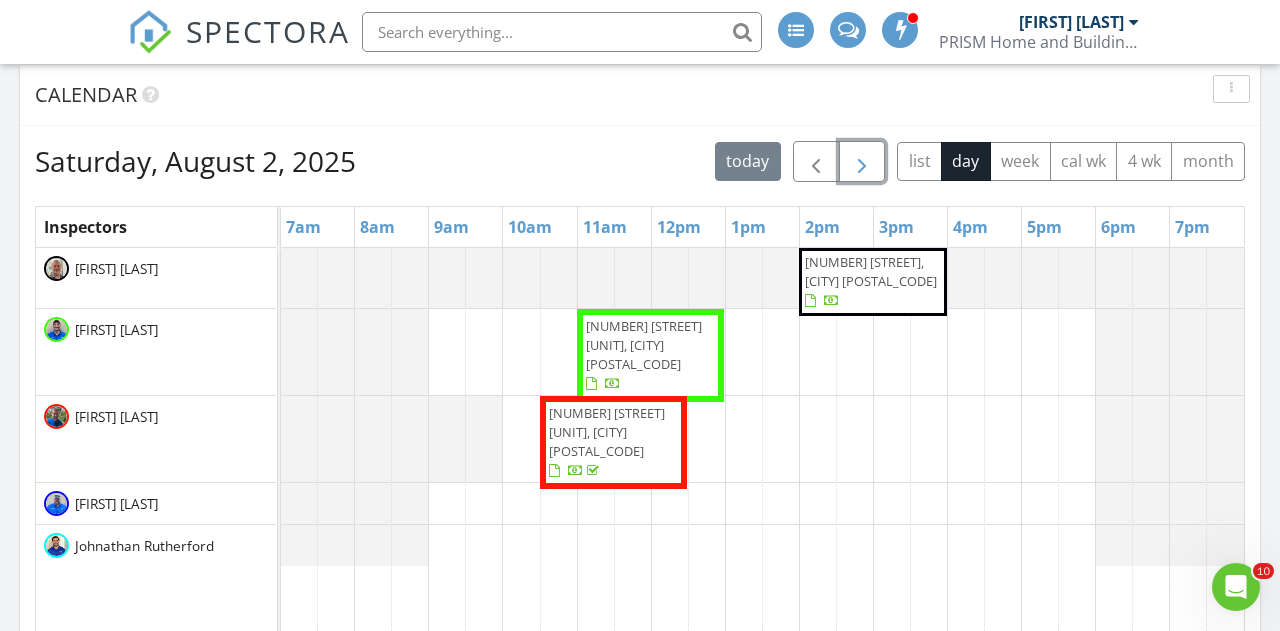 click at bounding box center (862, 162) 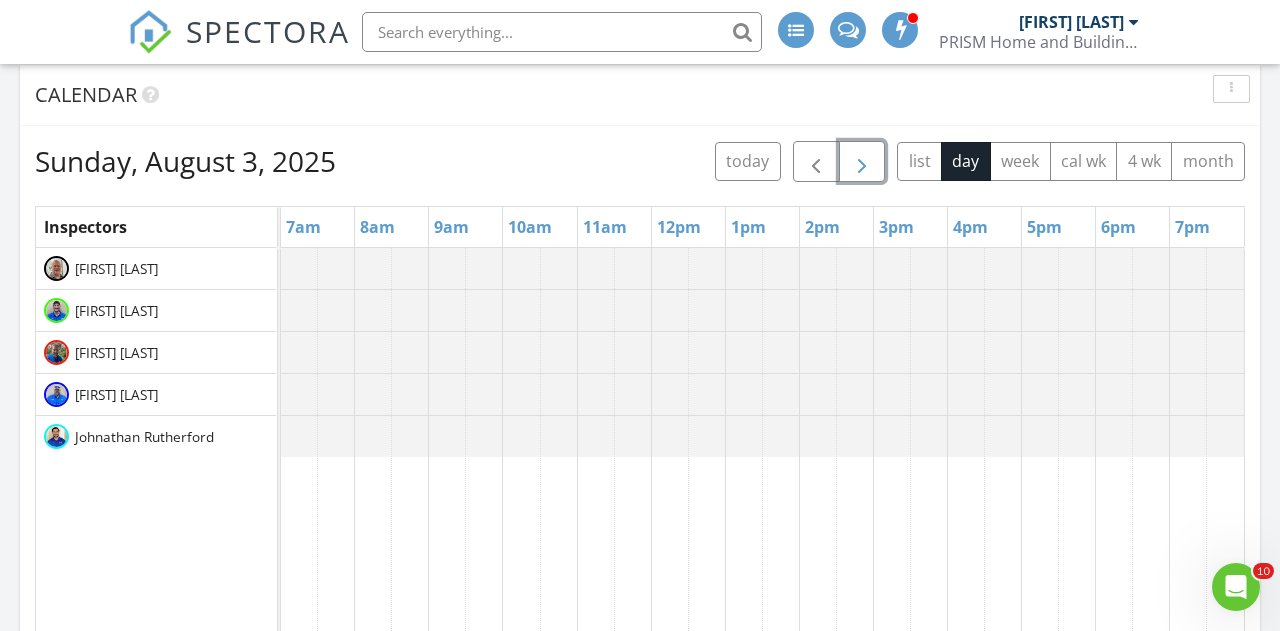 click at bounding box center (862, 162) 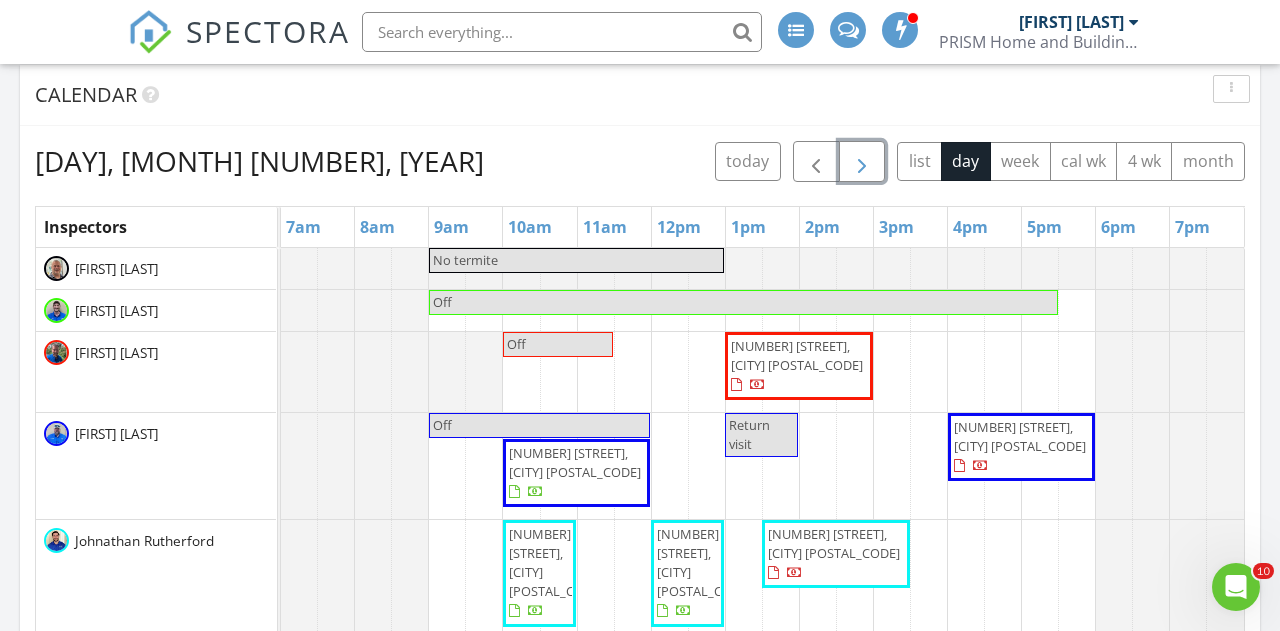 click at bounding box center [862, 162] 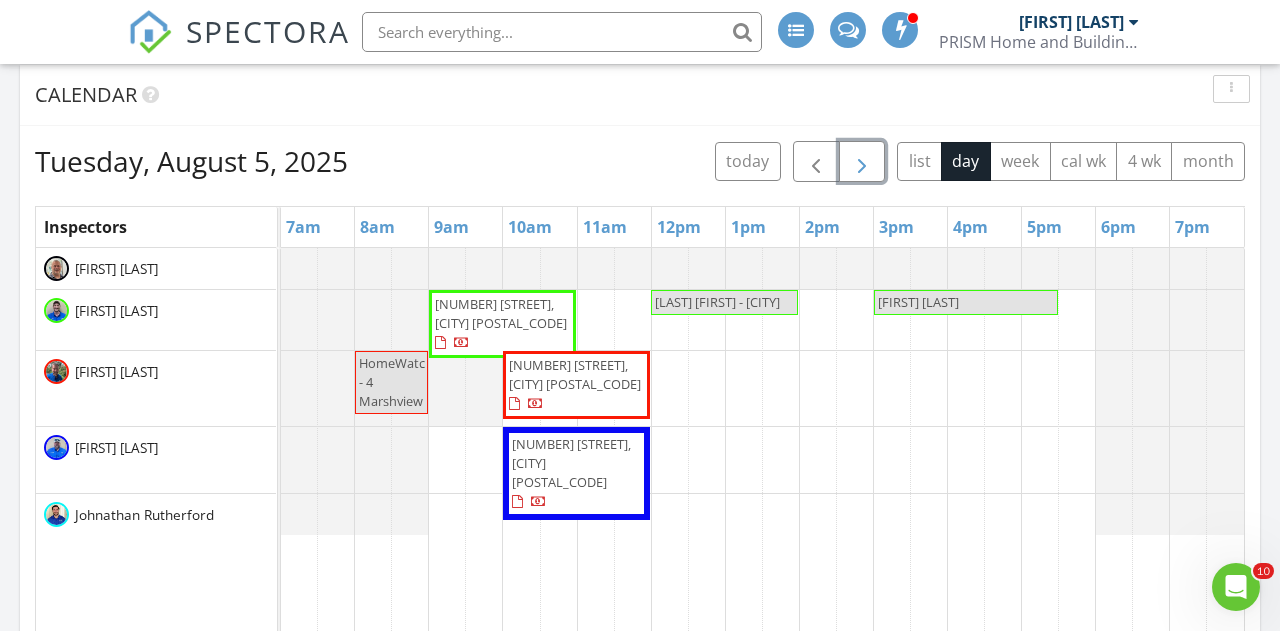 click at bounding box center (862, 162) 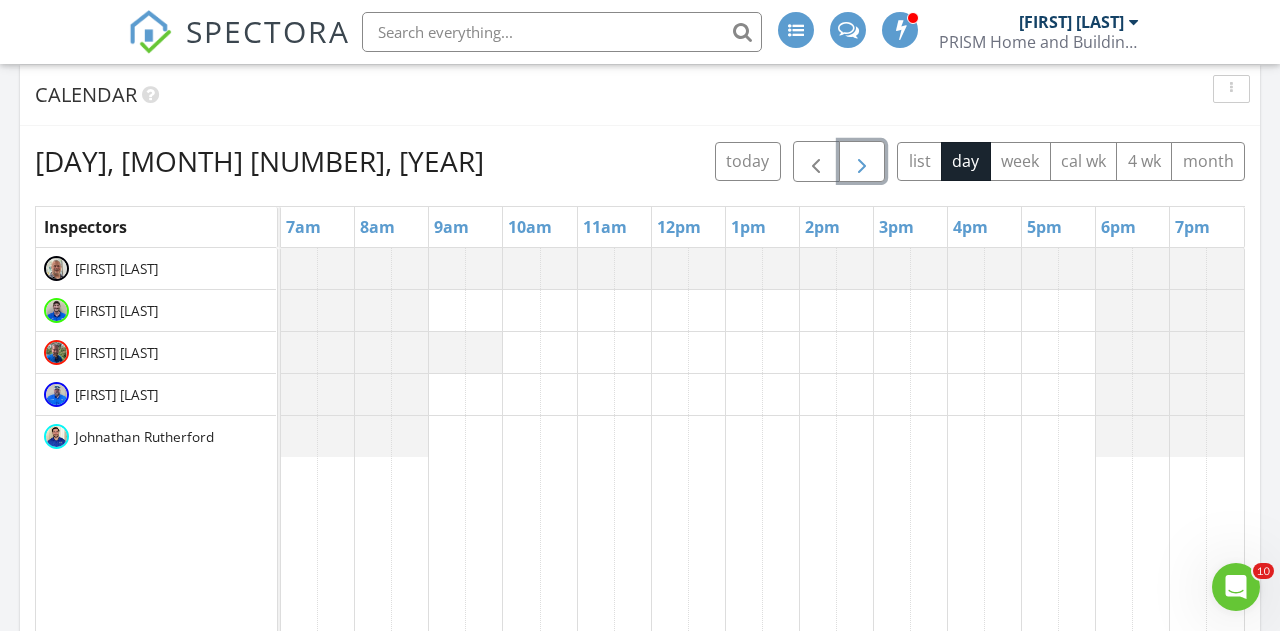 click at bounding box center [862, 162] 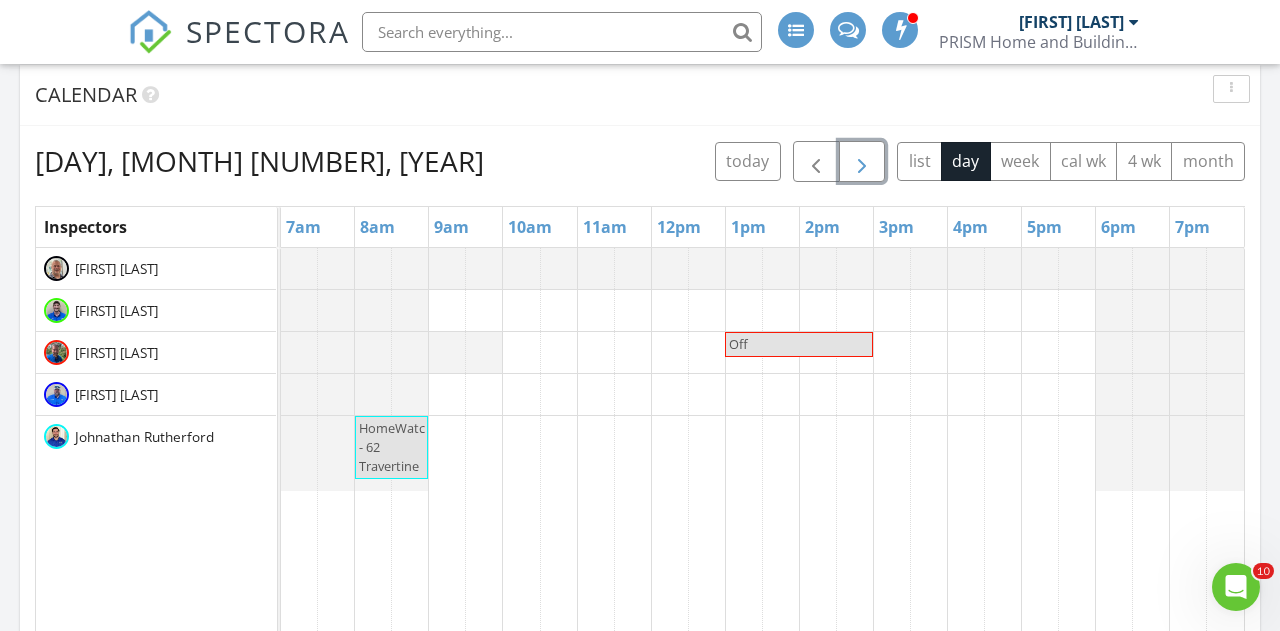 click at bounding box center (862, 162) 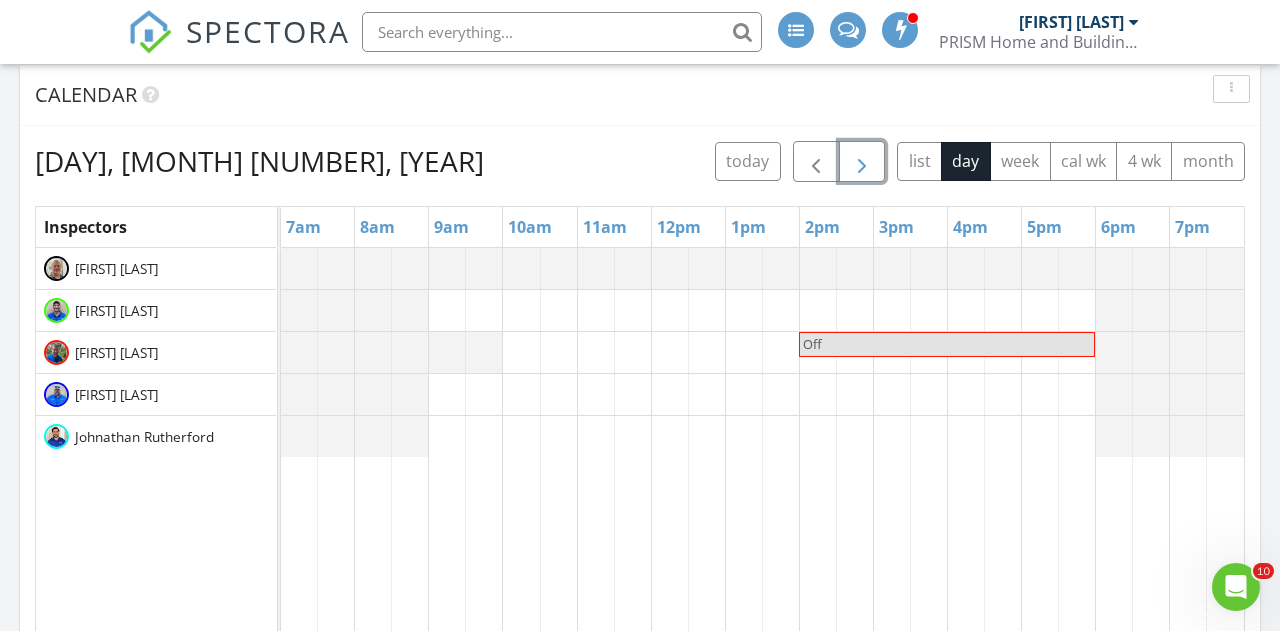 click at bounding box center (862, 162) 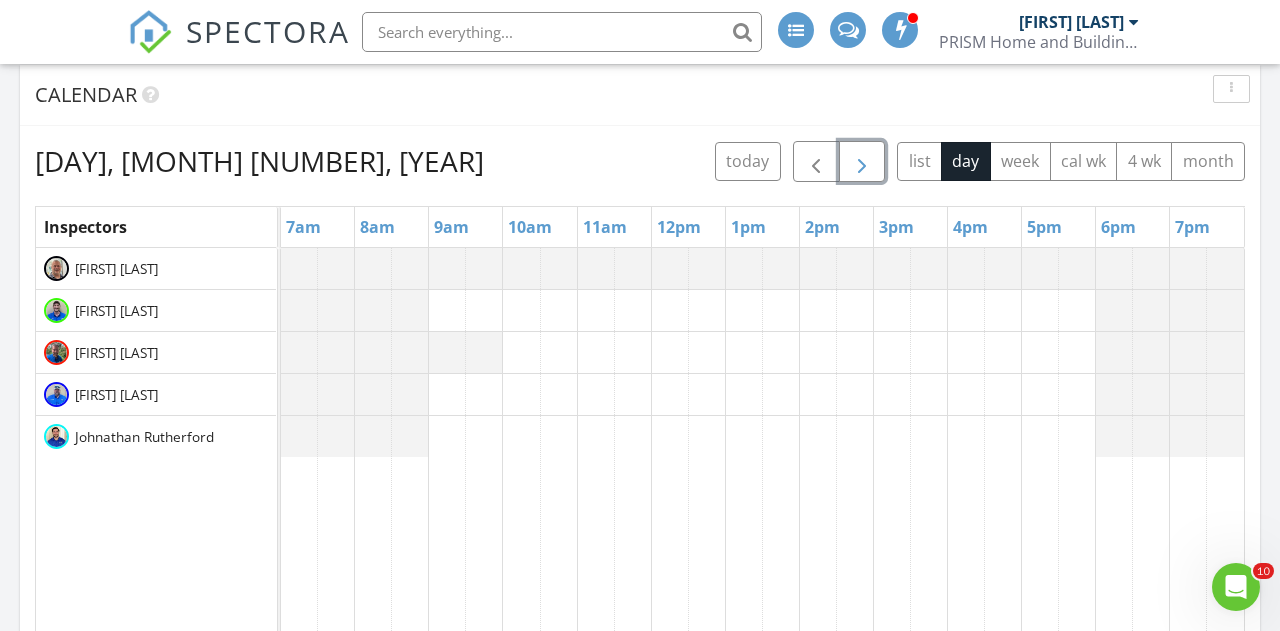 click at bounding box center [862, 162] 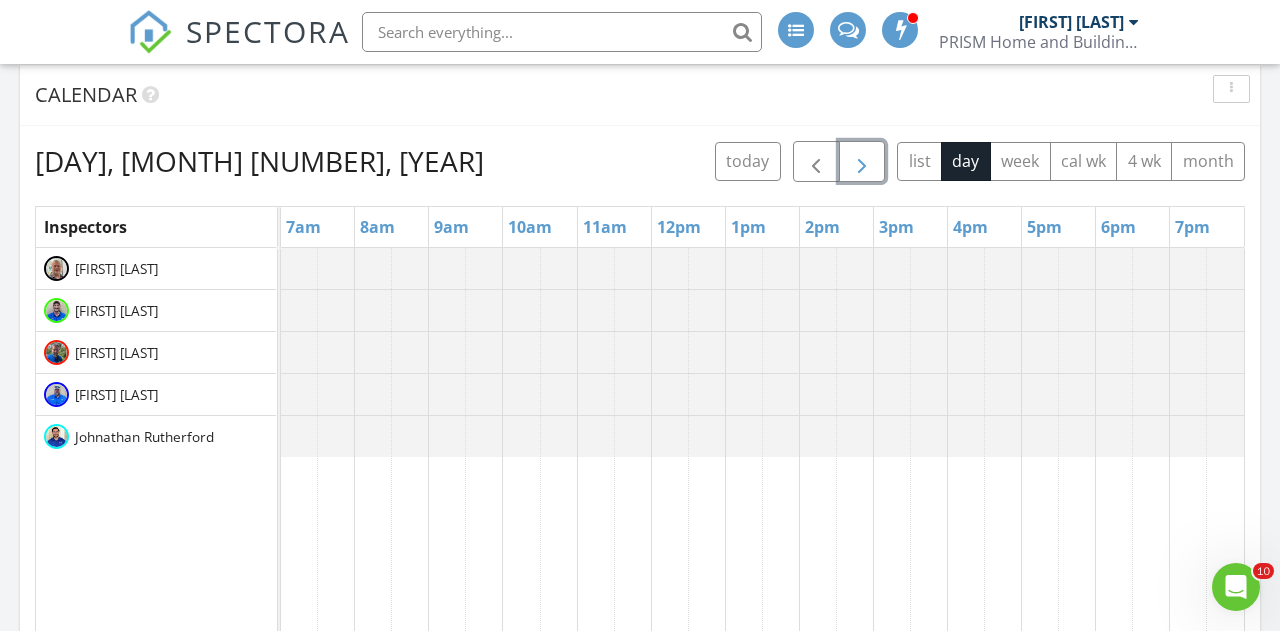 click at bounding box center [862, 162] 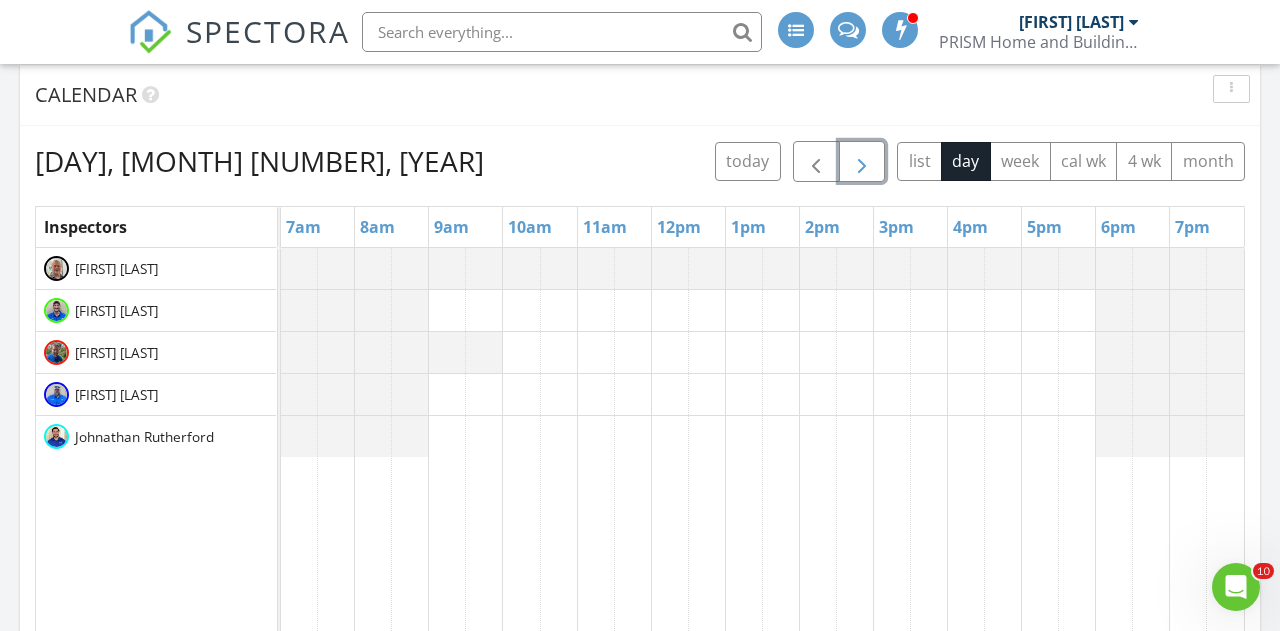 click at bounding box center (862, 162) 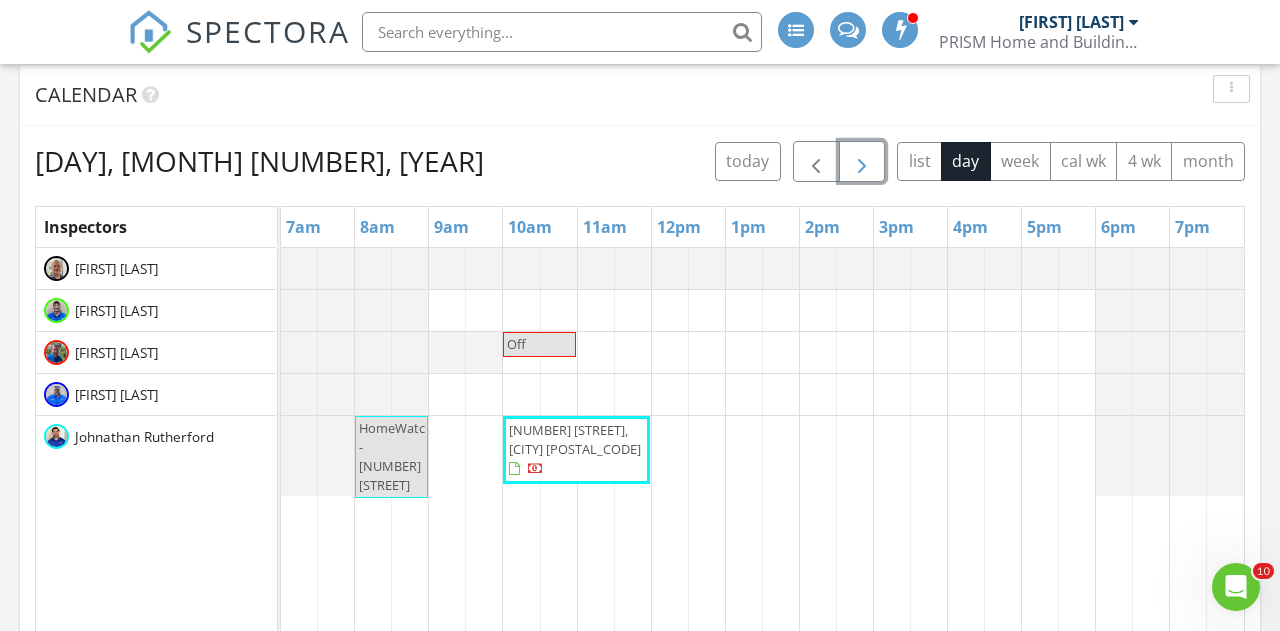 click at bounding box center [862, 162] 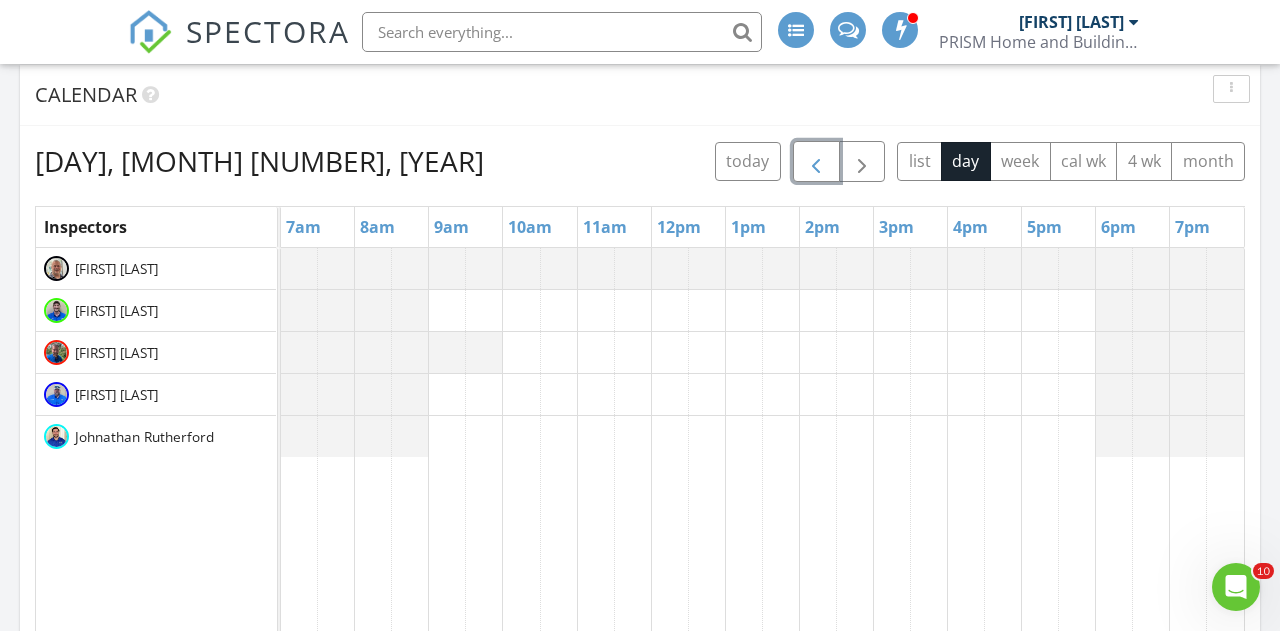 click at bounding box center [816, 162] 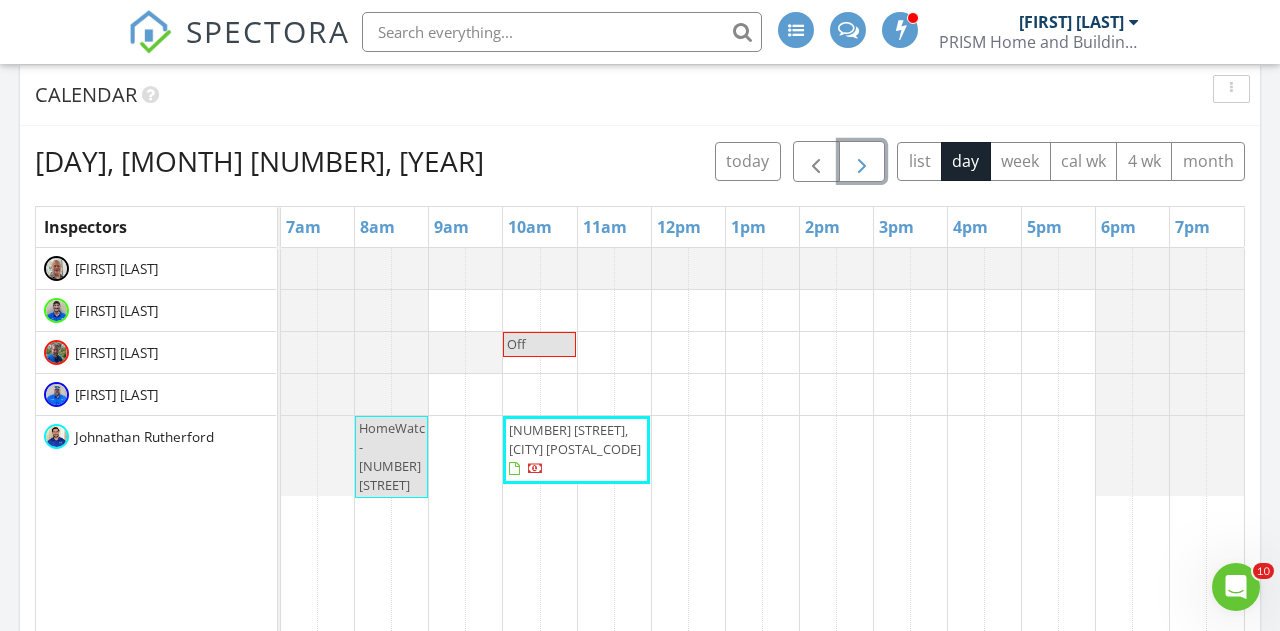 click at bounding box center [862, 161] 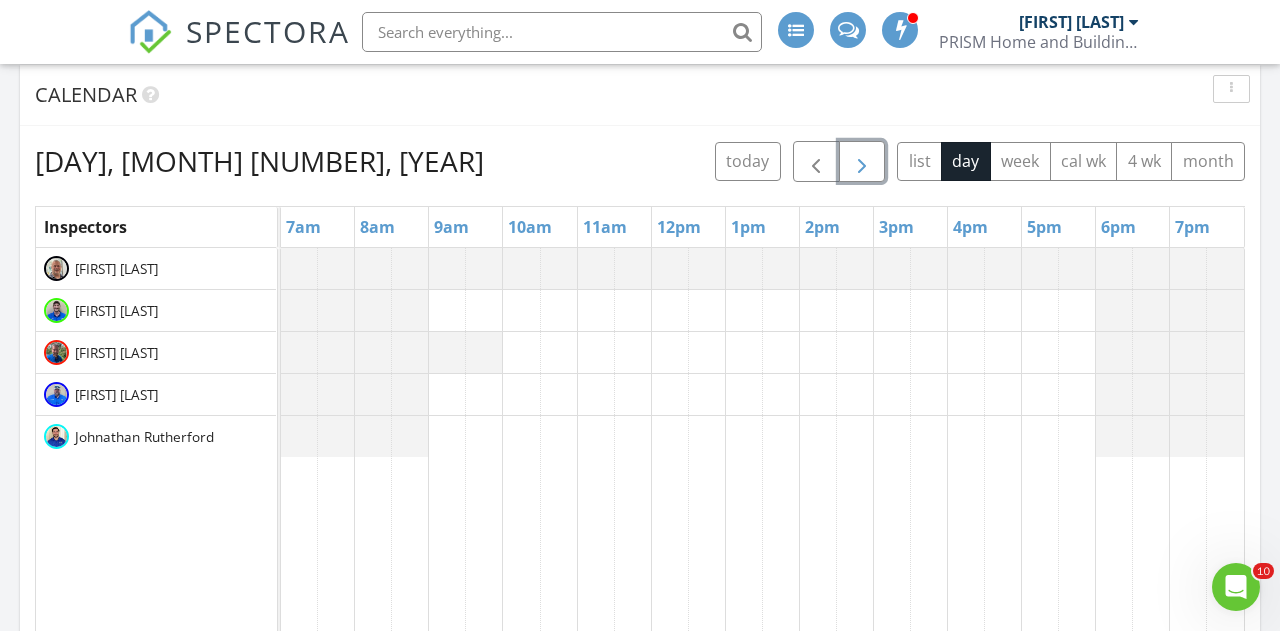 click at bounding box center (862, 161) 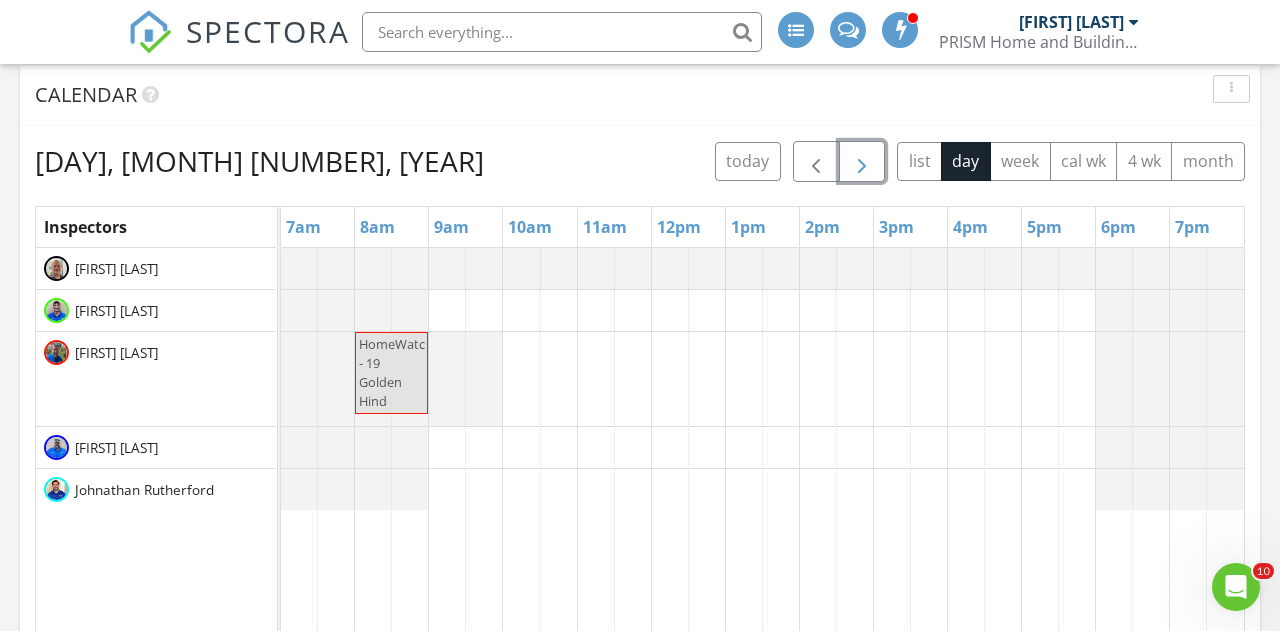 click at bounding box center (862, 161) 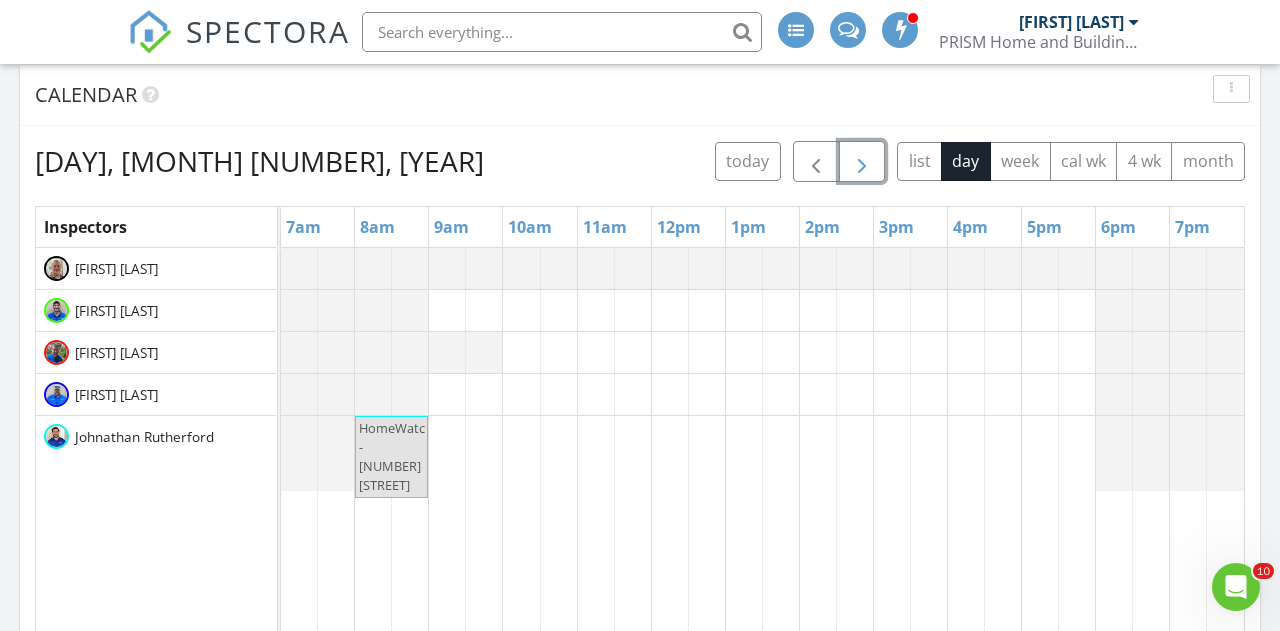 click at bounding box center [862, 161] 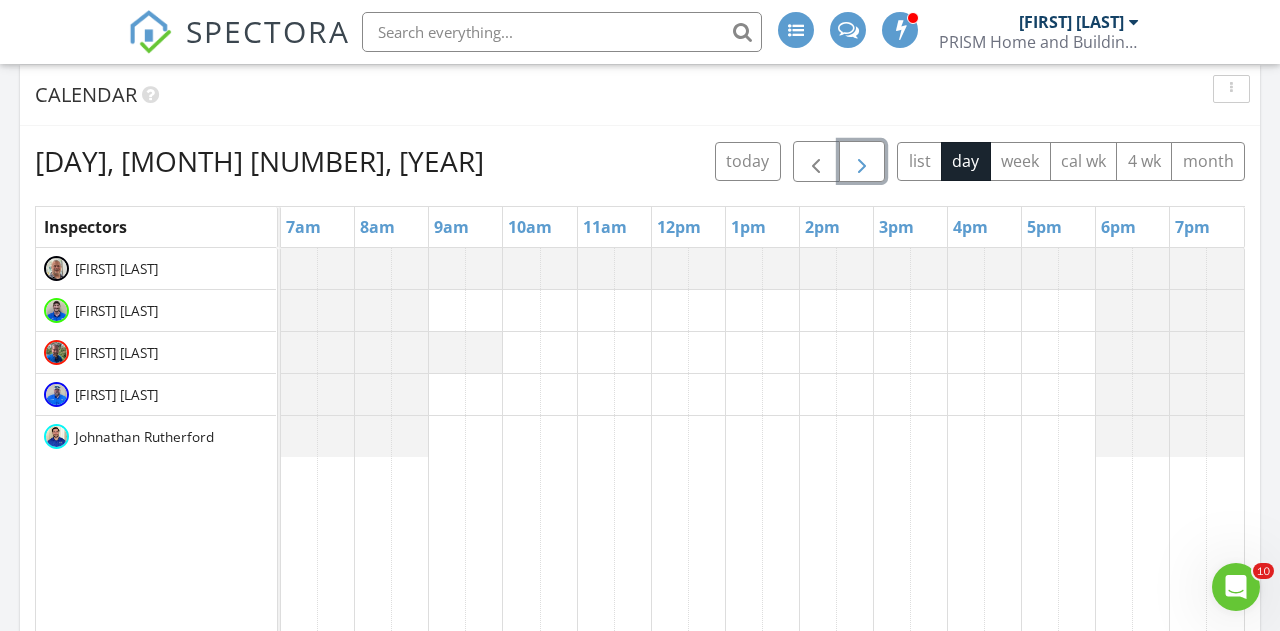 click at bounding box center (862, 161) 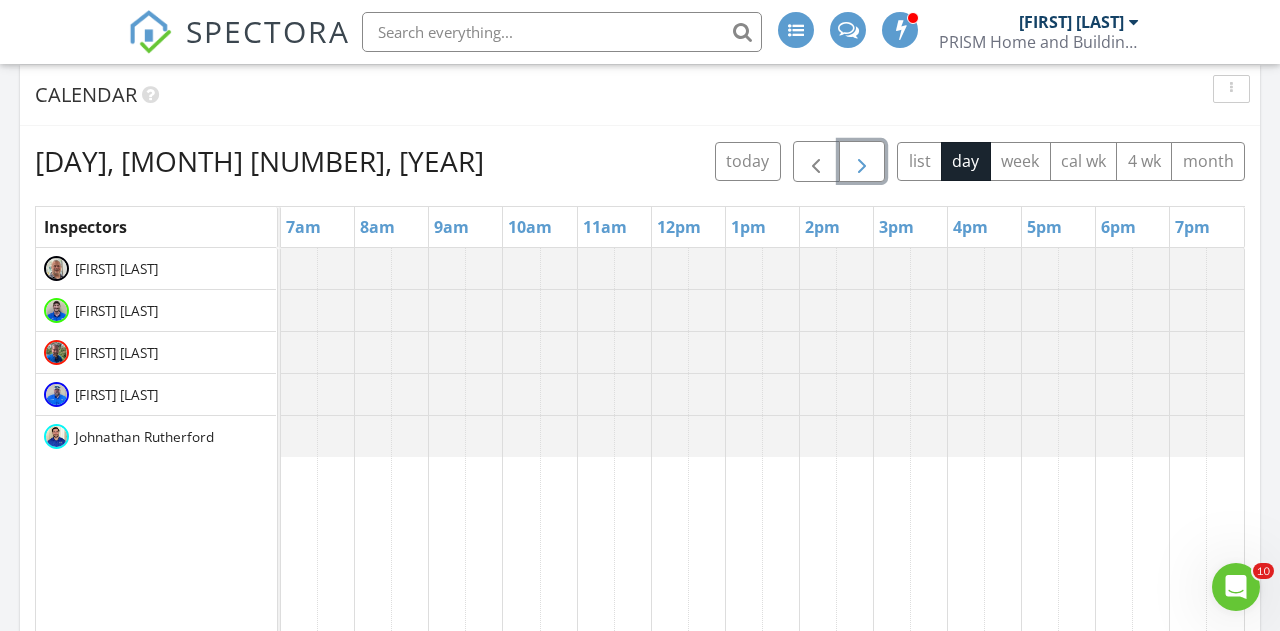 click at bounding box center [862, 161] 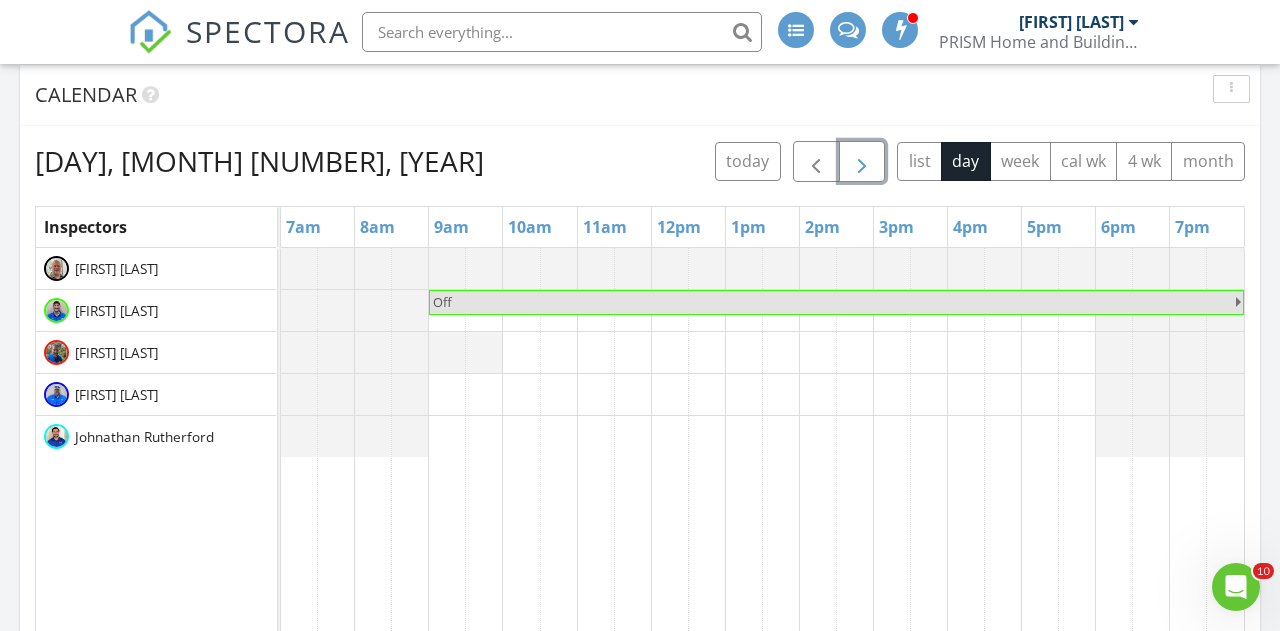 click at bounding box center [862, 161] 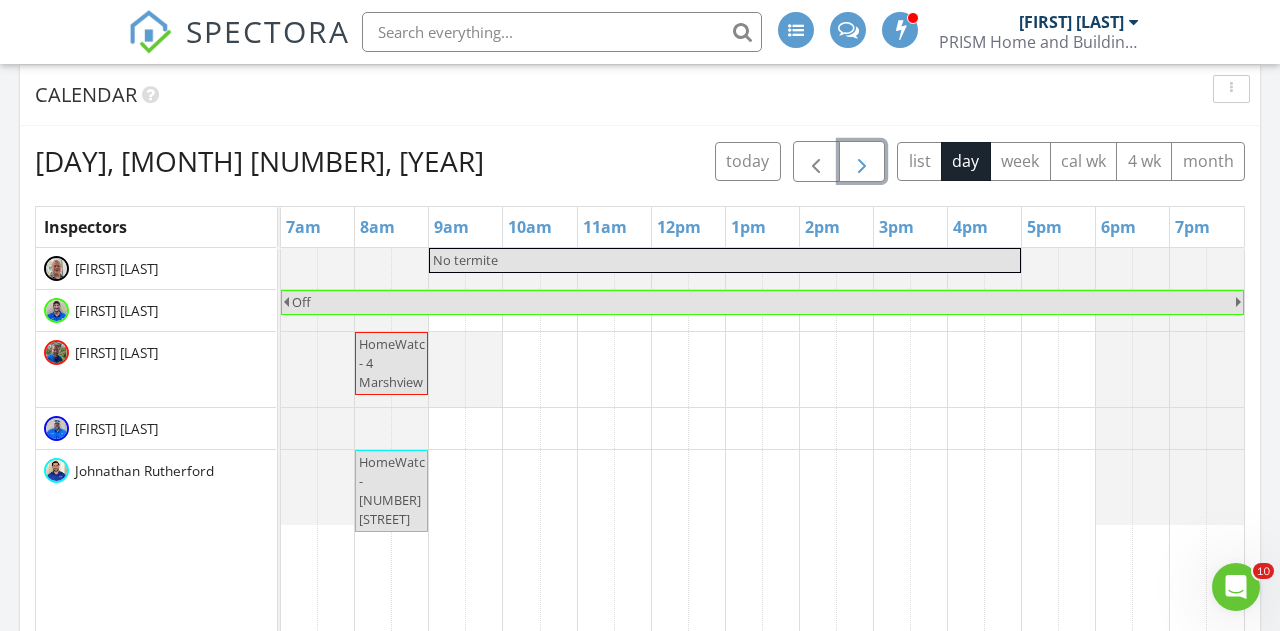 click at bounding box center (862, 162) 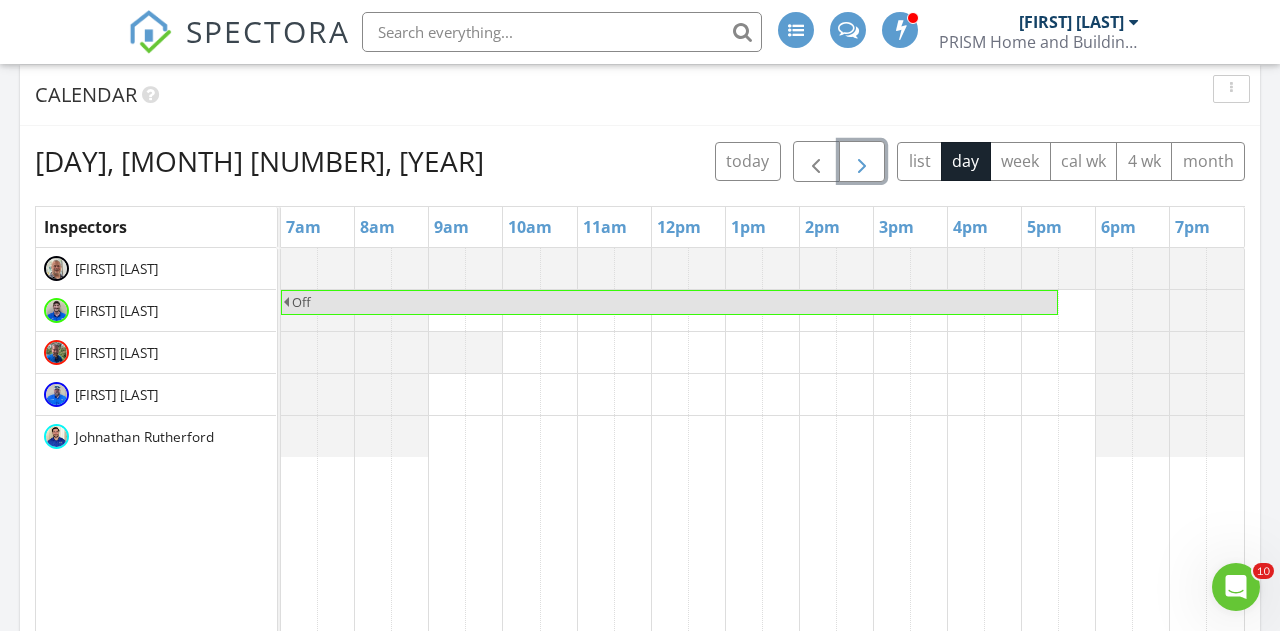 click at bounding box center (862, 162) 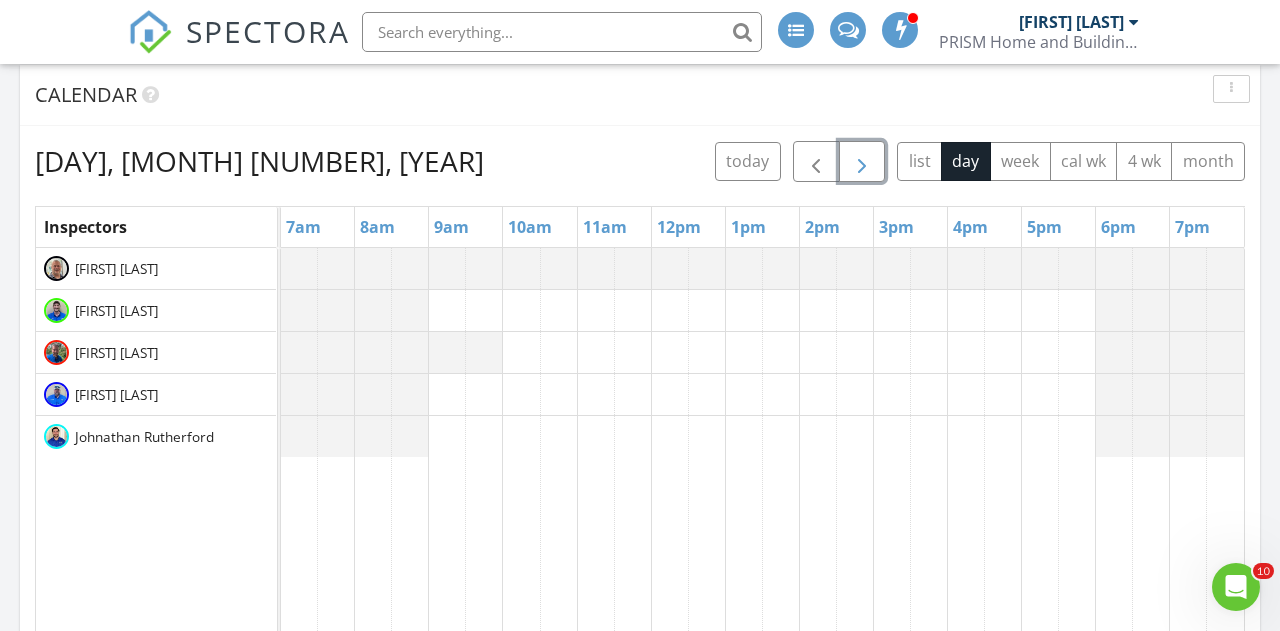 click at bounding box center (862, 162) 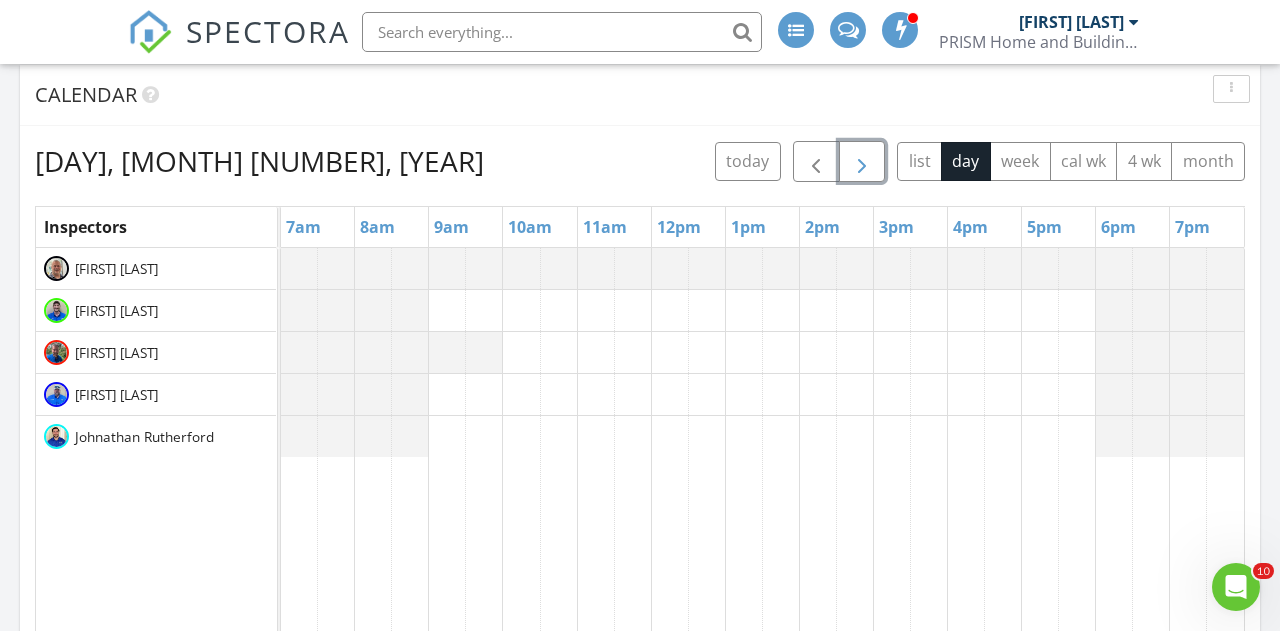 click at bounding box center [862, 162] 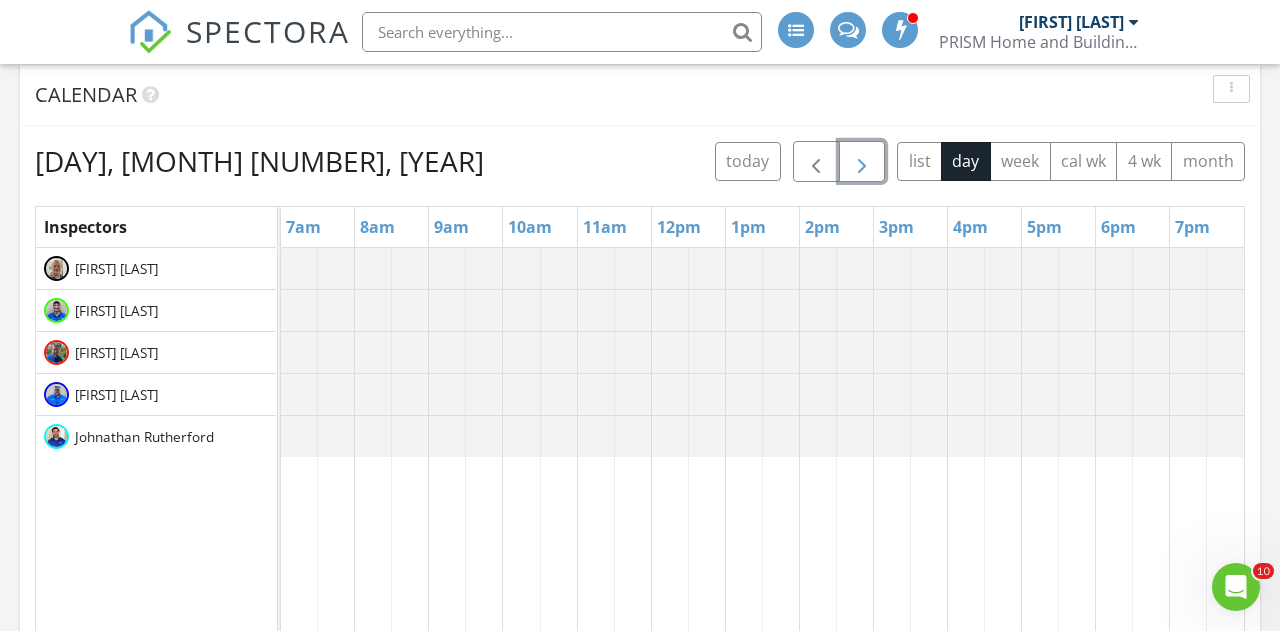 click at bounding box center (862, 162) 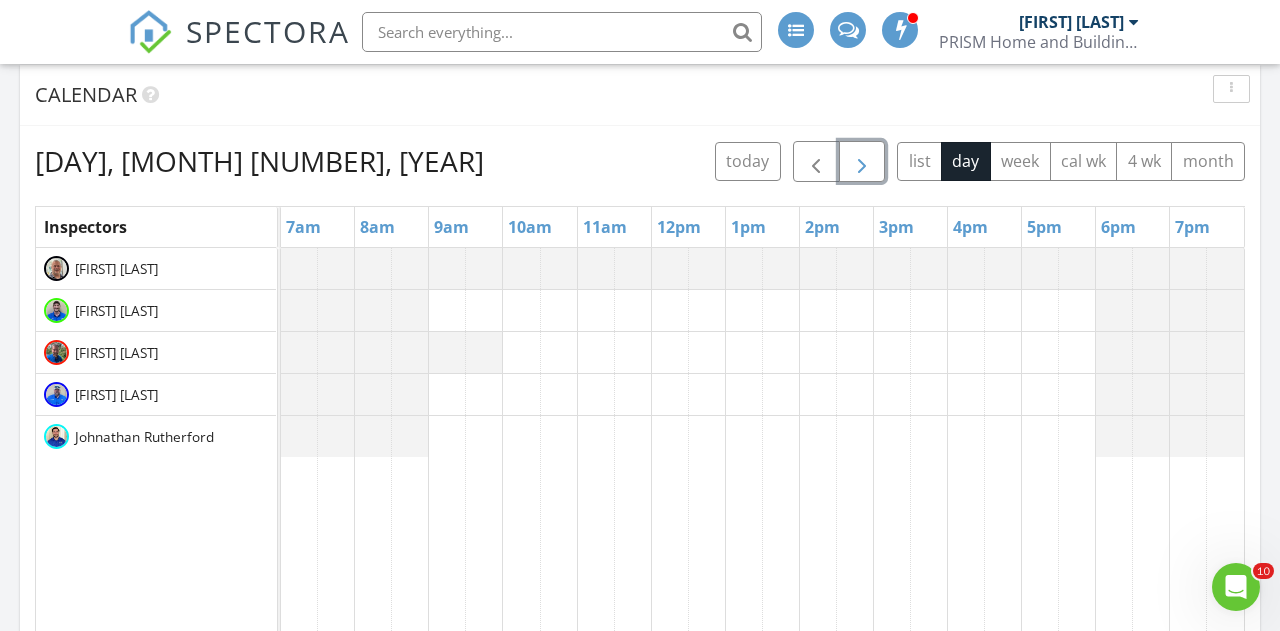 click at bounding box center (862, 162) 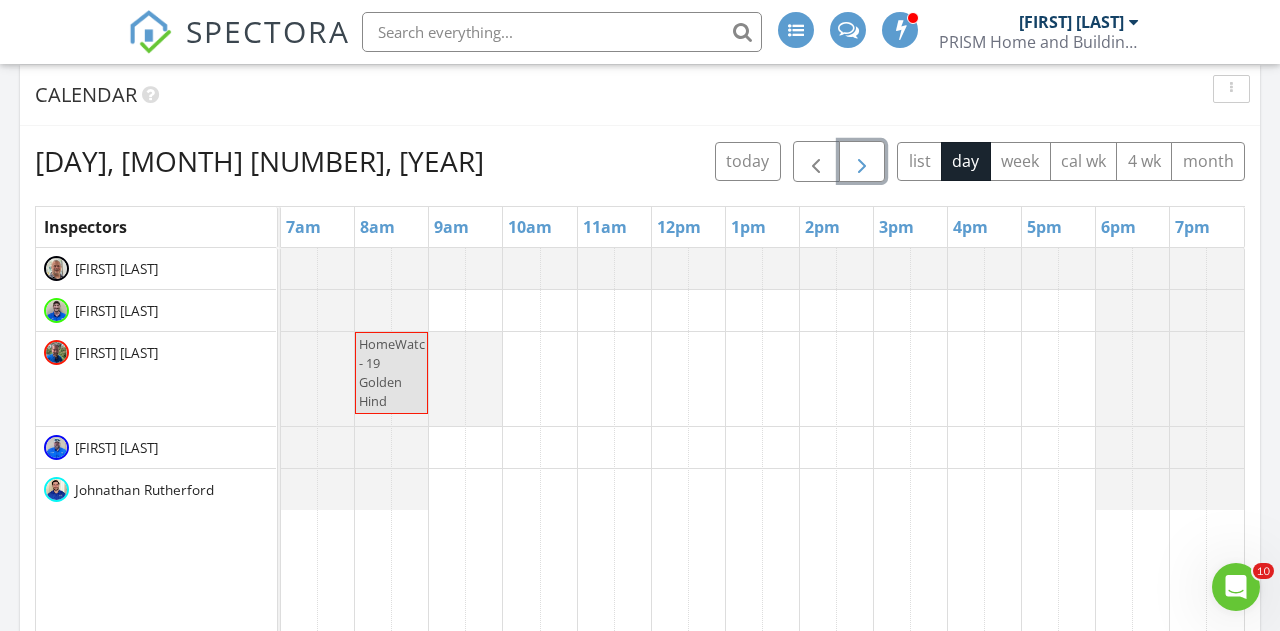 click at bounding box center (862, 162) 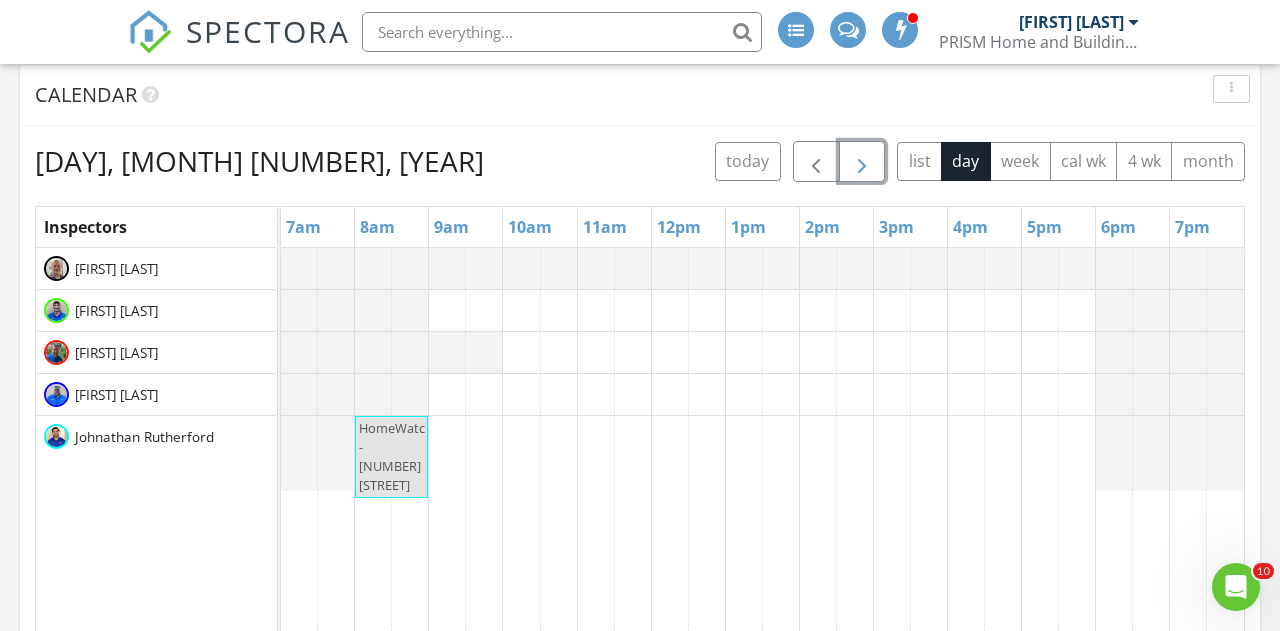 click at bounding box center [862, 162] 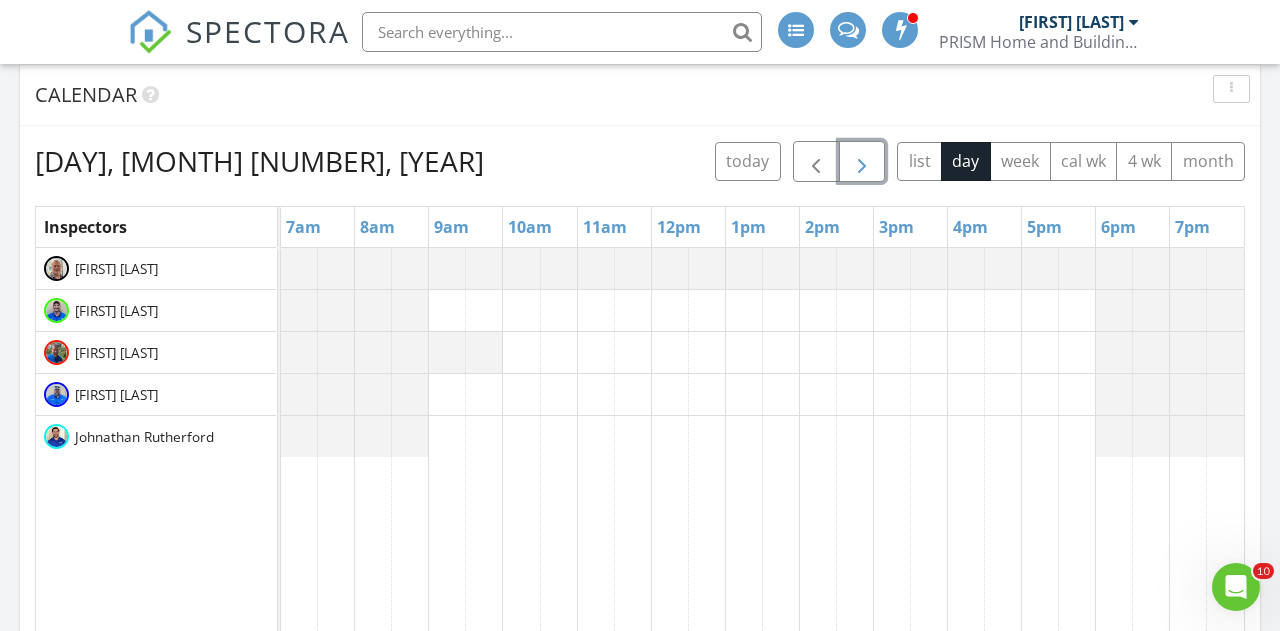 click at bounding box center [862, 162] 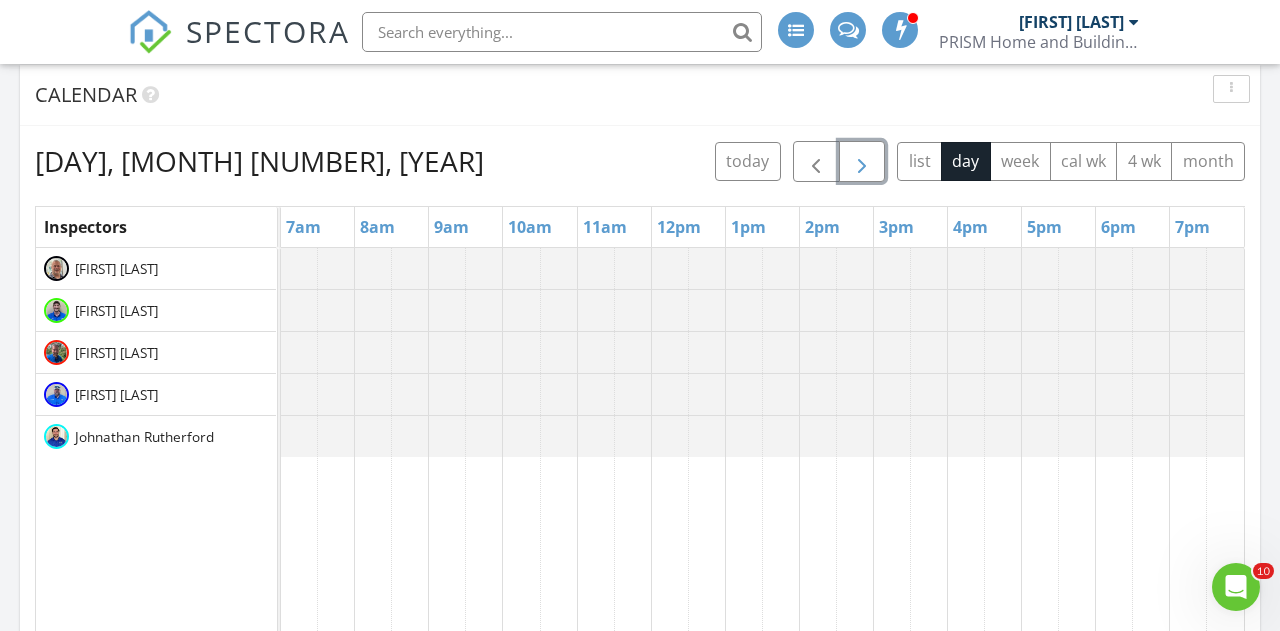 click at bounding box center (862, 162) 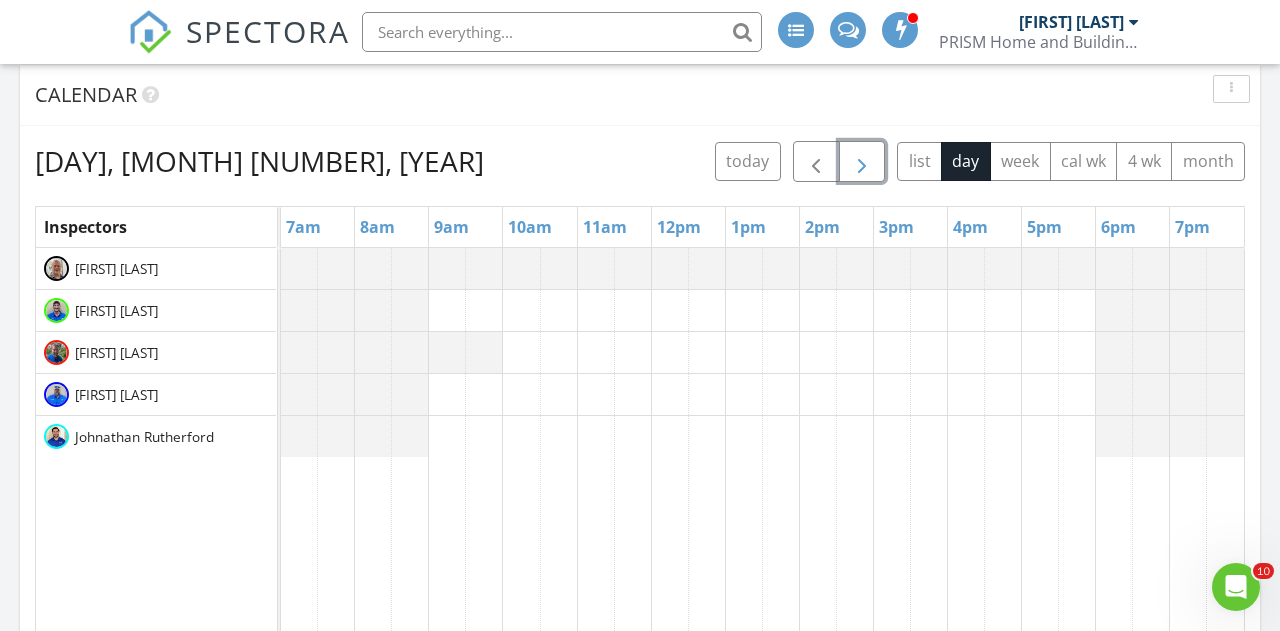 click at bounding box center [862, 162] 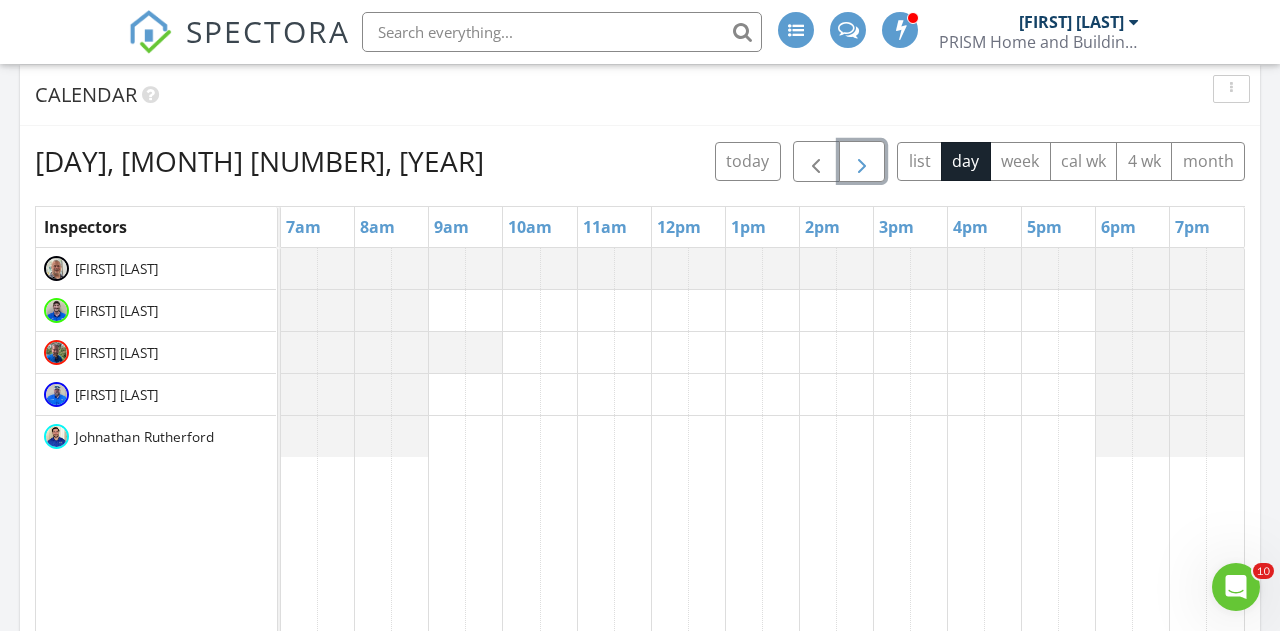click at bounding box center (862, 162) 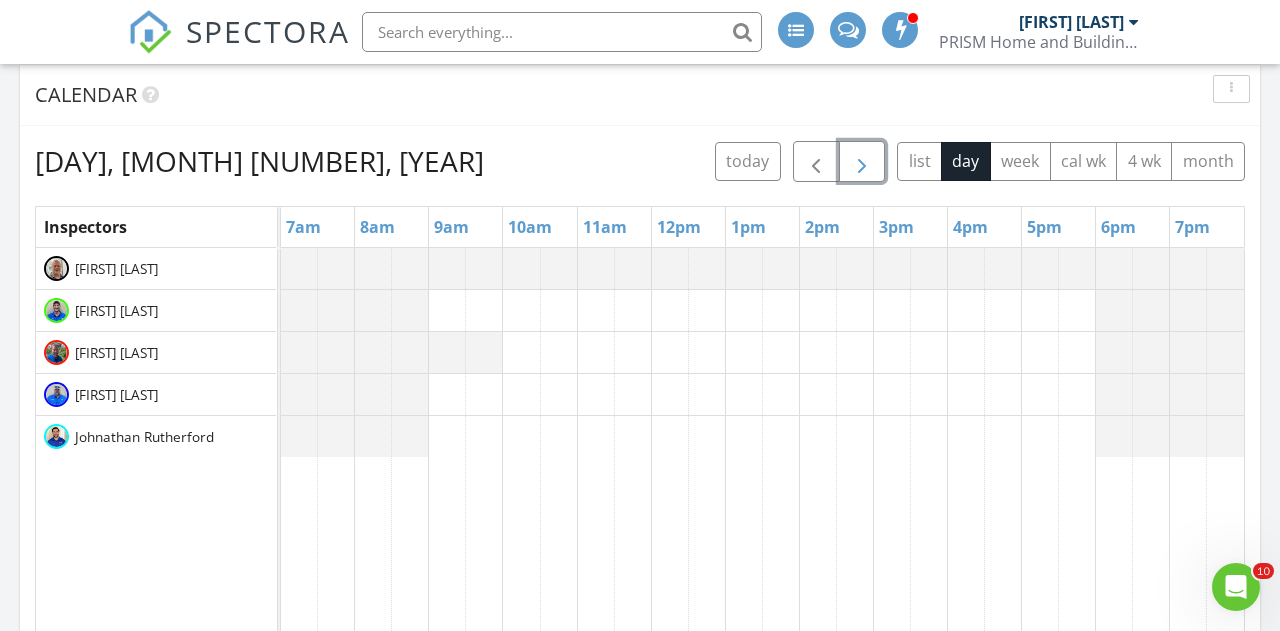 click at bounding box center (862, 162) 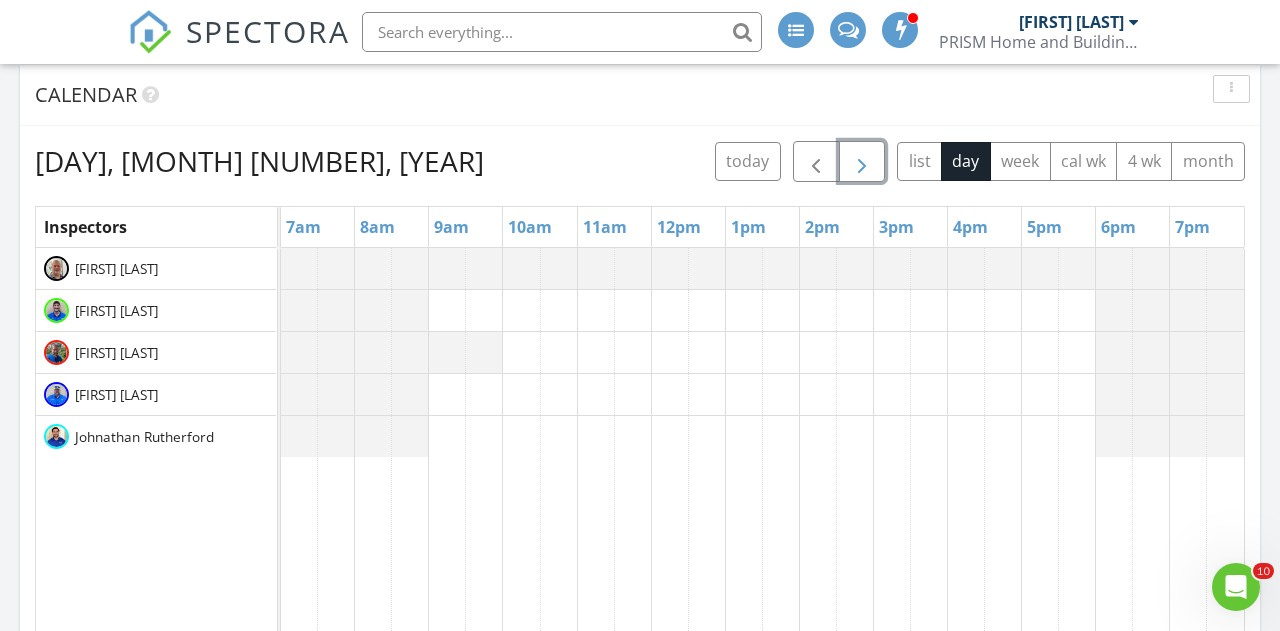 click at bounding box center [862, 162] 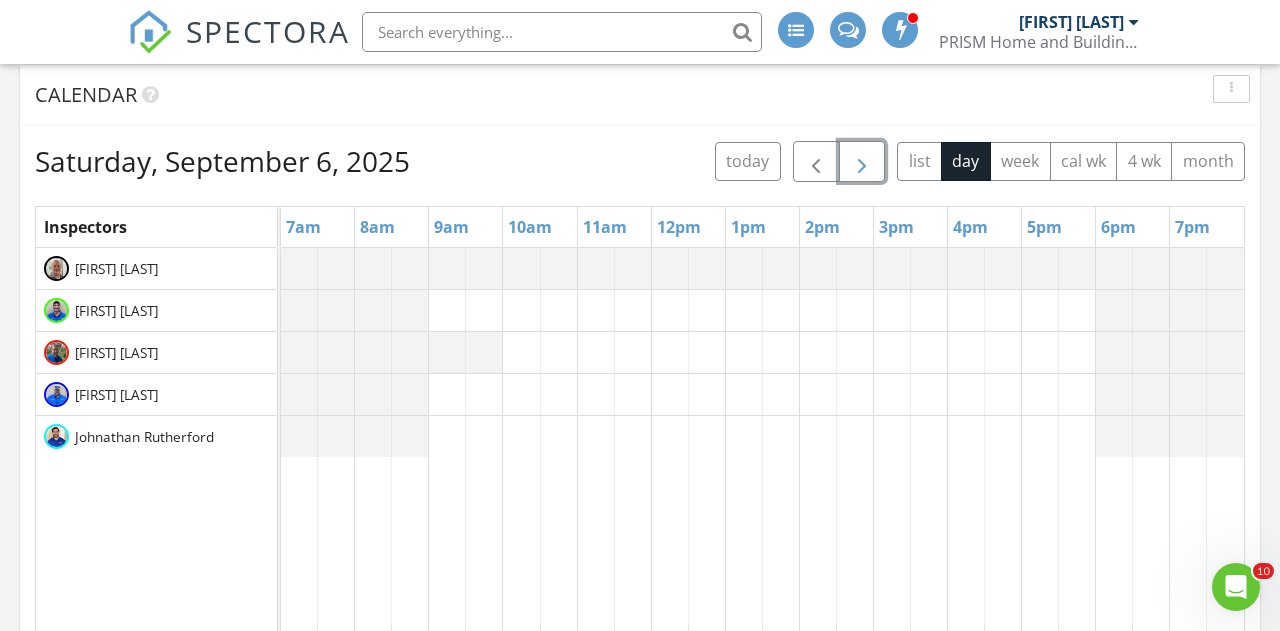 click at bounding box center [862, 162] 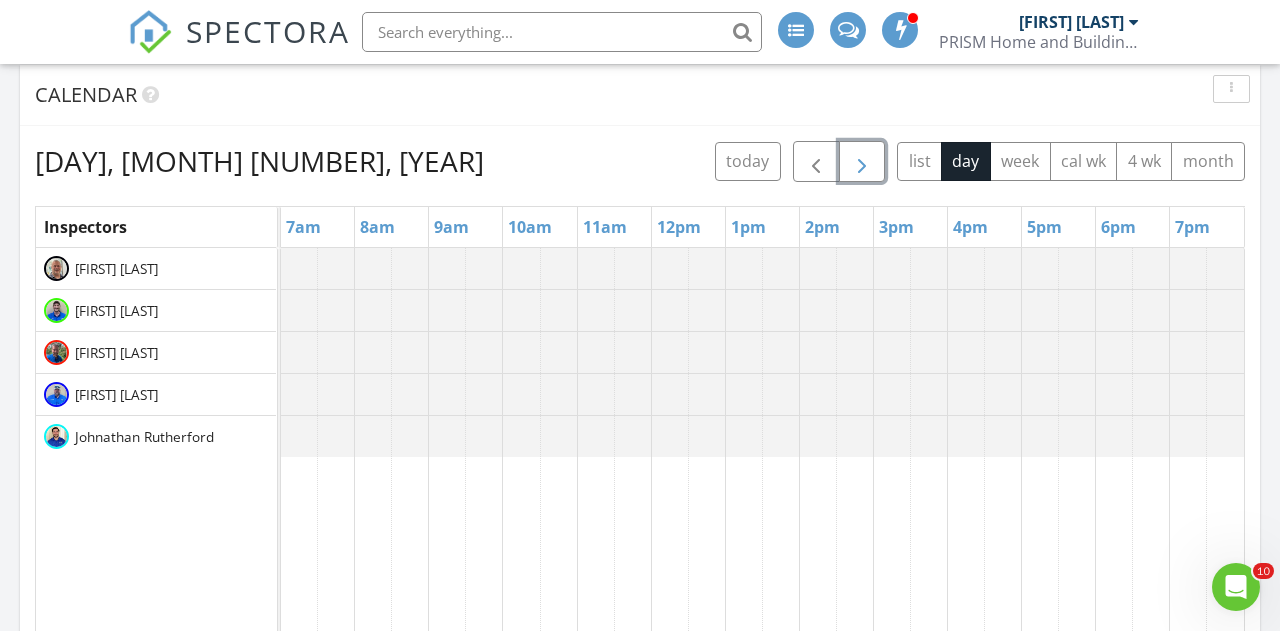 click at bounding box center (862, 162) 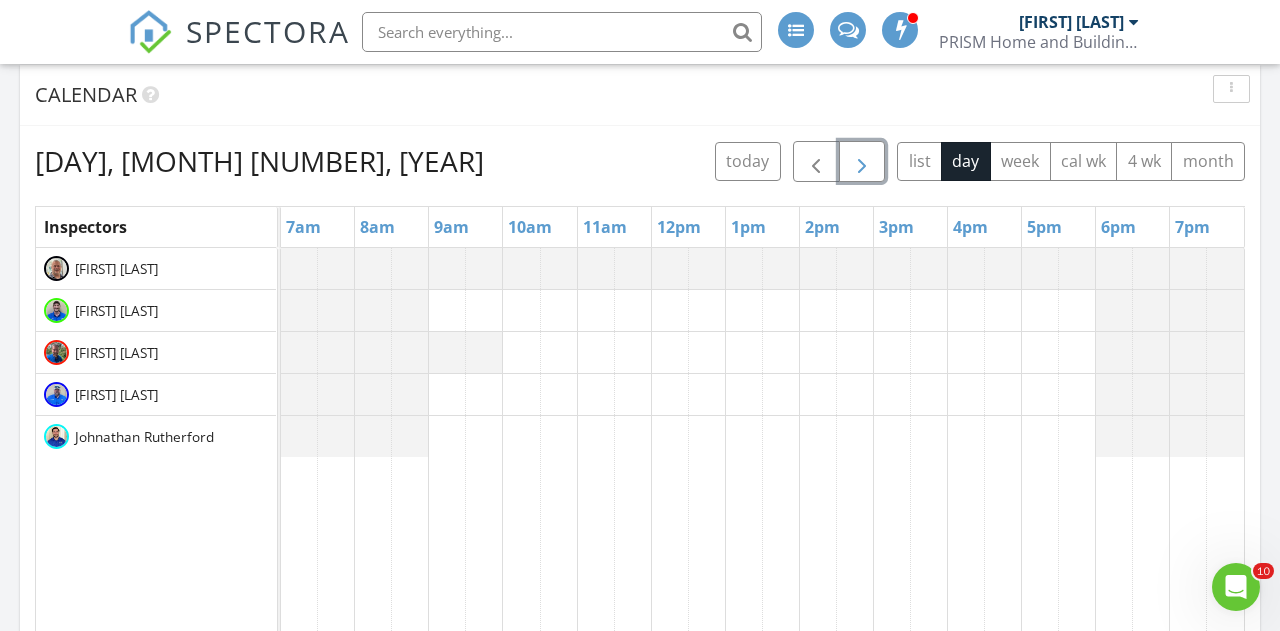 click at bounding box center [862, 162] 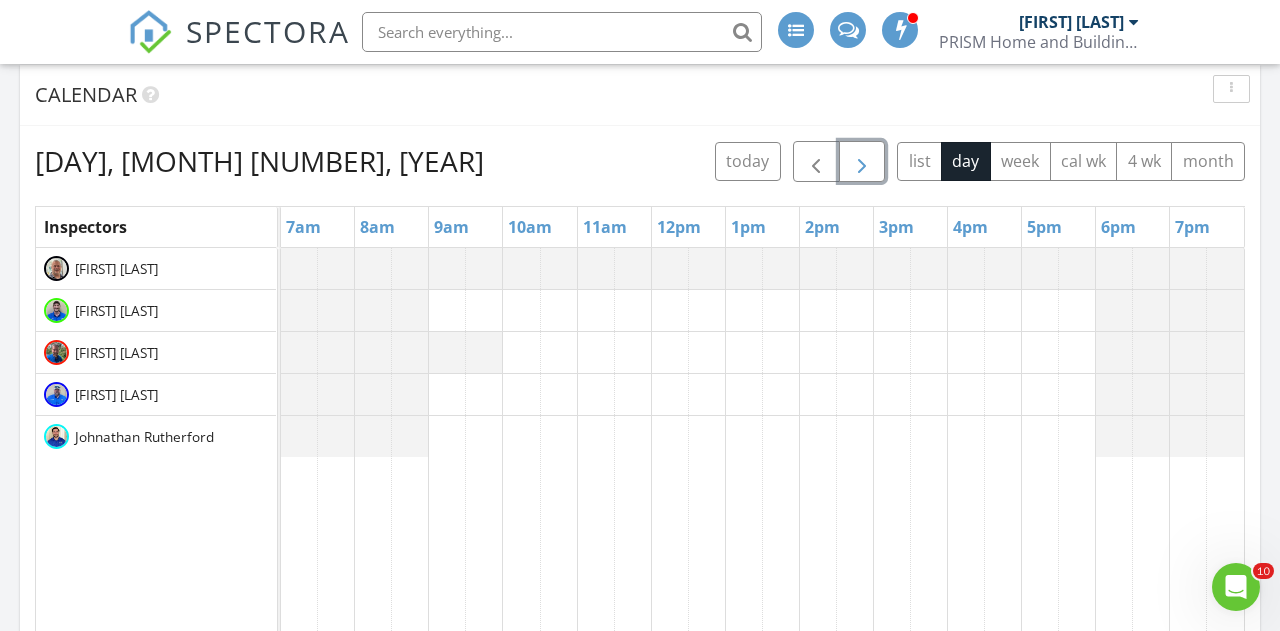 click at bounding box center [862, 162] 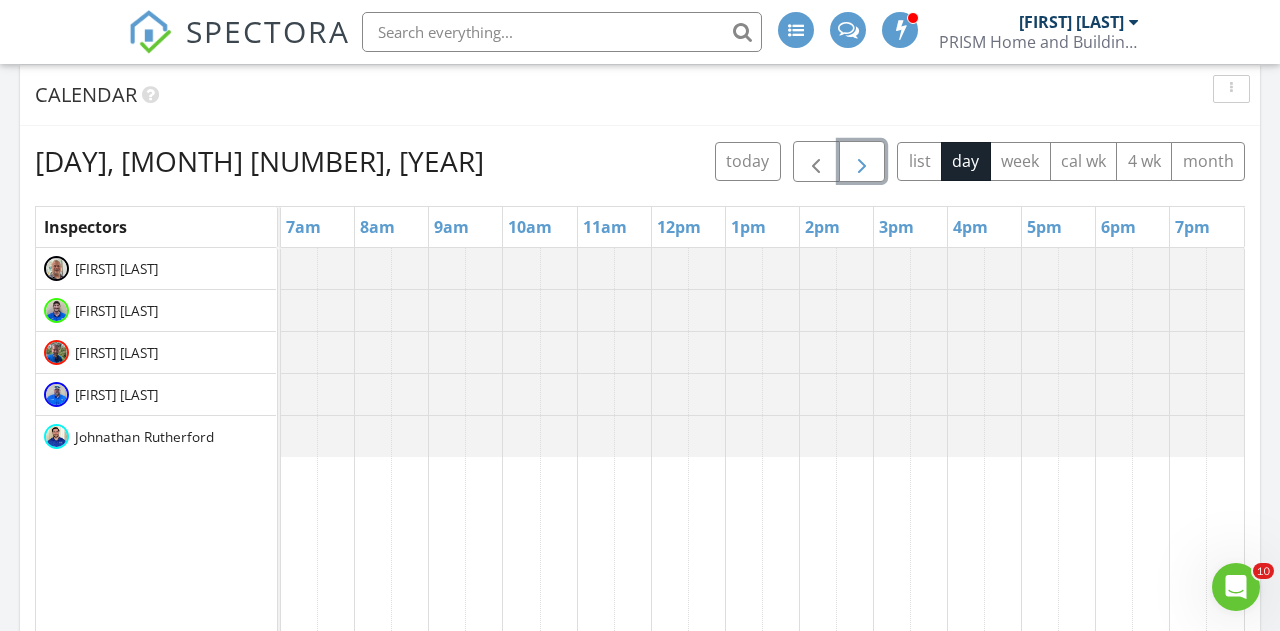 click at bounding box center (862, 162) 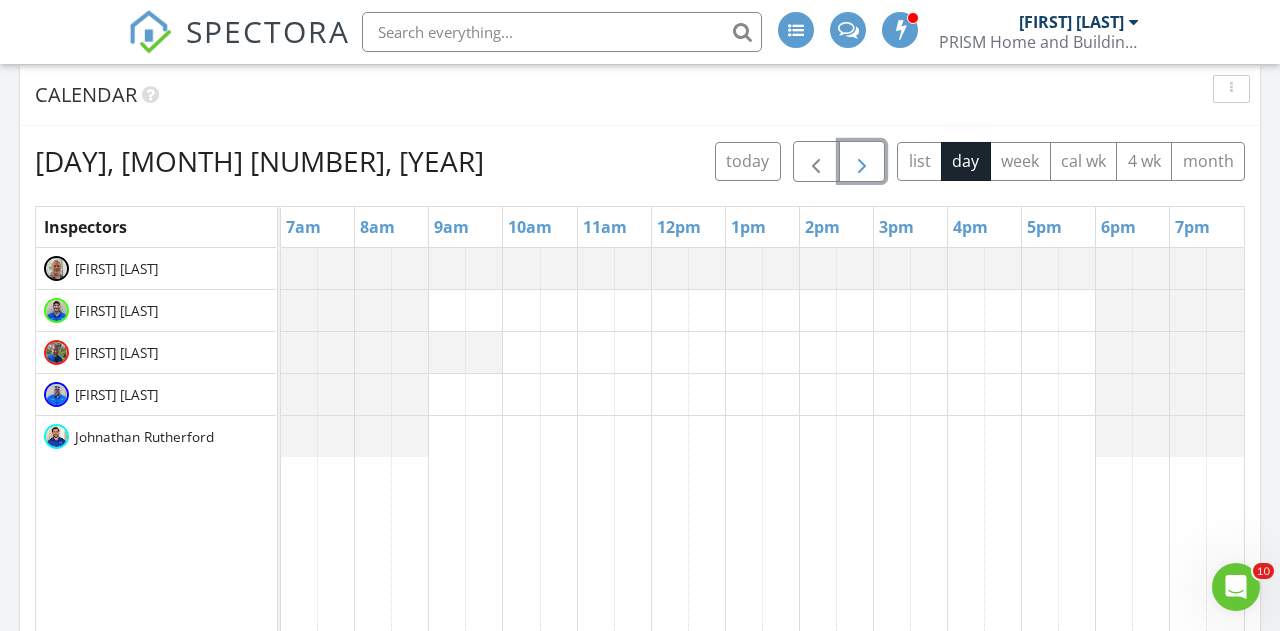 click at bounding box center (862, 162) 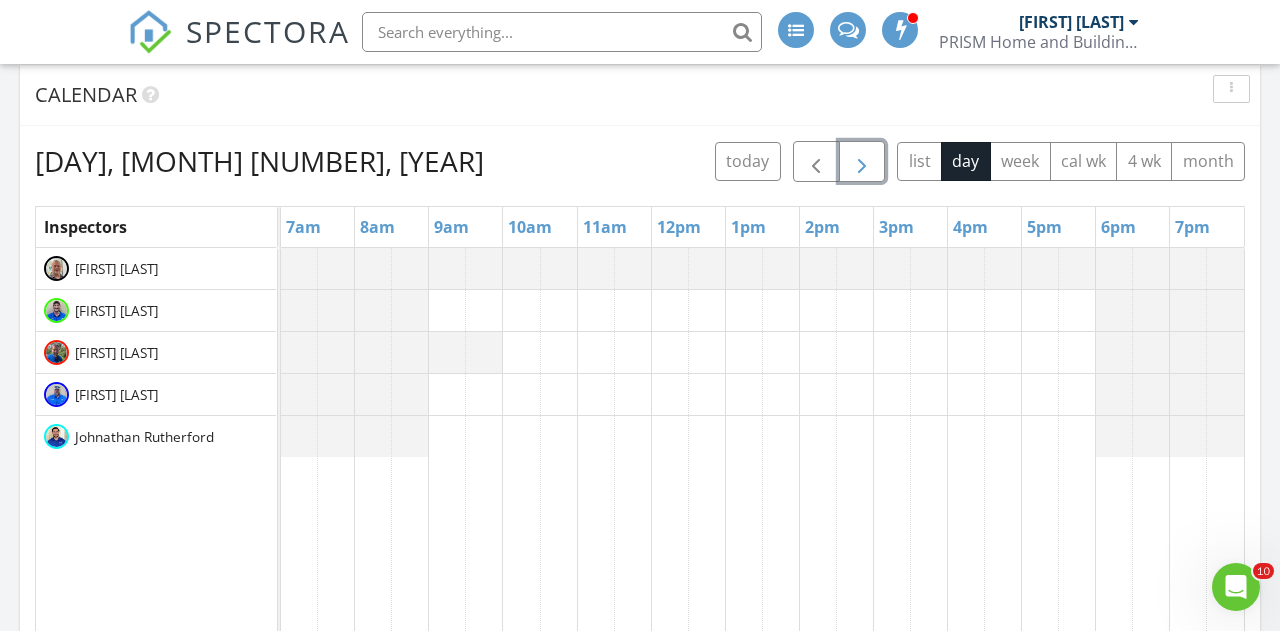 click at bounding box center [862, 162] 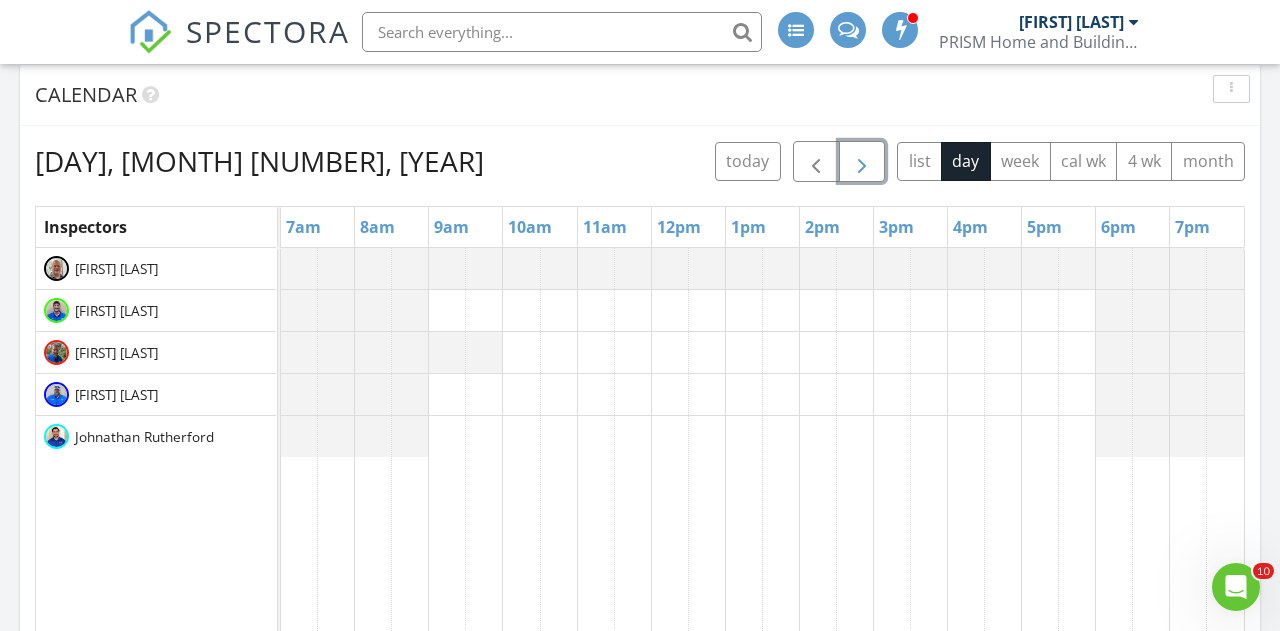 click at bounding box center [862, 162] 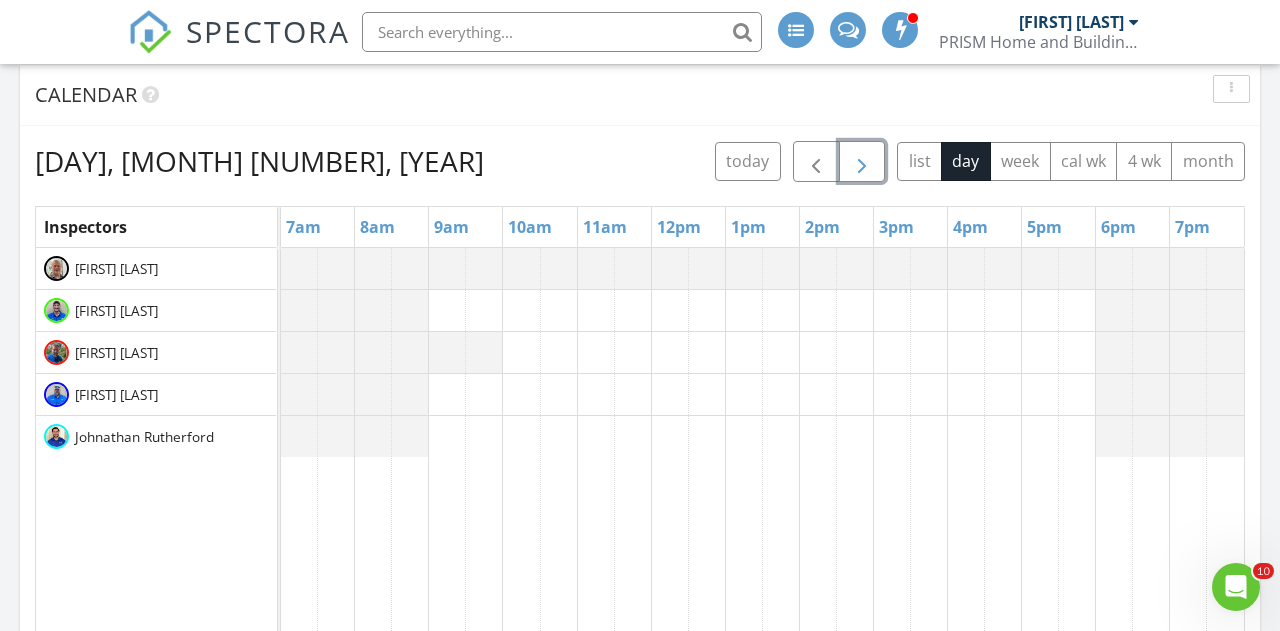 click at bounding box center [862, 162] 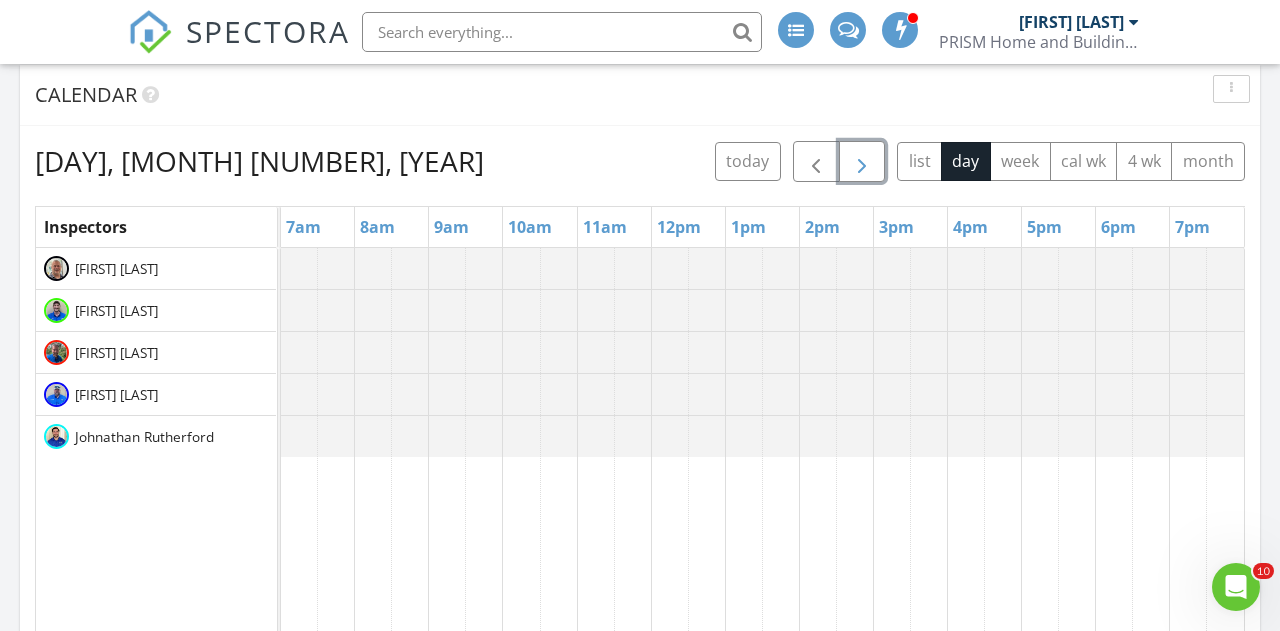 click at bounding box center [862, 162] 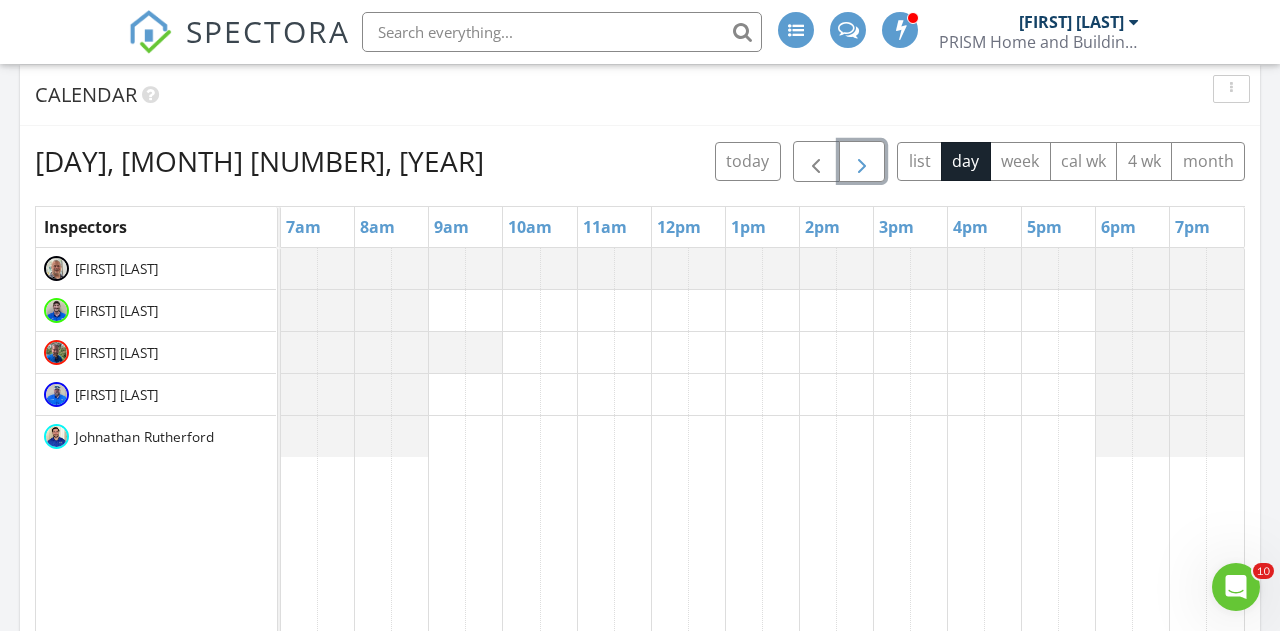 click at bounding box center [862, 162] 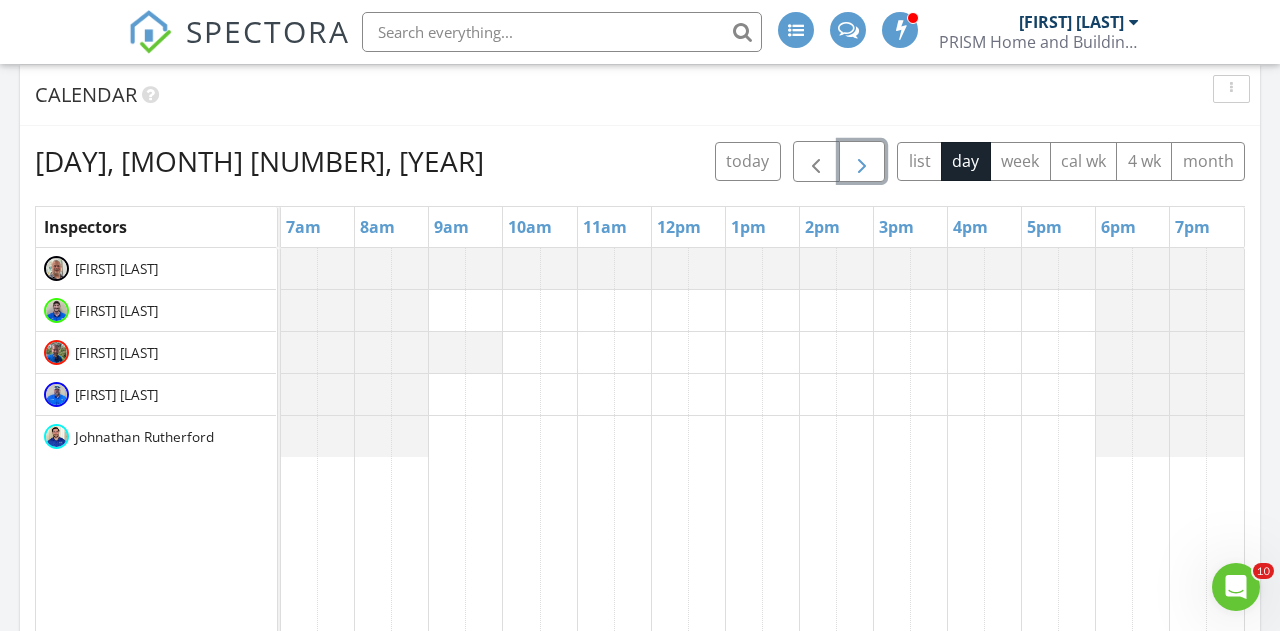 click at bounding box center (862, 162) 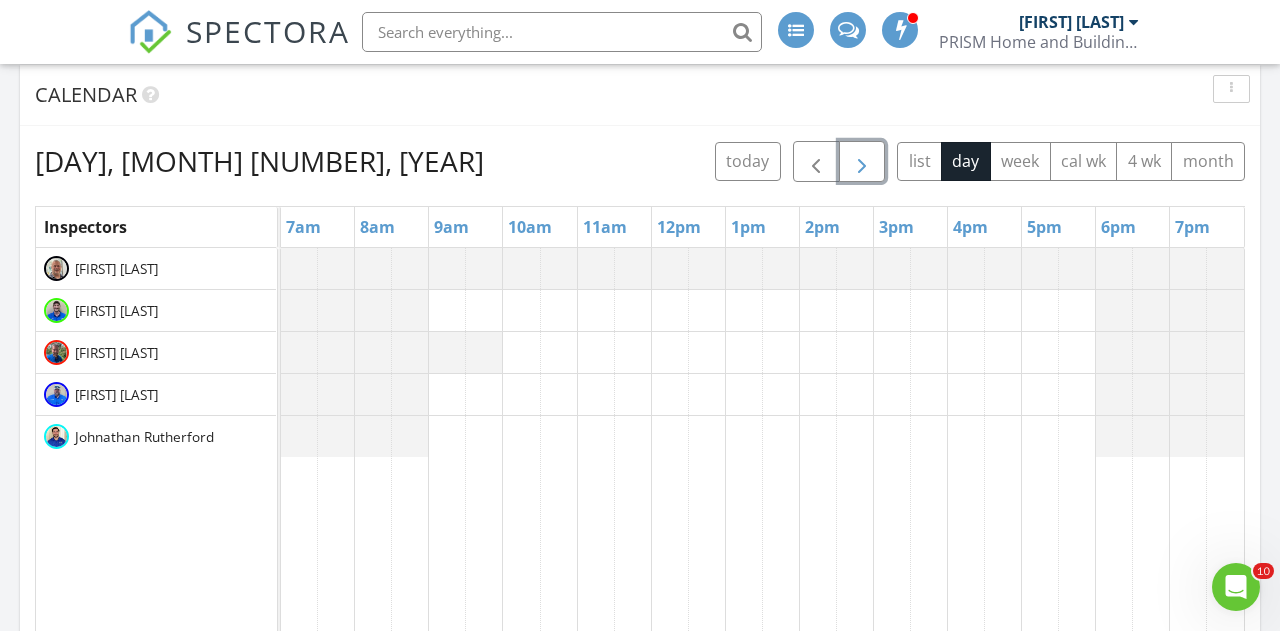 click at bounding box center (862, 162) 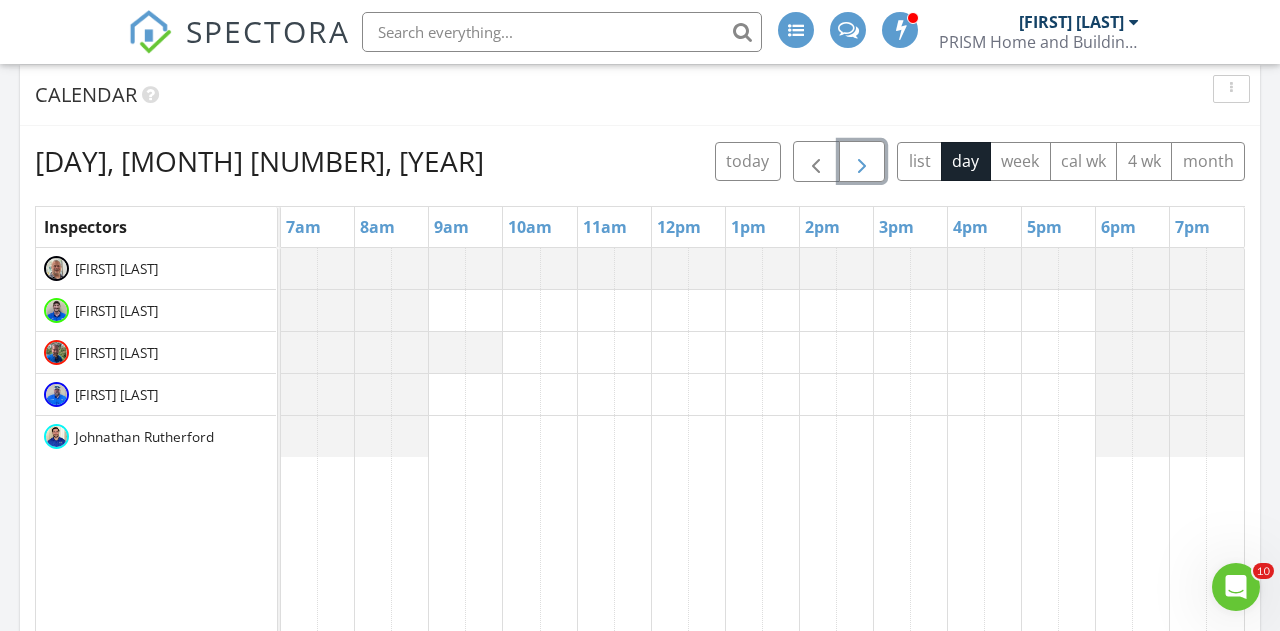 click at bounding box center (862, 162) 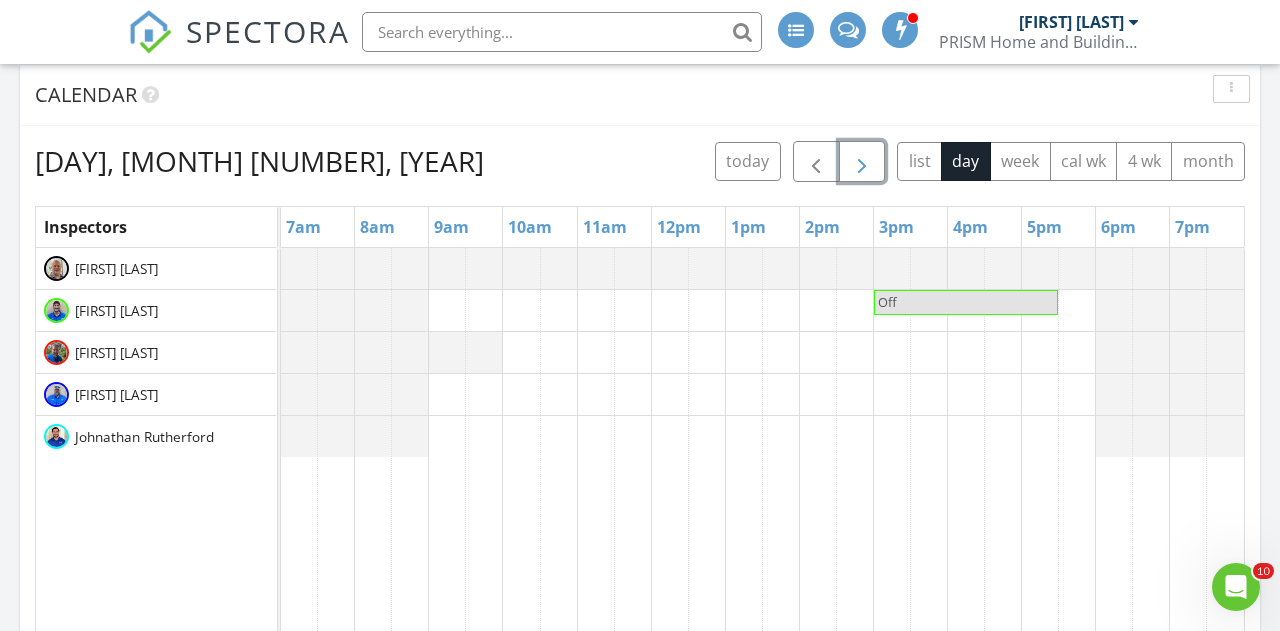click at bounding box center (862, 162) 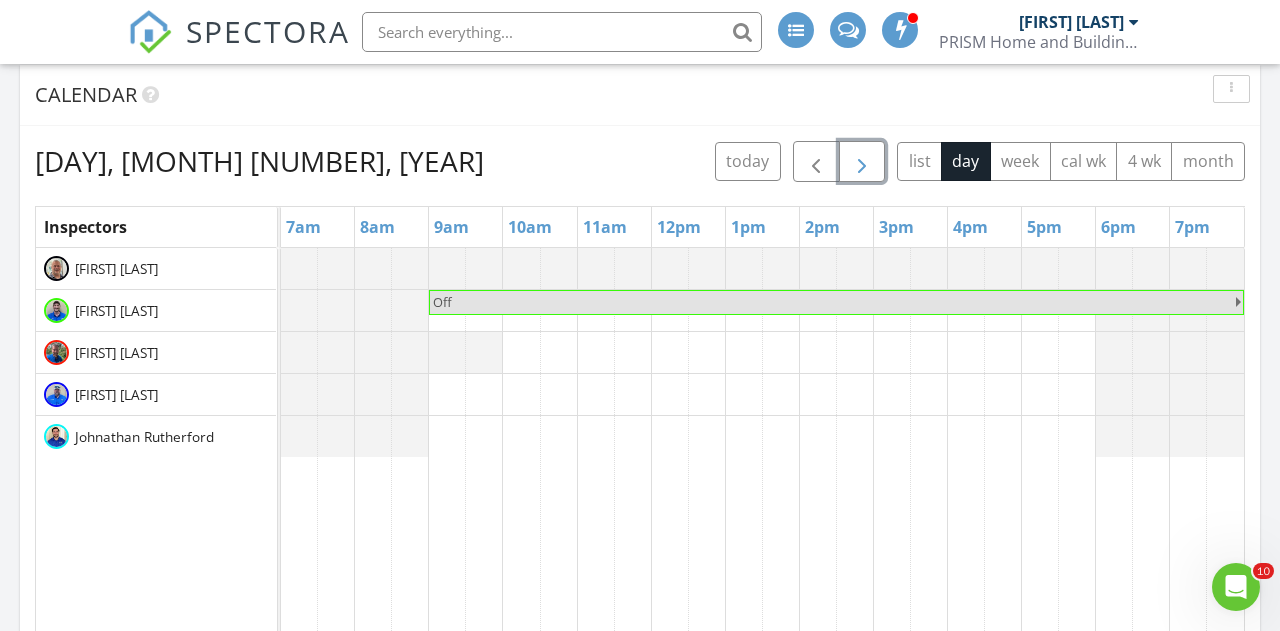 click at bounding box center [862, 162] 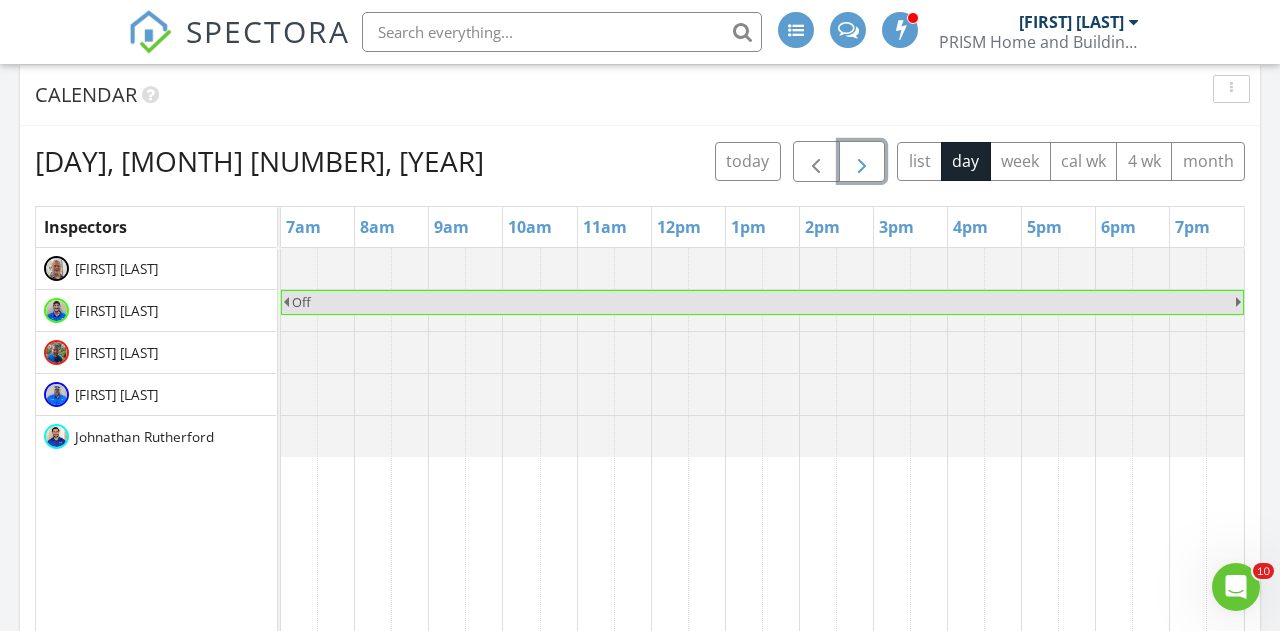 click at bounding box center [862, 162] 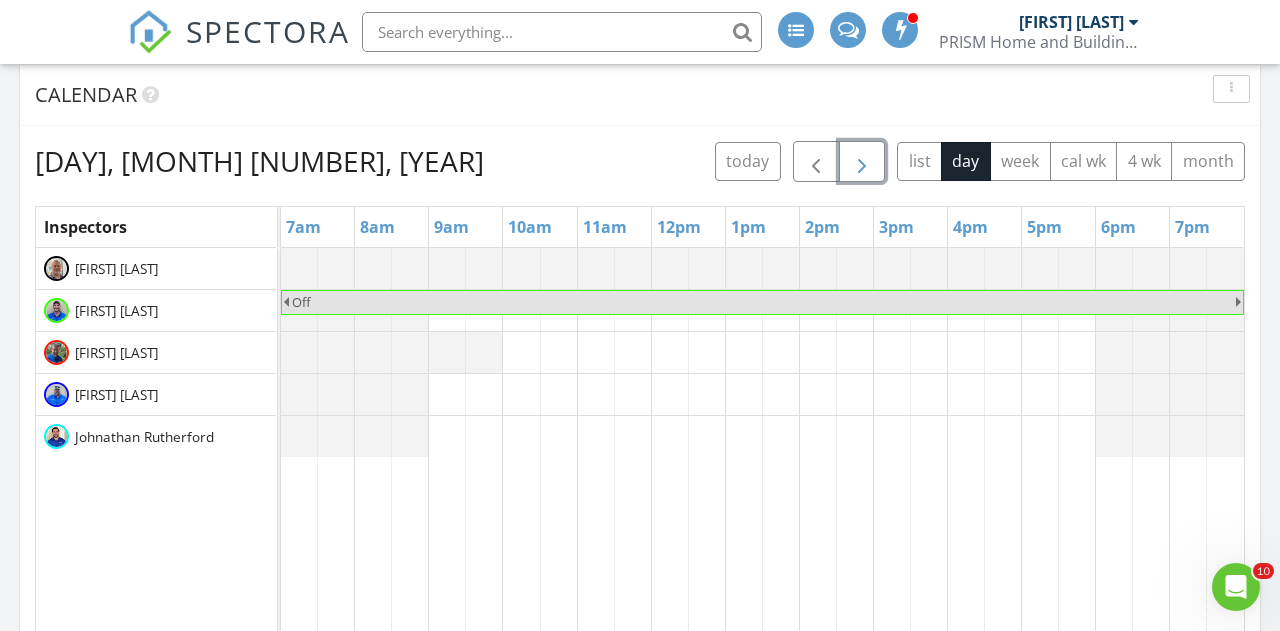 click at bounding box center [862, 162] 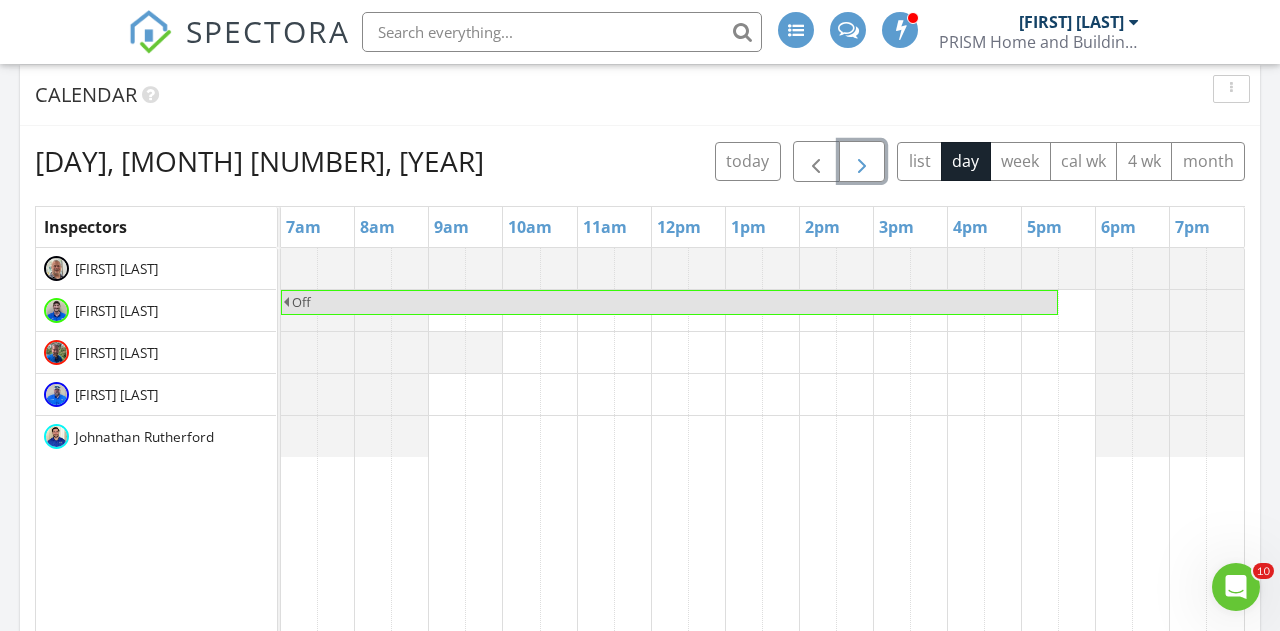 click at bounding box center (862, 162) 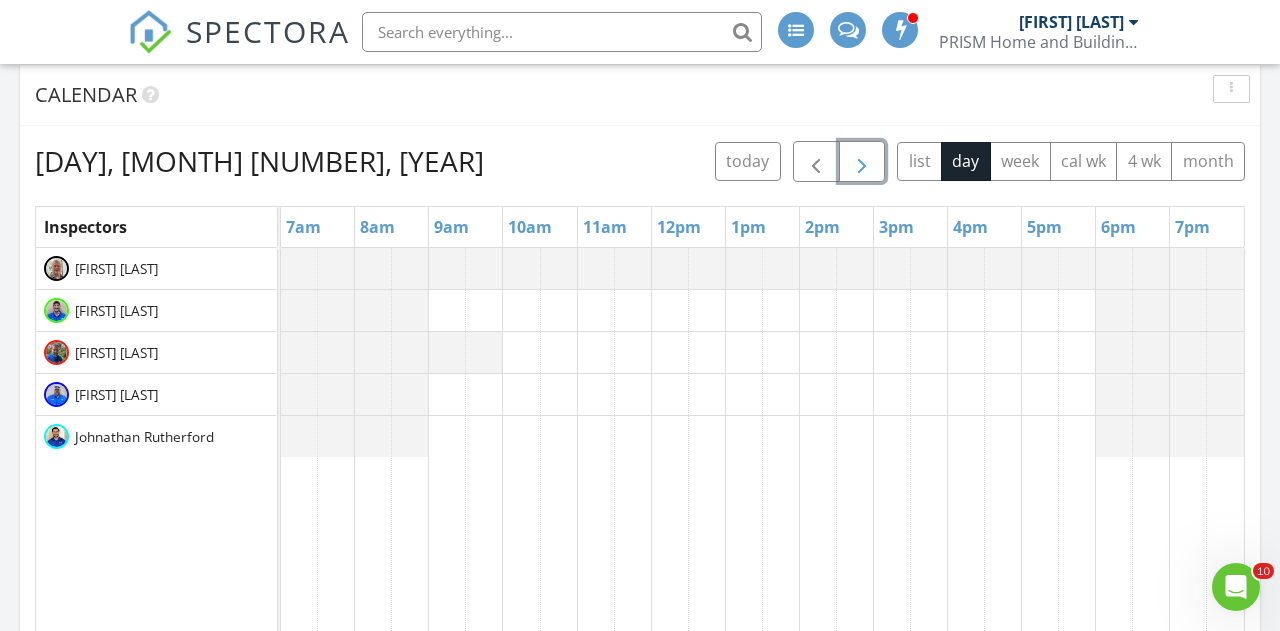 click at bounding box center [862, 162] 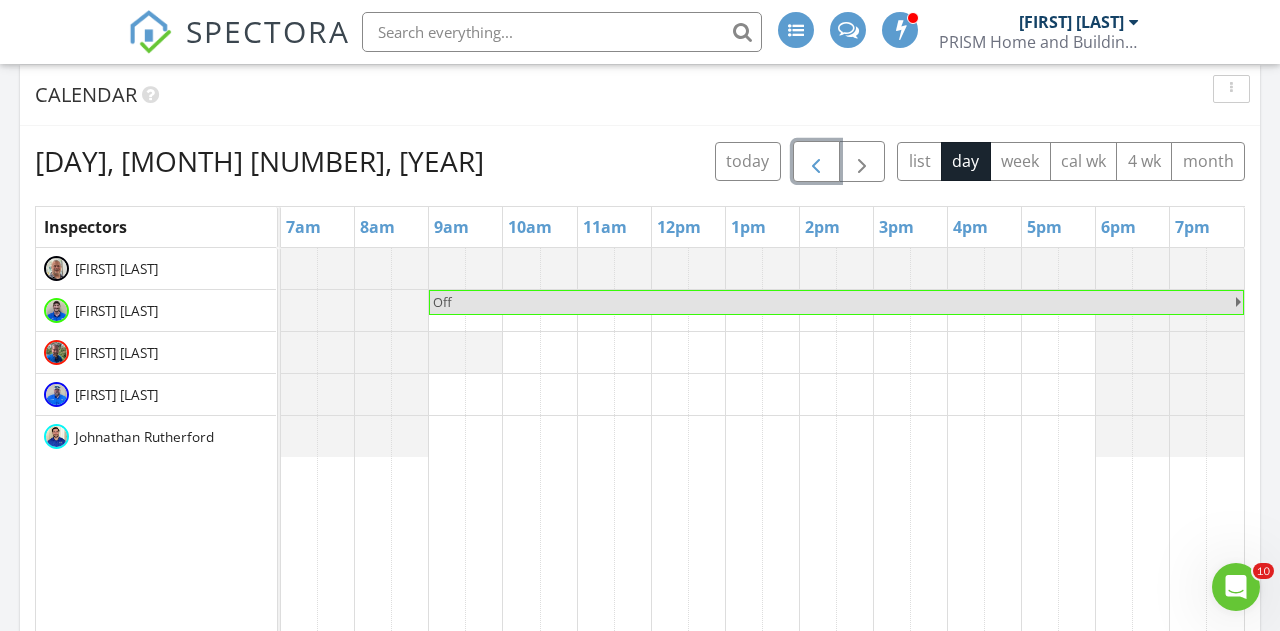 click at bounding box center [816, 162] 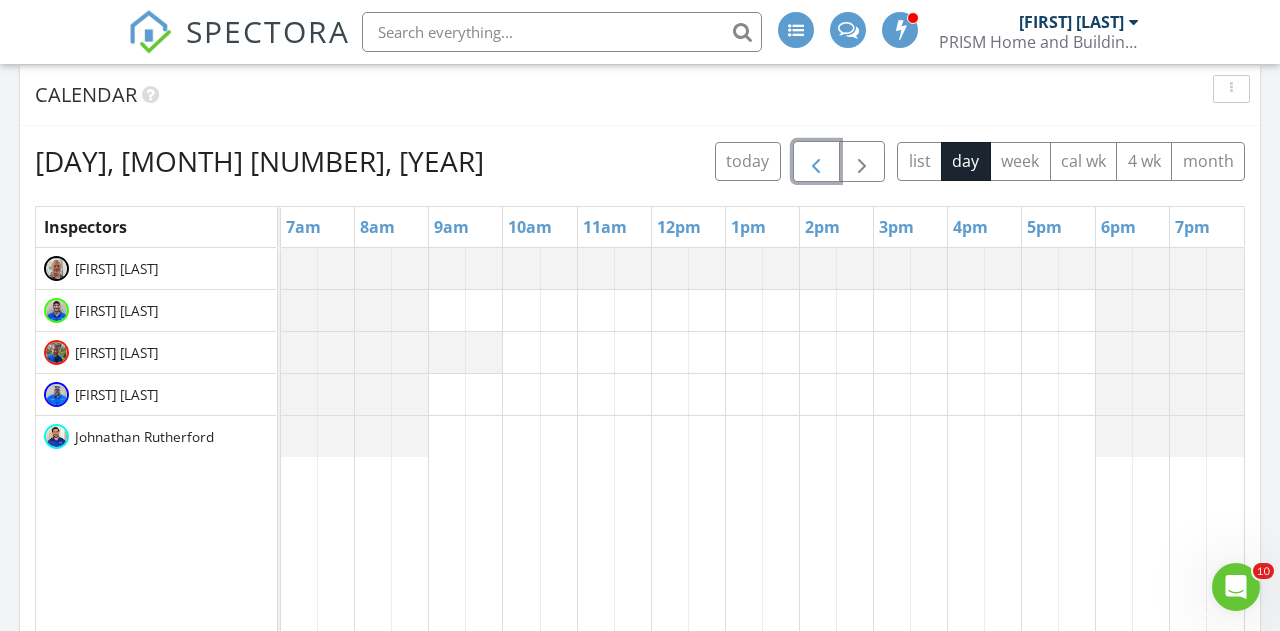 click at bounding box center [816, 162] 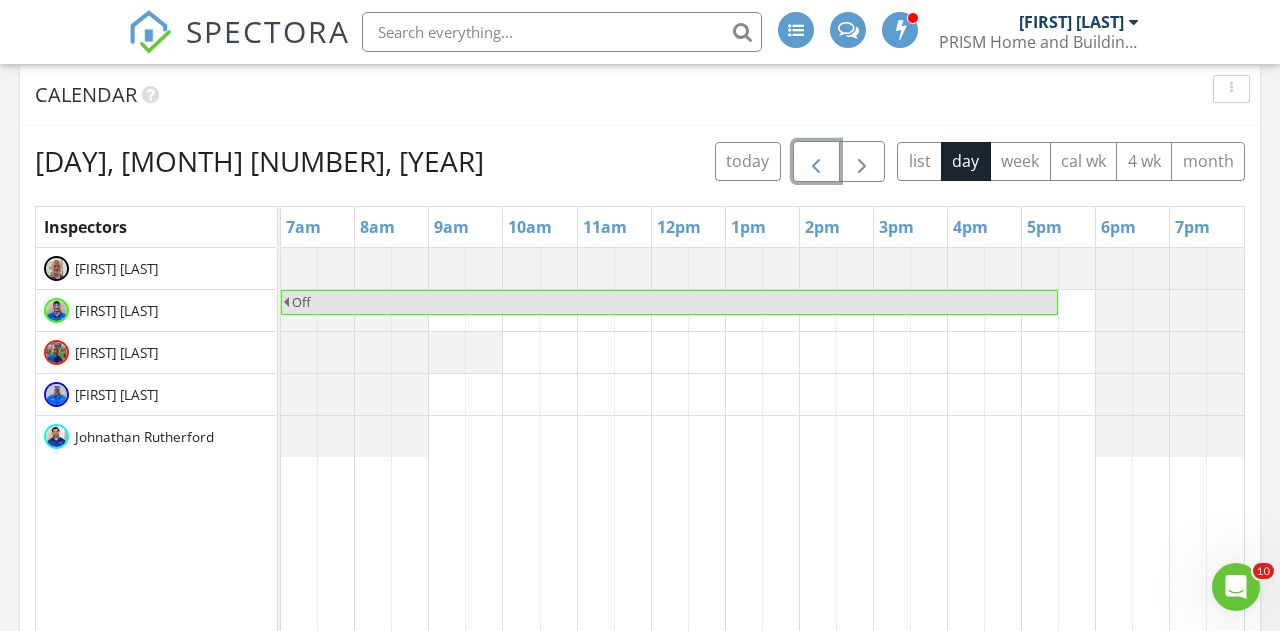 click at bounding box center (816, 162) 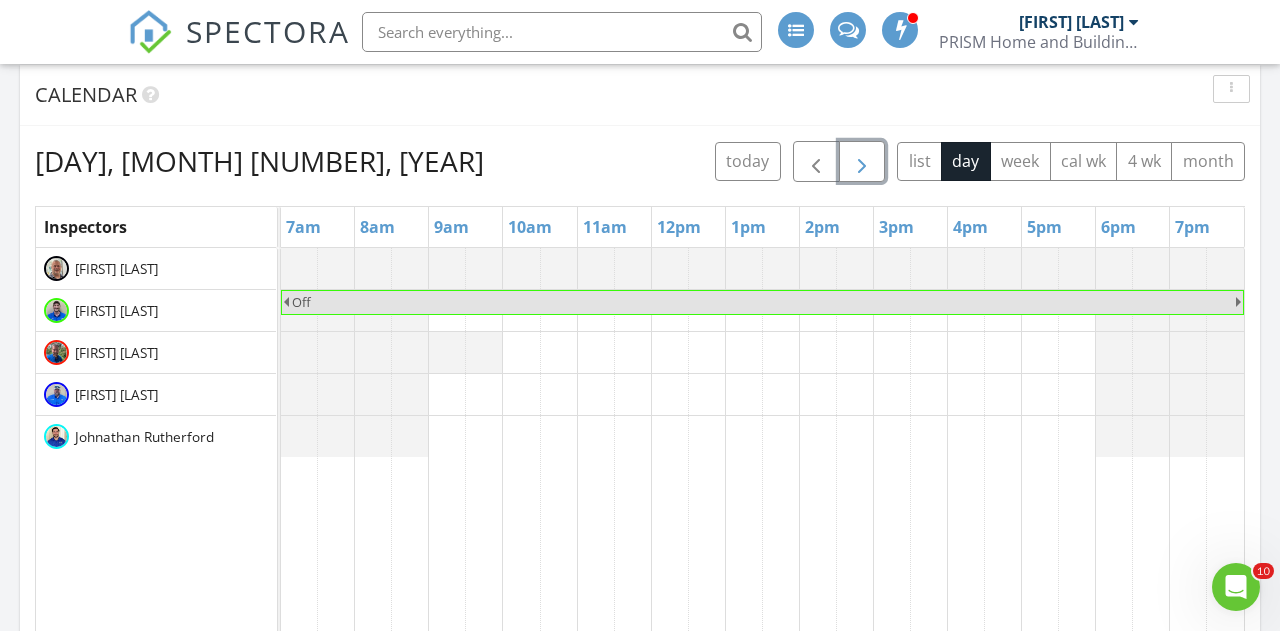 click at bounding box center (862, 162) 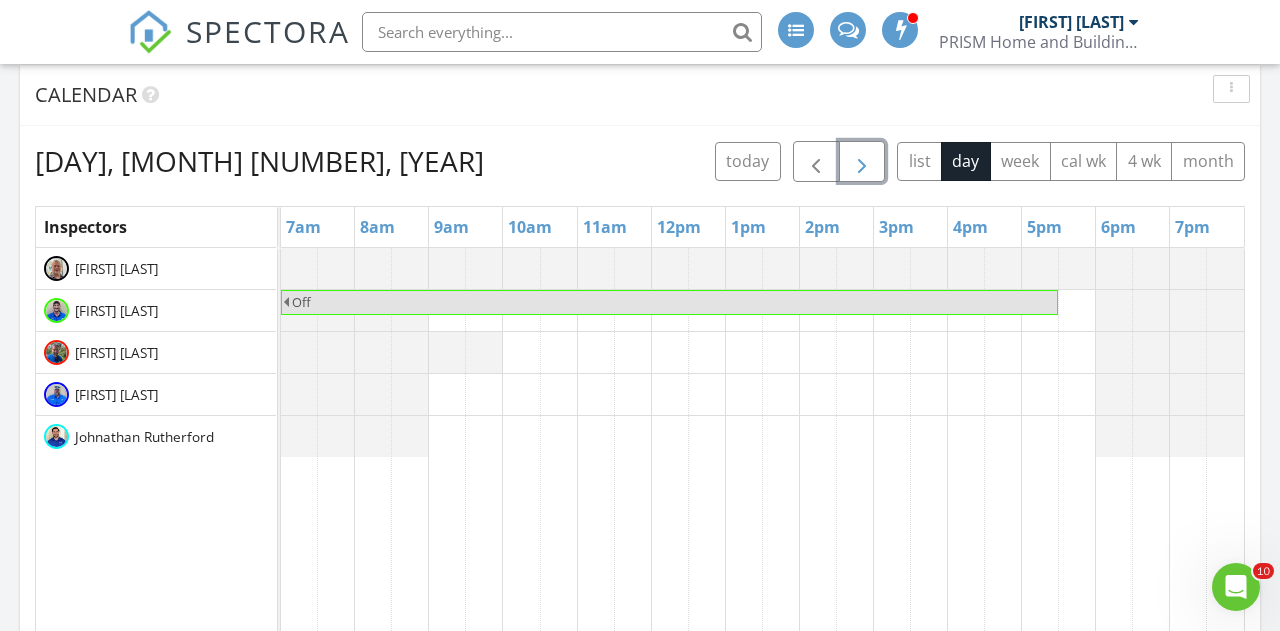 click at bounding box center (862, 162) 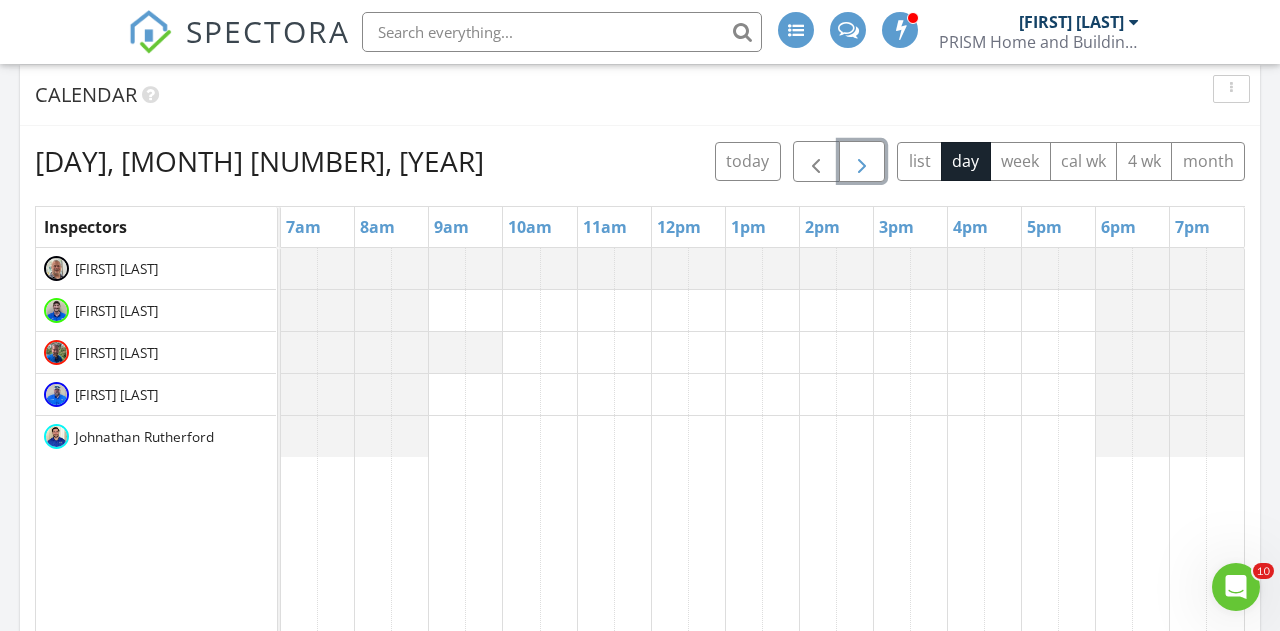 click at bounding box center [862, 162] 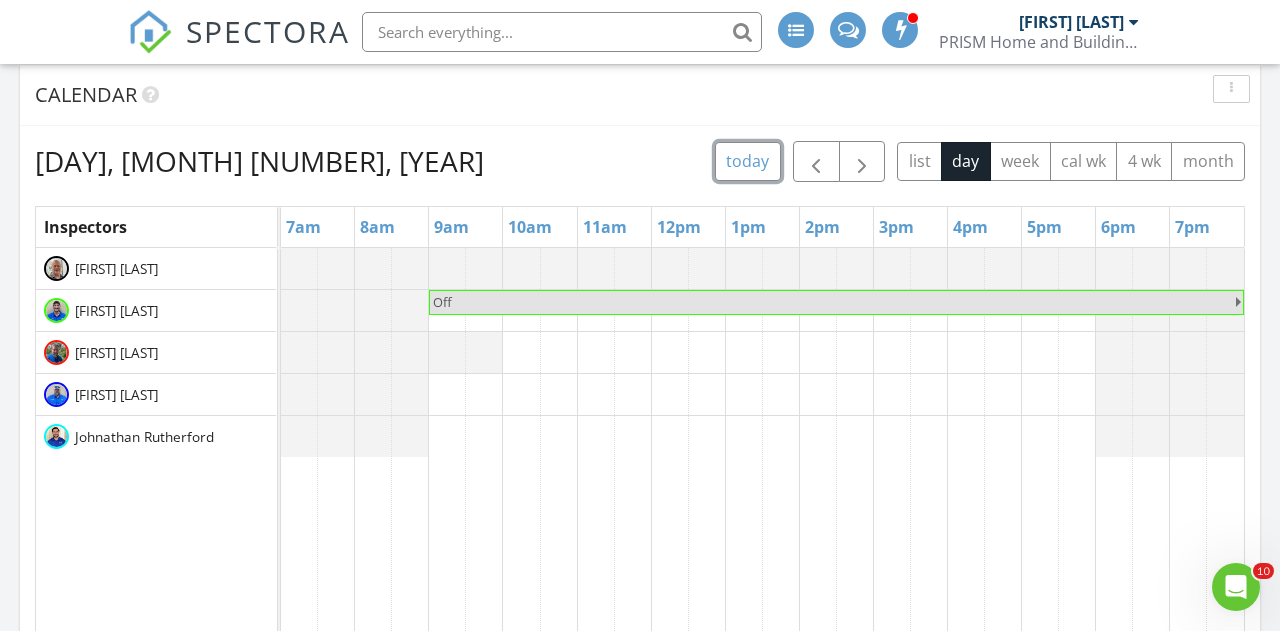 click on "today" at bounding box center (748, 161) 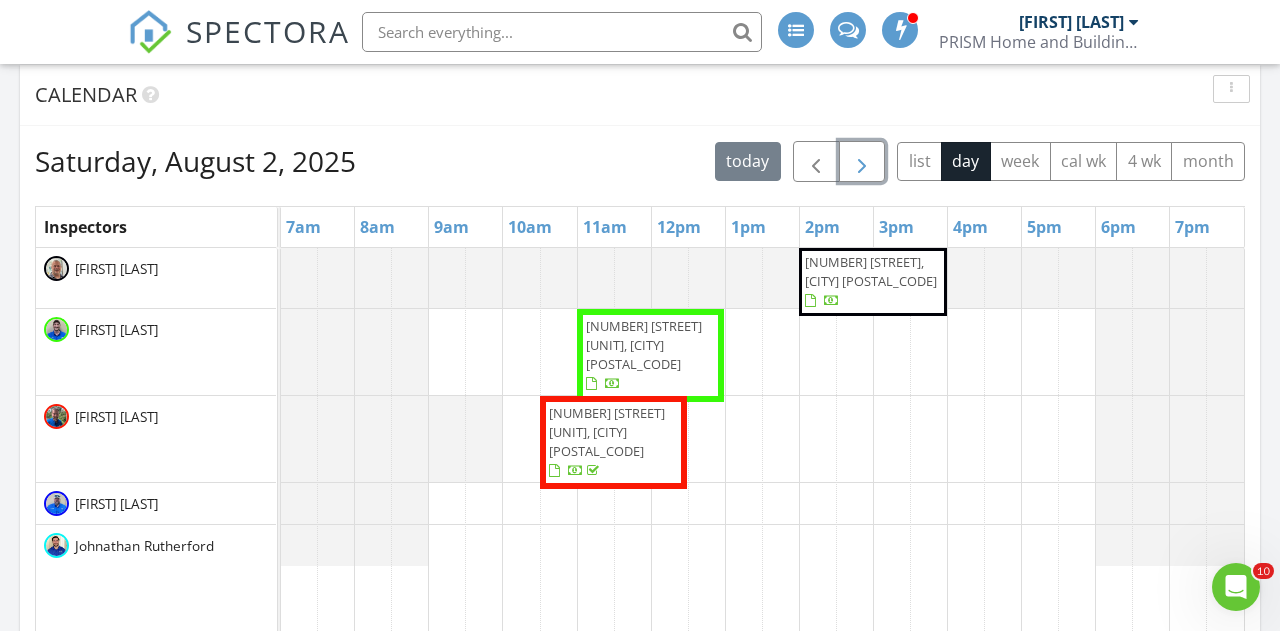 click at bounding box center (862, 162) 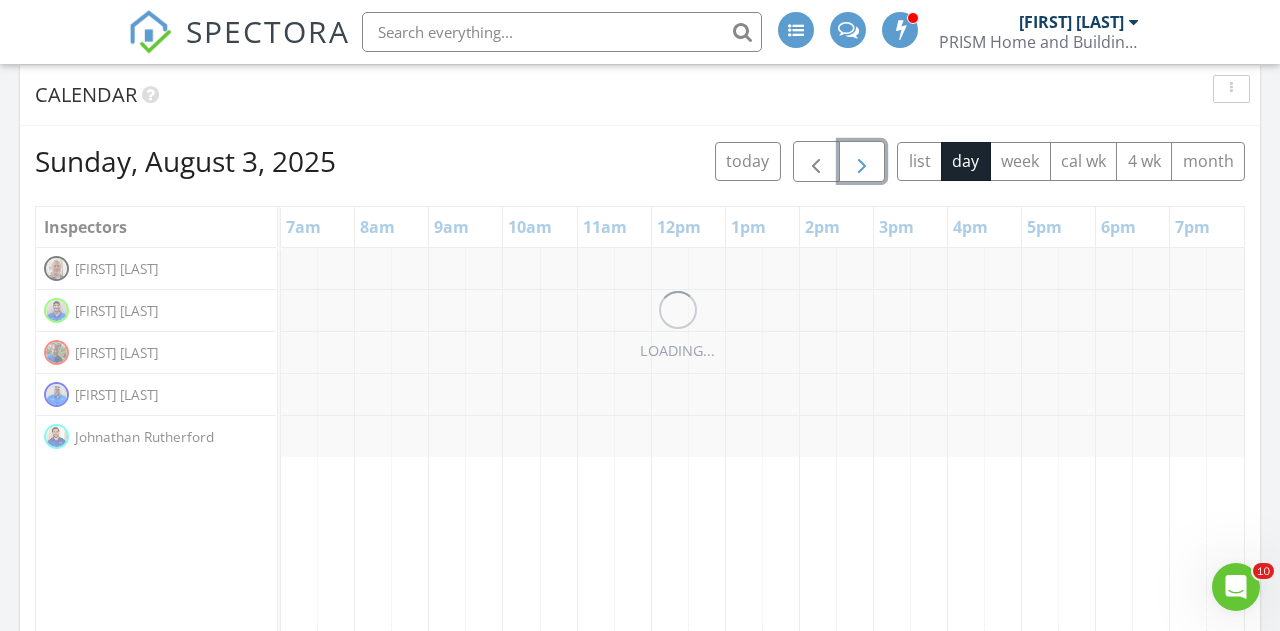 click at bounding box center [862, 162] 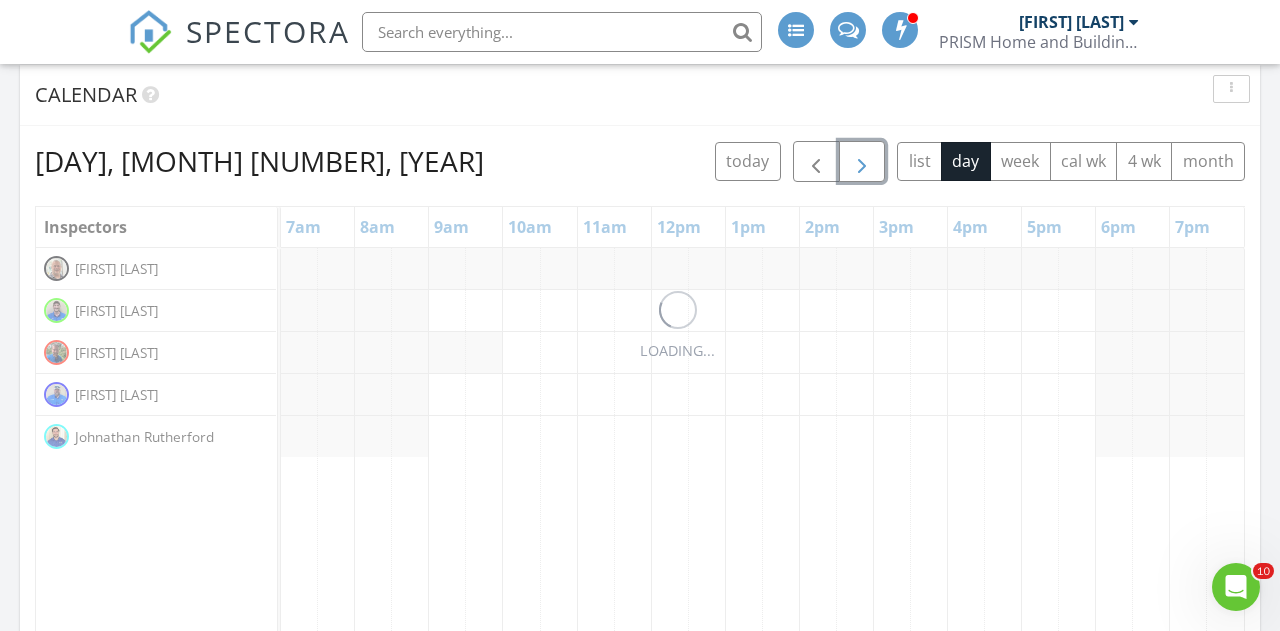 click at bounding box center (862, 162) 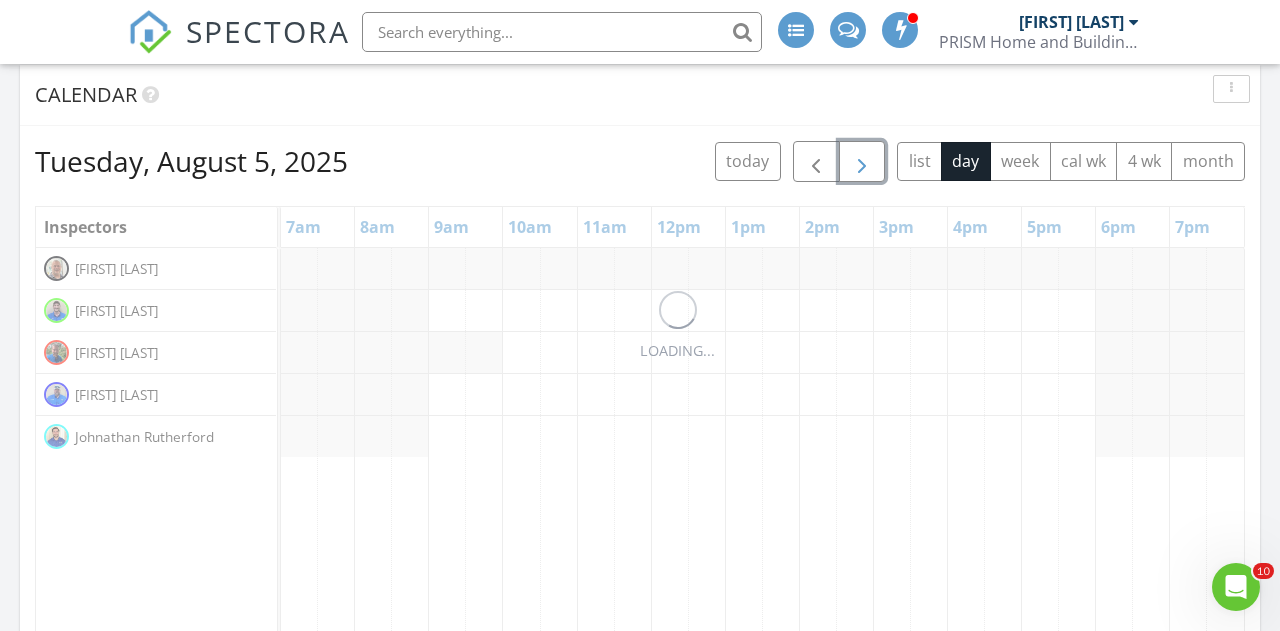 click at bounding box center (862, 162) 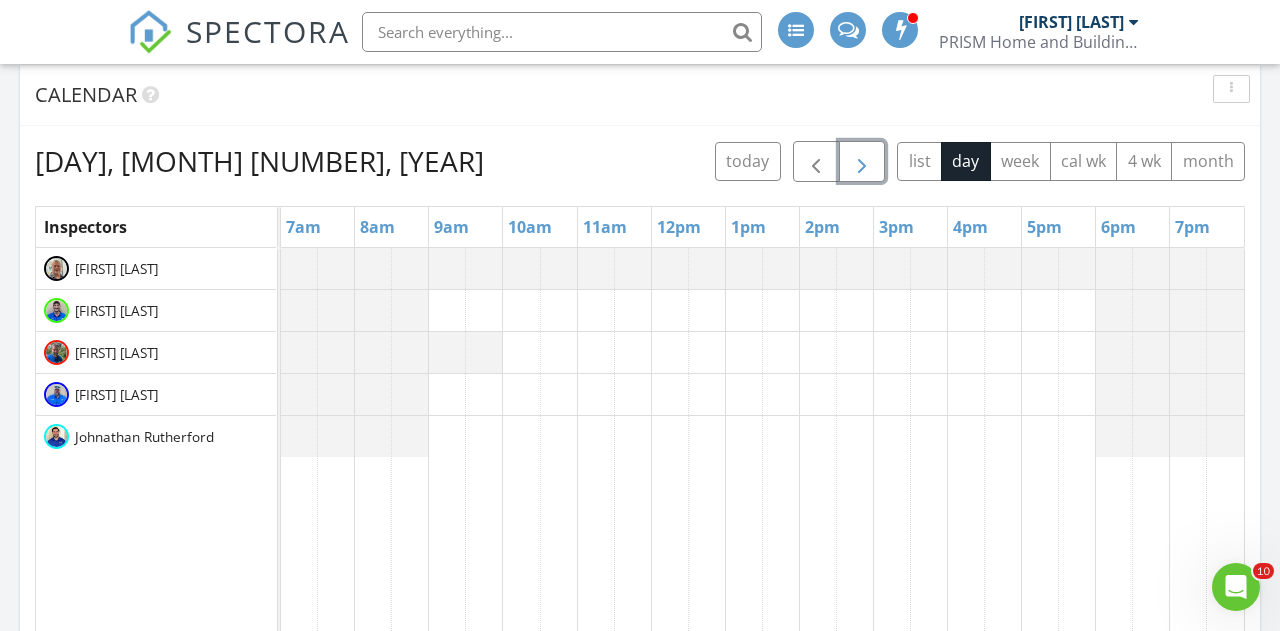 click at bounding box center (862, 162) 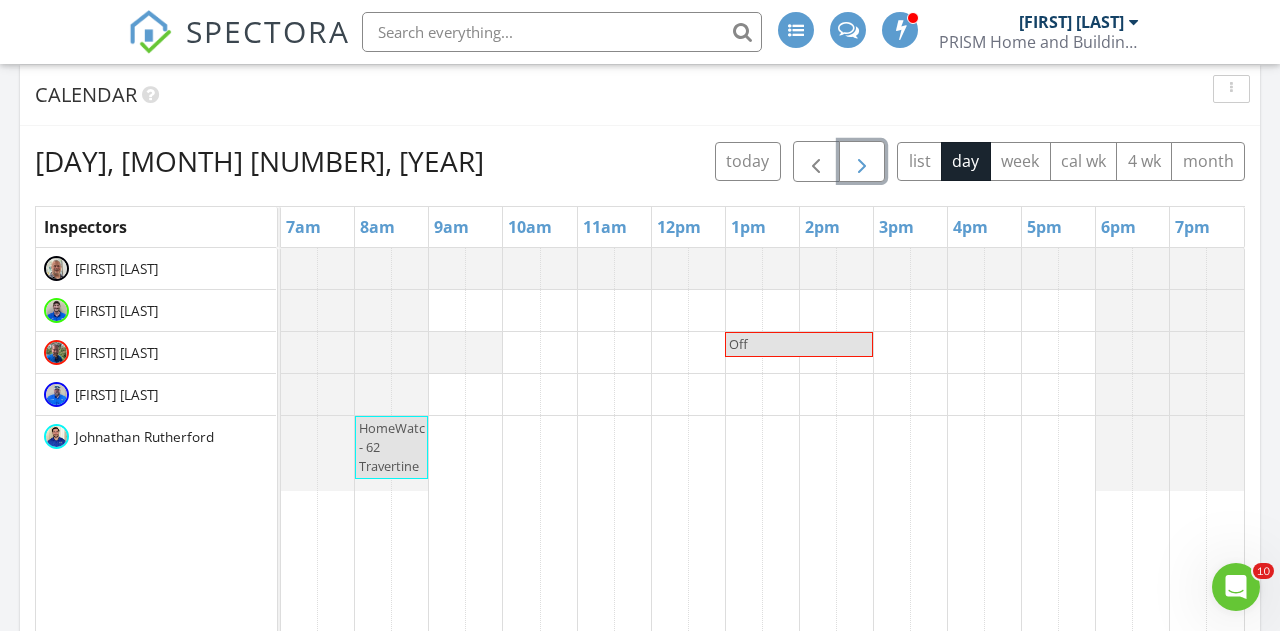 click at bounding box center (862, 162) 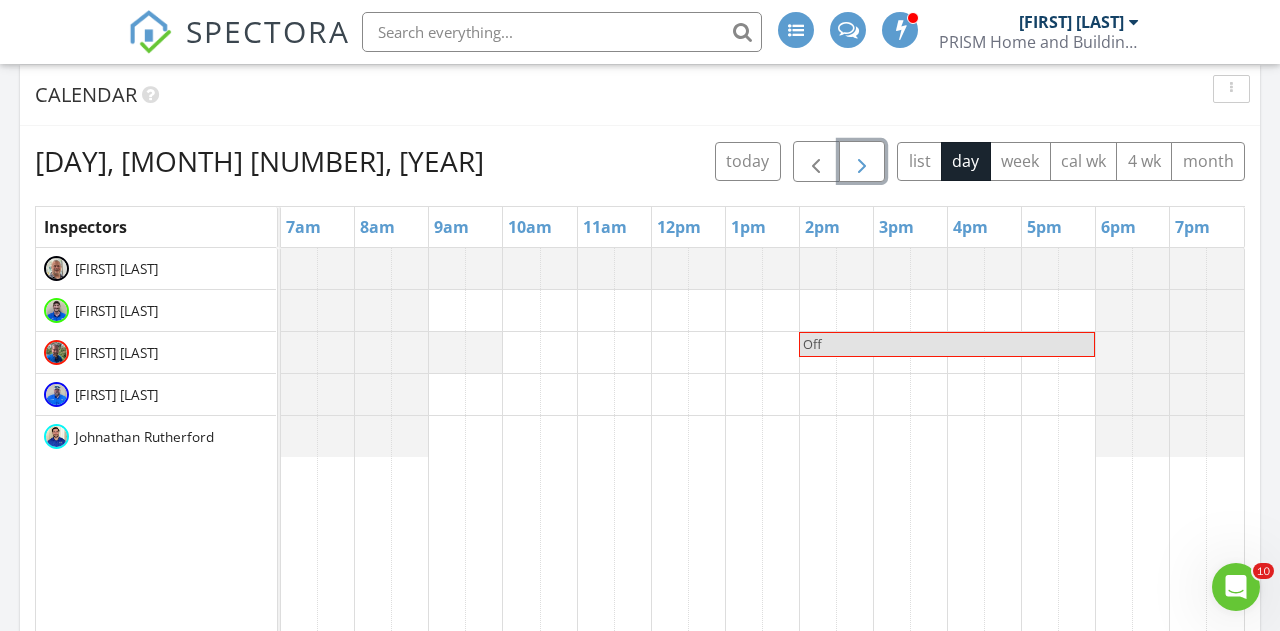 click at bounding box center [862, 162] 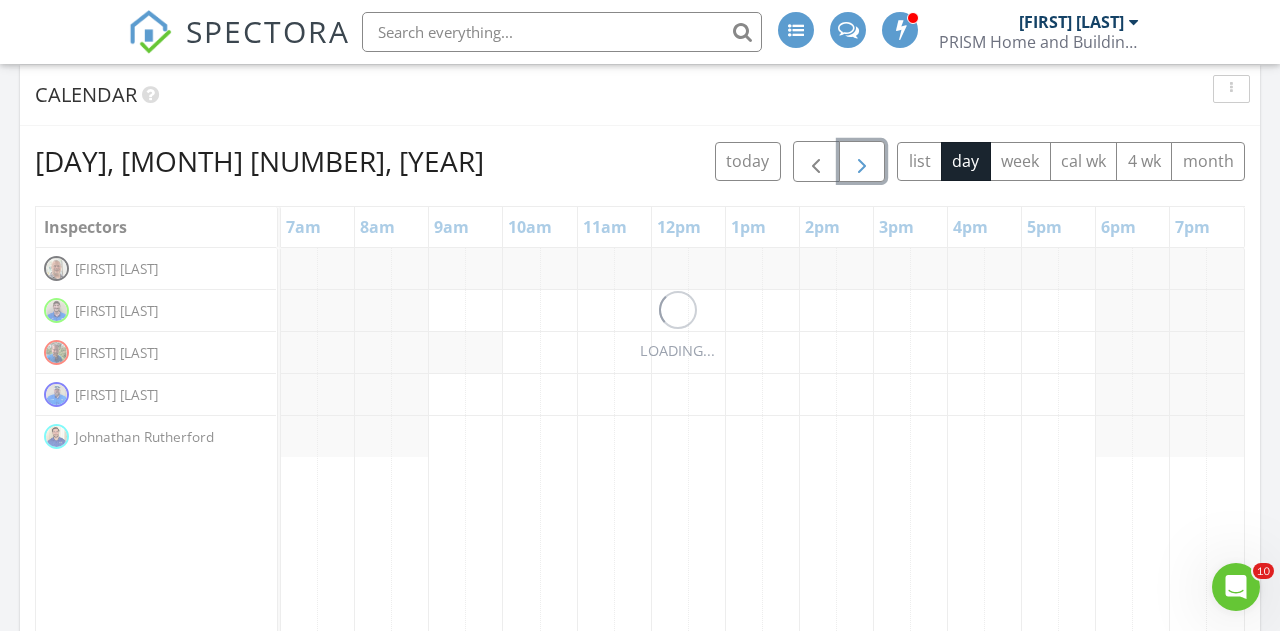 click at bounding box center (862, 162) 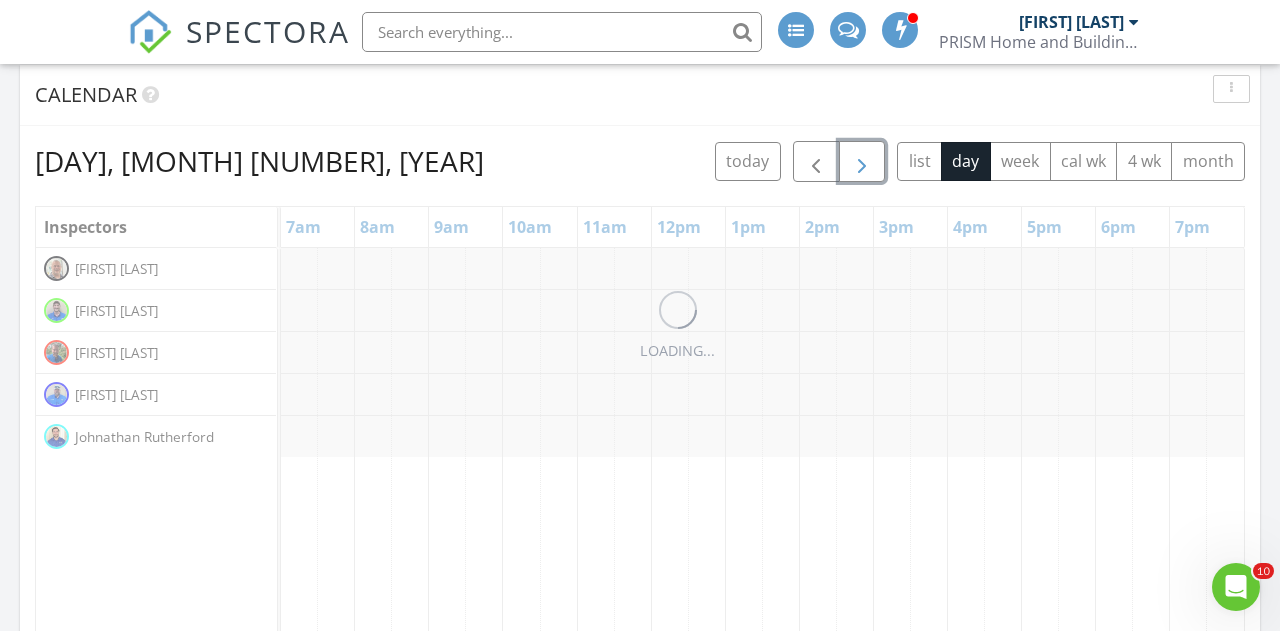 click at bounding box center (862, 162) 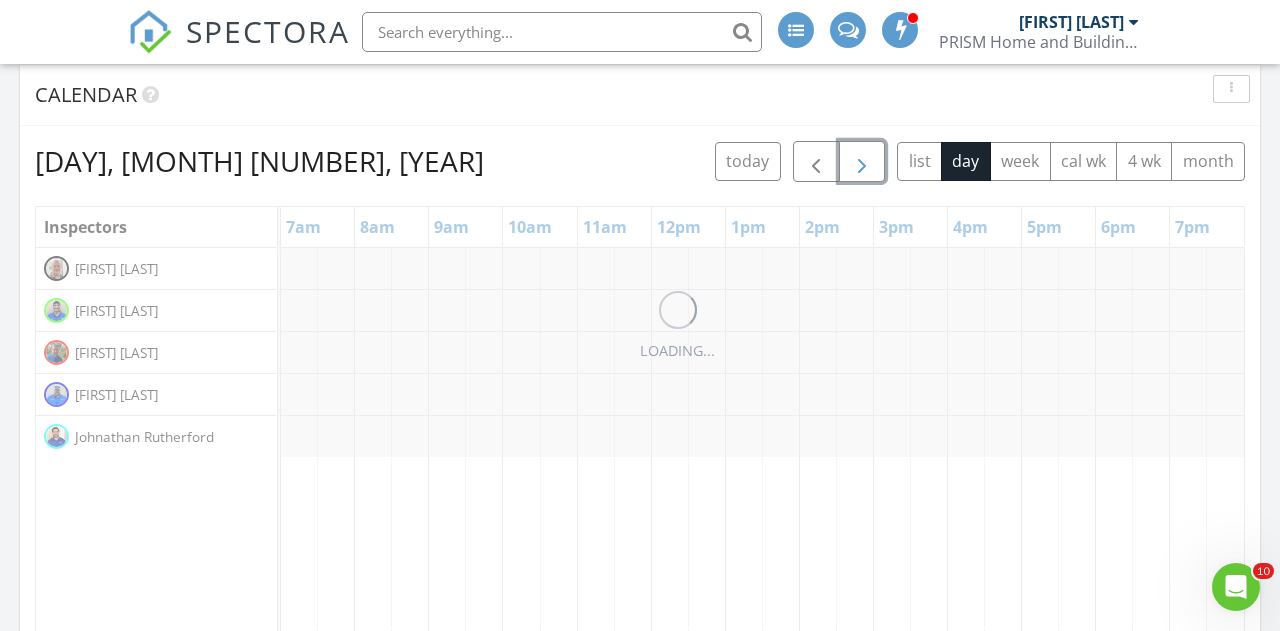 click at bounding box center [862, 162] 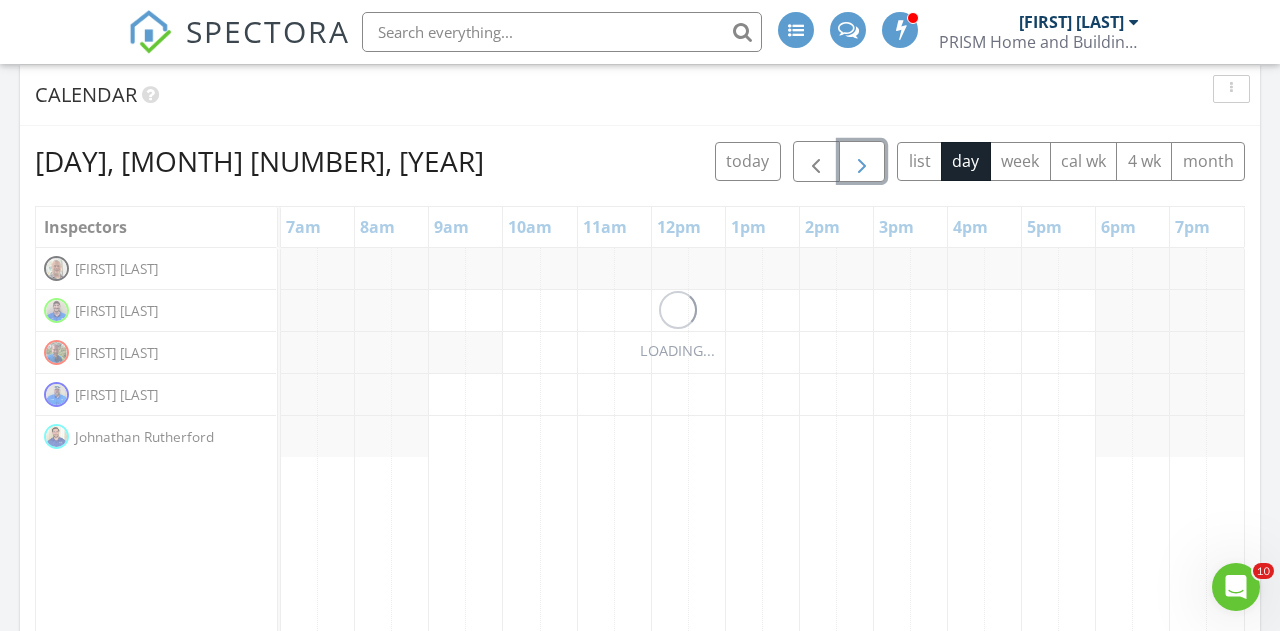 click at bounding box center [862, 162] 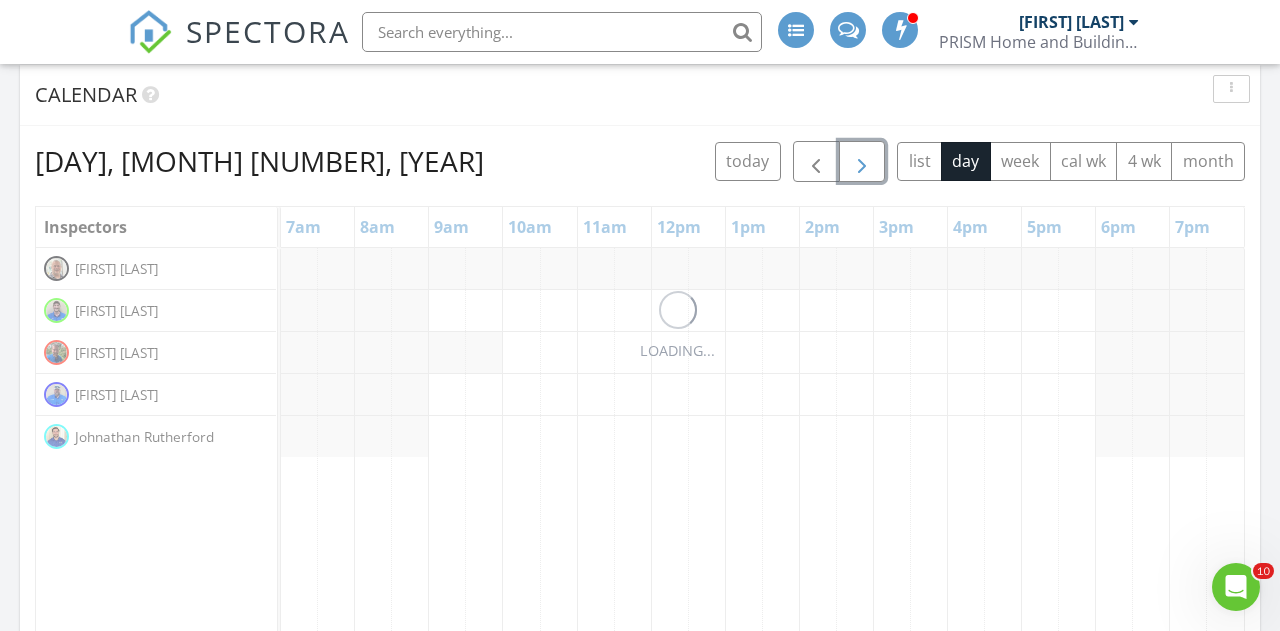 click at bounding box center [862, 162] 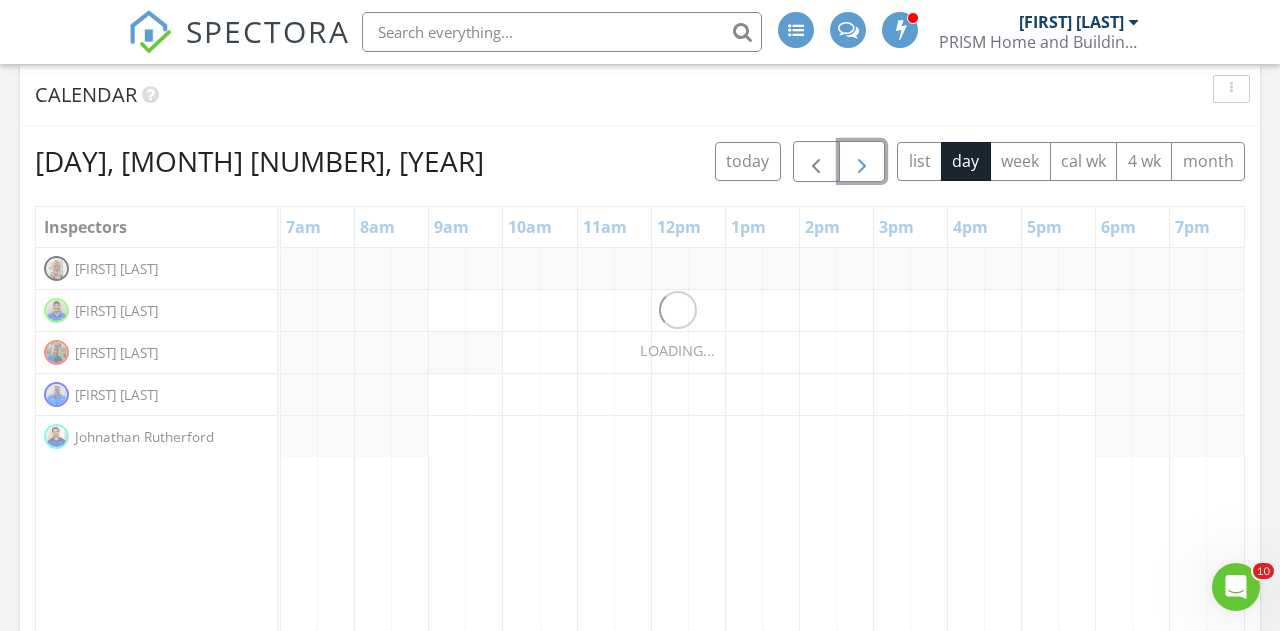 click at bounding box center [862, 162] 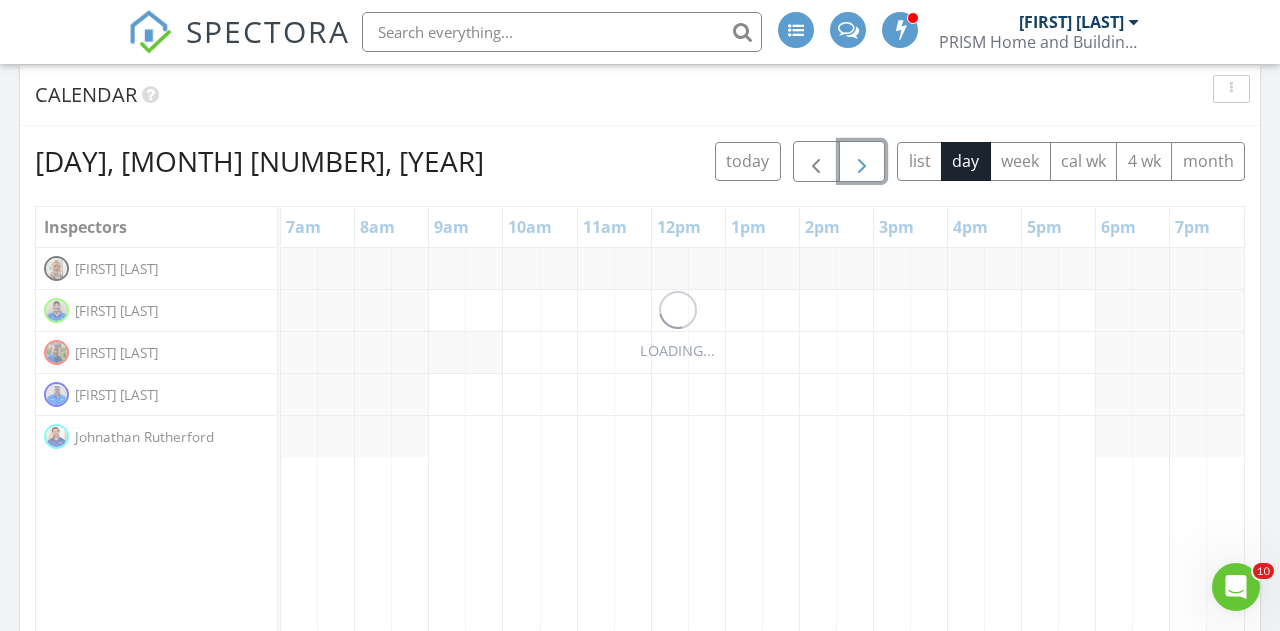 click at bounding box center [862, 162] 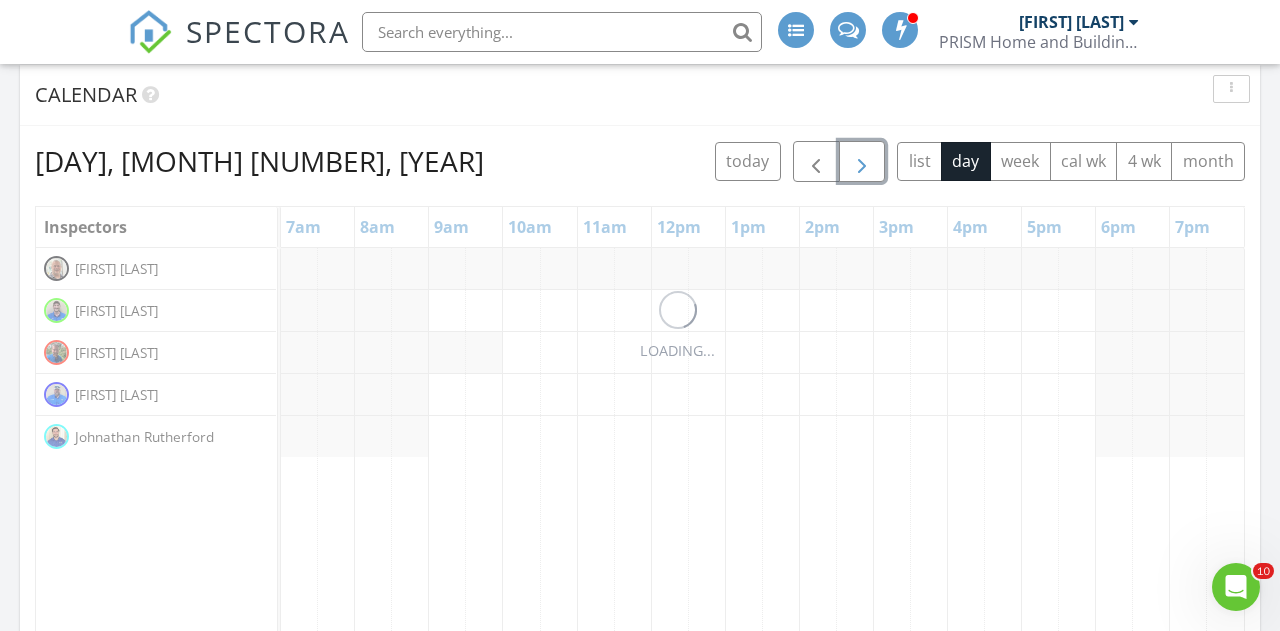 click at bounding box center [862, 162] 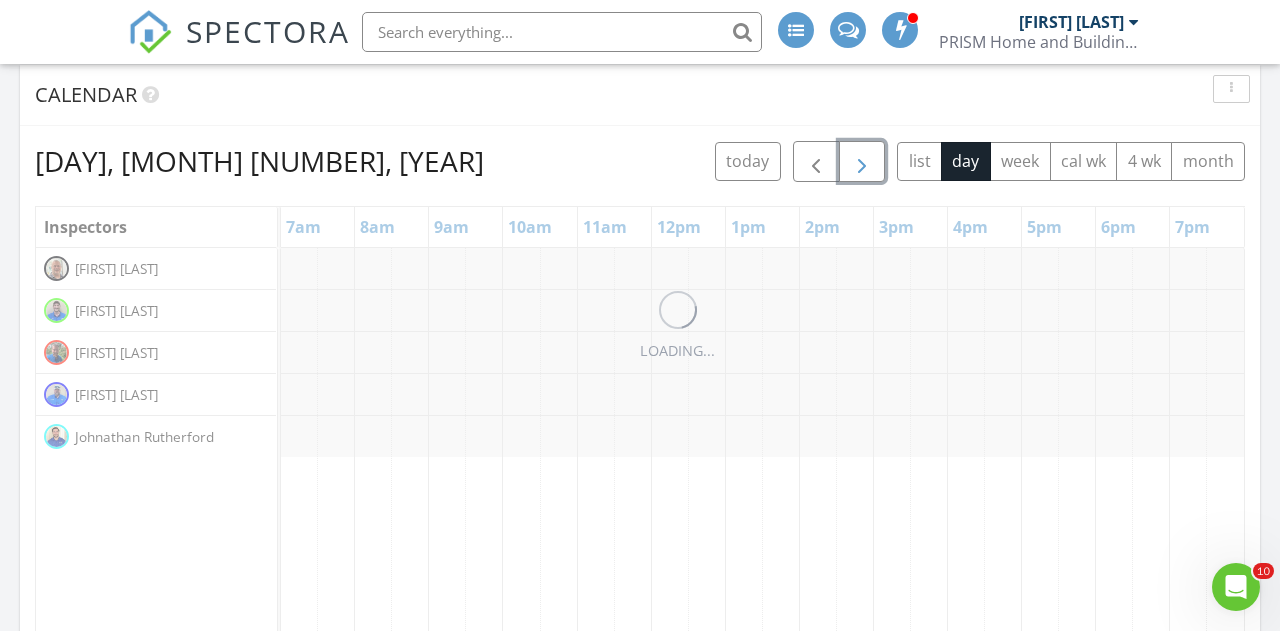 click at bounding box center [862, 162] 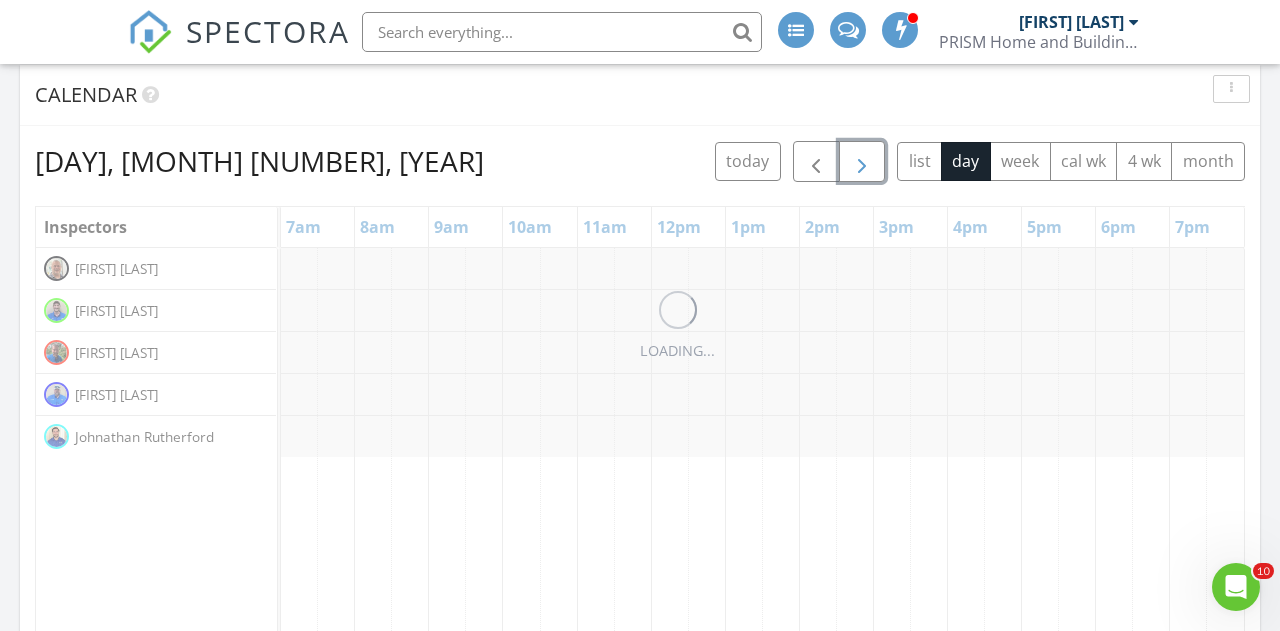 click at bounding box center [862, 162] 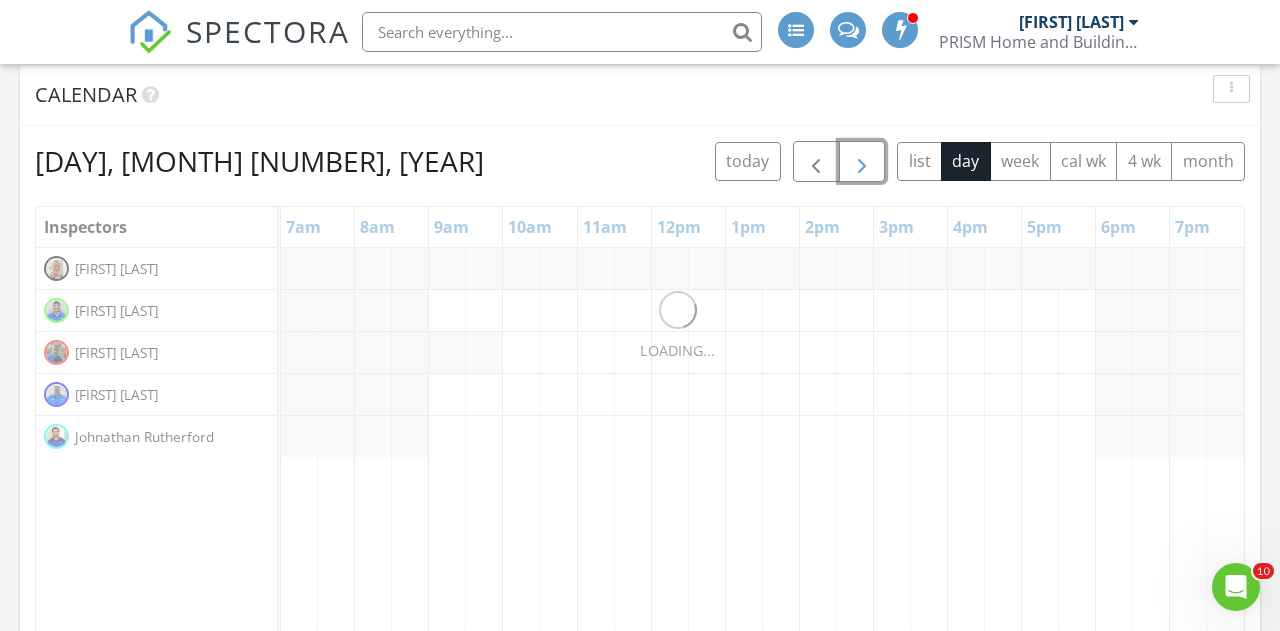 click at bounding box center (862, 162) 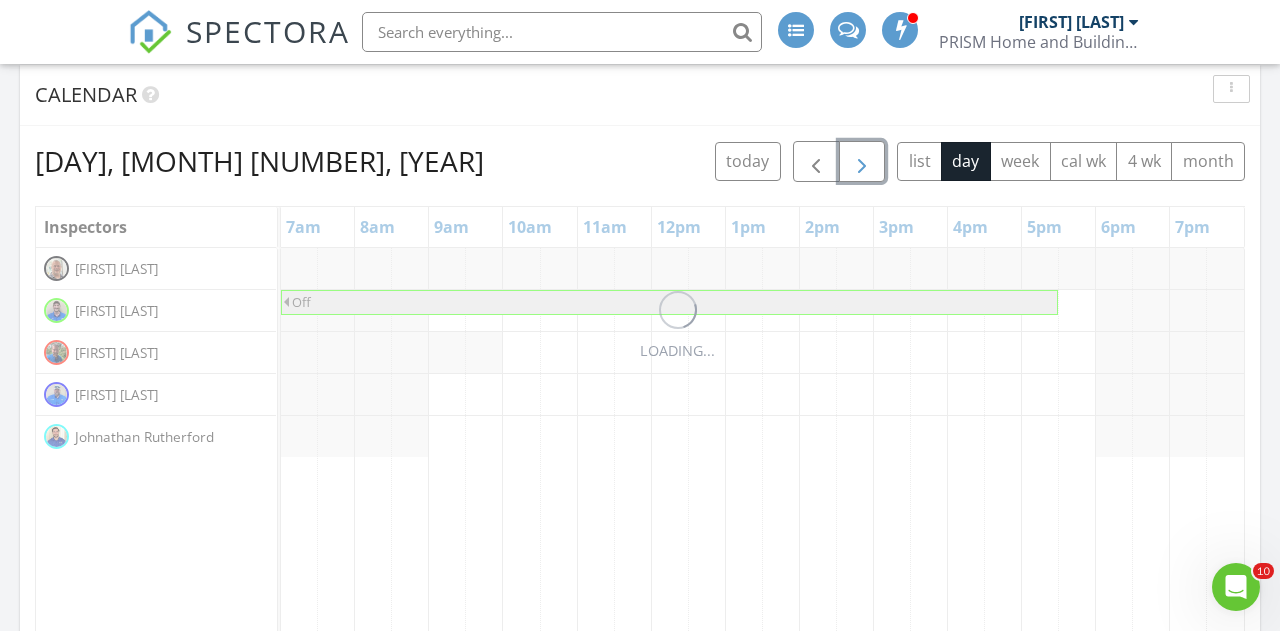 click at bounding box center (862, 162) 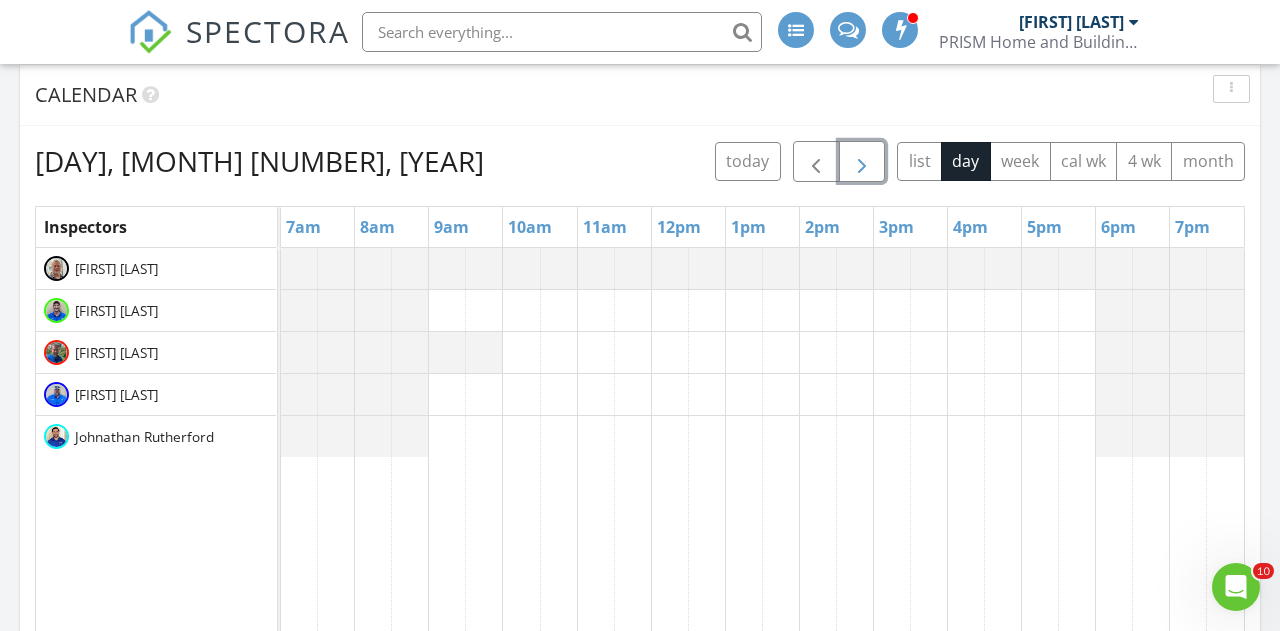 click at bounding box center (862, 162) 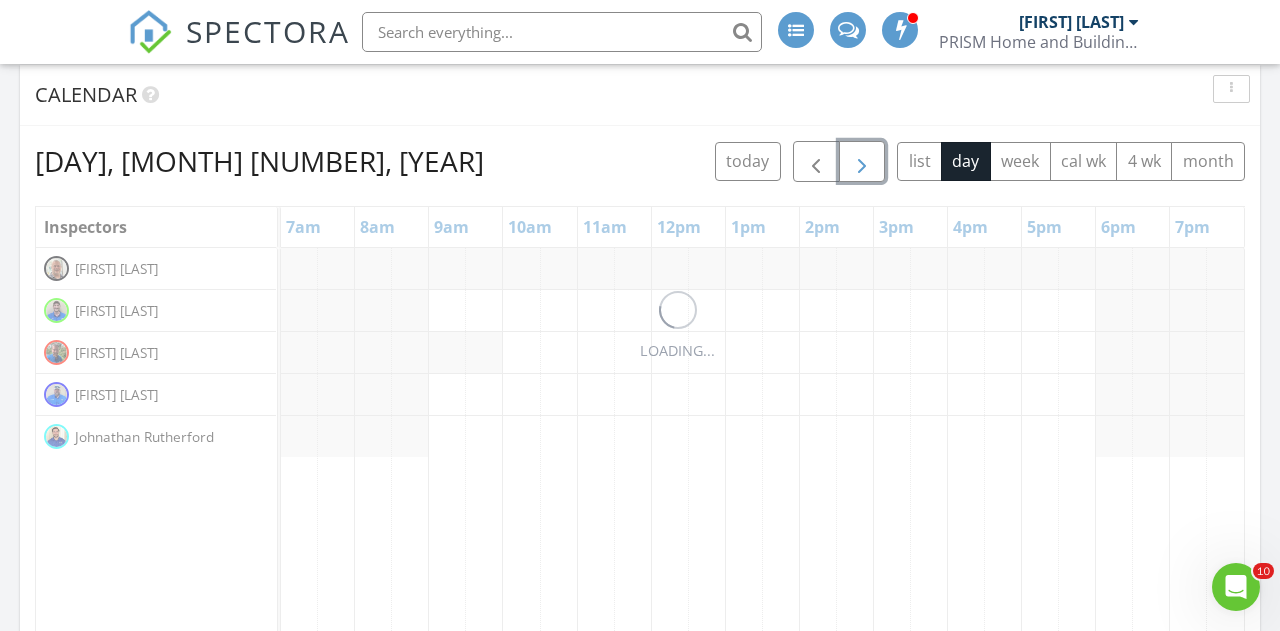 click at bounding box center (862, 162) 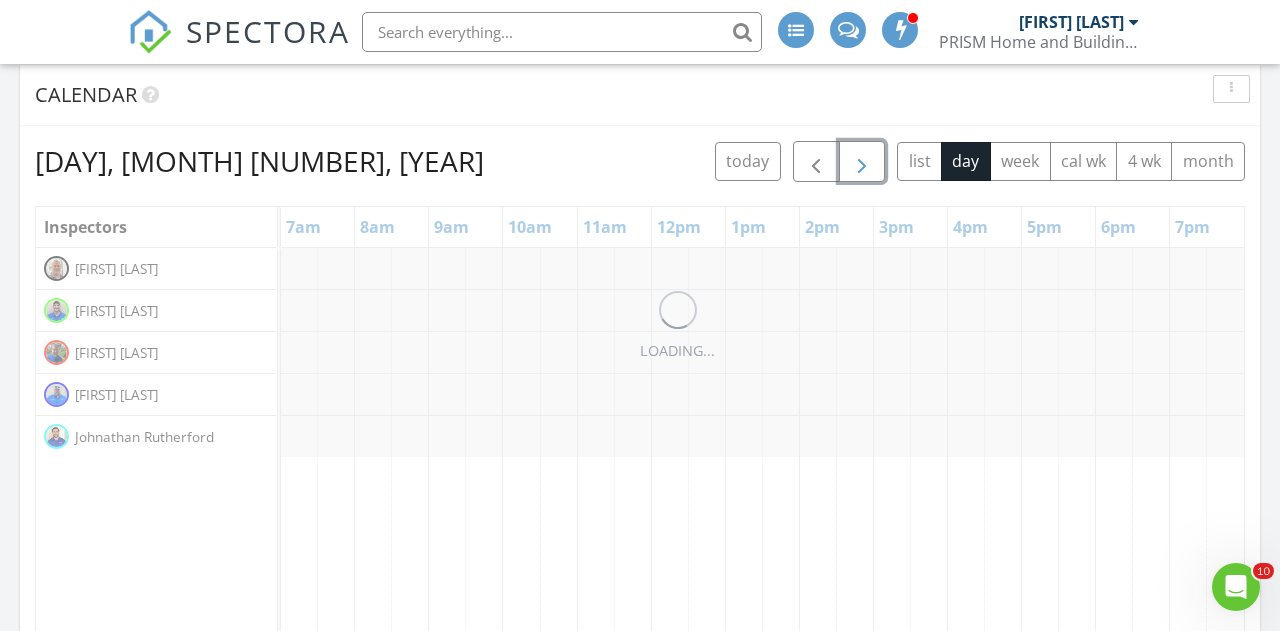 click at bounding box center (862, 162) 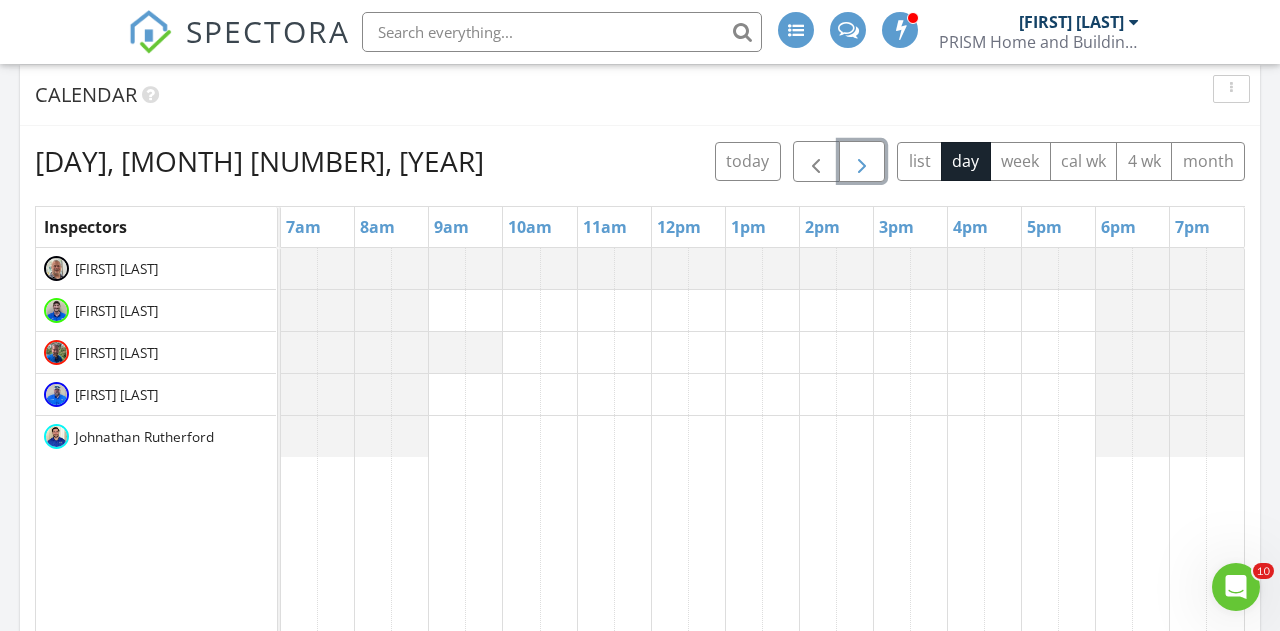 click at bounding box center (862, 162) 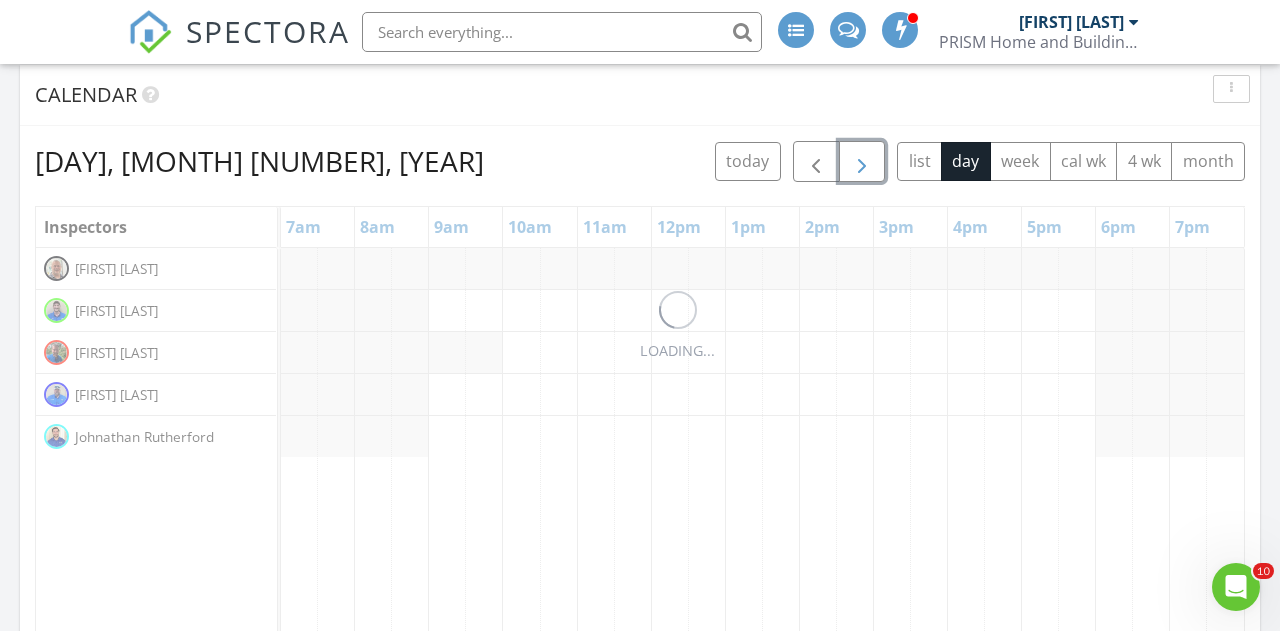 click at bounding box center (862, 162) 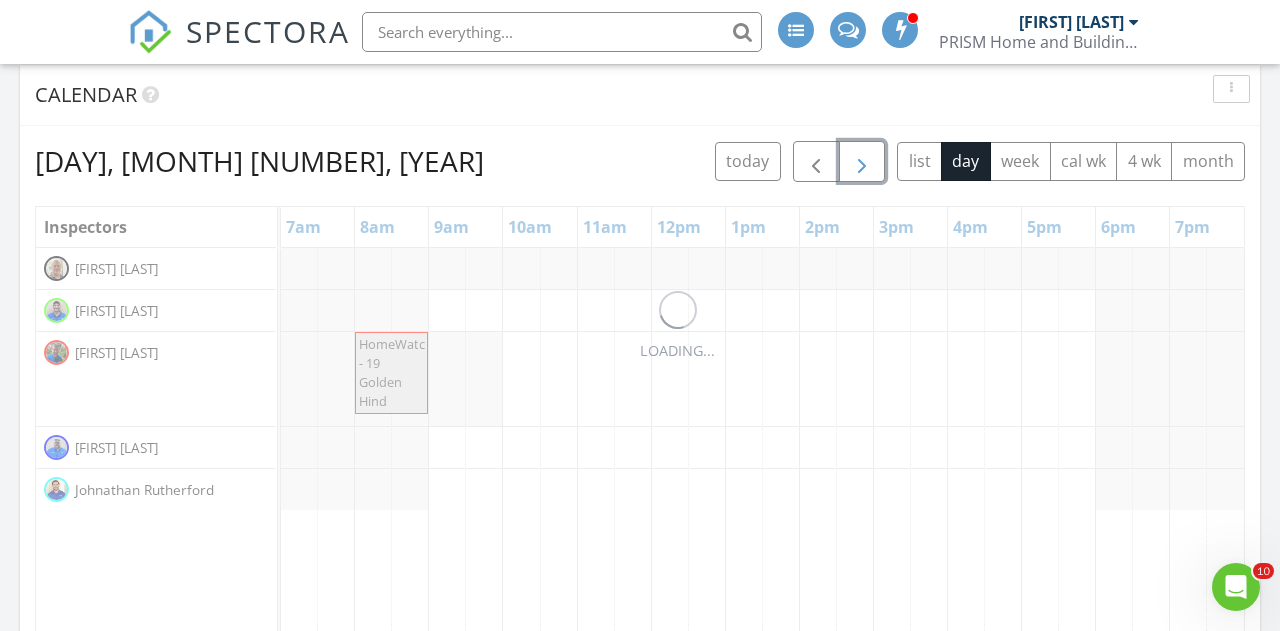 click at bounding box center (862, 162) 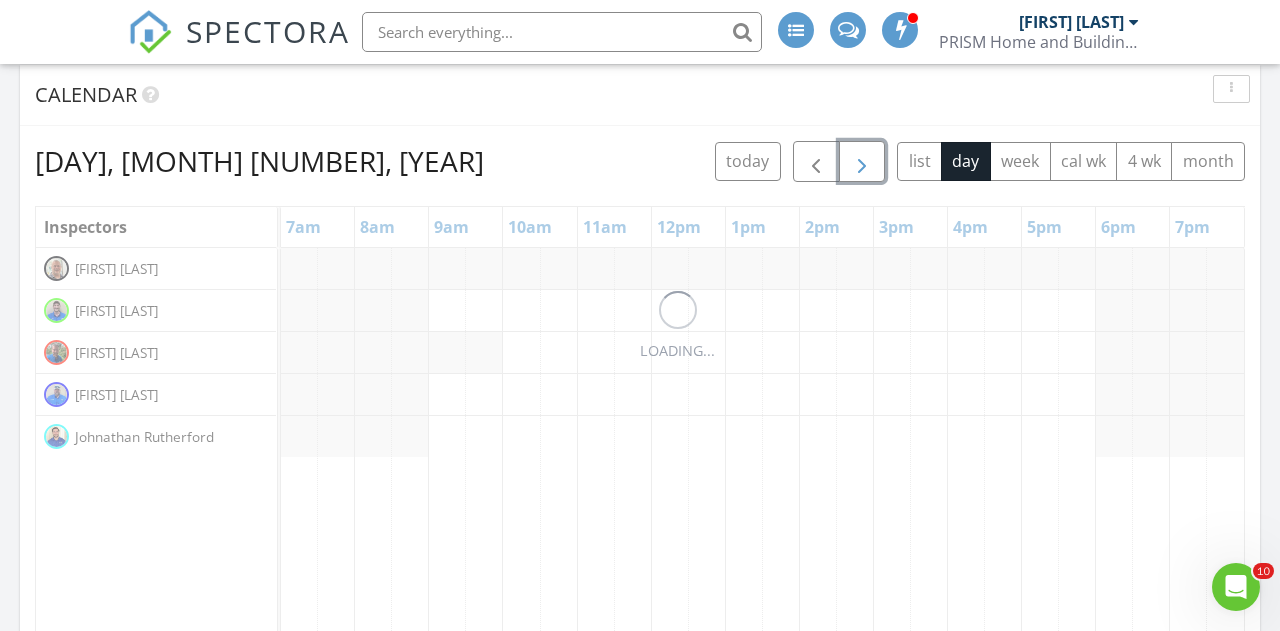 click at bounding box center (862, 162) 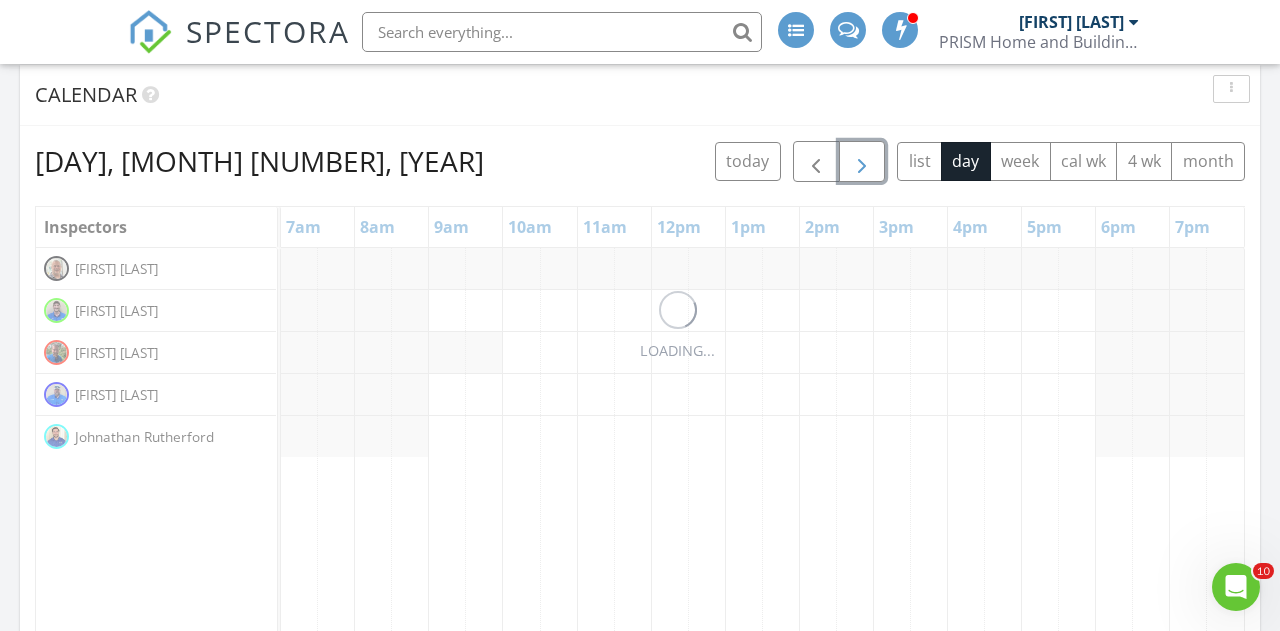 click at bounding box center [862, 162] 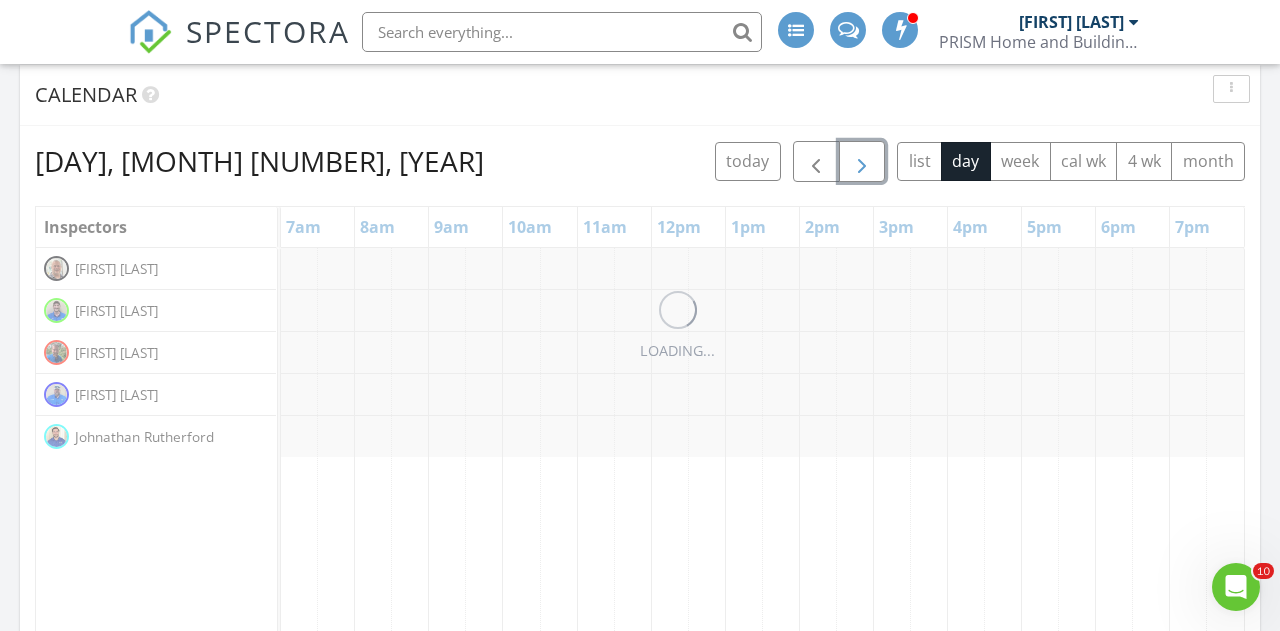 click at bounding box center [862, 162] 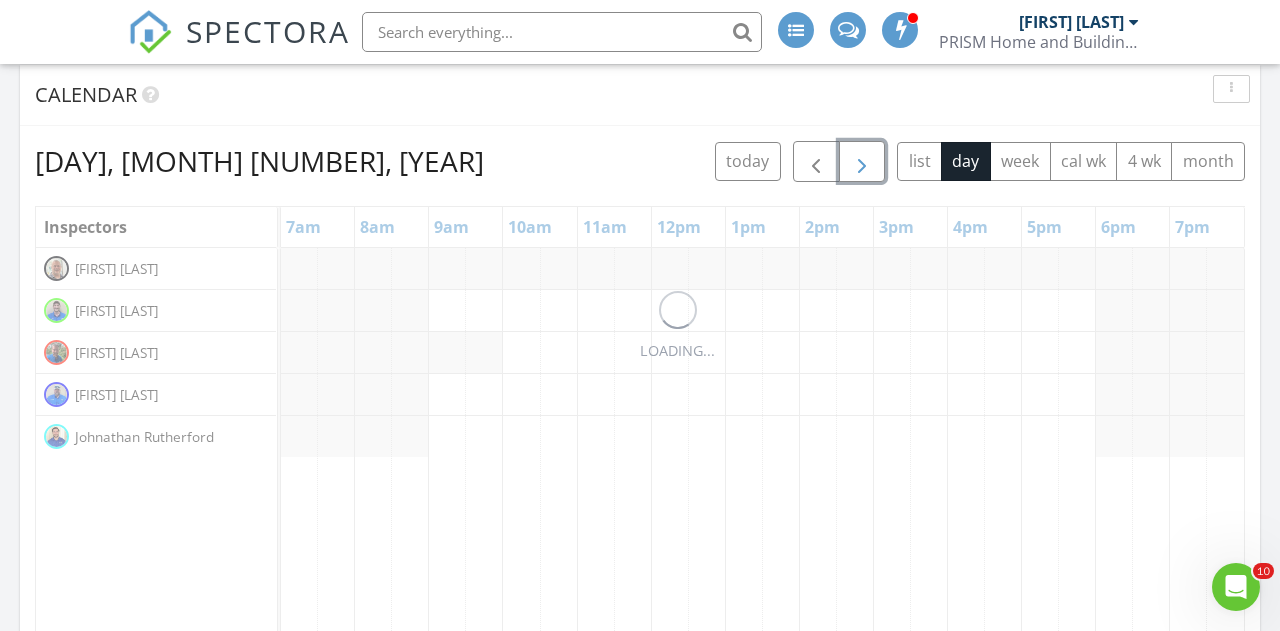 click at bounding box center [862, 162] 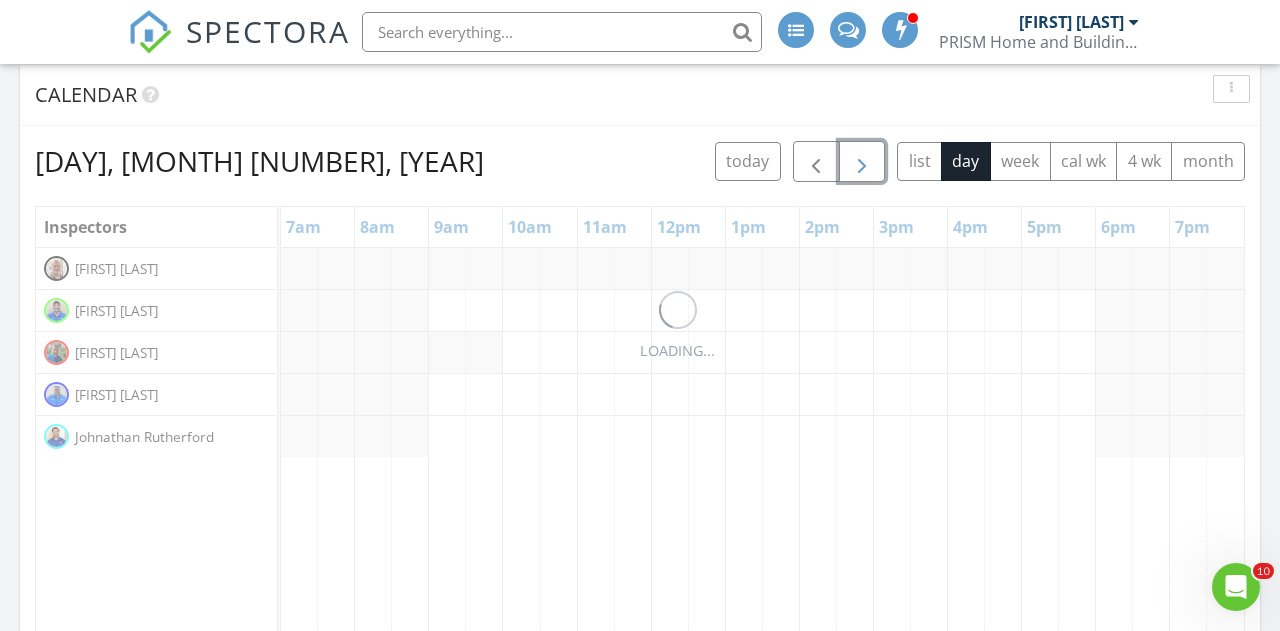 click at bounding box center [862, 162] 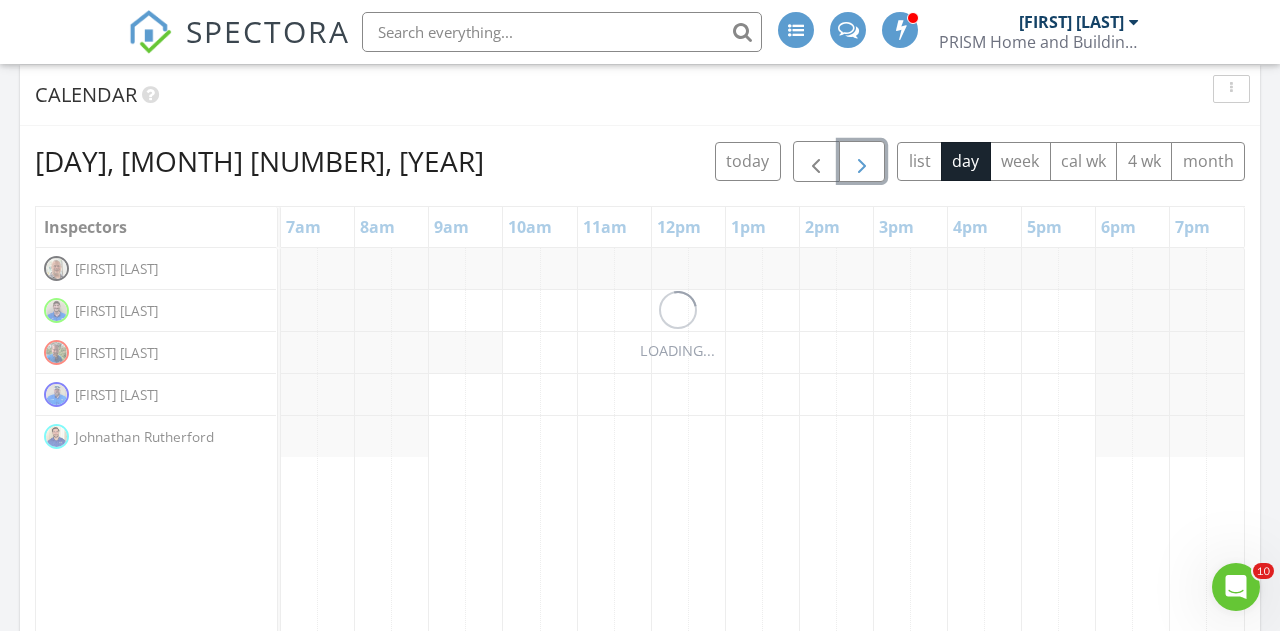 click at bounding box center [862, 162] 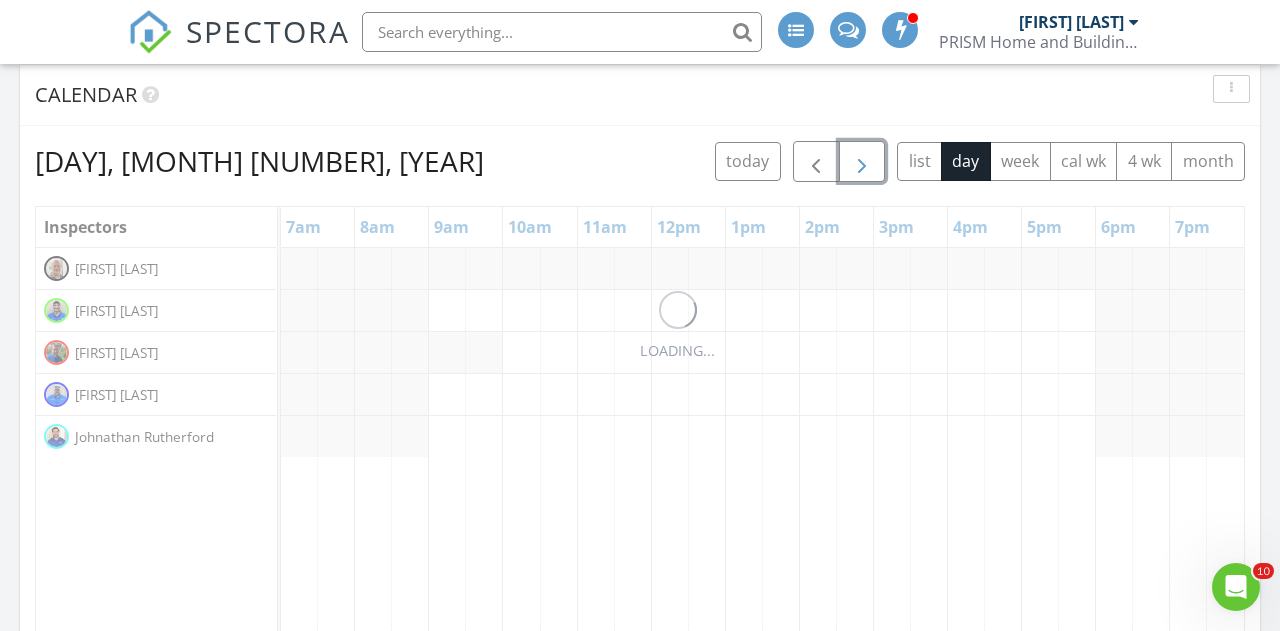 click at bounding box center (862, 162) 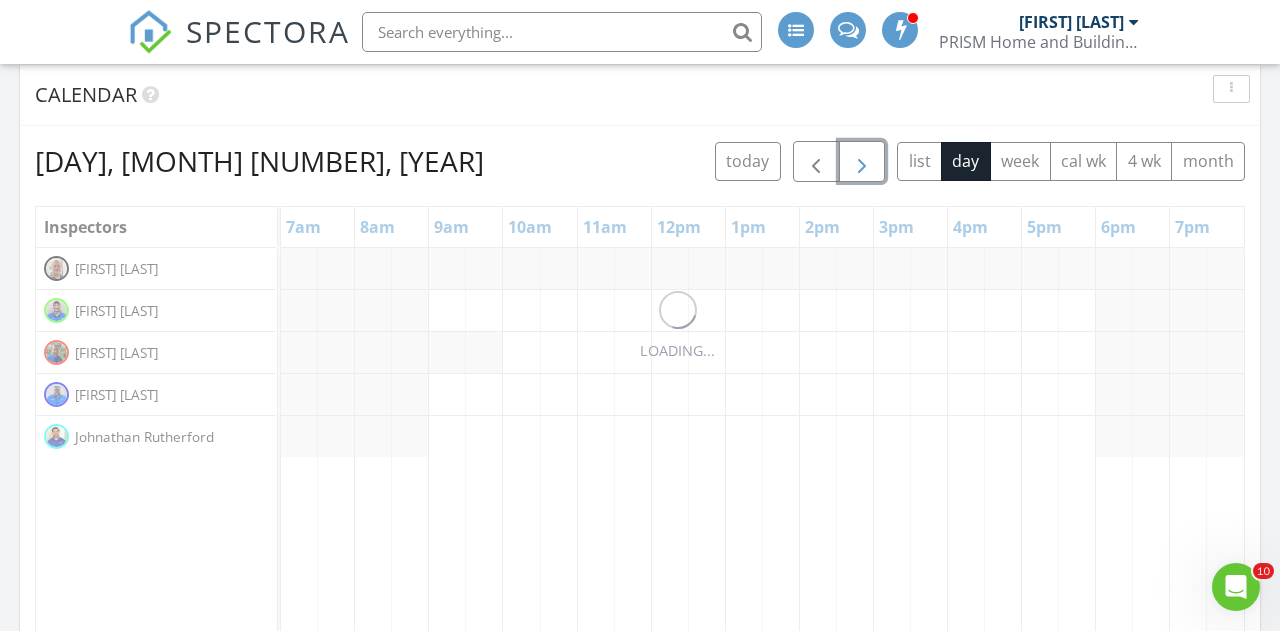 click at bounding box center (862, 162) 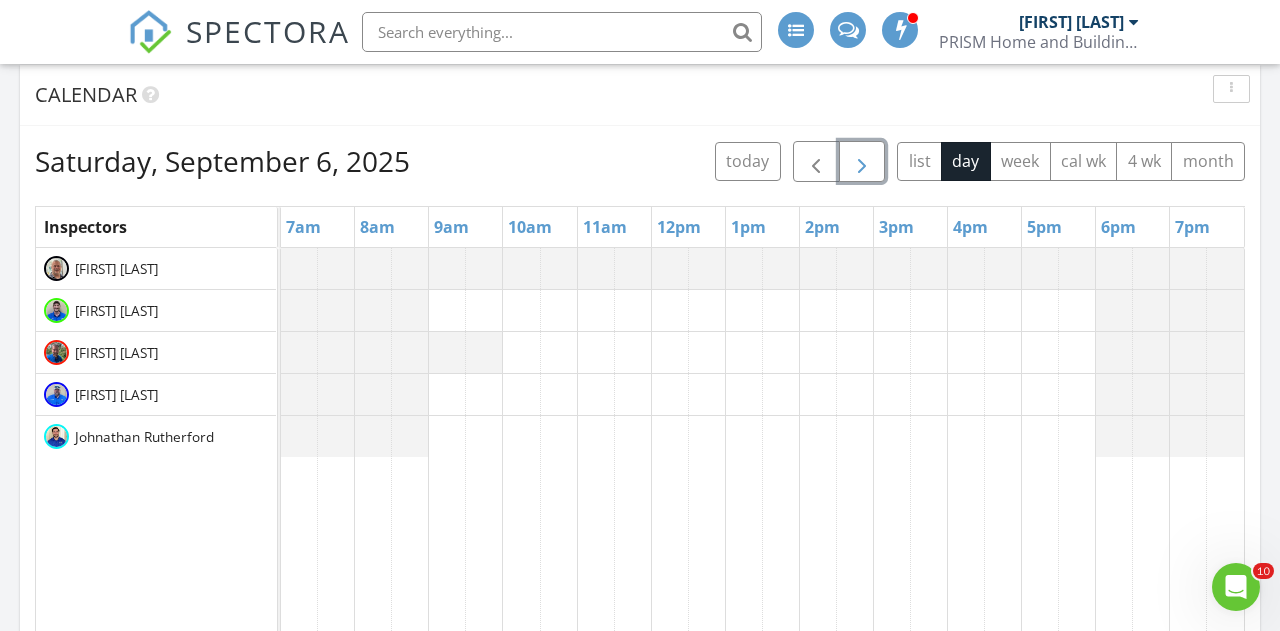 click at bounding box center [862, 162] 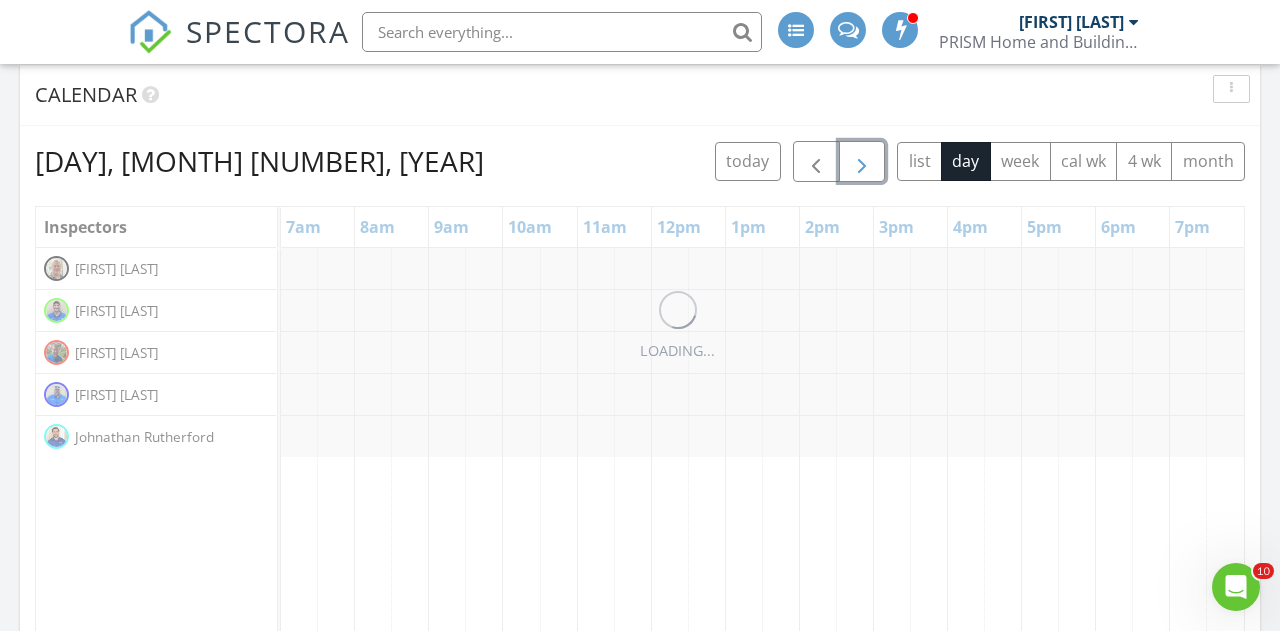 click at bounding box center [862, 162] 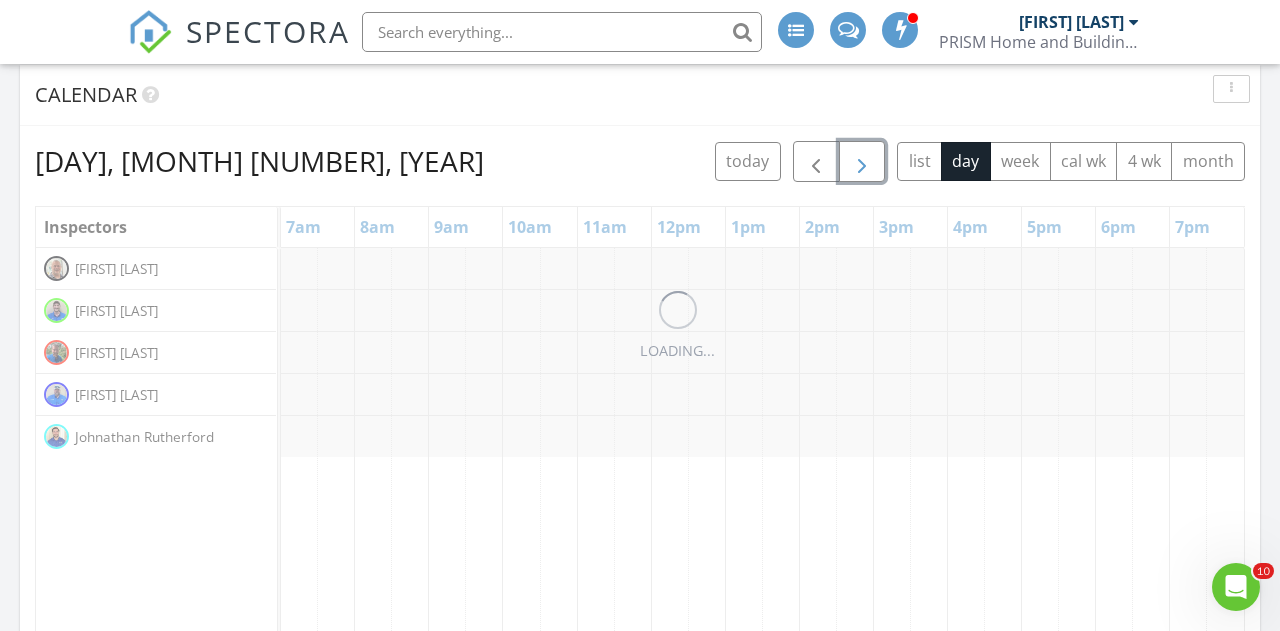 click at bounding box center [862, 162] 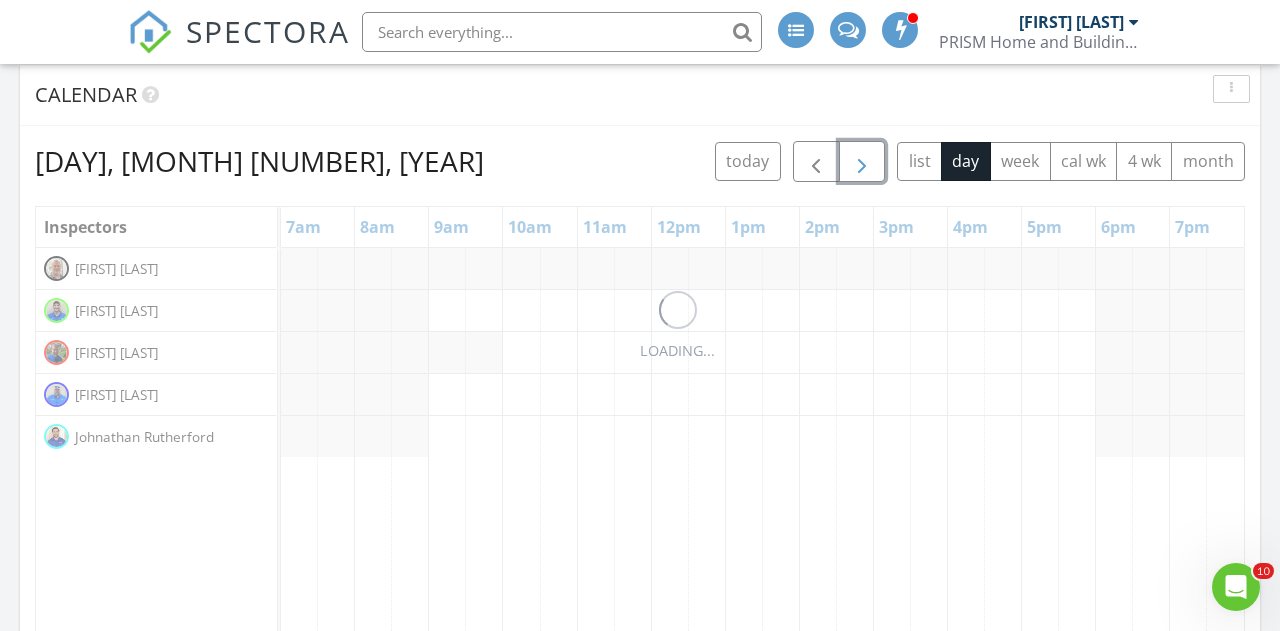 click at bounding box center [862, 162] 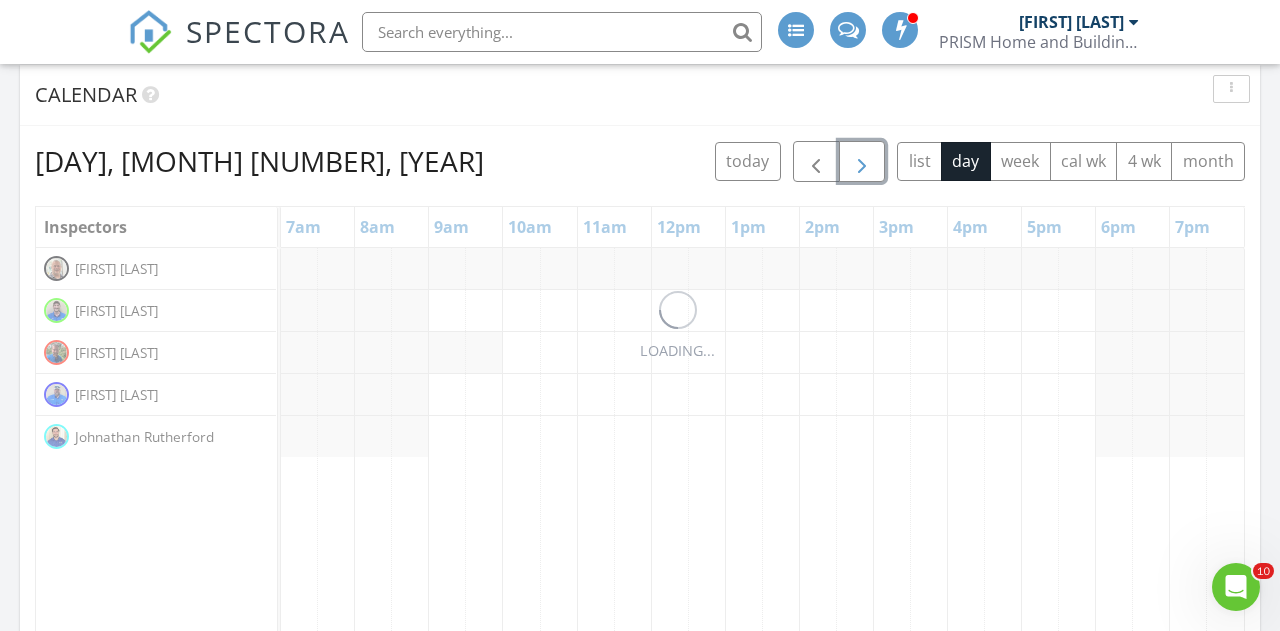 click at bounding box center (862, 162) 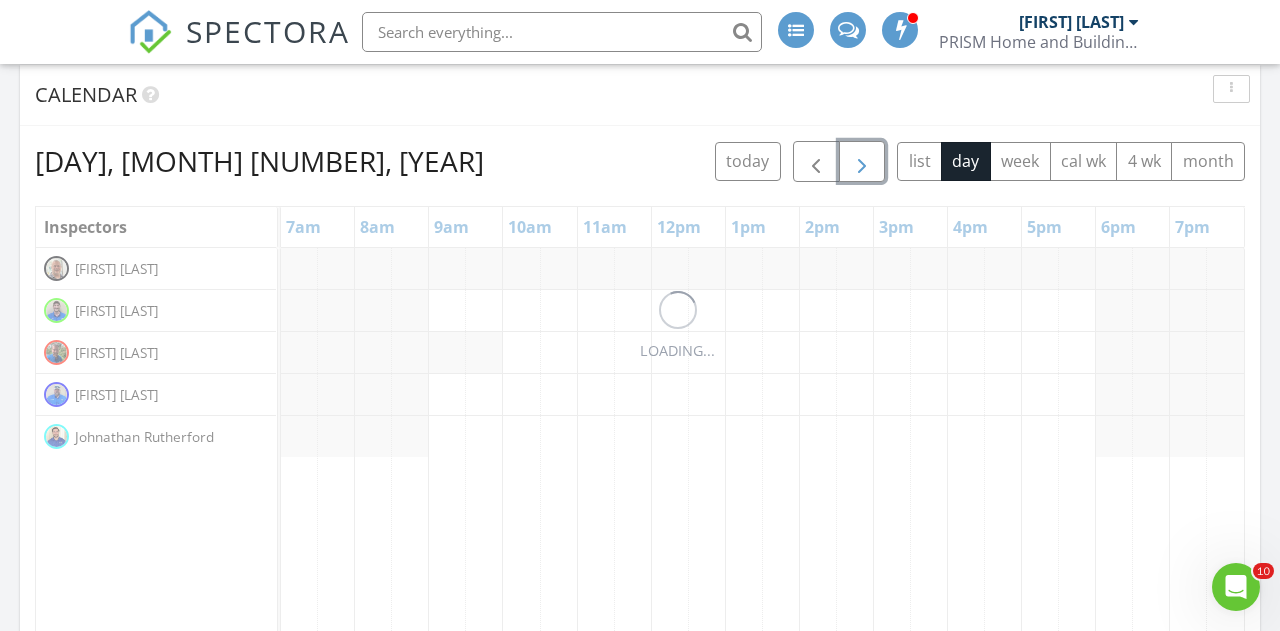 click at bounding box center [862, 162] 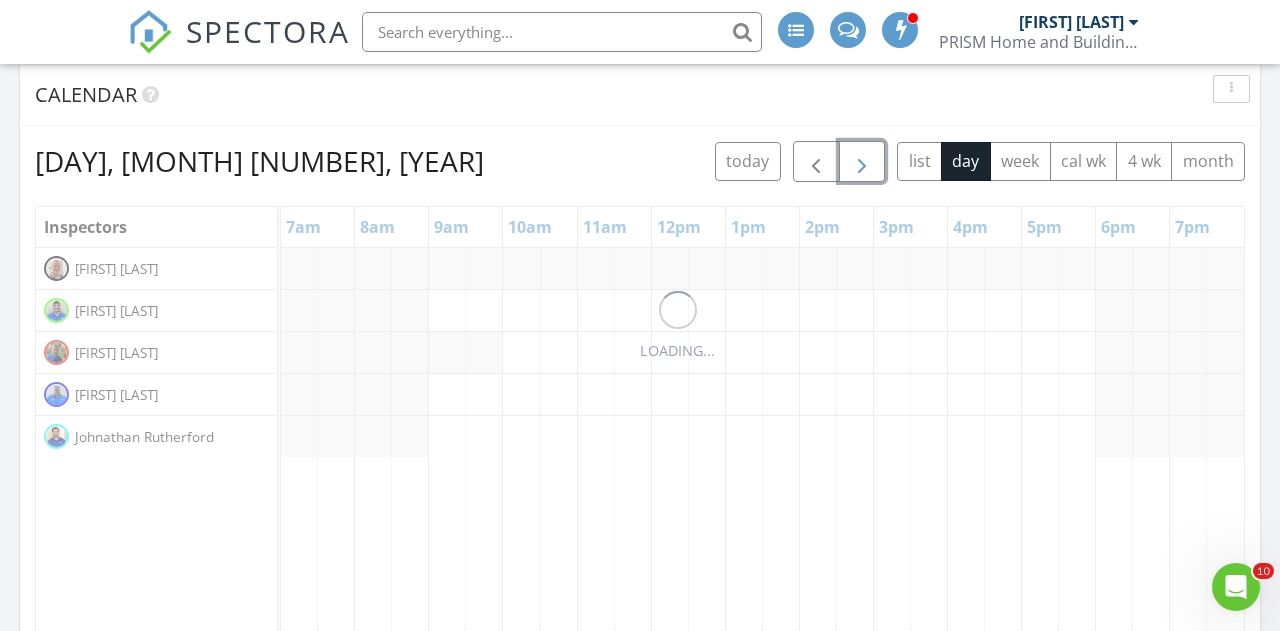 click at bounding box center [862, 162] 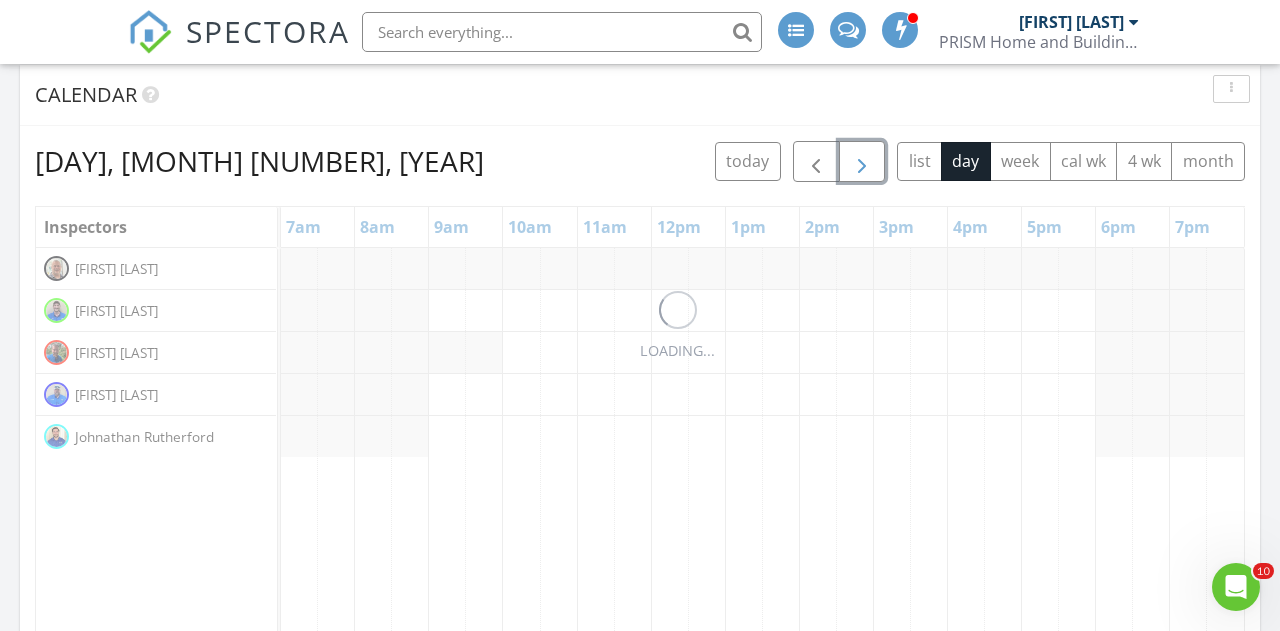 click at bounding box center [862, 162] 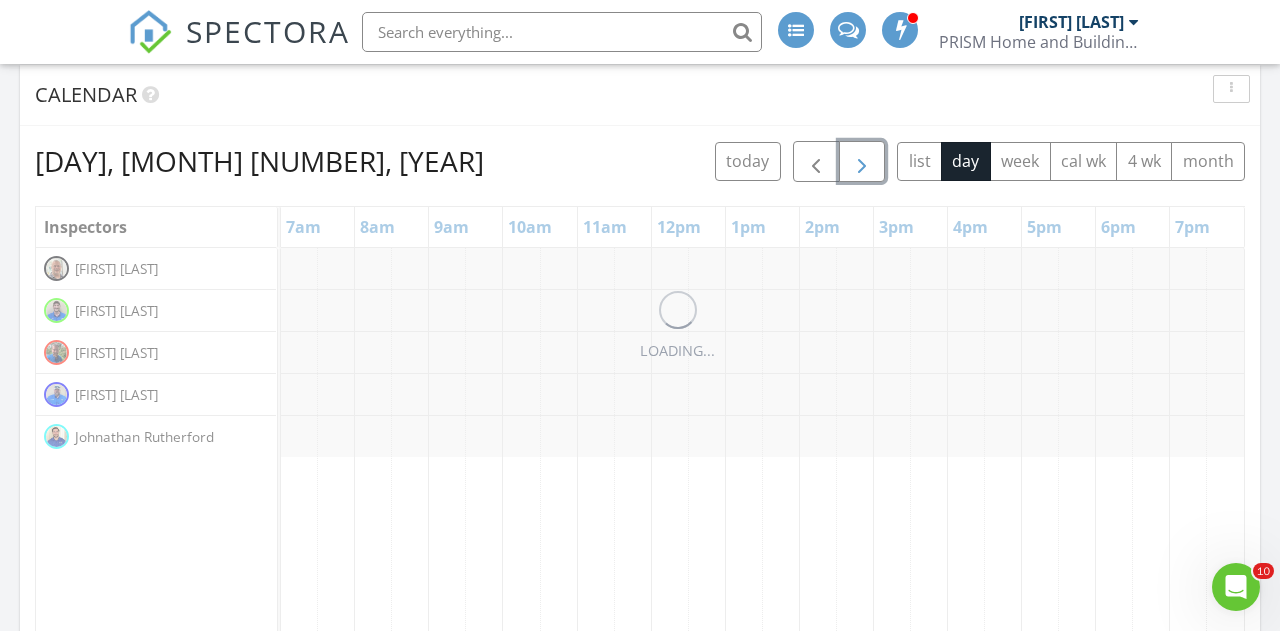 click at bounding box center [862, 162] 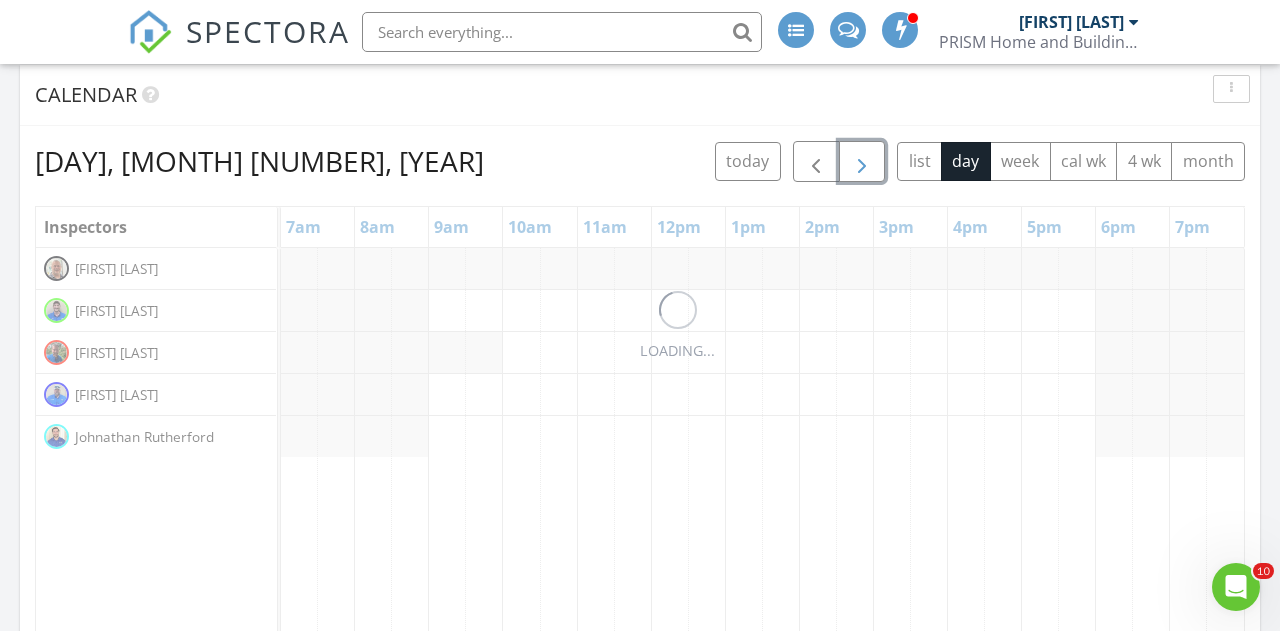 click at bounding box center [862, 162] 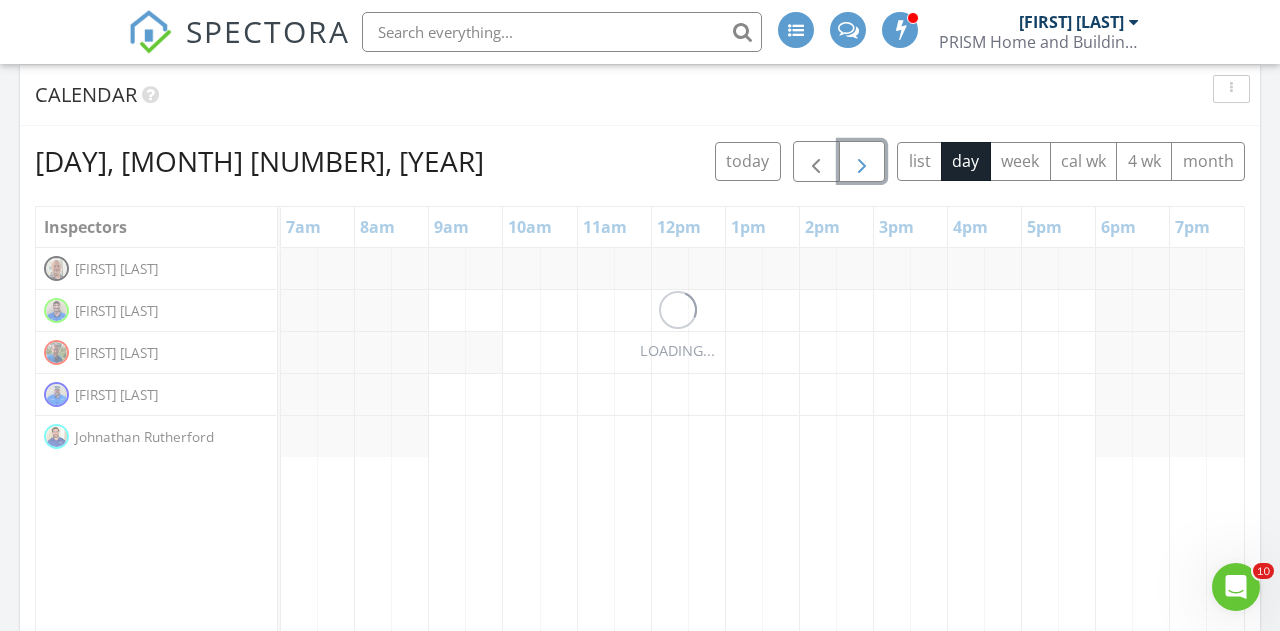 click at bounding box center (862, 162) 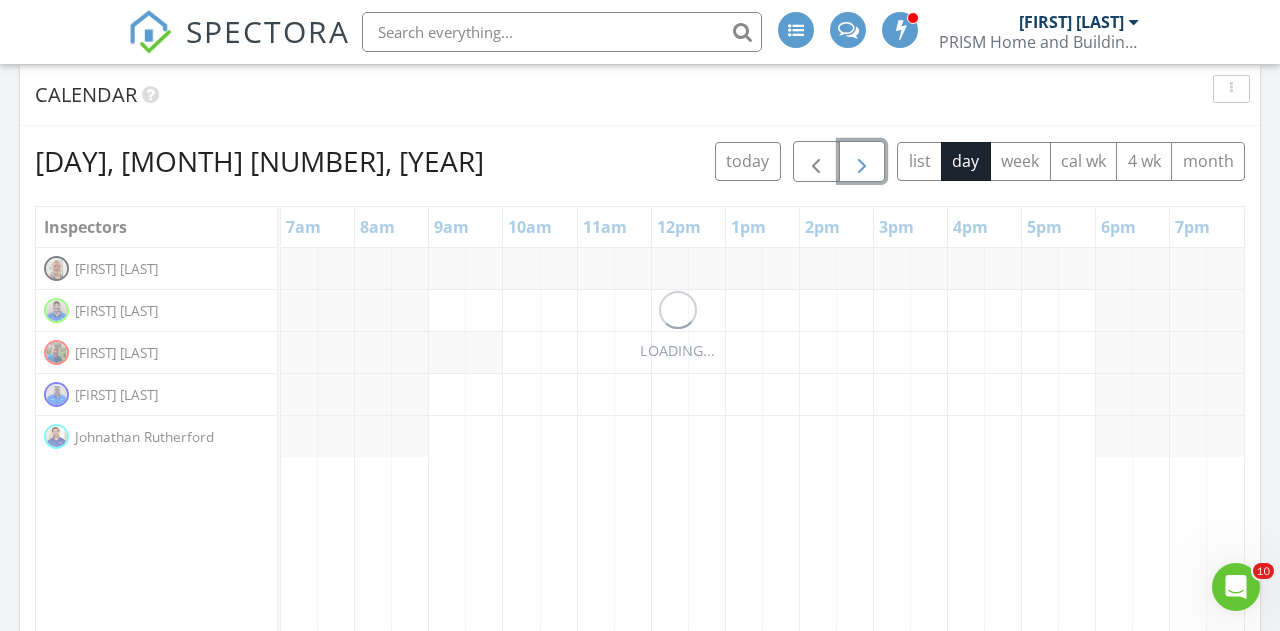 click at bounding box center [862, 162] 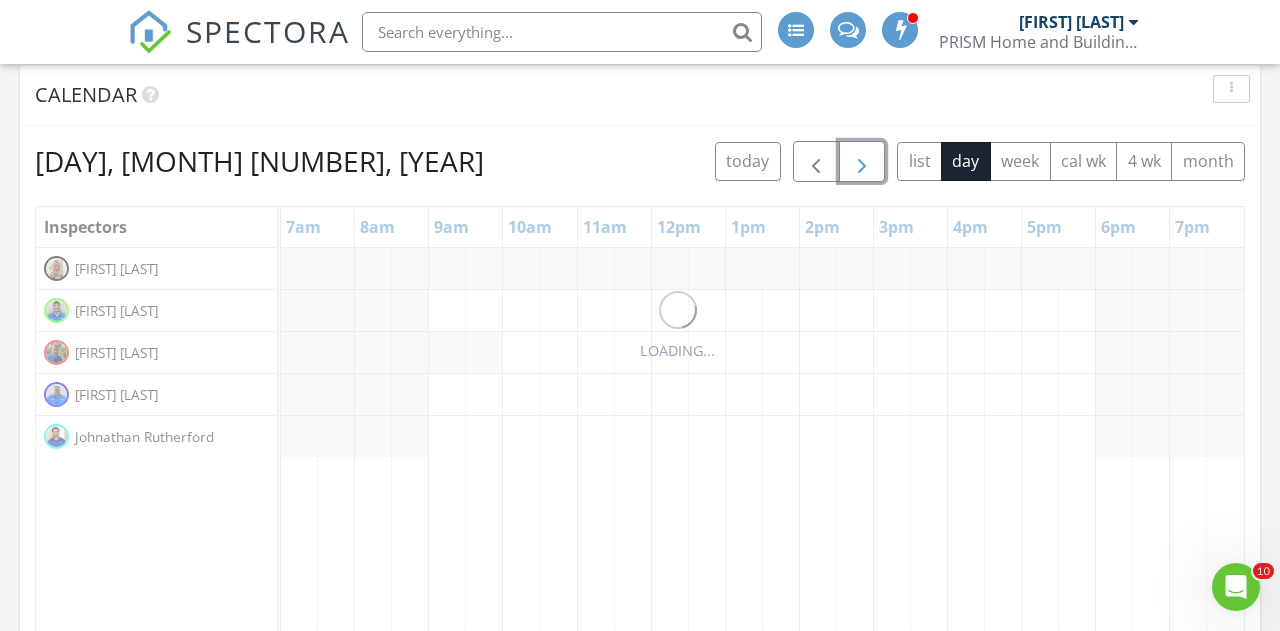 click at bounding box center (862, 162) 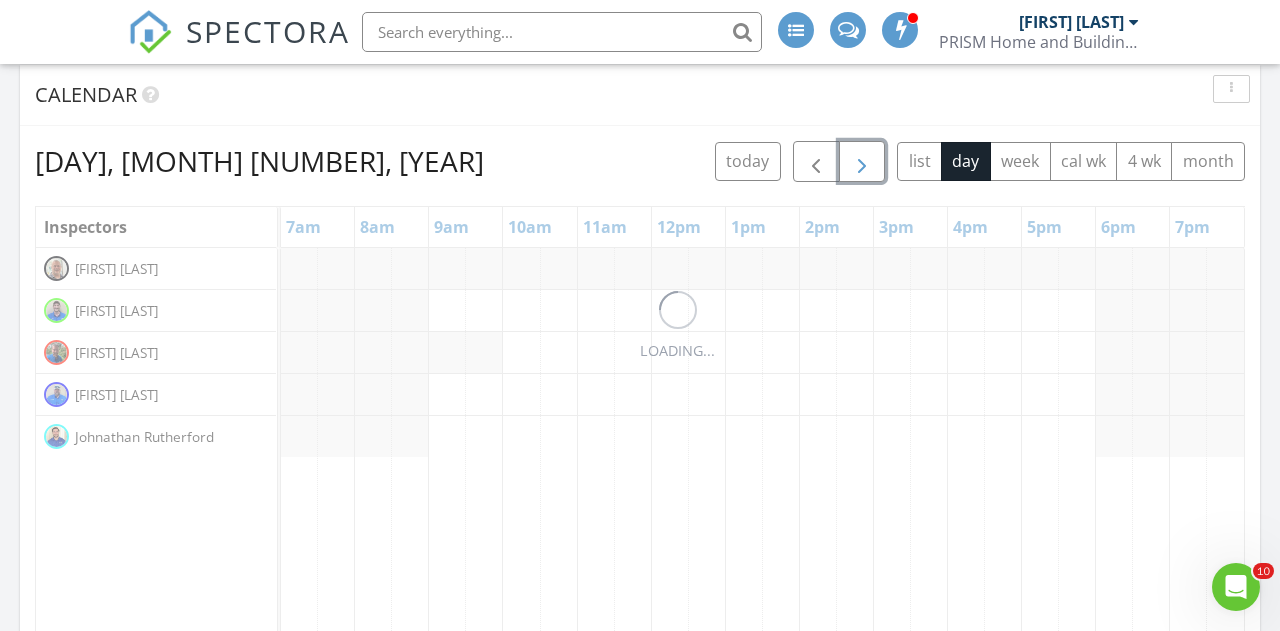 click at bounding box center (862, 162) 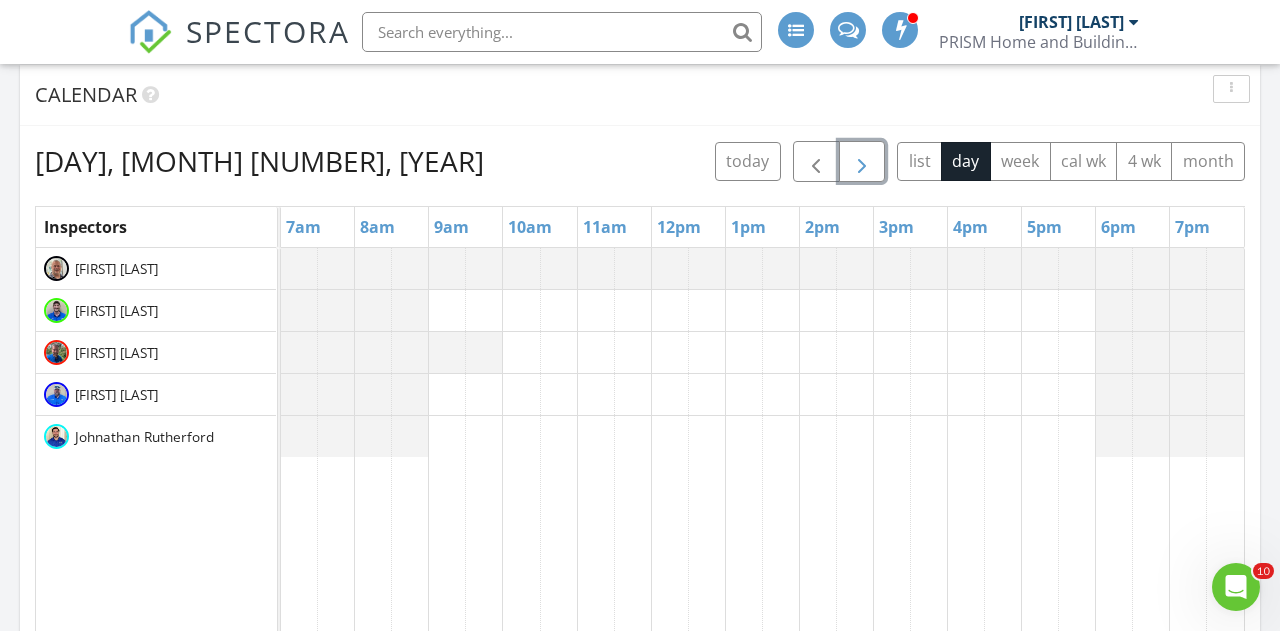 click at bounding box center (862, 162) 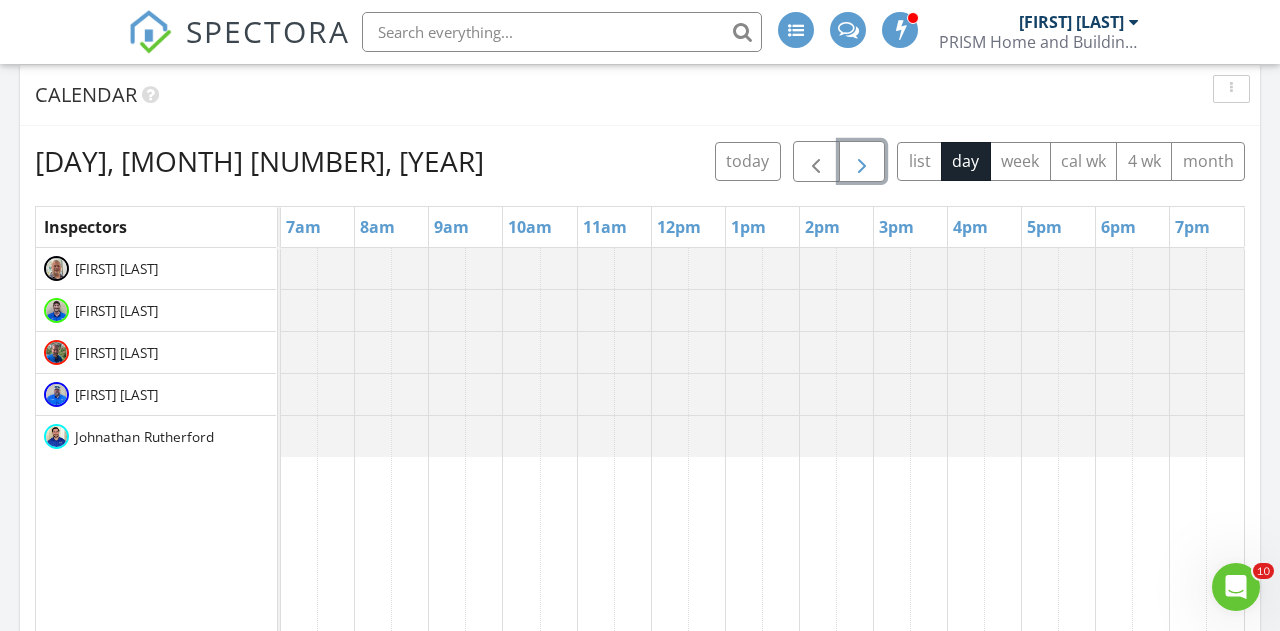 click at bounding box center (862, 162) 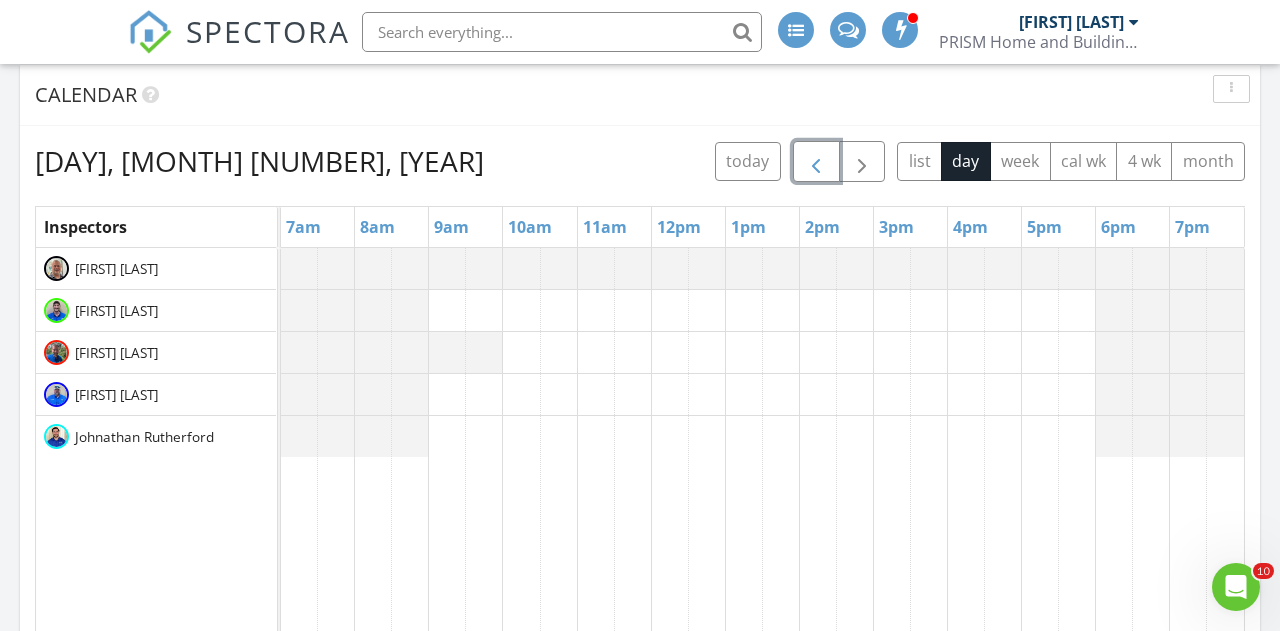 click at bounding box center [816, 162] 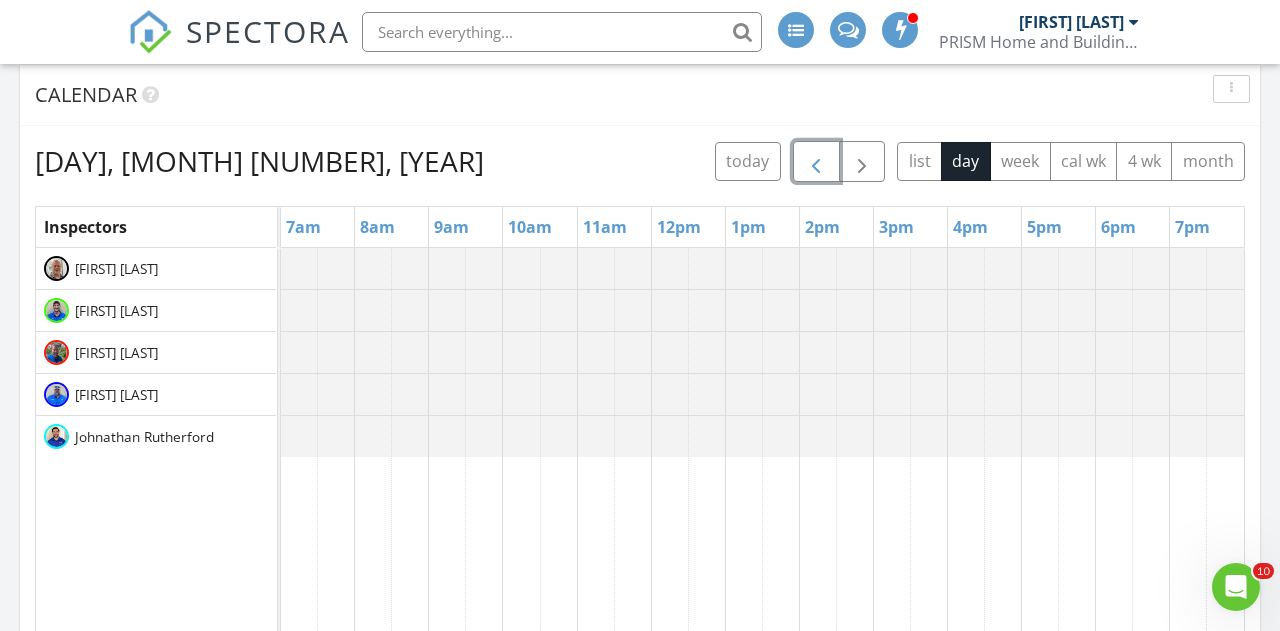 click at bounding box center [816, 162] 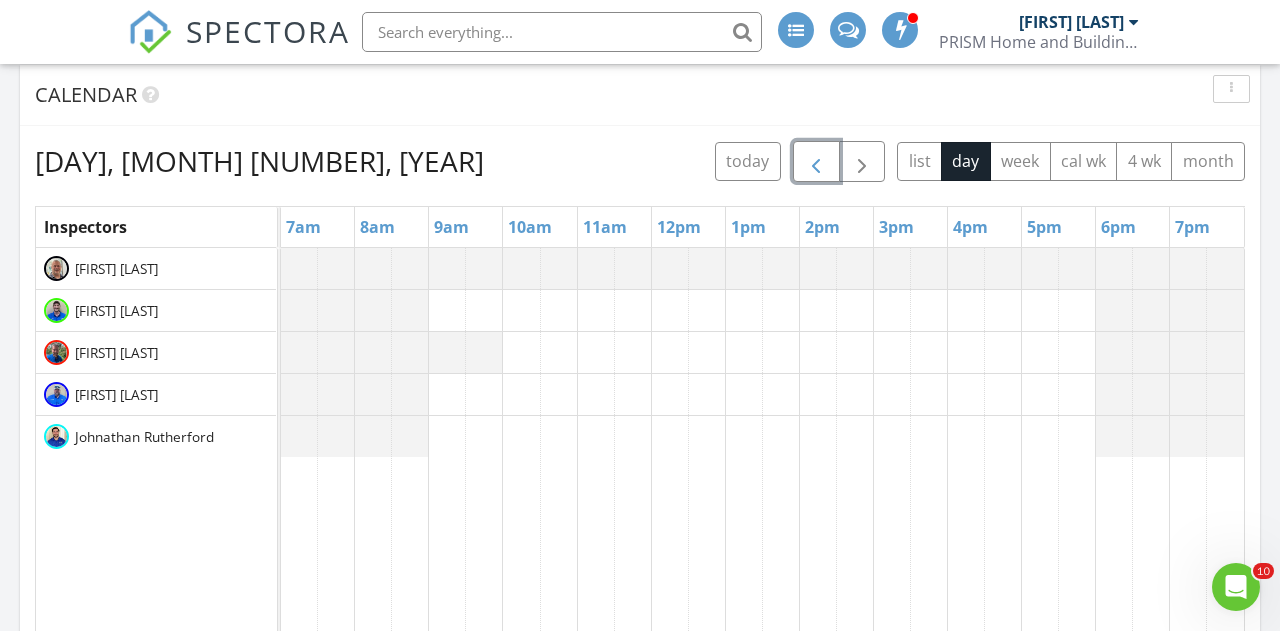 click at bounding box center [816, 162] 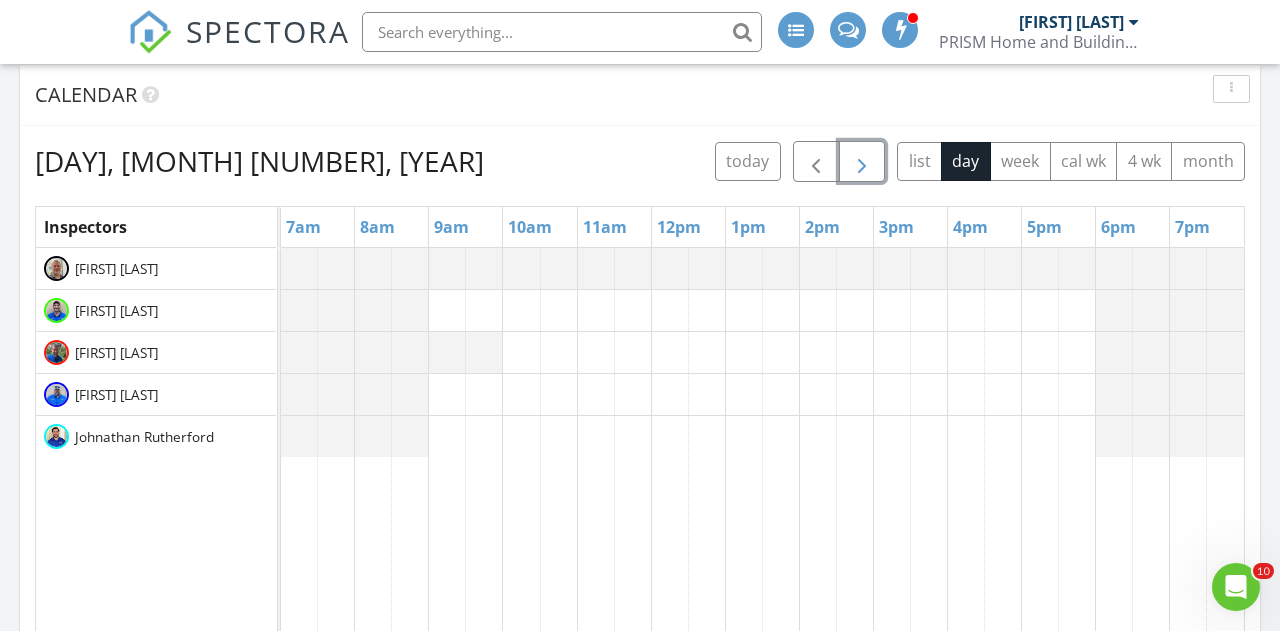 click at bounding box center [862, 162] 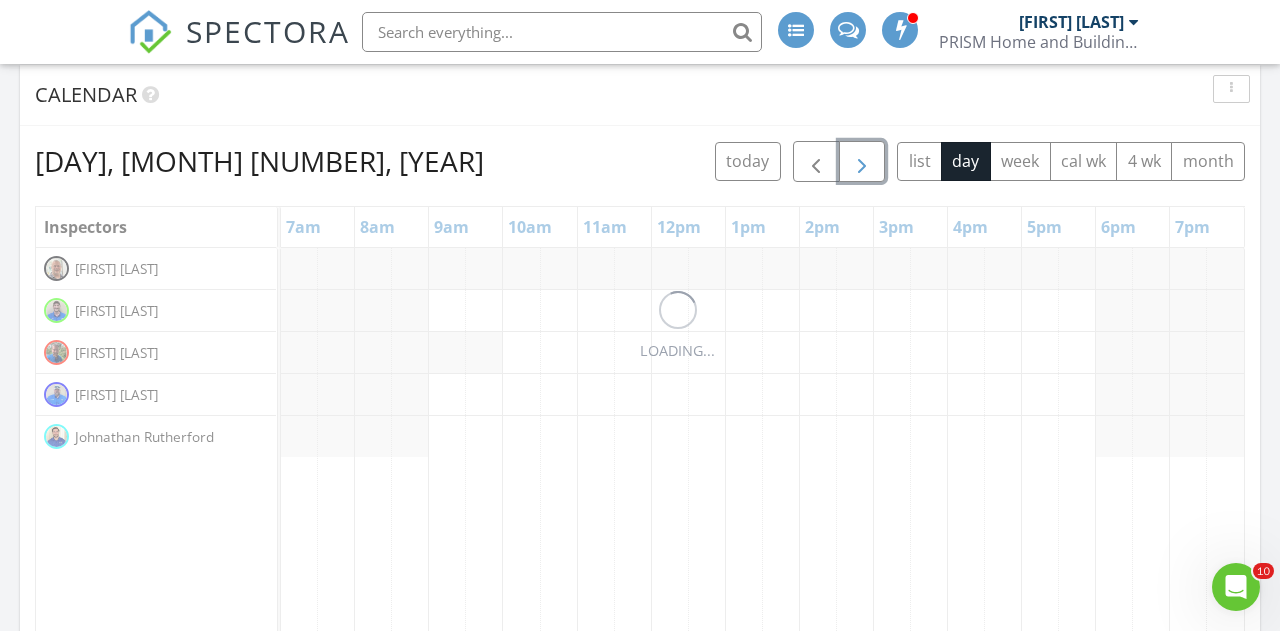 click at bounding box center [862, 162] 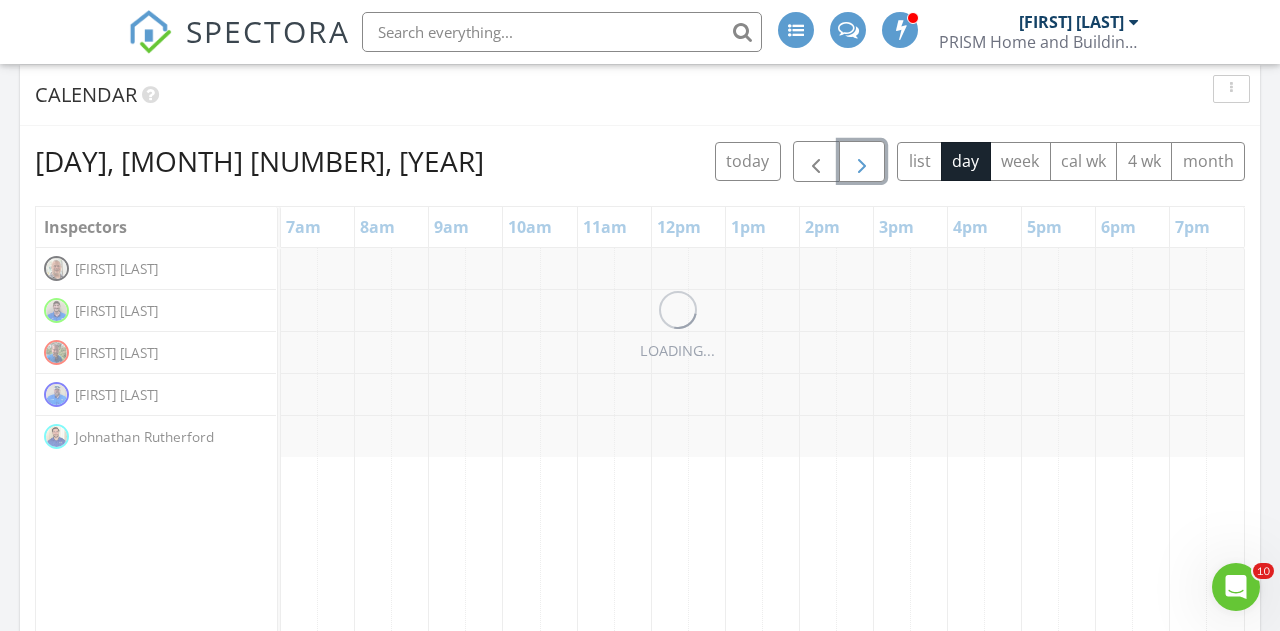 click at bounding box center (862, 162) 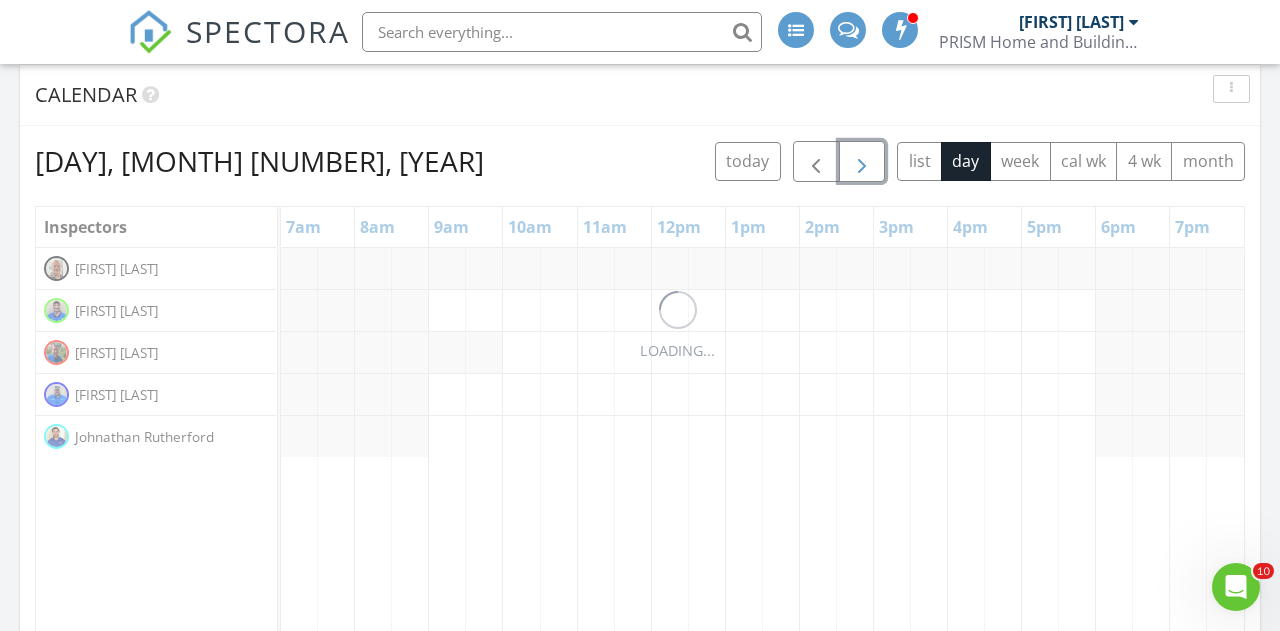 click at bounding box center (862, 162) 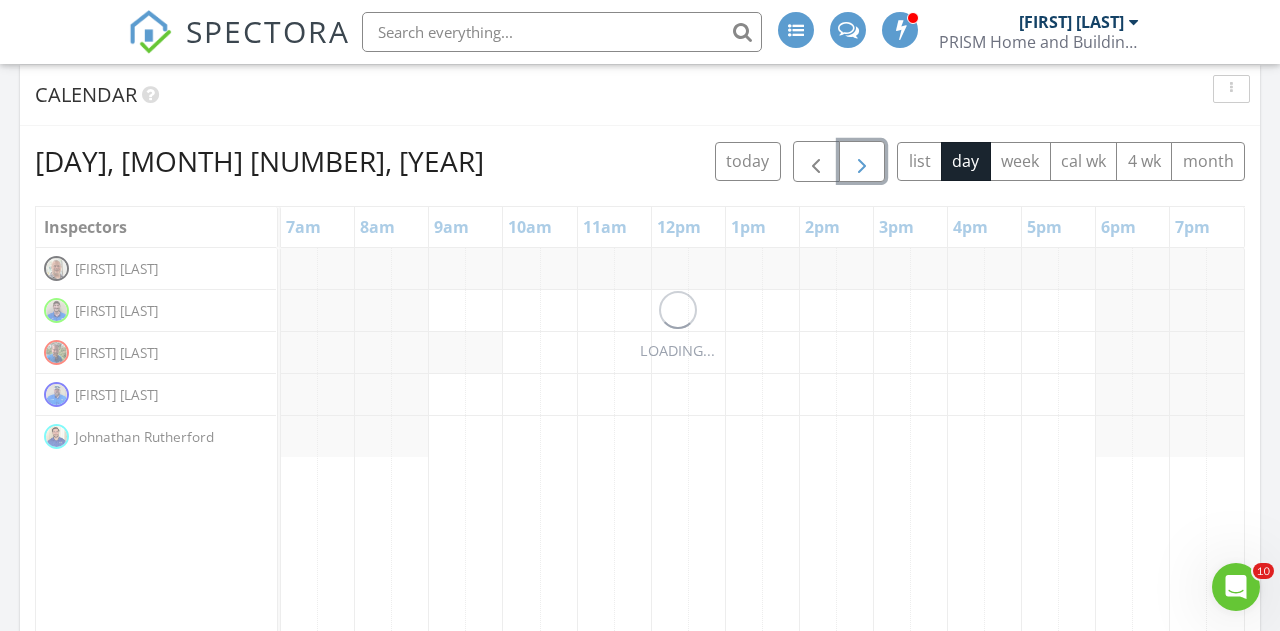 click at bounding box center [862, 162] 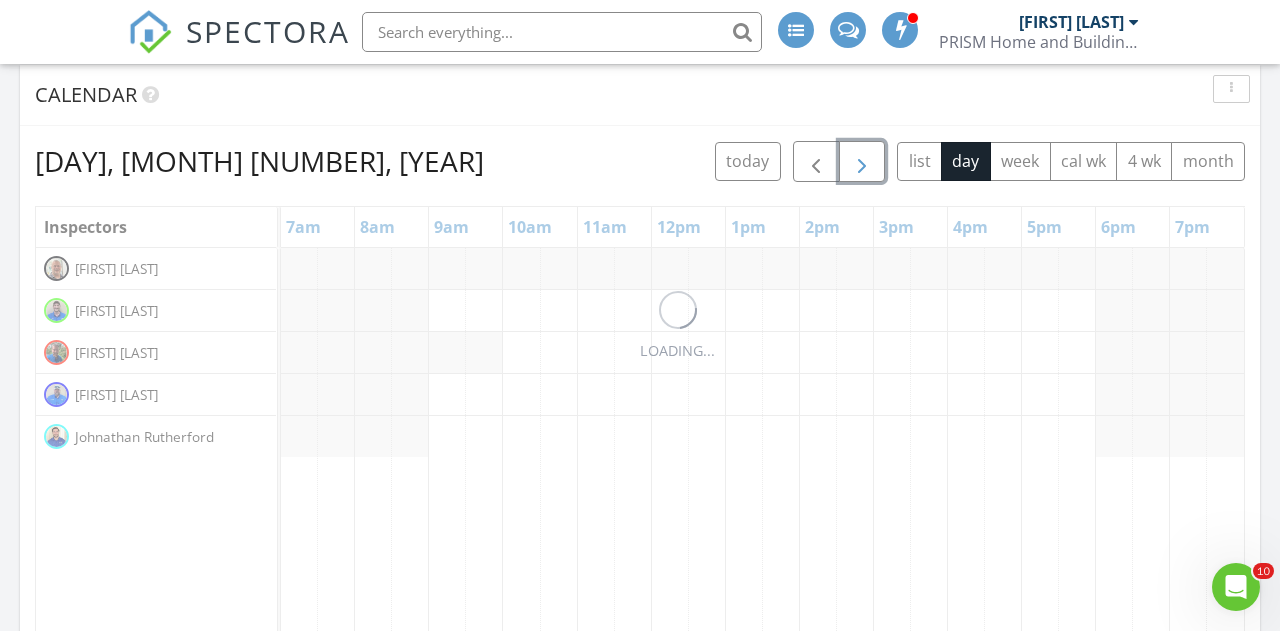 click at bounding box center (862, 162) 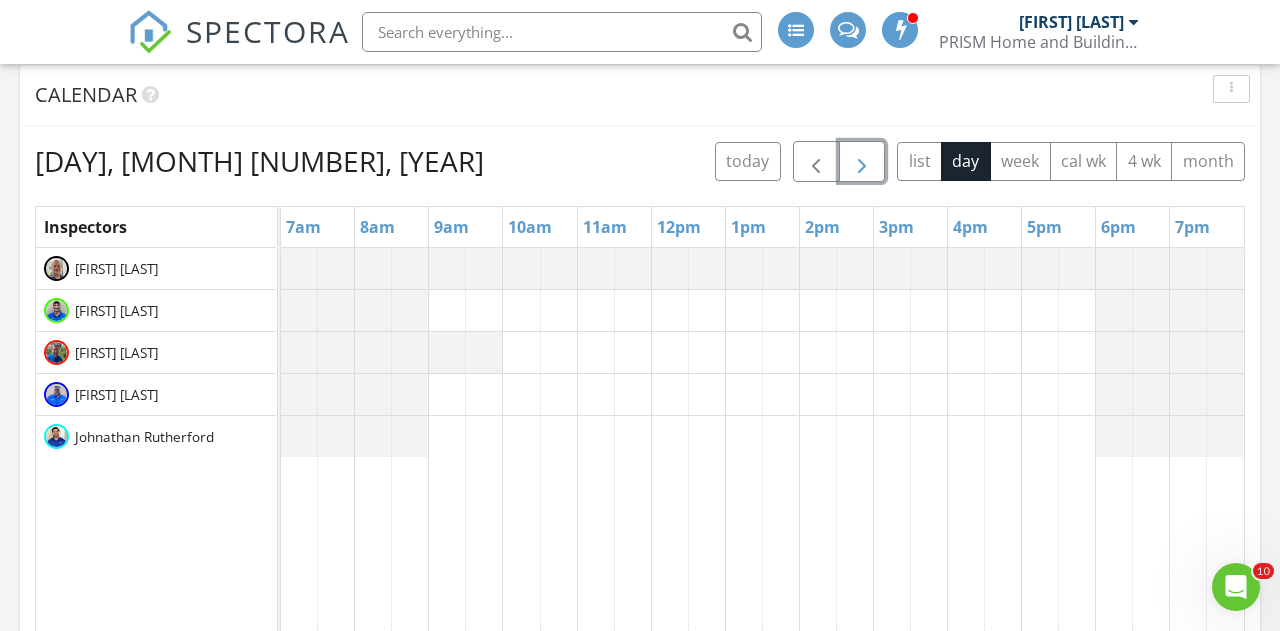 click at bounding box center (862, 162) 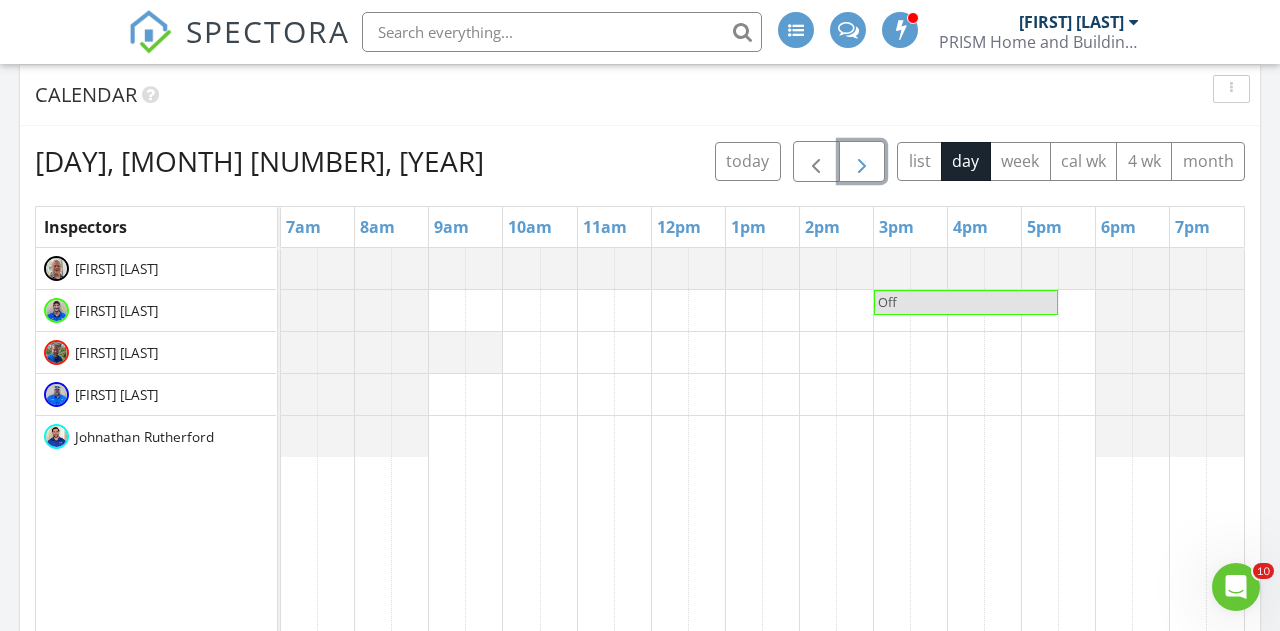 click at bounding box center [862, 162] 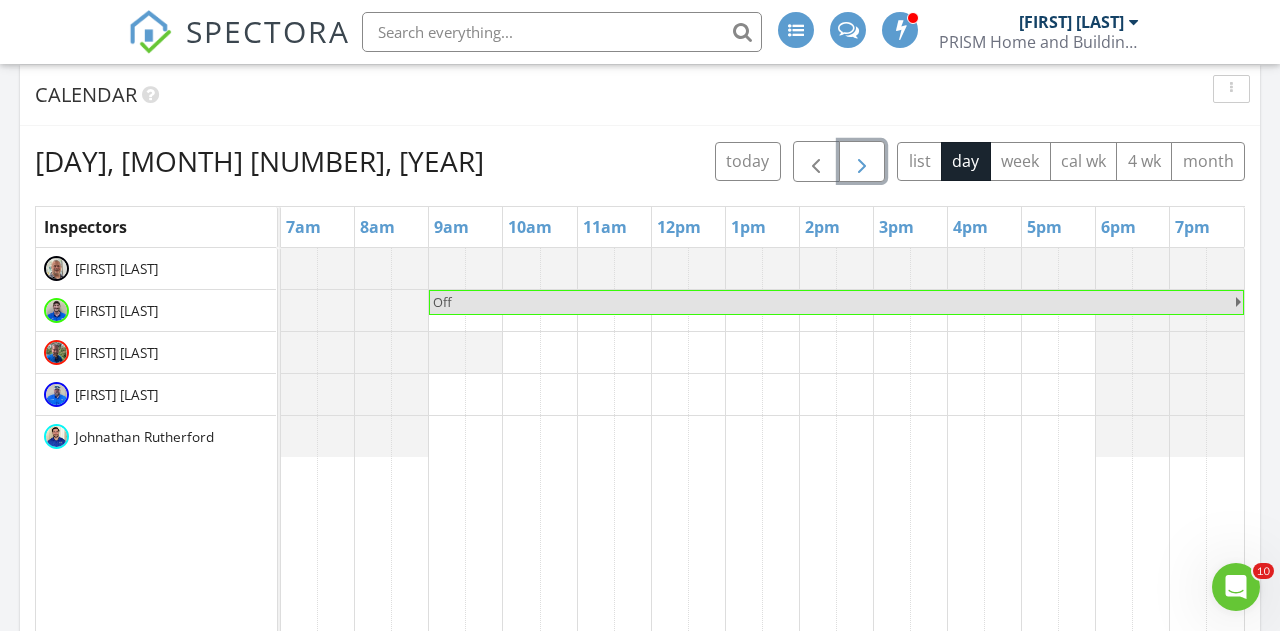 click at bounding box center [862, 162] 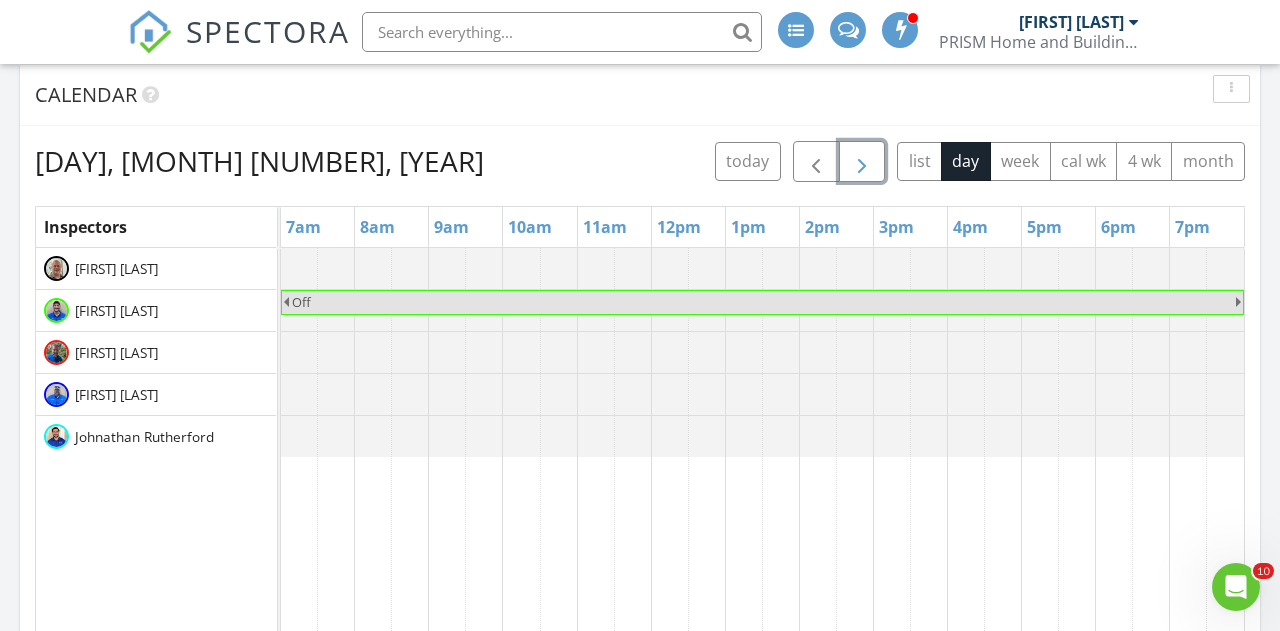 click at bounding box center (862, 162) 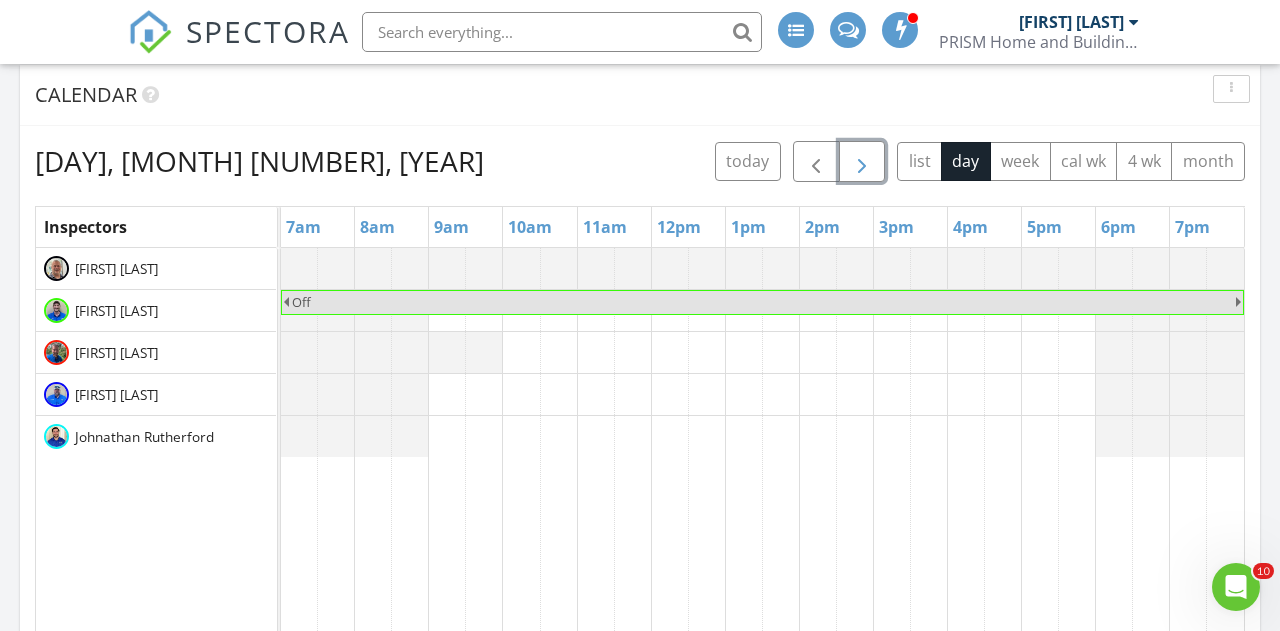 click at bounding box center [862, 162] 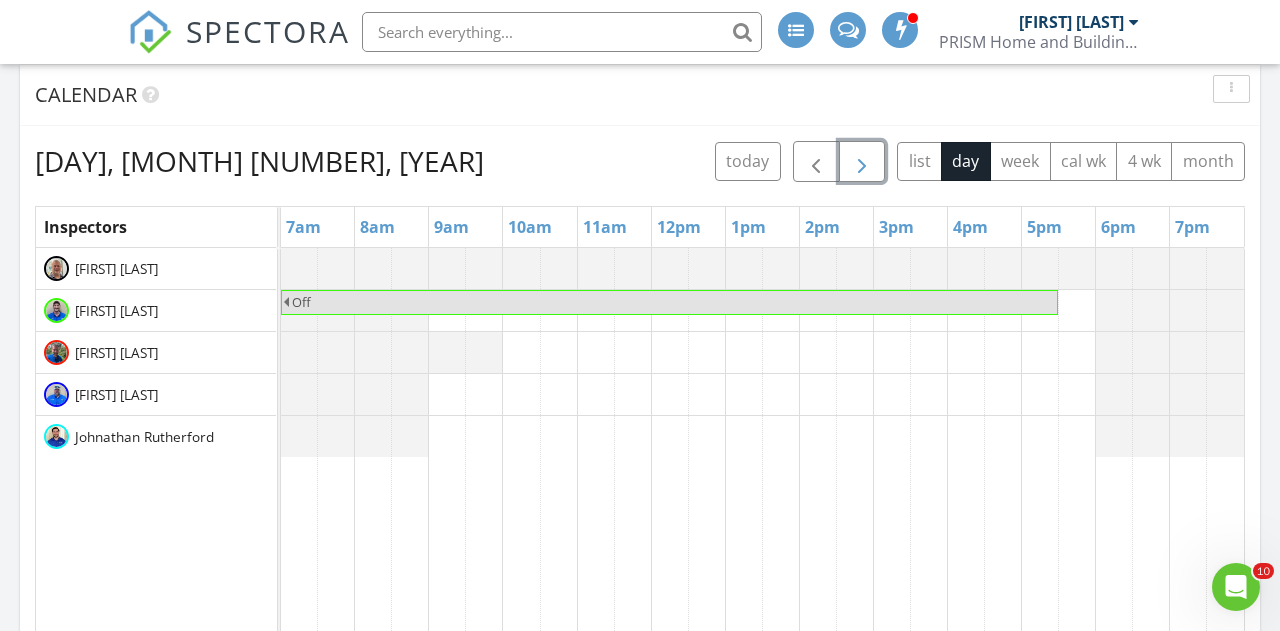 click at bounding box center (862, 162) 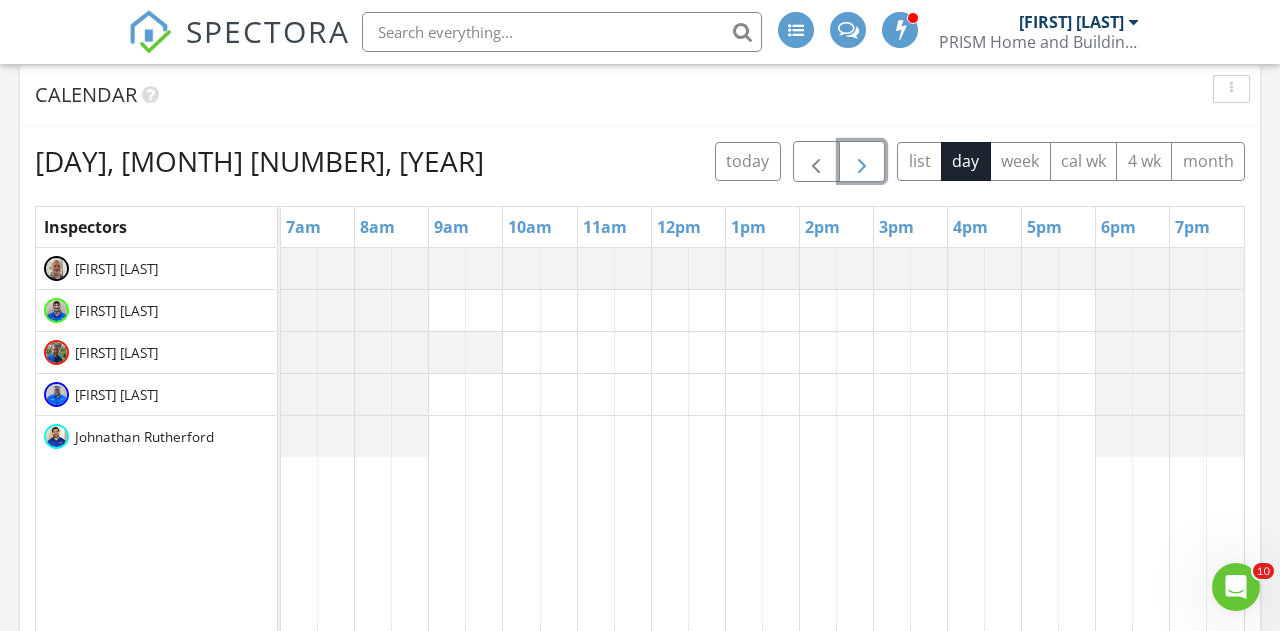 click at bounding box center (862, 162) 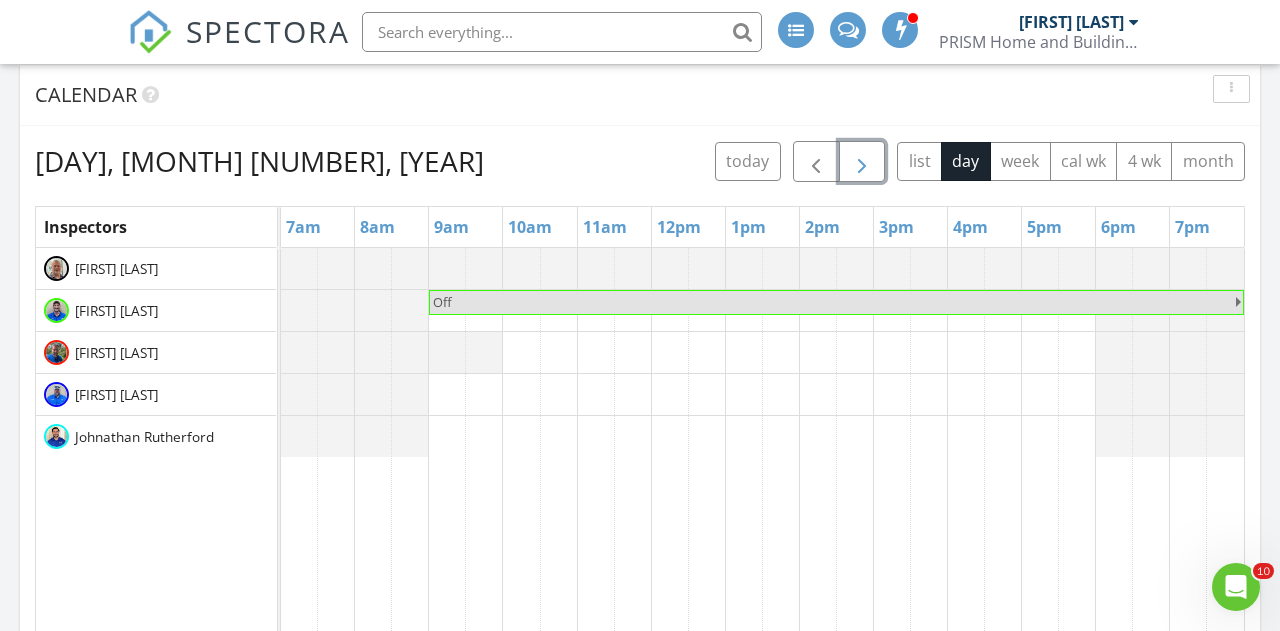 click at bounding box center (862, 162) 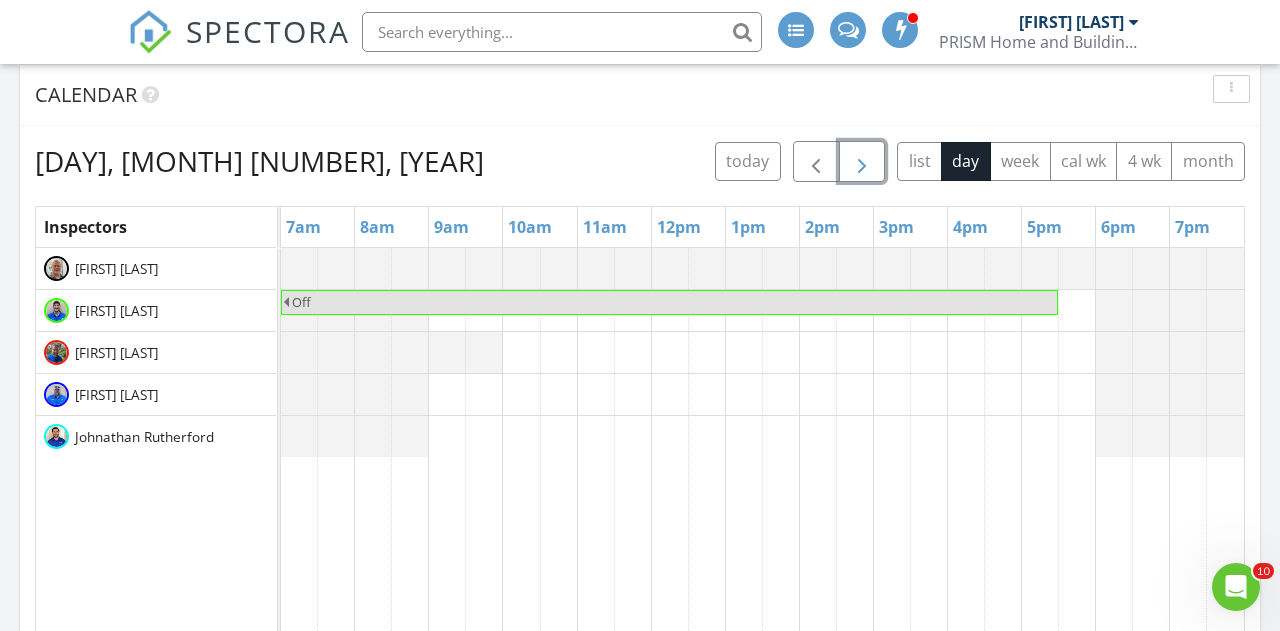 click at bounding box center [862, 162] 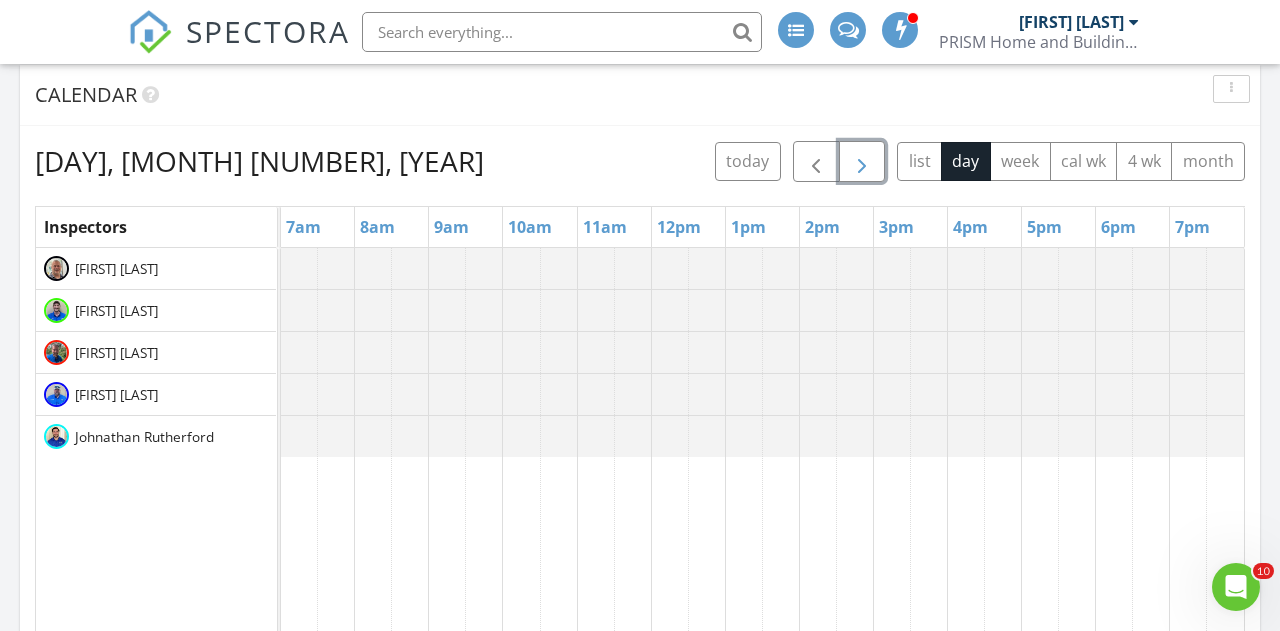 click at bounding box center (862, 162) 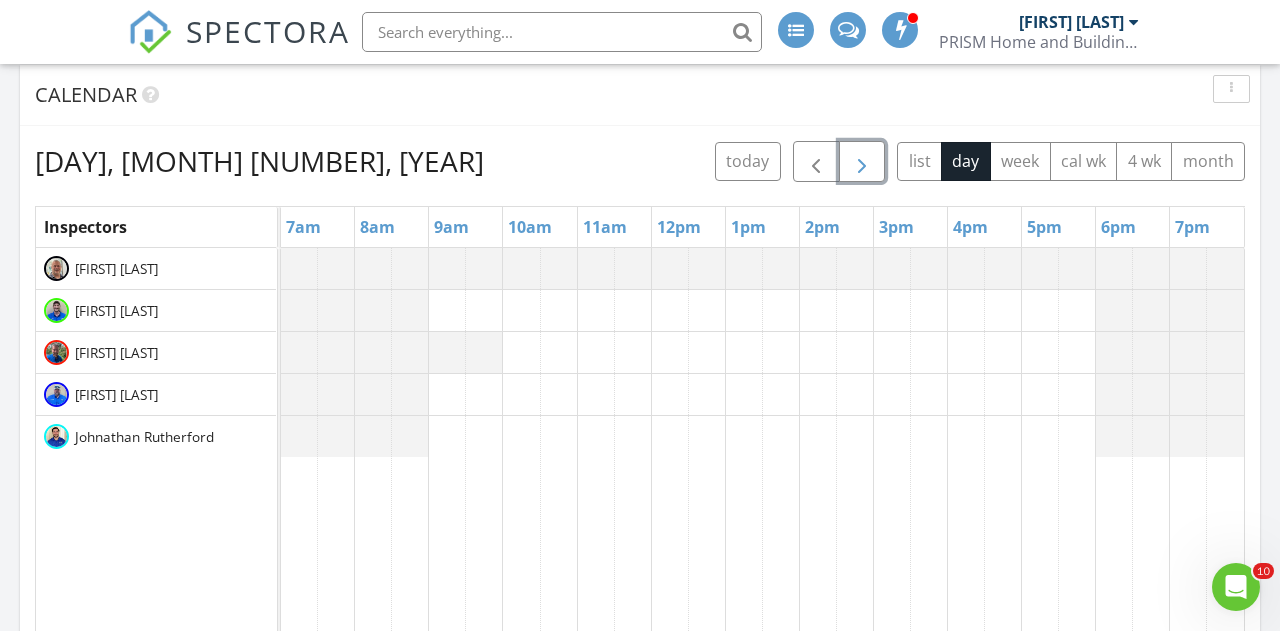 click at bounding box center [862, 162] 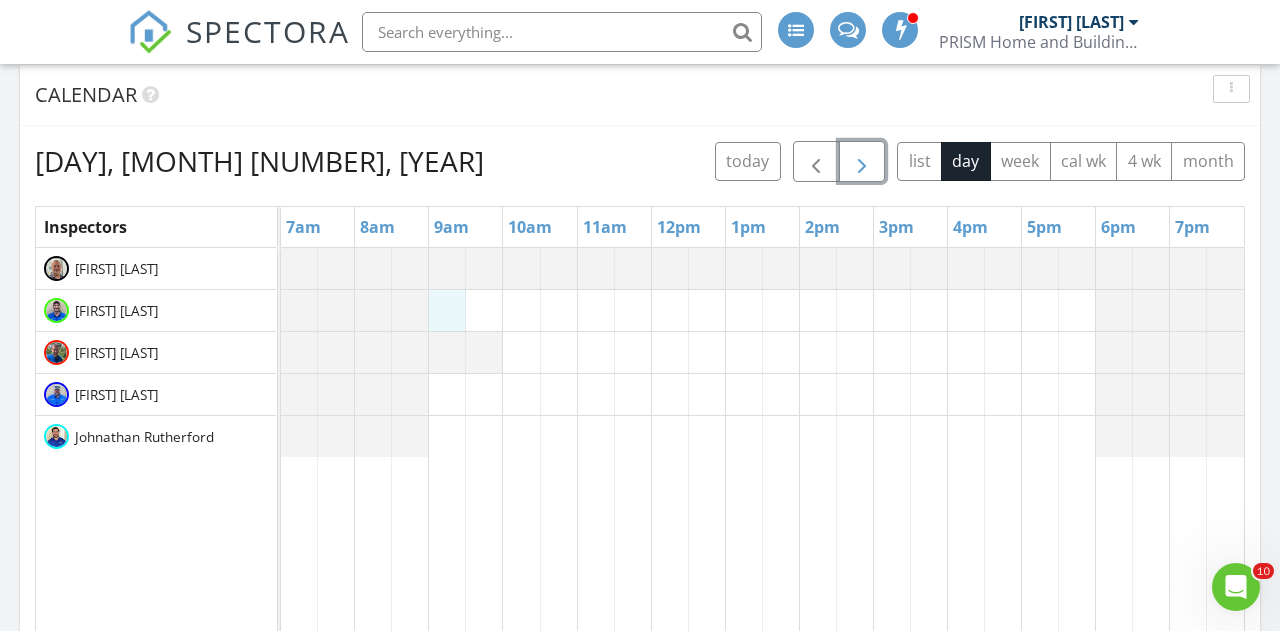 click at bounding box center (762, 634) 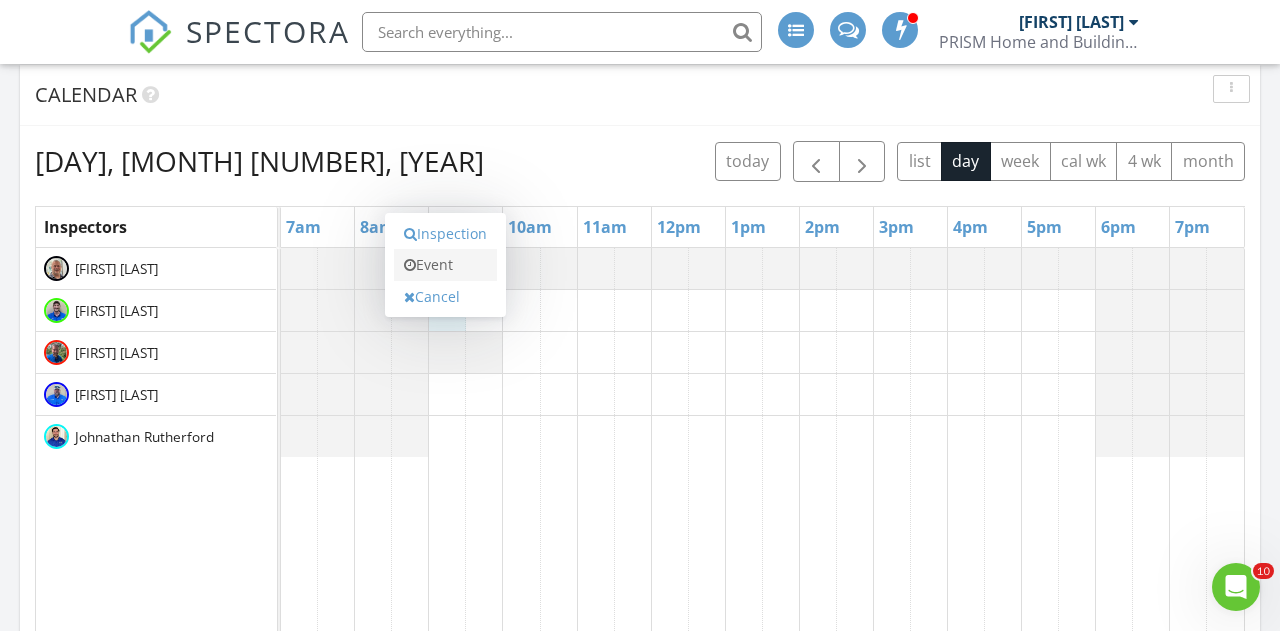 click on "Event" at bounding box center (445, 265) 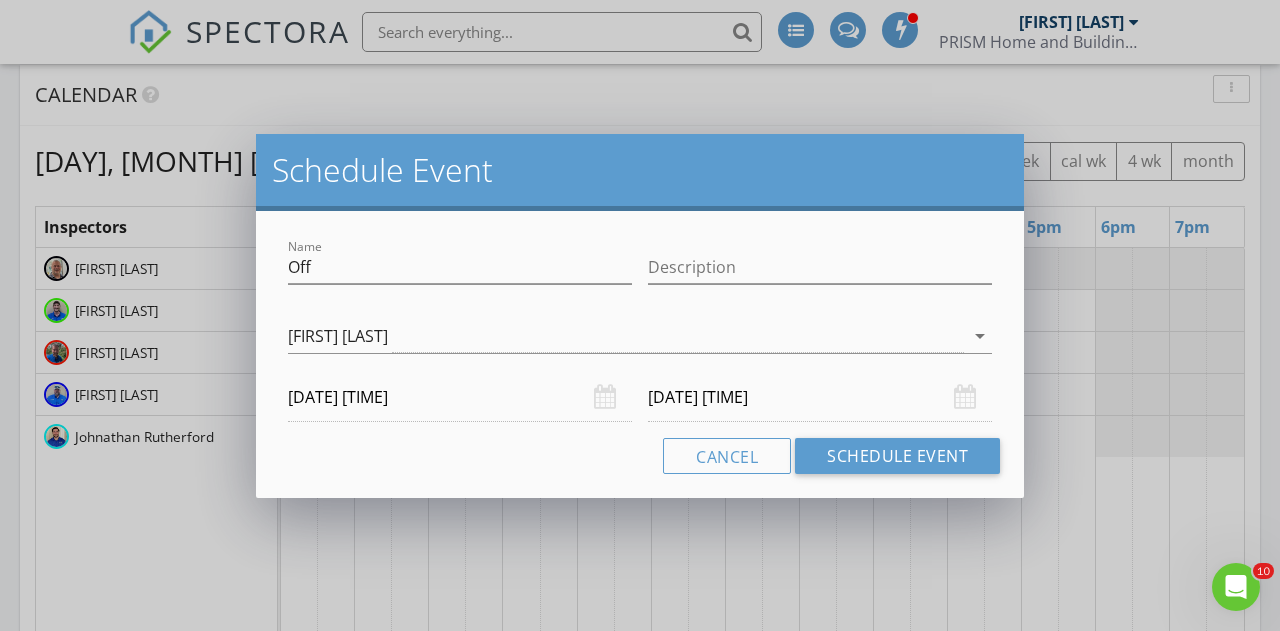 click on "10/11/2025 9:30 AM" at bounding box center [820, 397] 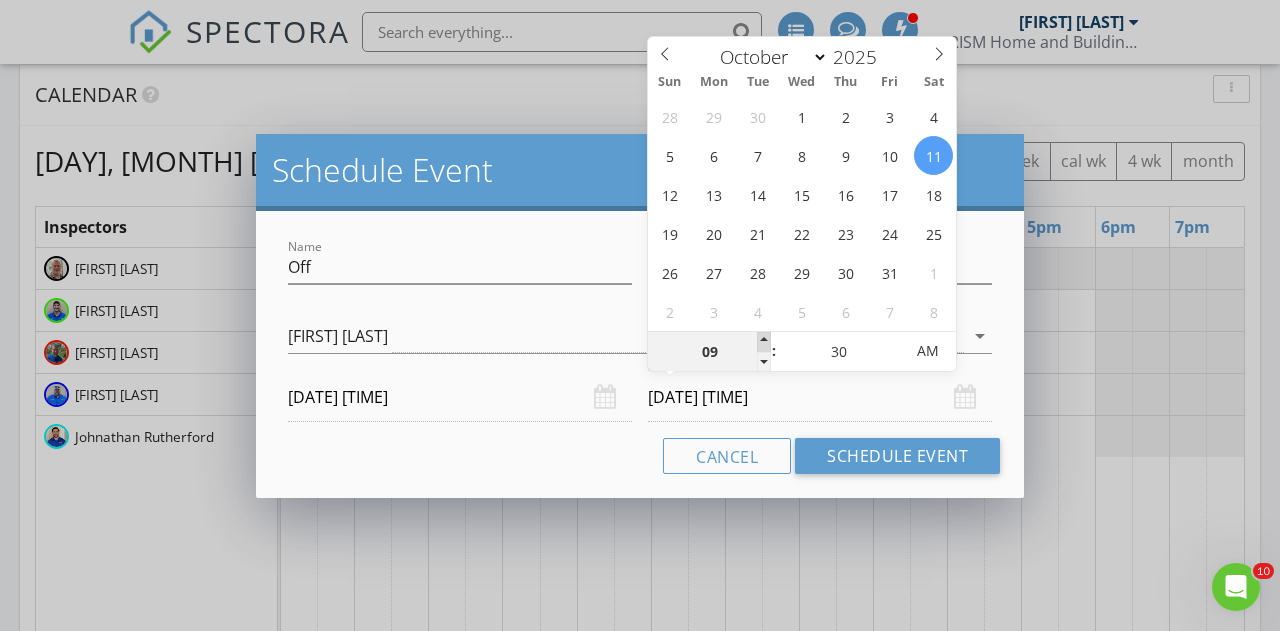 type on "10" 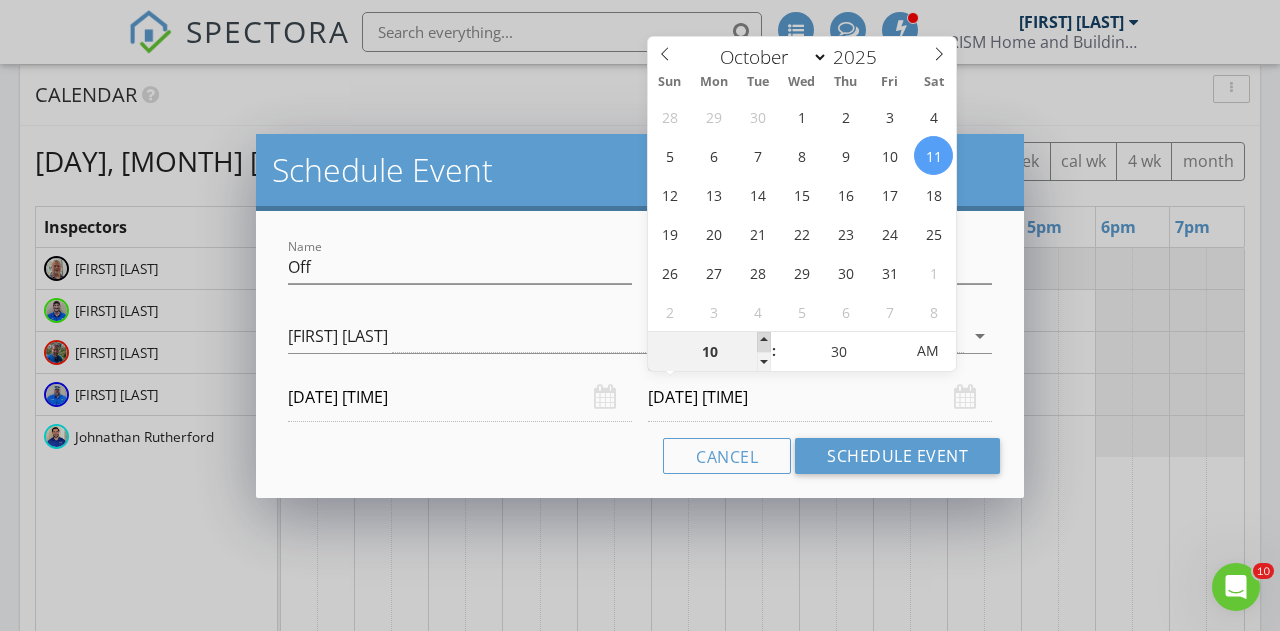 click at bounding box center (764, 342) 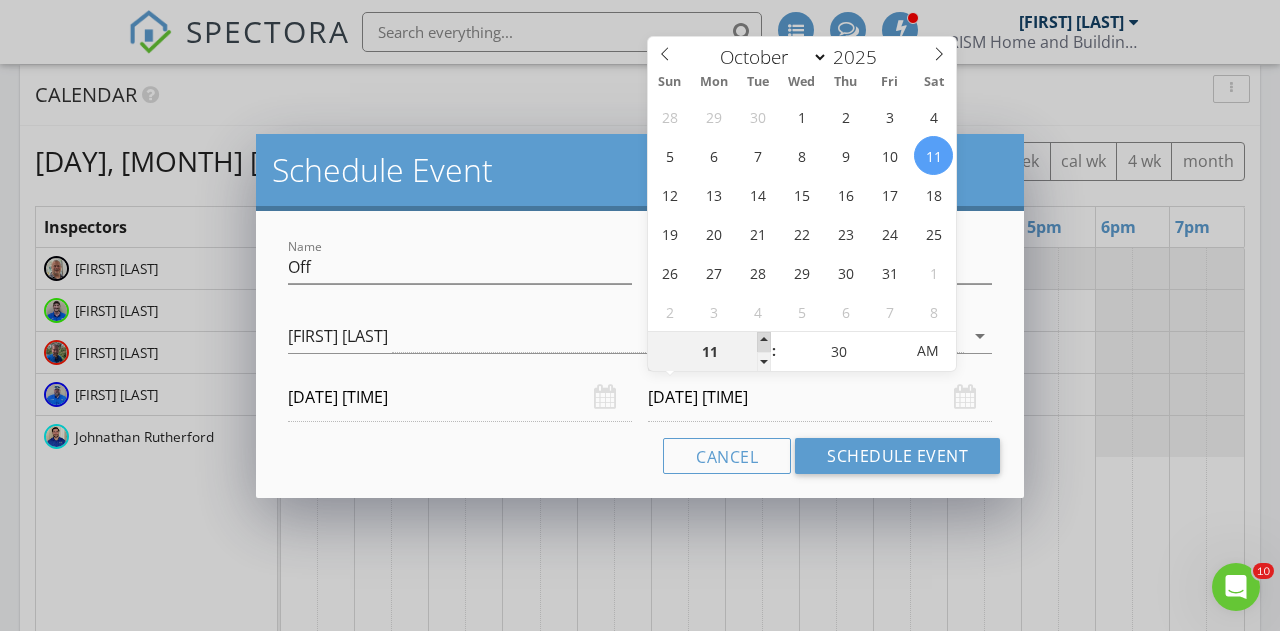 click at bounding box center (764, 342) 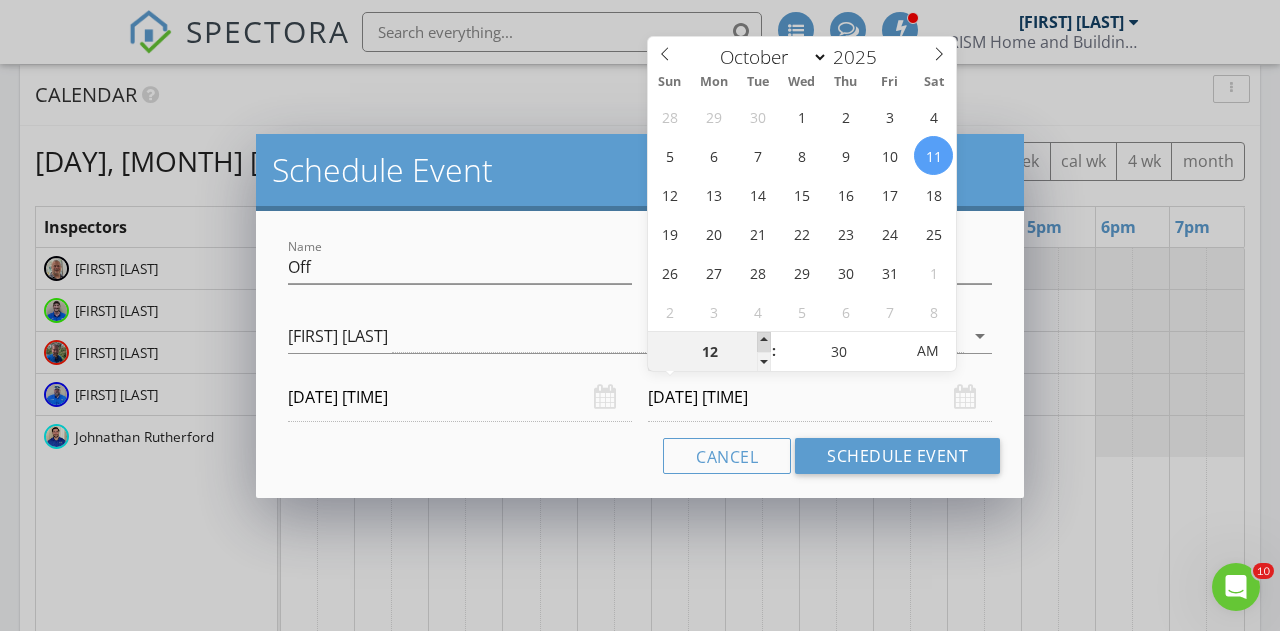 click at bounding box center [764, 342] 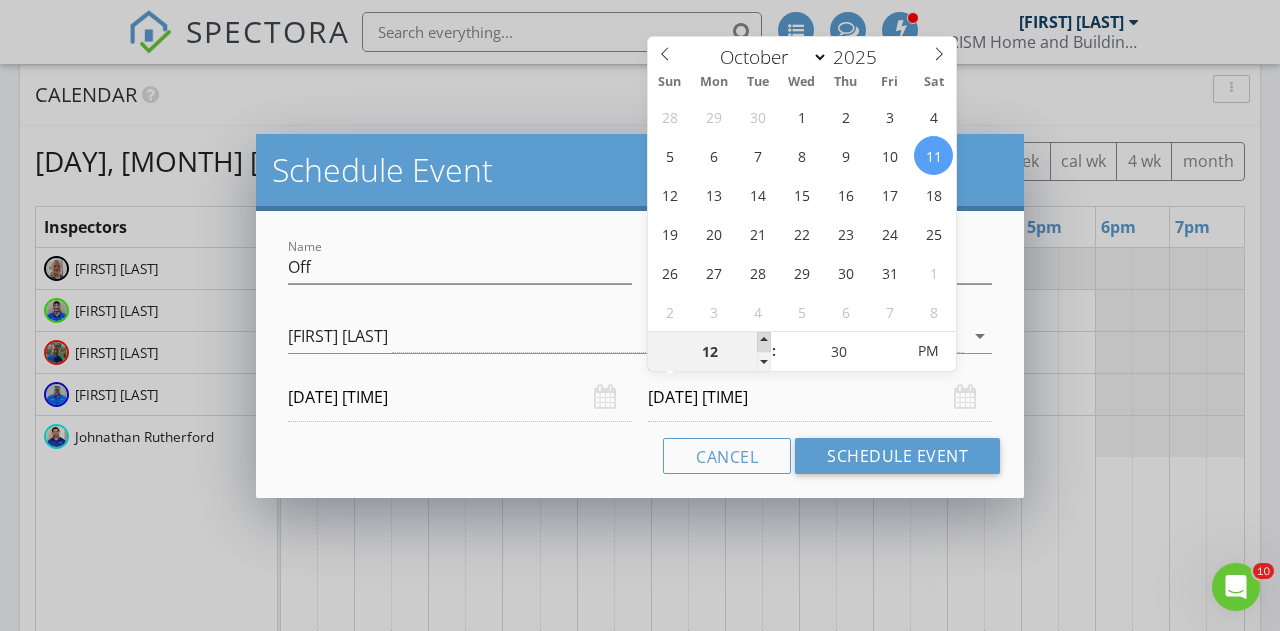 type on "01" 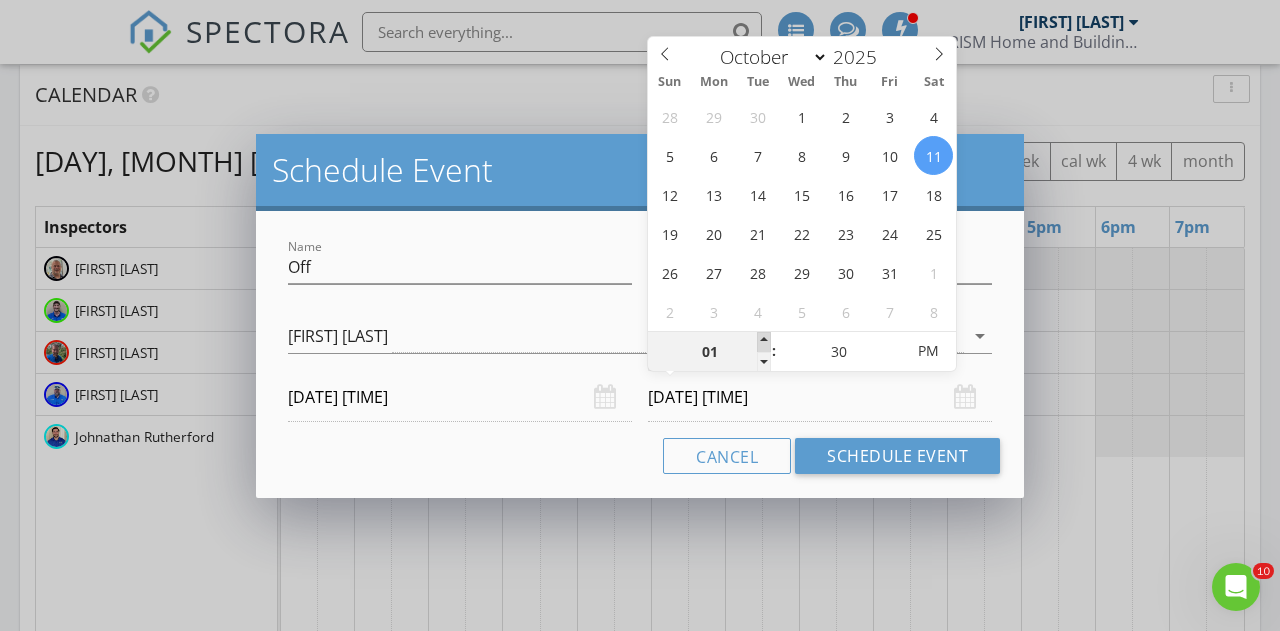 click at bounding box center (764, 342) 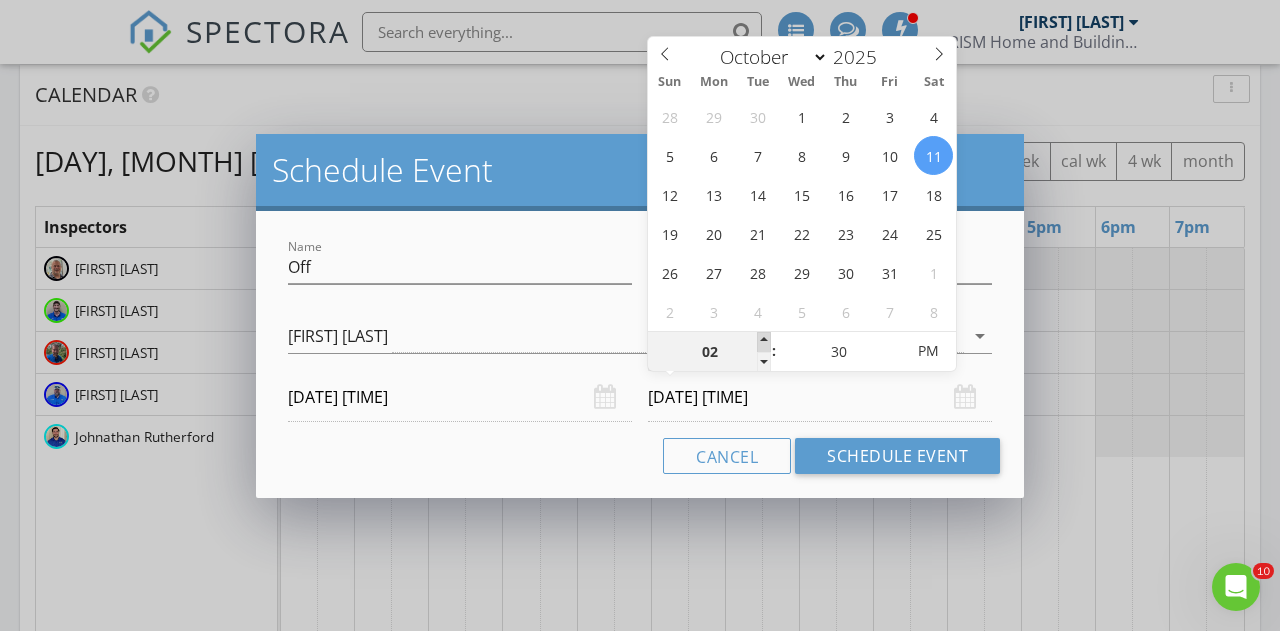 click at bounding box center (764, 342) 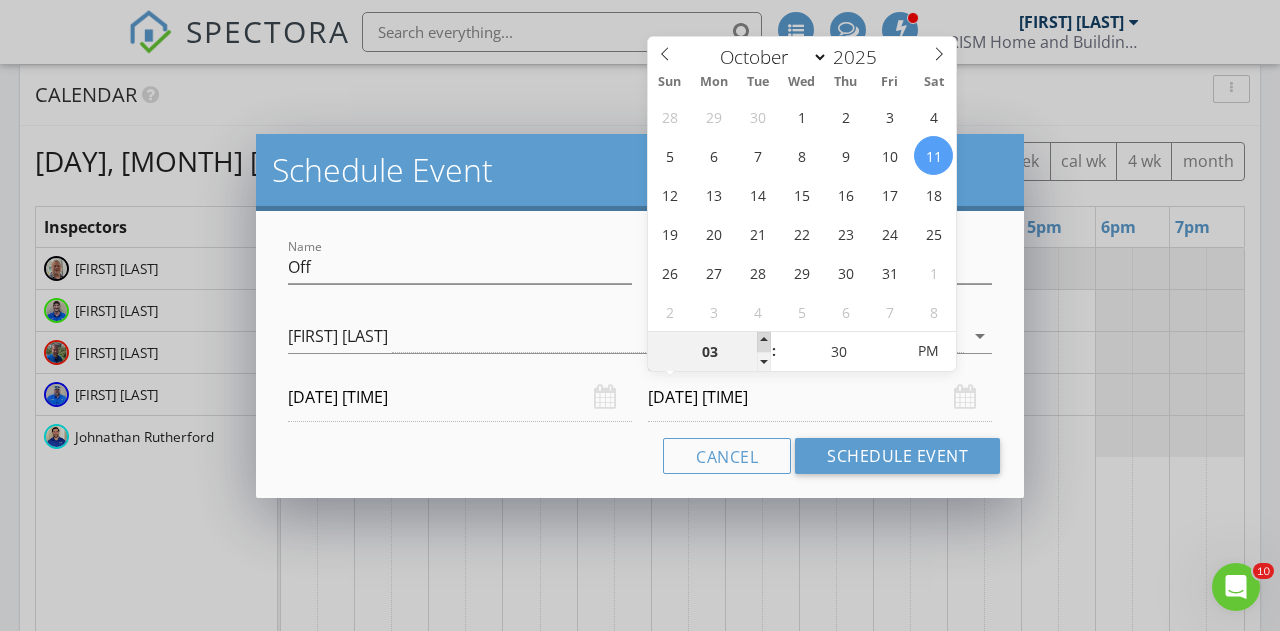 click at bounding box center [764, 342] 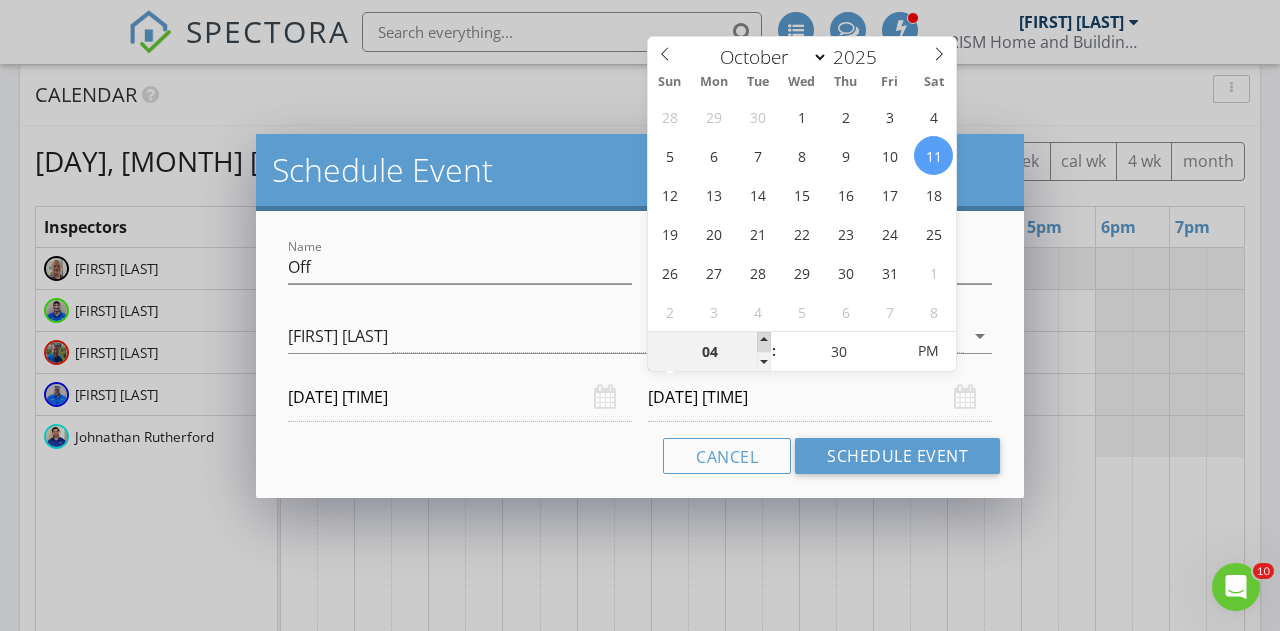 click at bounding box center [764, 342] 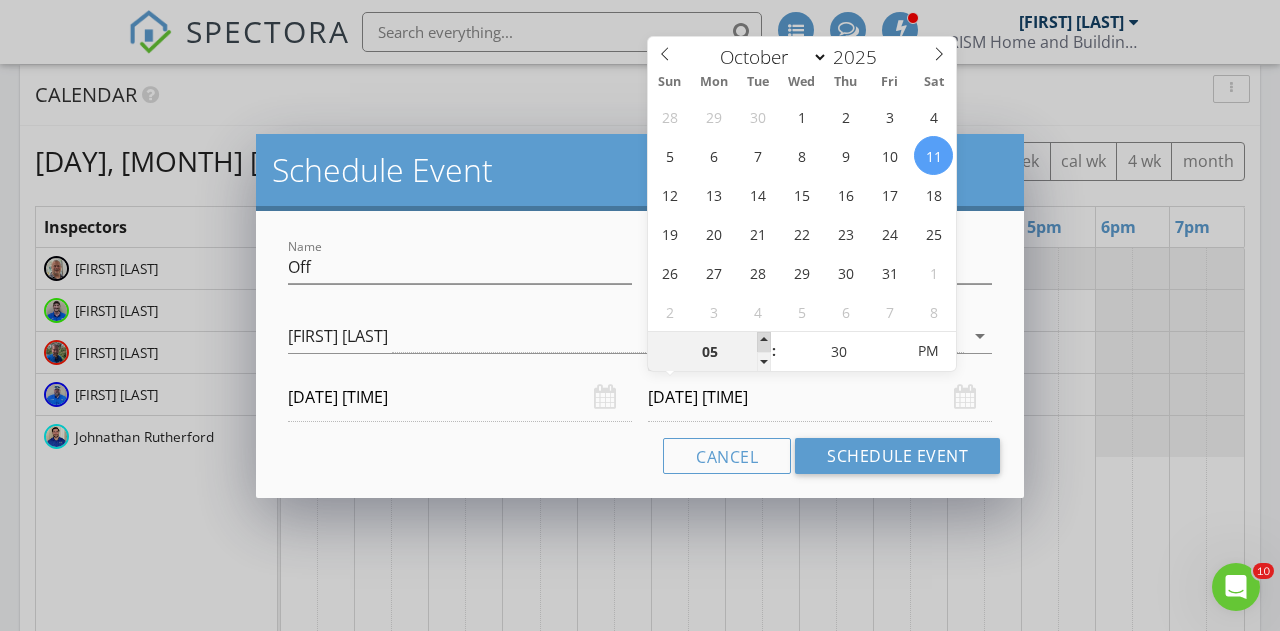 click at bounding box center [764, 342] 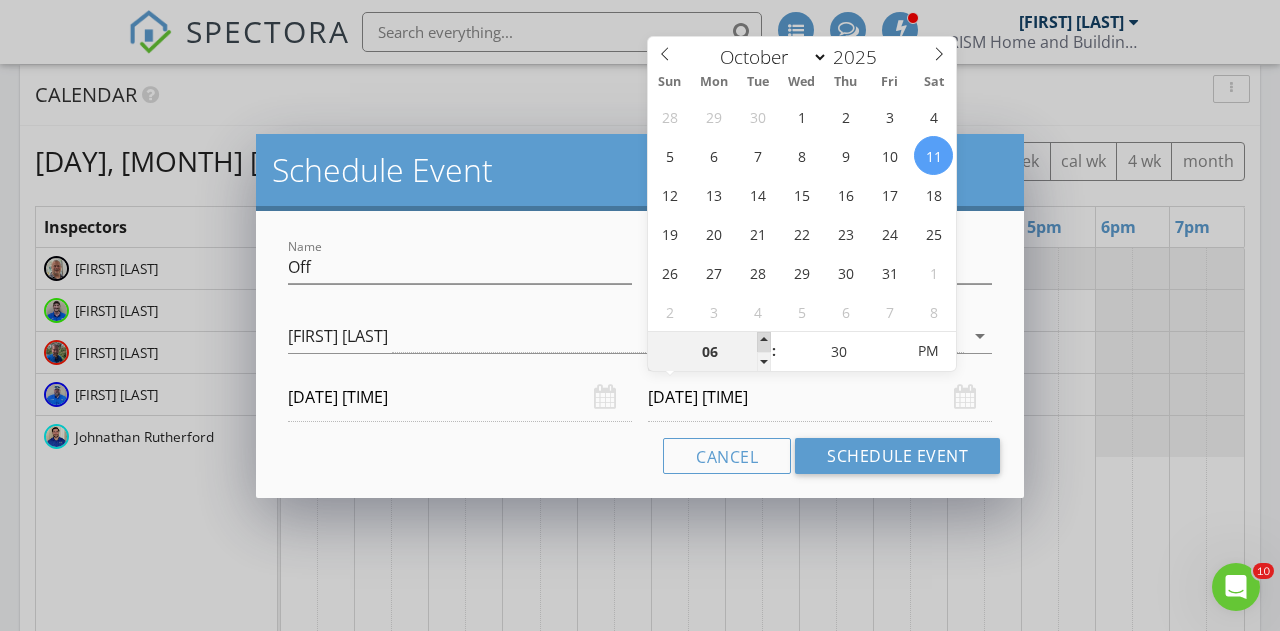 click at bounding box center [764, 342] 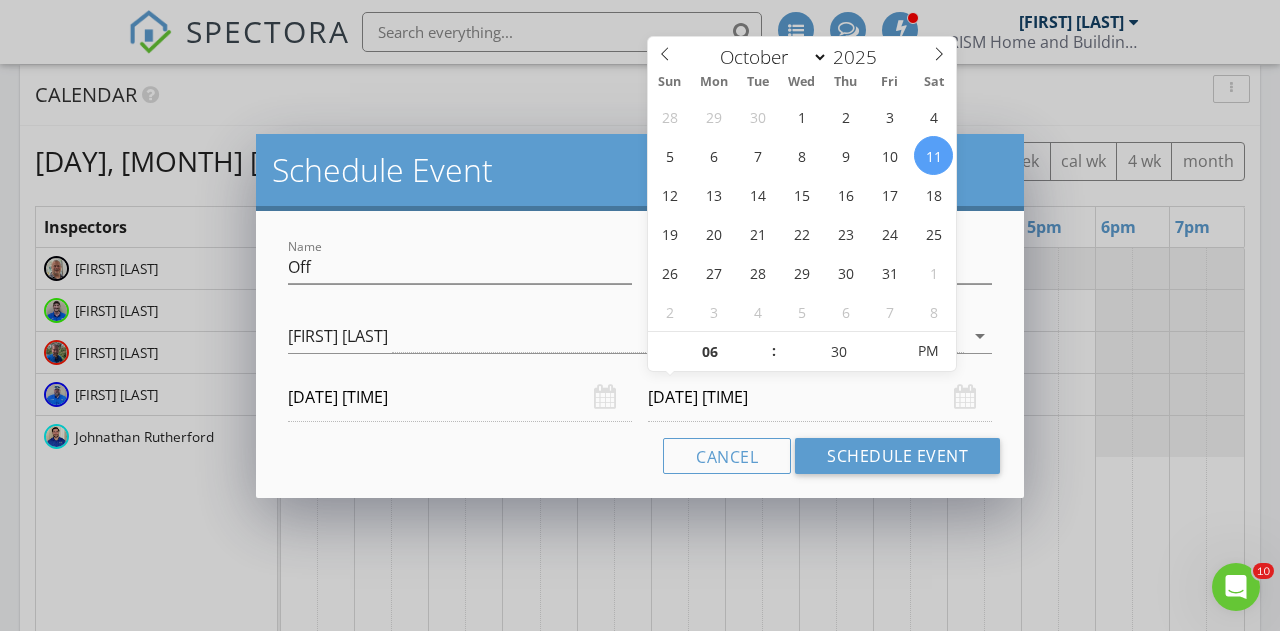 click on "10/11/2025 6:30 PM" at bounding box center [820, 397] 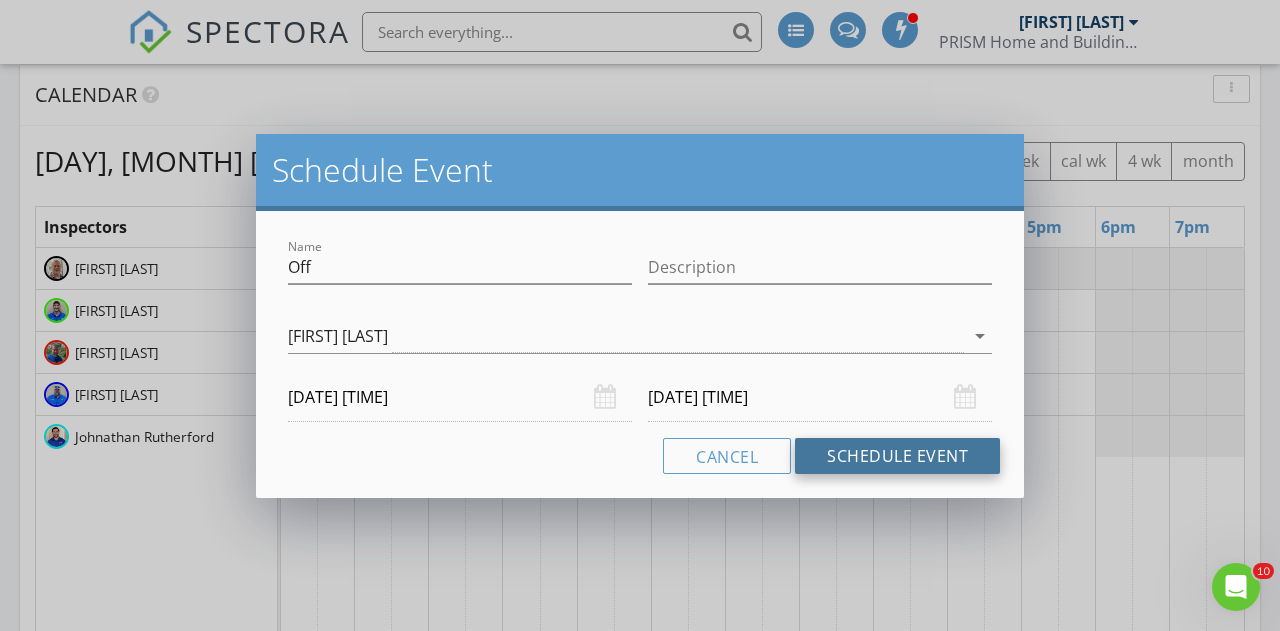 click on "Schedule Event" at bounding box center [897, 456] 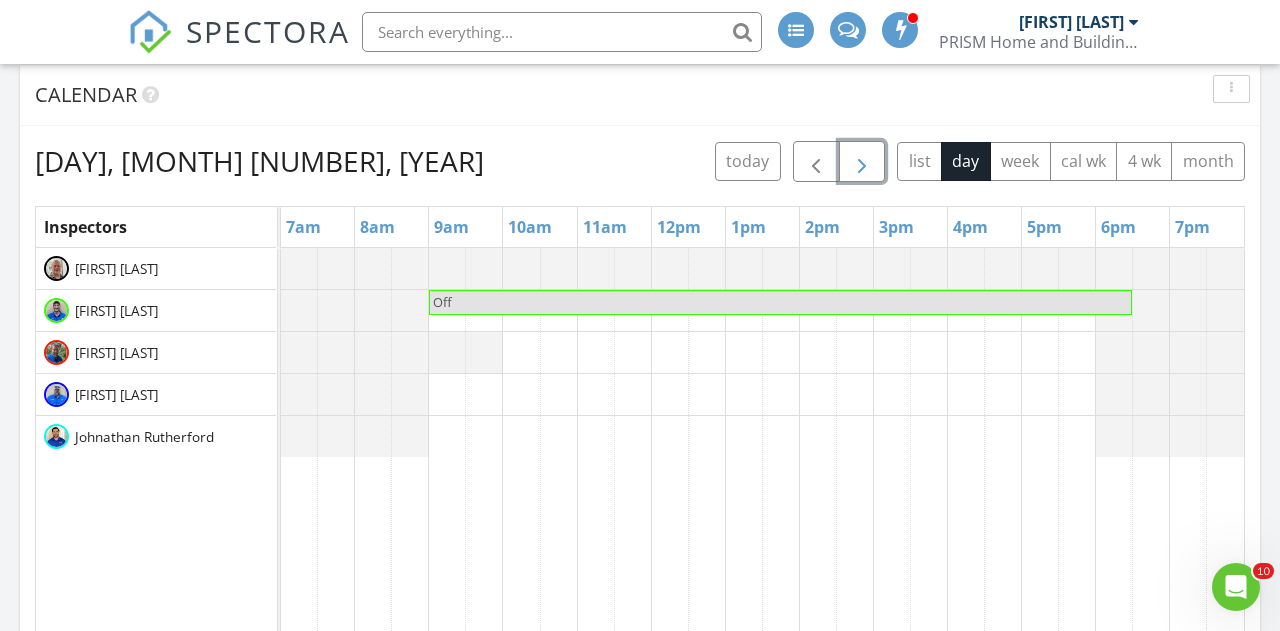 click at bounding box center [862, 162] 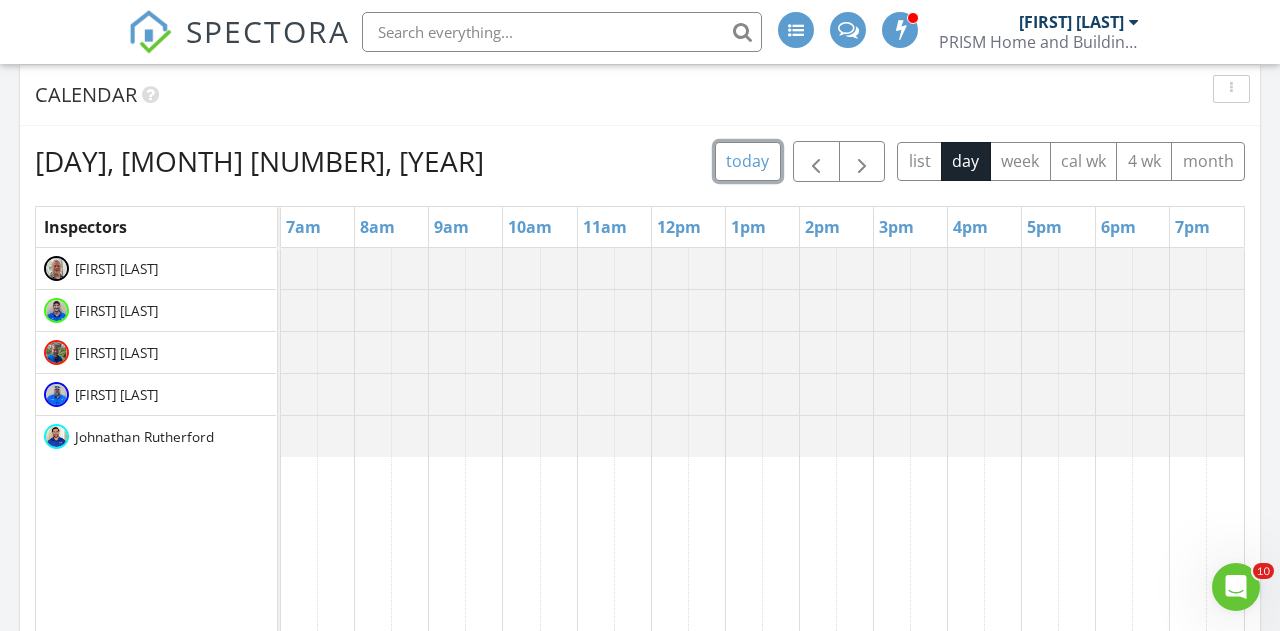 click on "today" at bounding box center (748, 161) 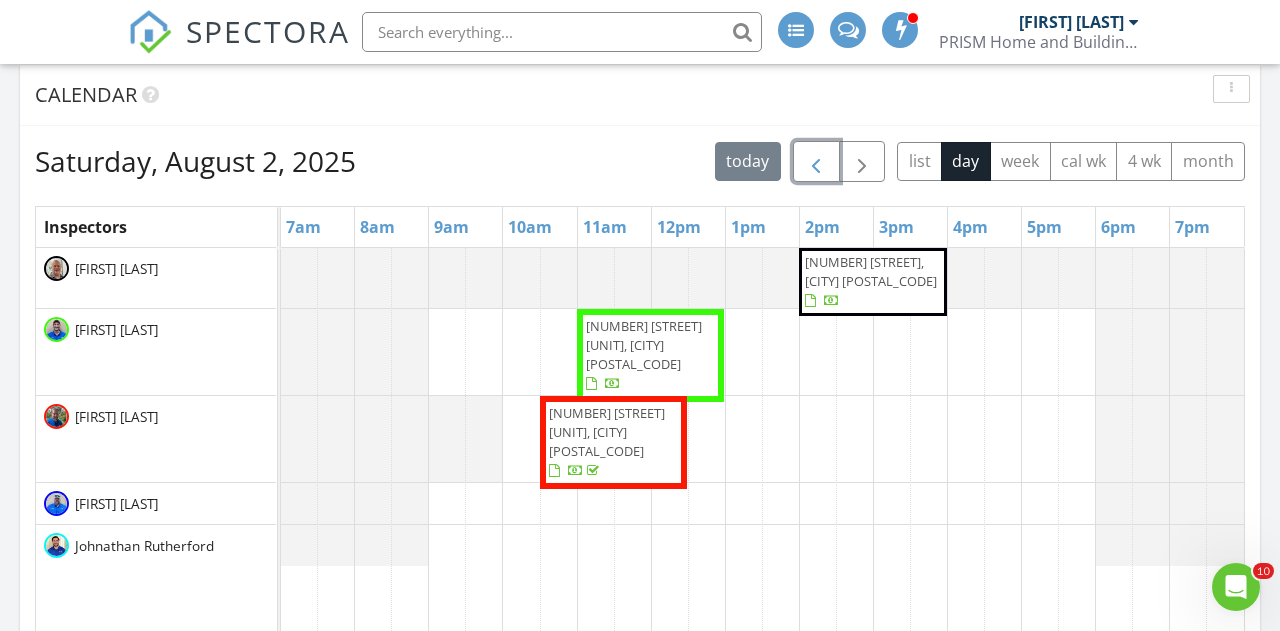 click at bounding box center [816, 162] 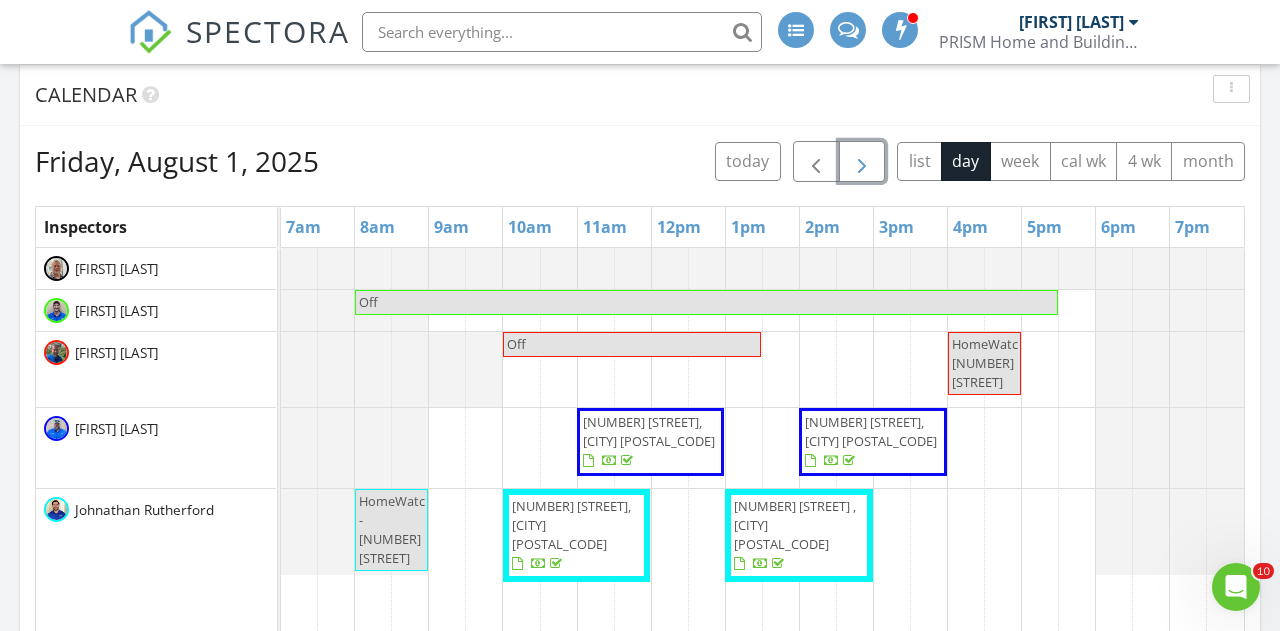 click at bounding box center [862, 161] 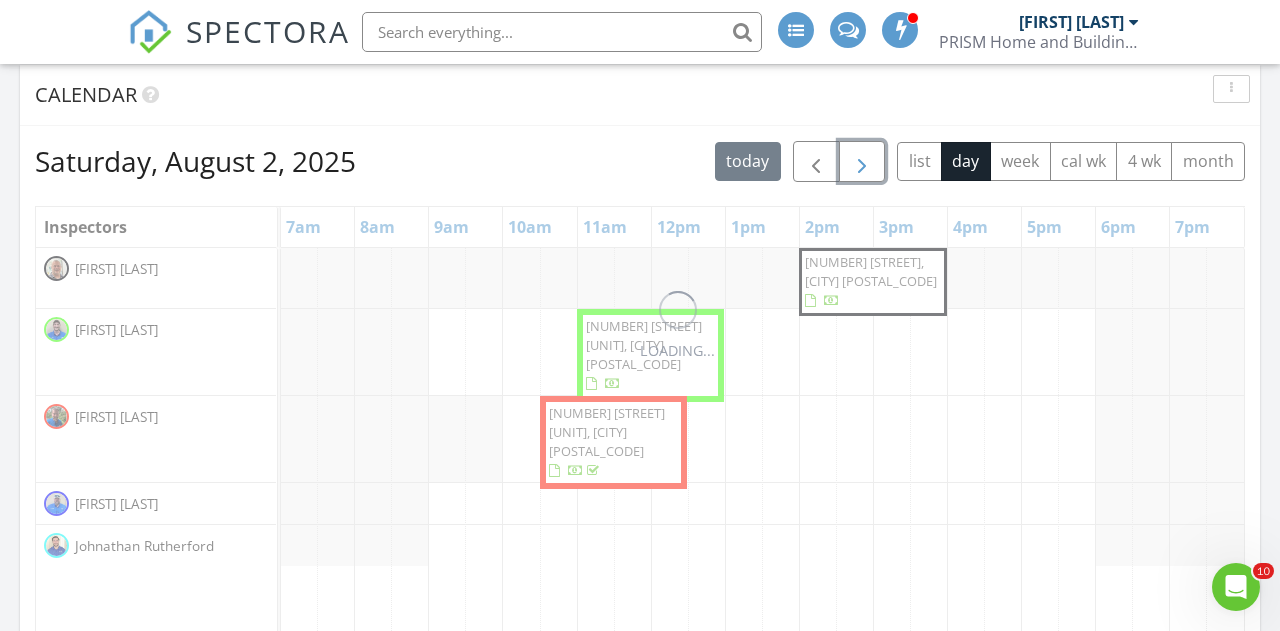 click at bounding box center (862, 161) 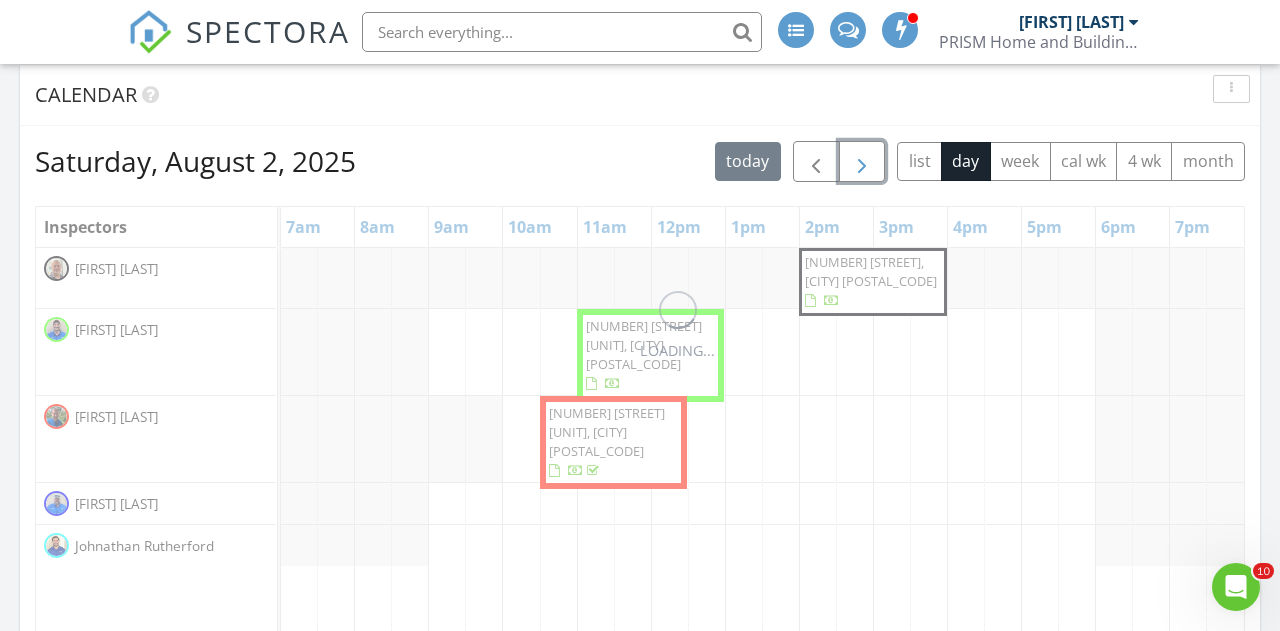 click at bounding box center (862, 161) 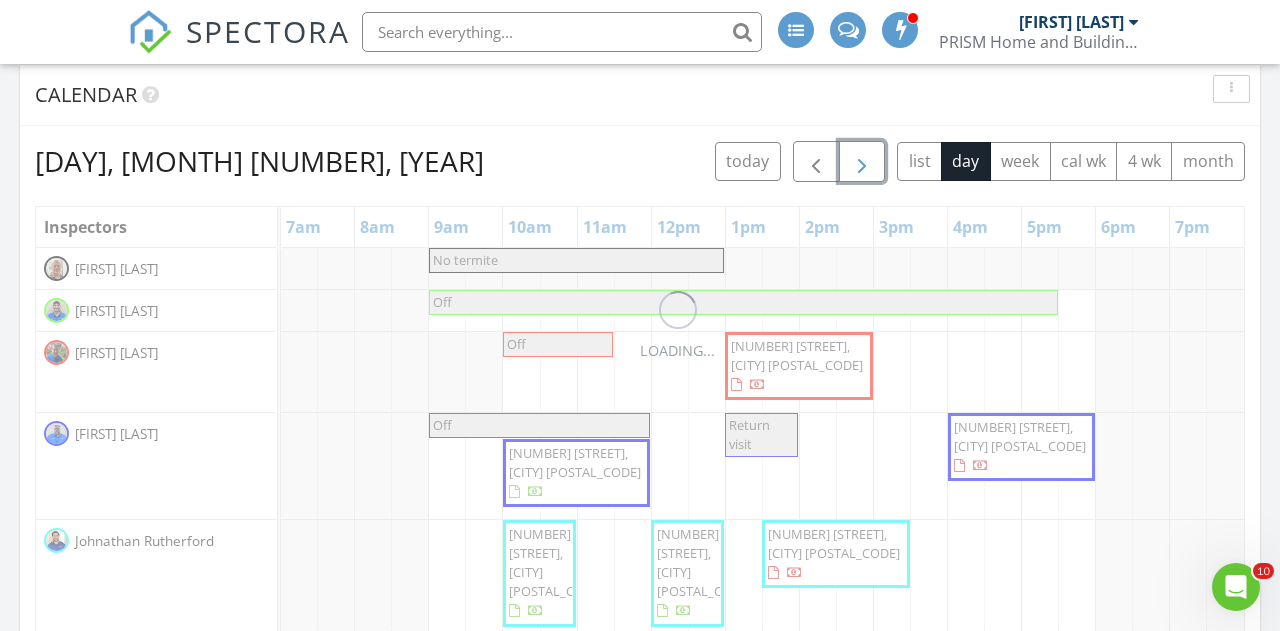 click at bounding box center (862, 161) 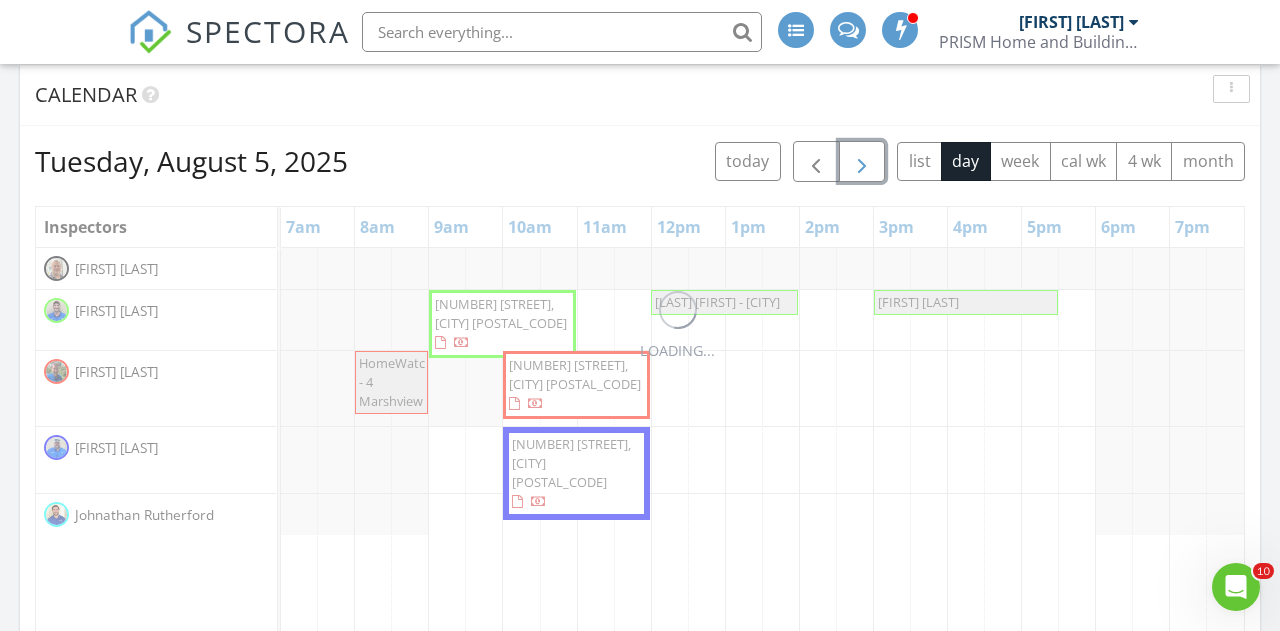 click at bounding box center [862, 161] 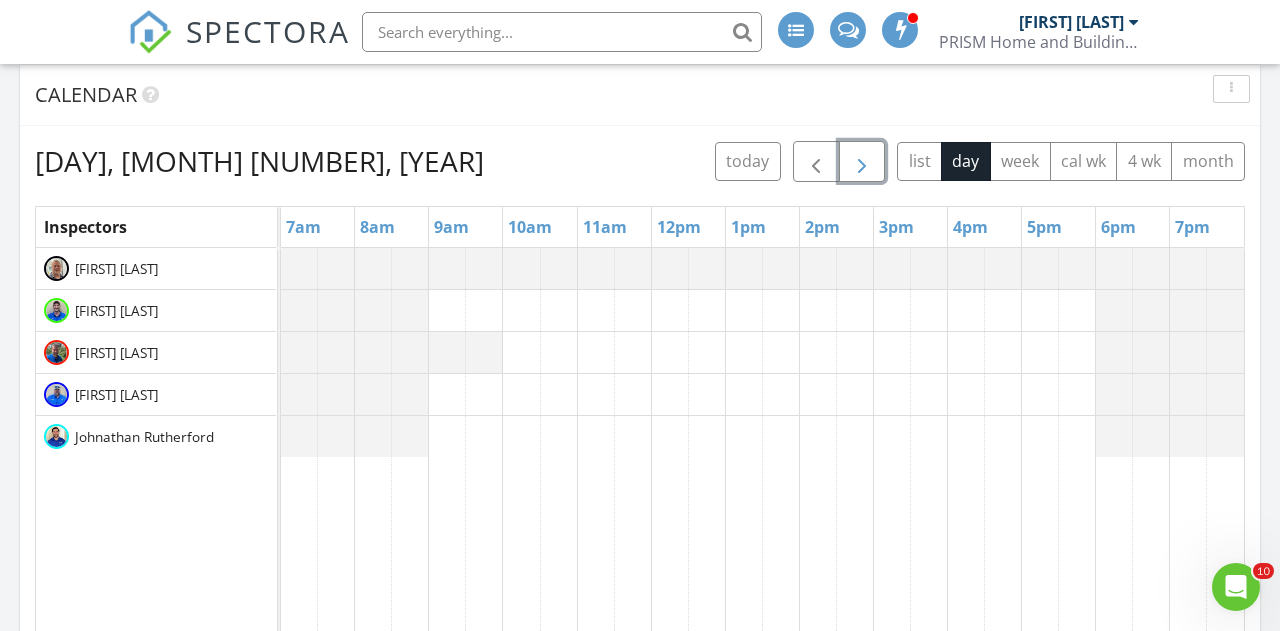 click at bounding box center [862, 161] 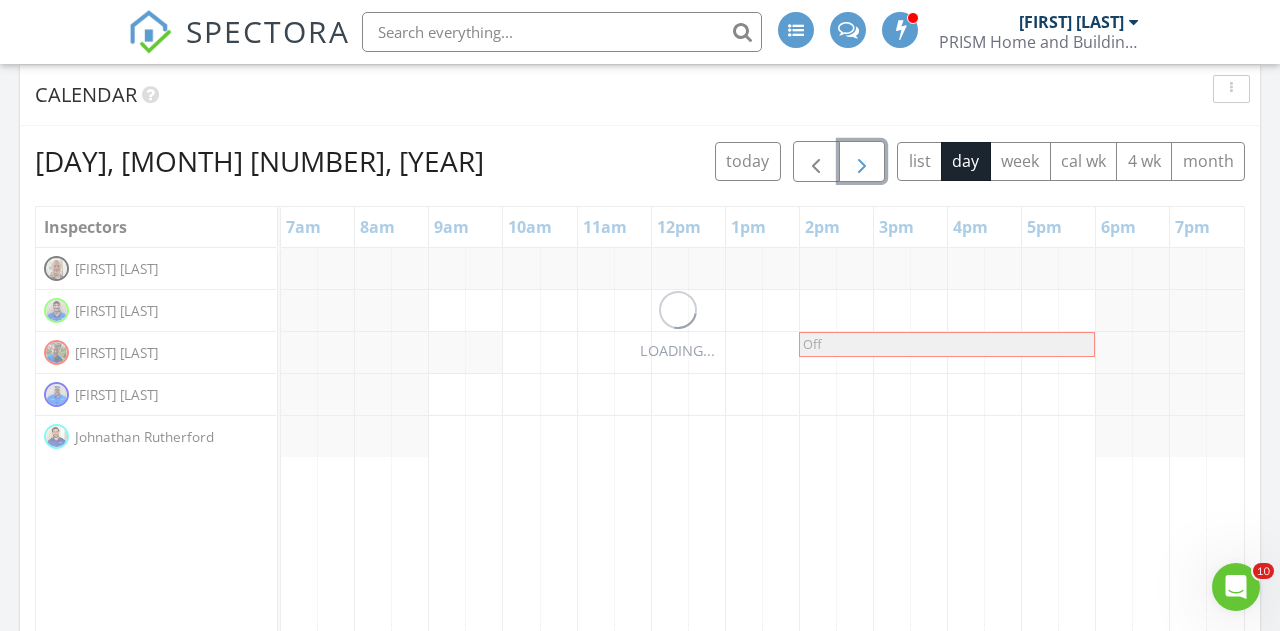click at bounding box center (862, 161) 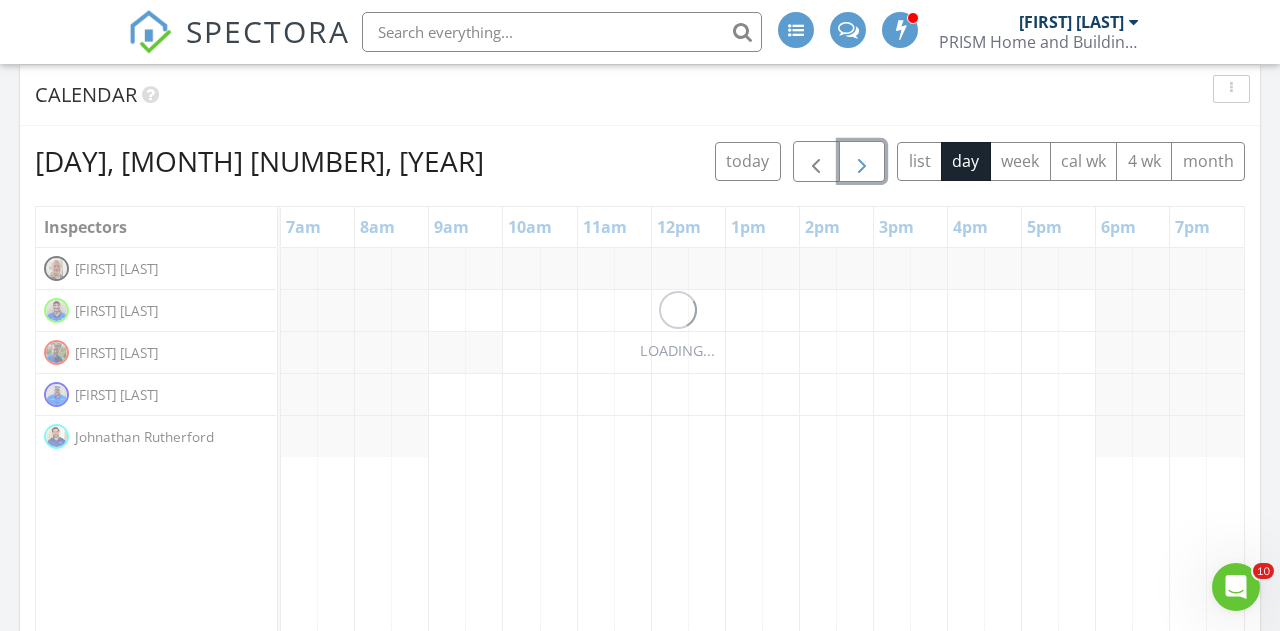 click at bounding box center (862, 161) 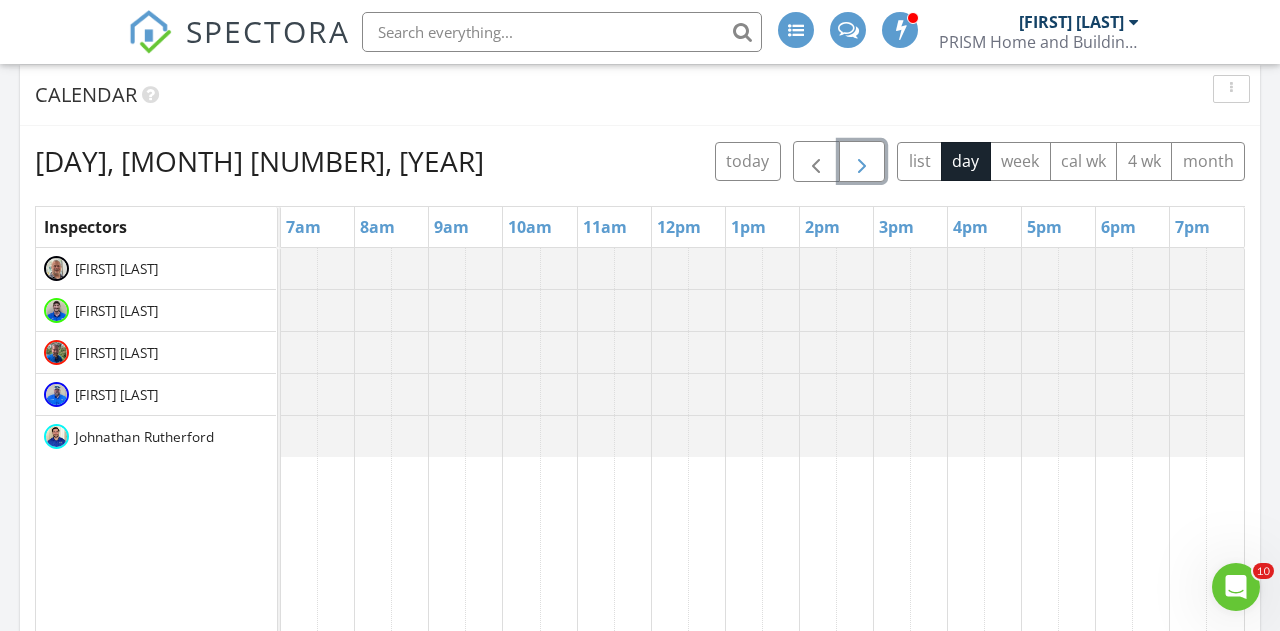 click at bounding box center [862, 161] 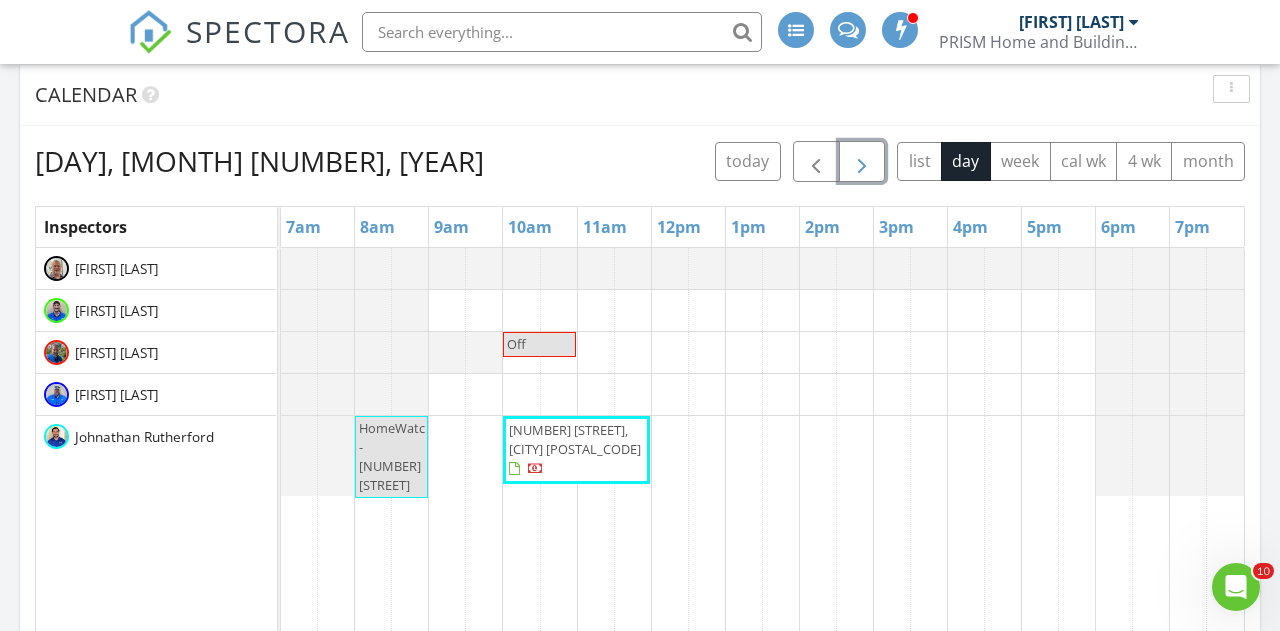 click at bounding box center (862, 161) 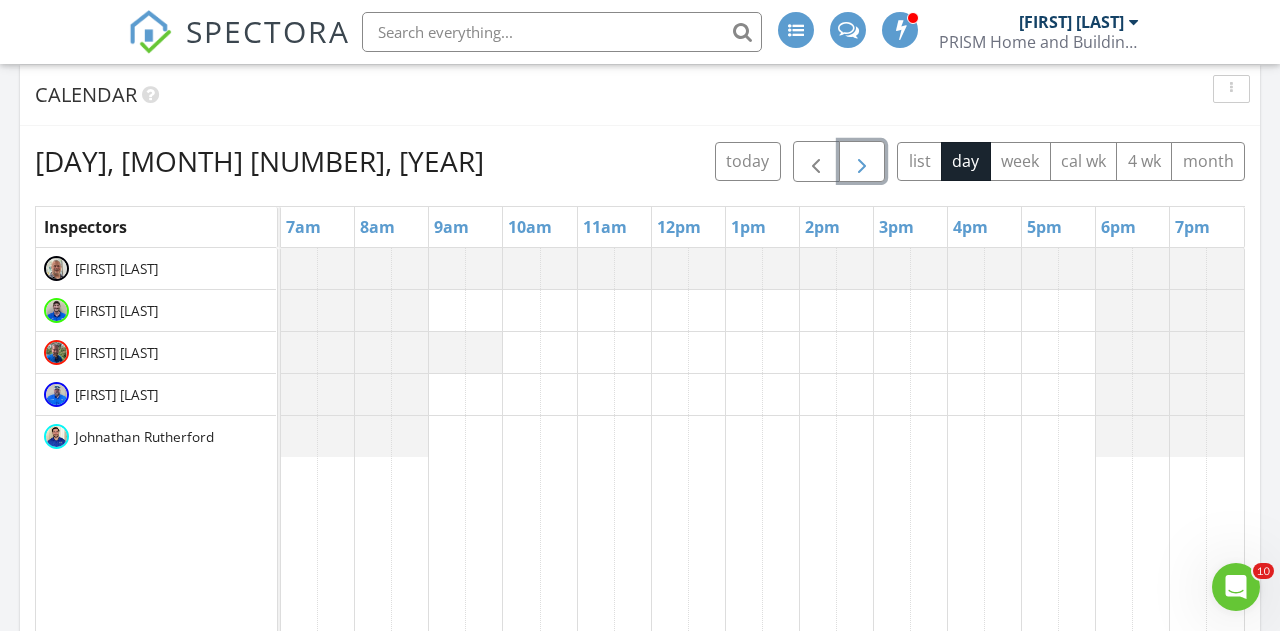 click at bounding box center [862, 161] 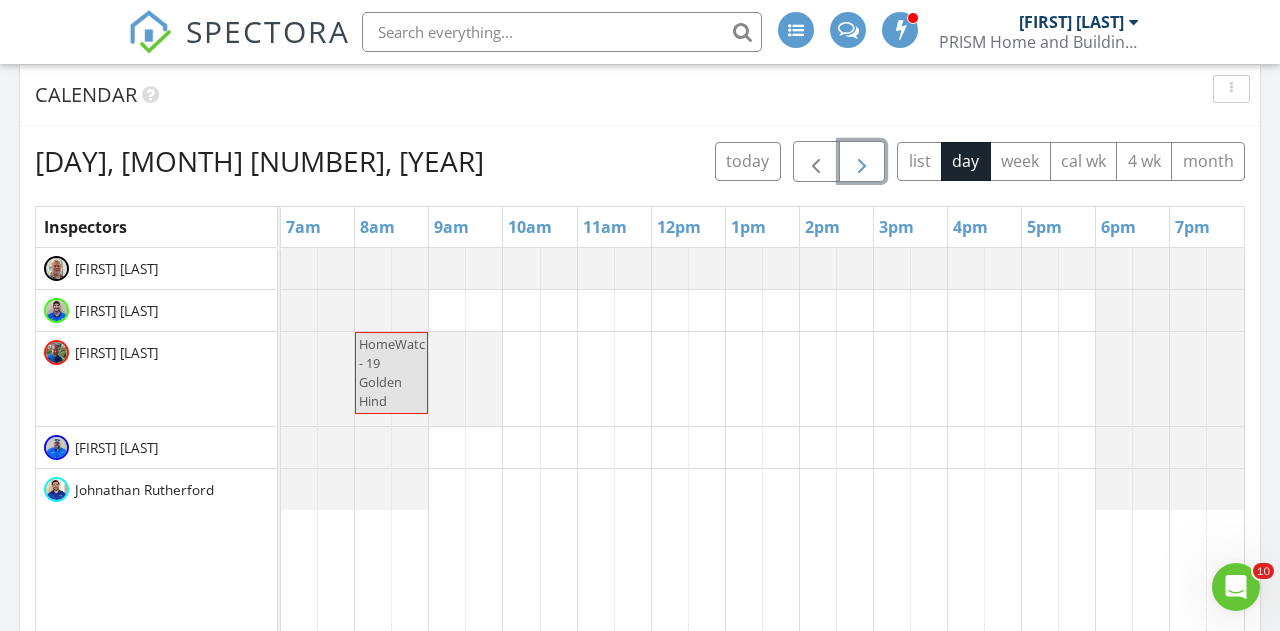 click at bounding box center [862, 161] 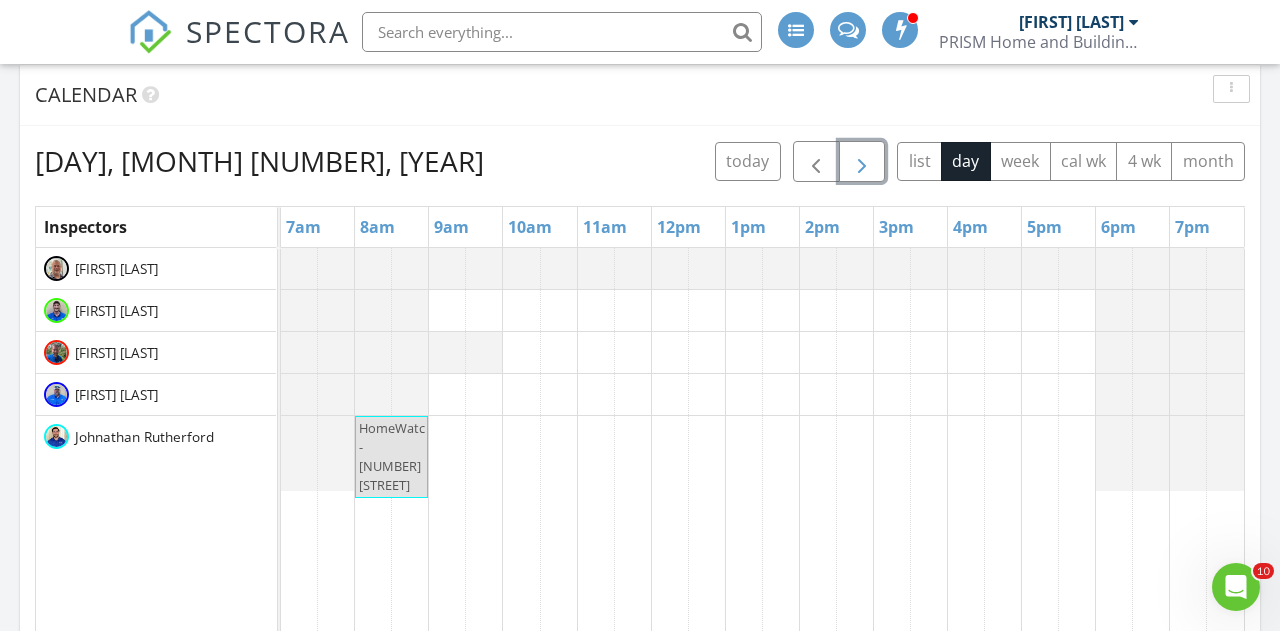 click on "HomeWatch - 105 Greenview" at bounding box center (762, 634) 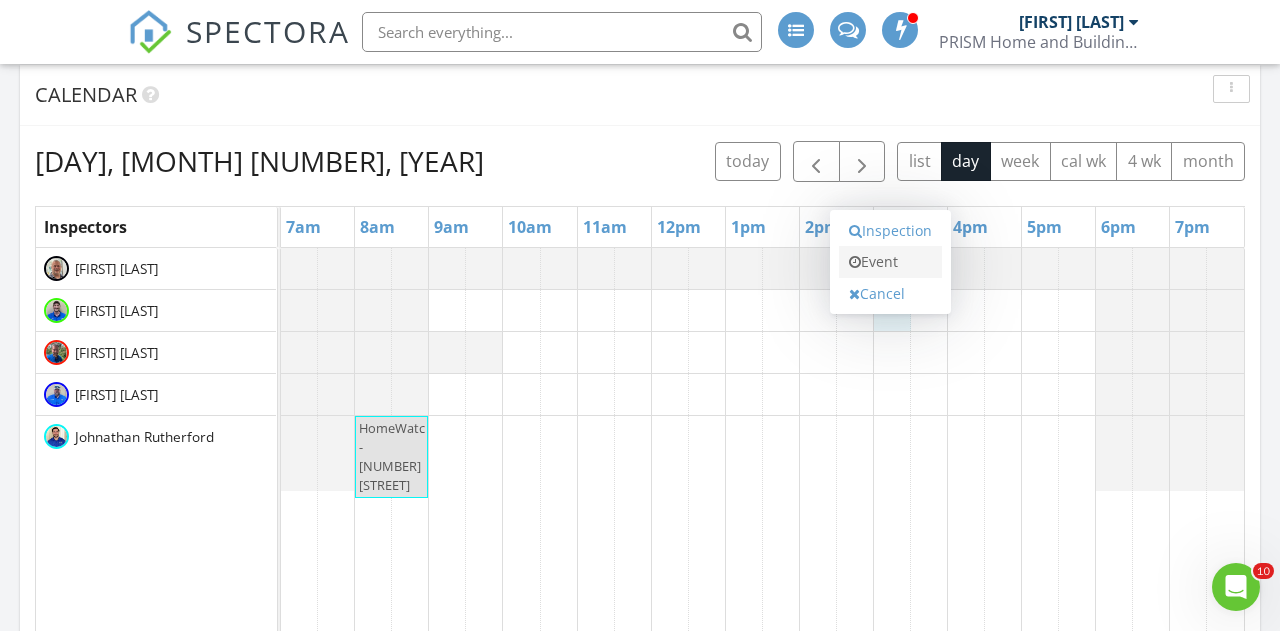 click on "Event" at bounding box center (890, 262) 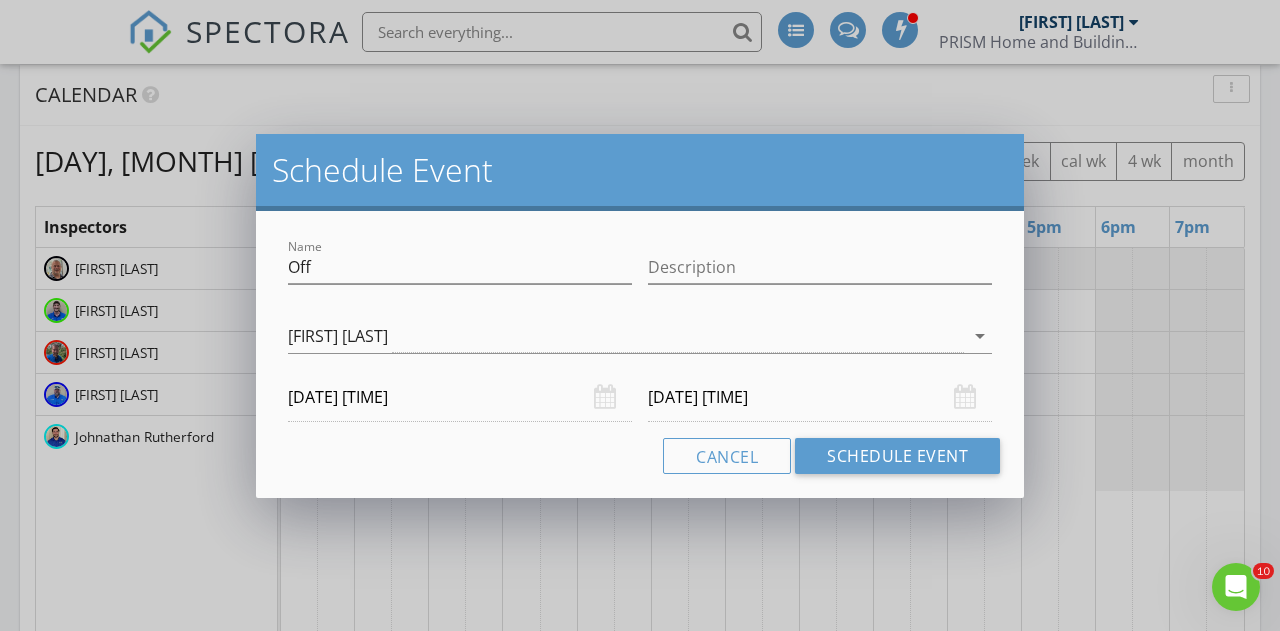 click on "08/15/2025 3:30 PM" at bounding box center [820, 397] 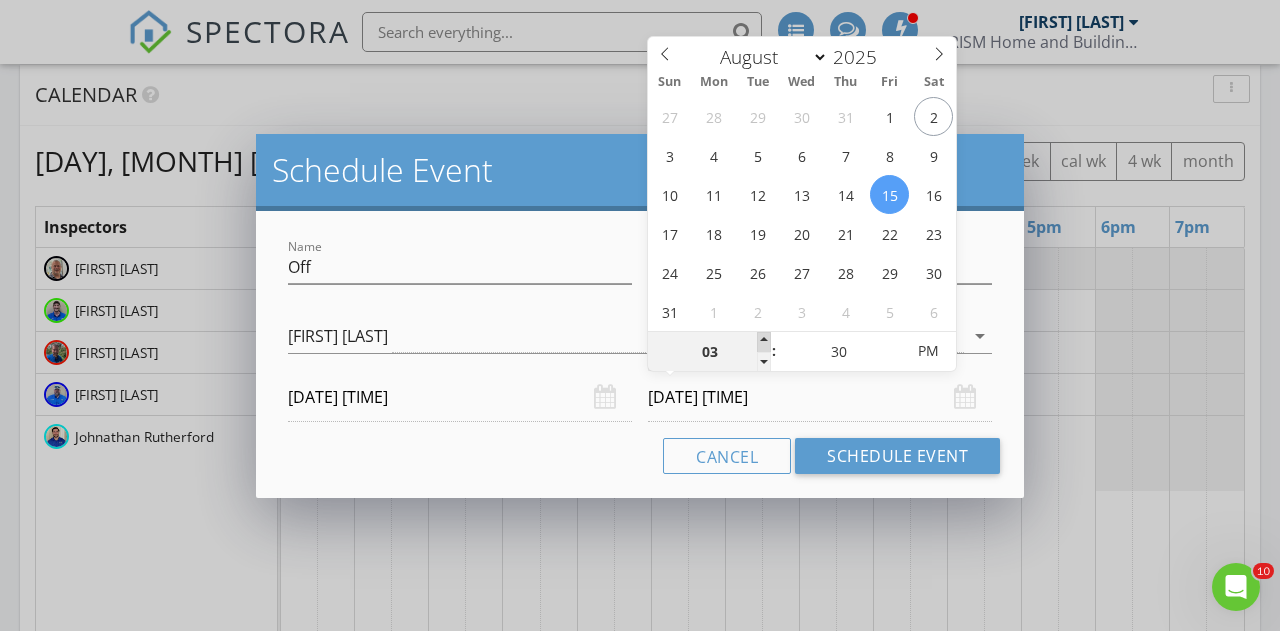 type on "04" 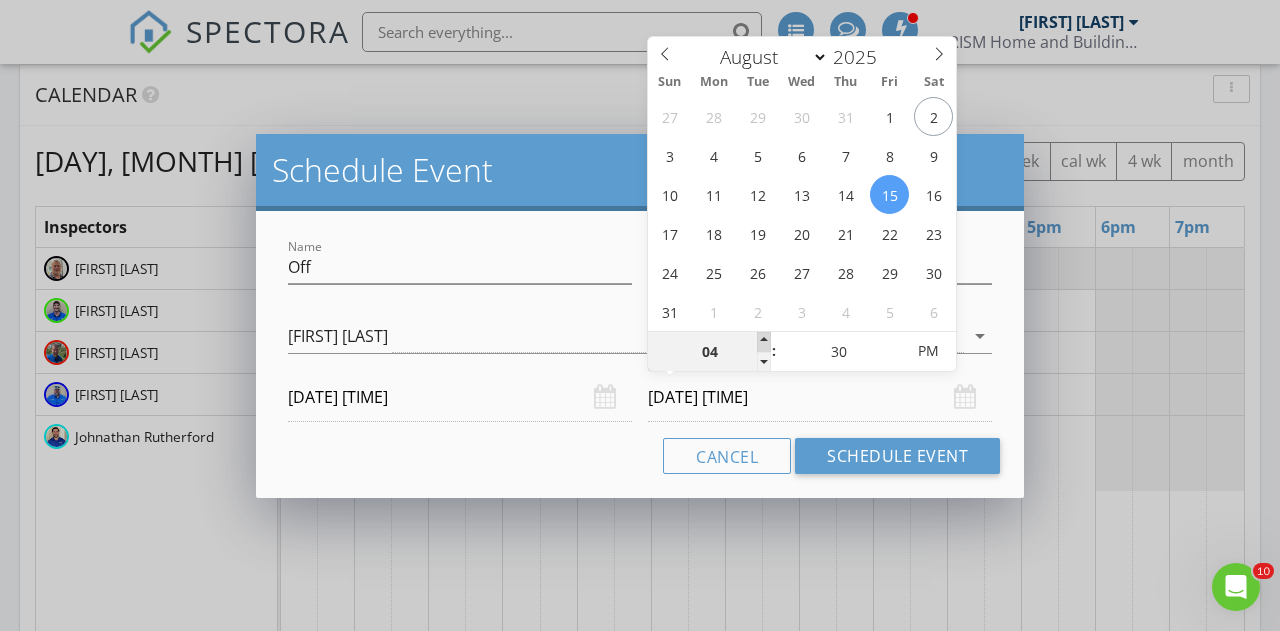 click at bounding box center (764, 342) 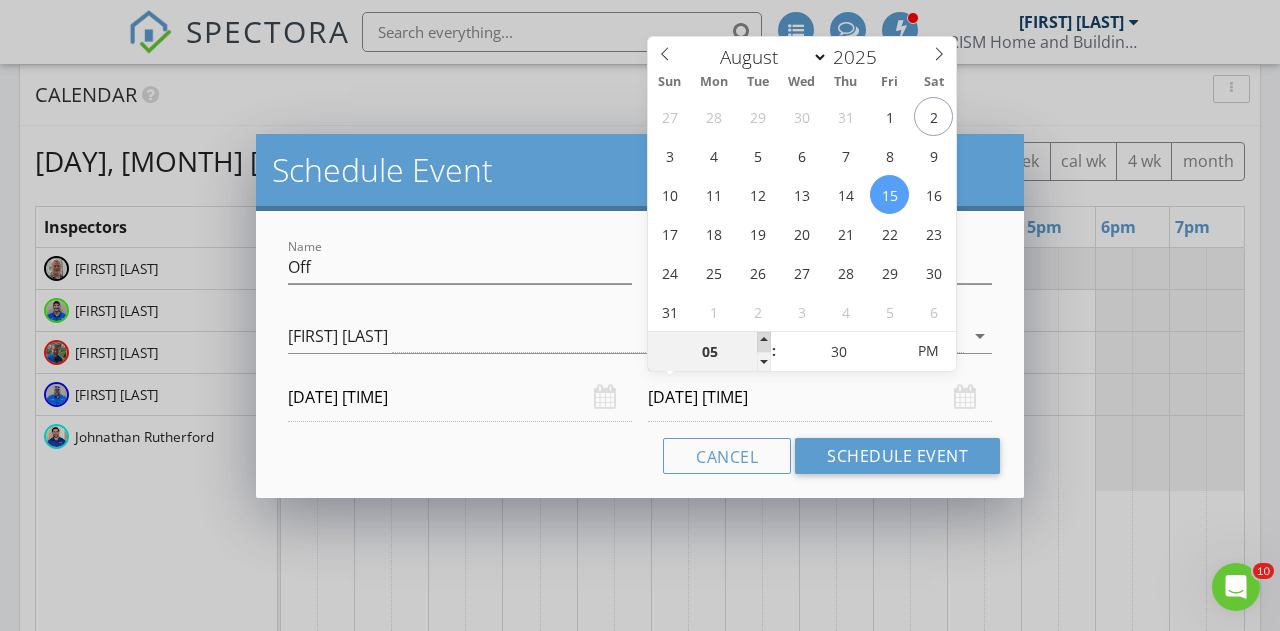 click at bounding box center (764, 342) 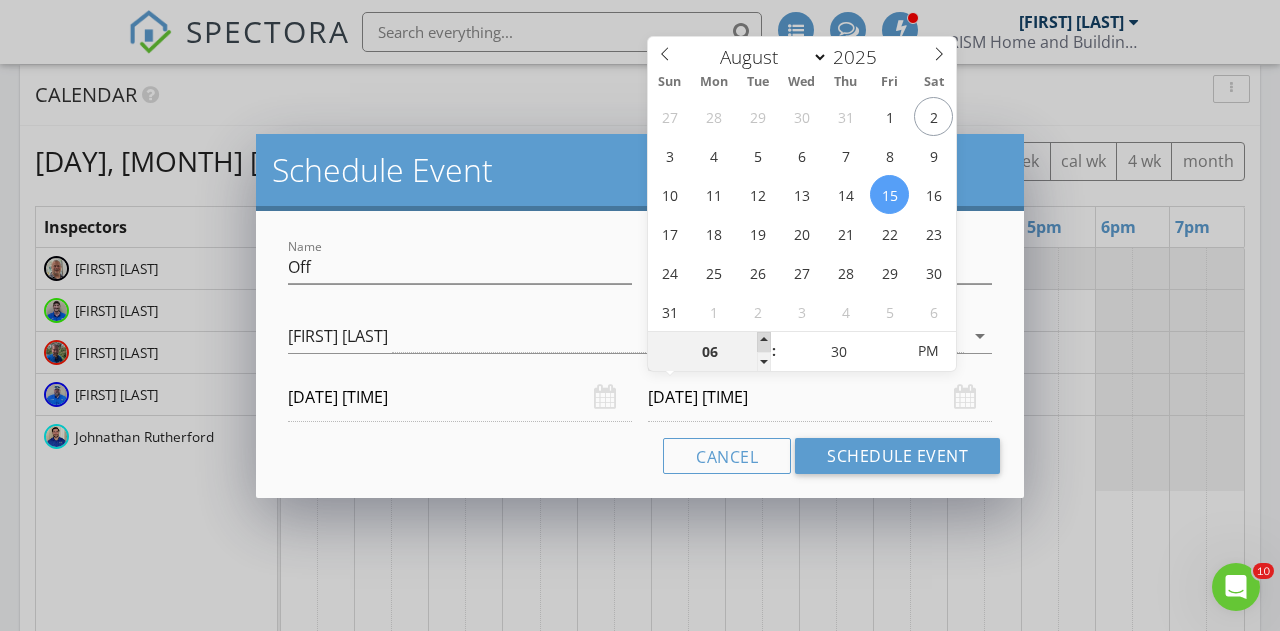 click at bounding box center (764, 342) 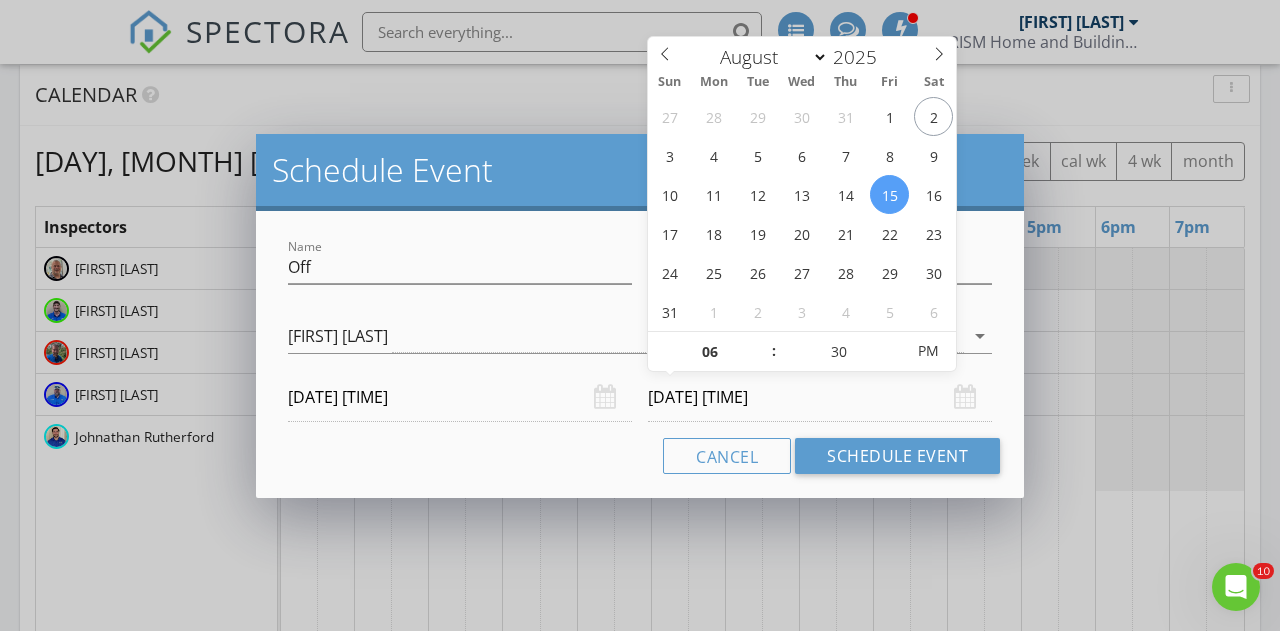 click on "08/15/2025 6:30 PM" at bounding box center [820, 397] 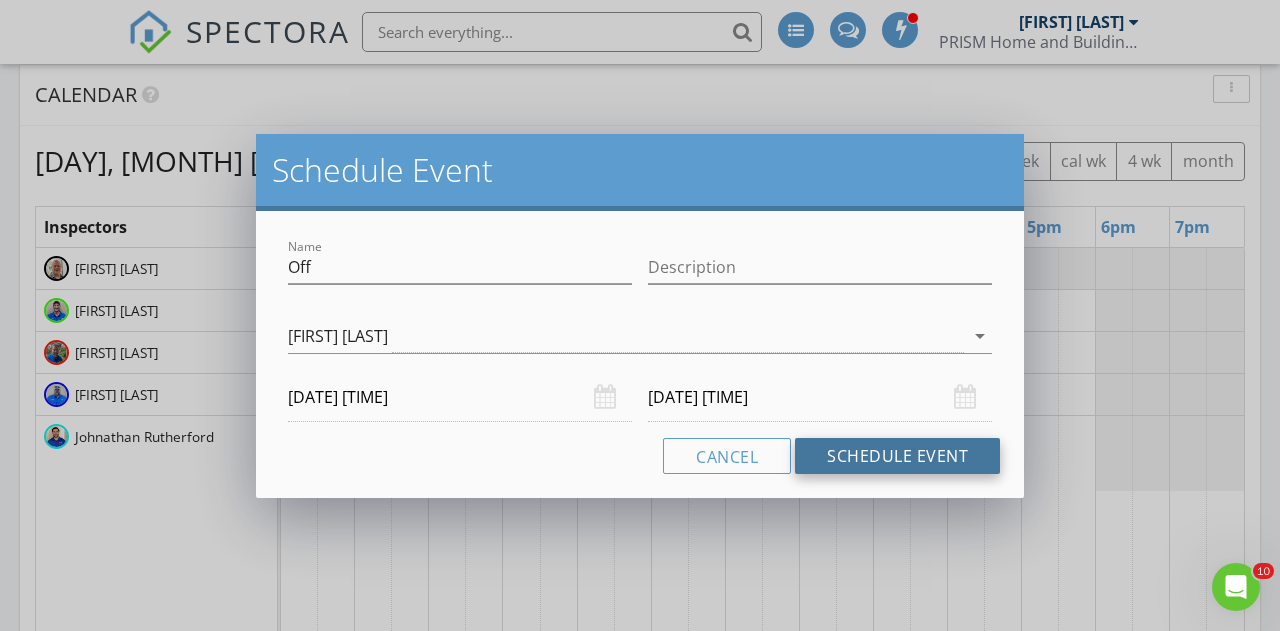 click on "Schedule Event" at bounding box center [897, 456] 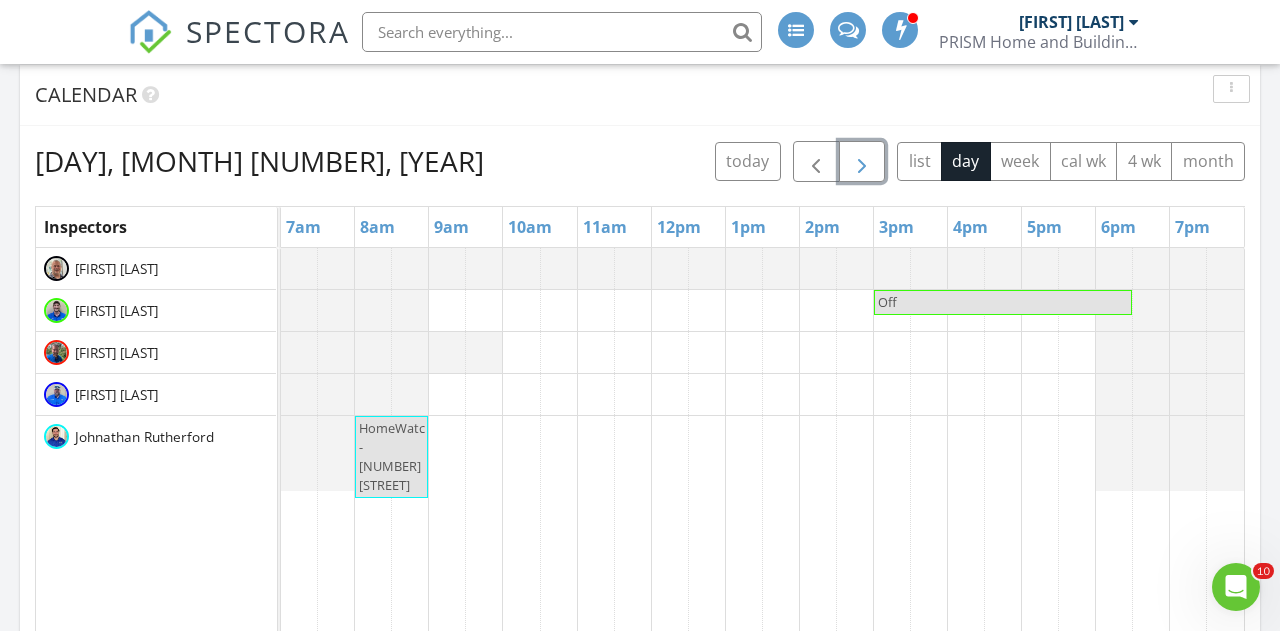 click at bounding box center [862, 162] 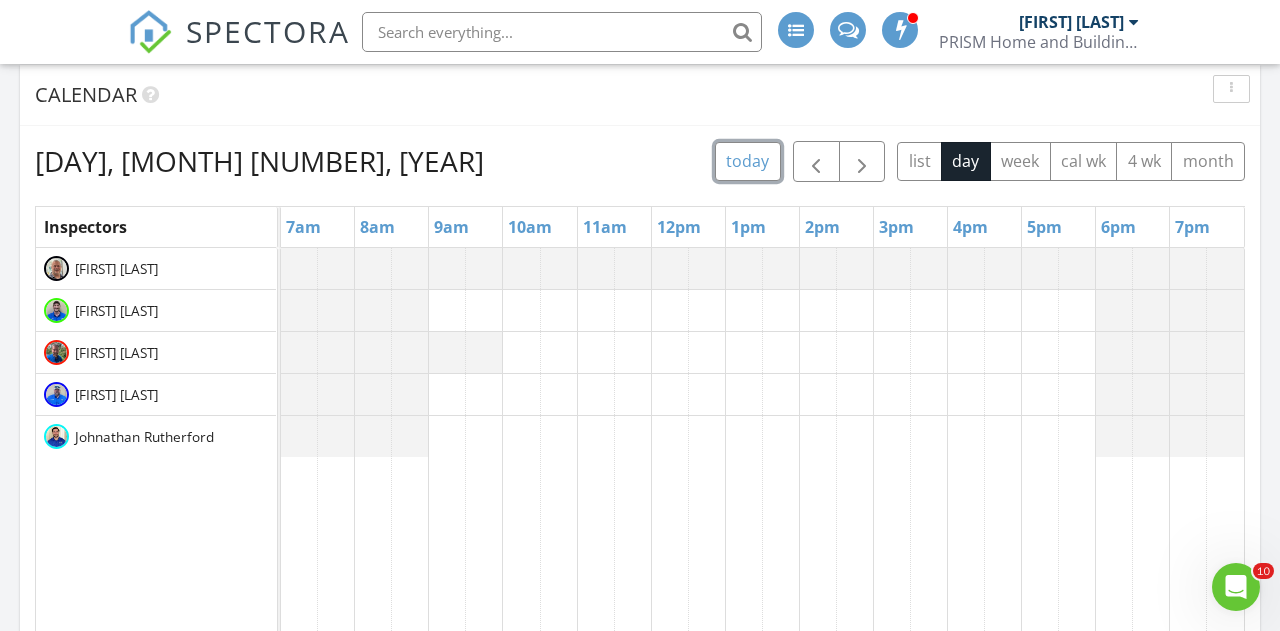click on "today" at bounding box center [748, 161] 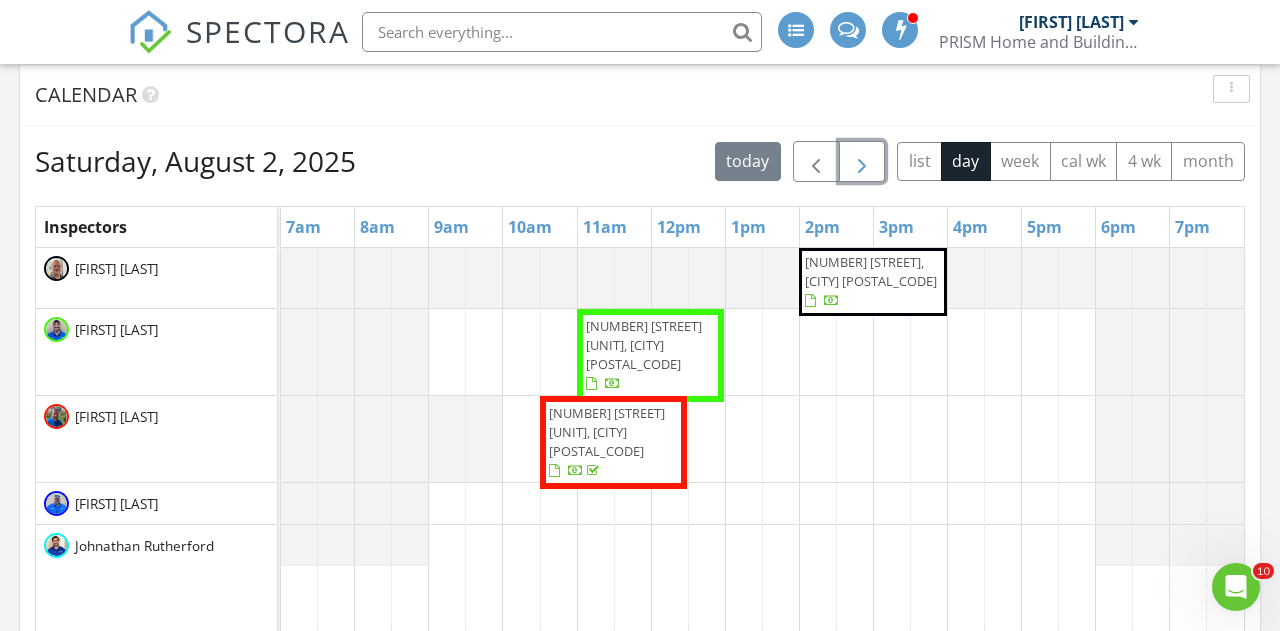 click at bounding box center [862, 162] 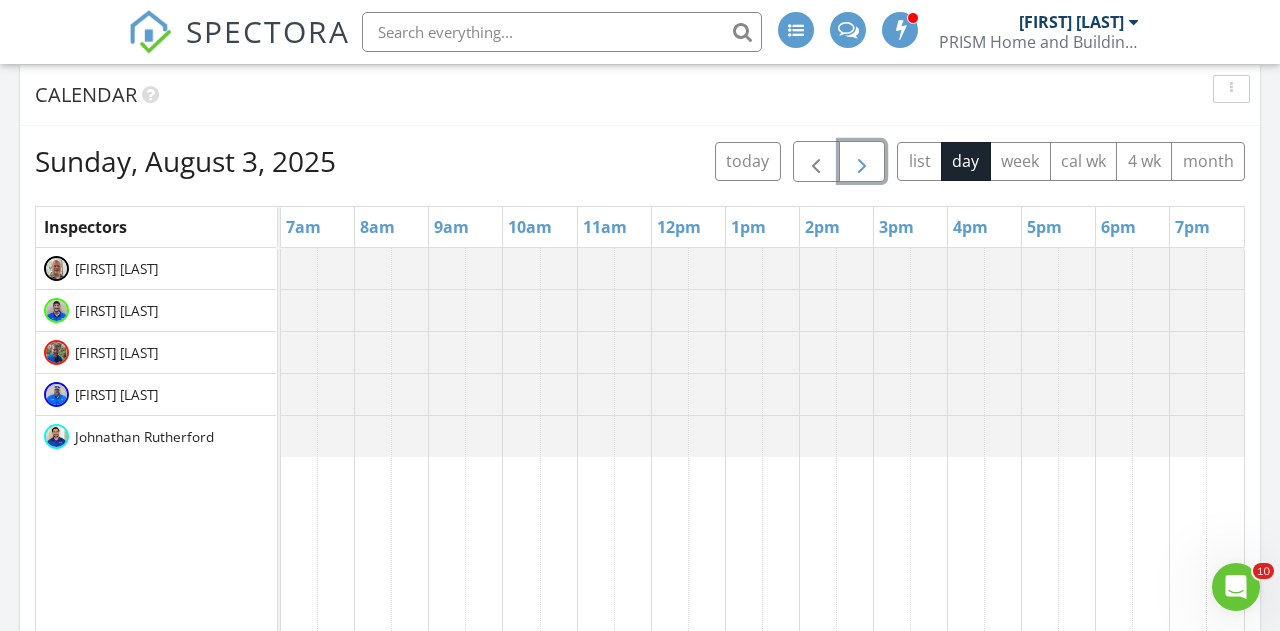 click at bounding box center [862, 162] 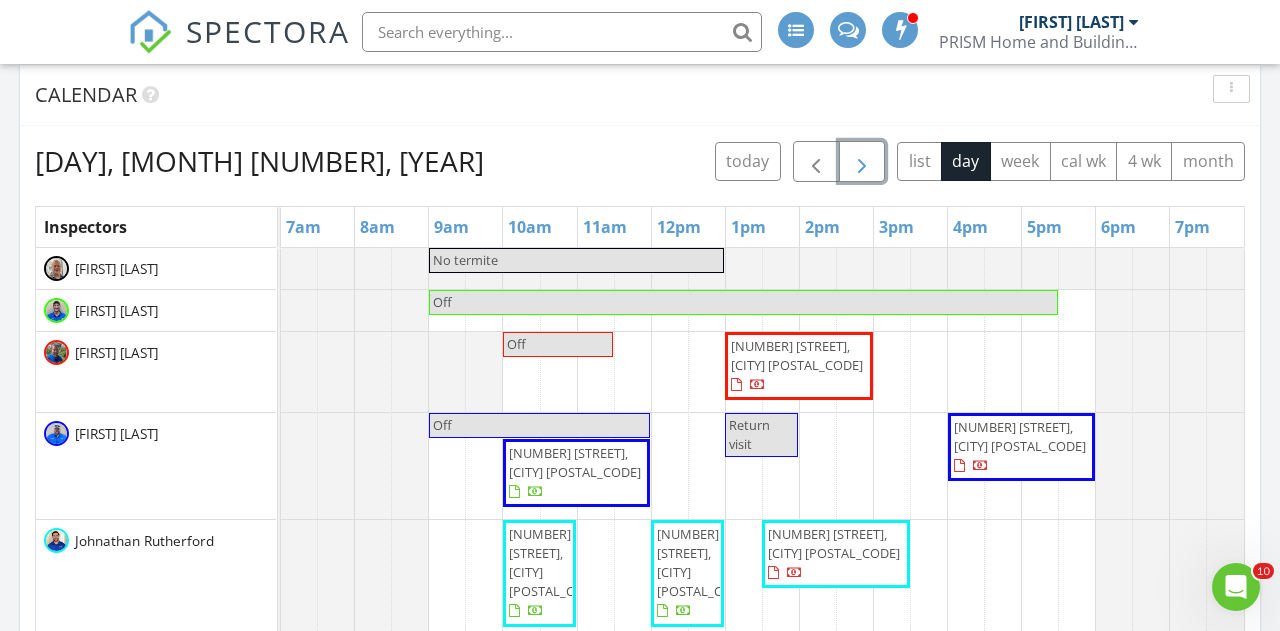 click at bounding box center (862, 162) 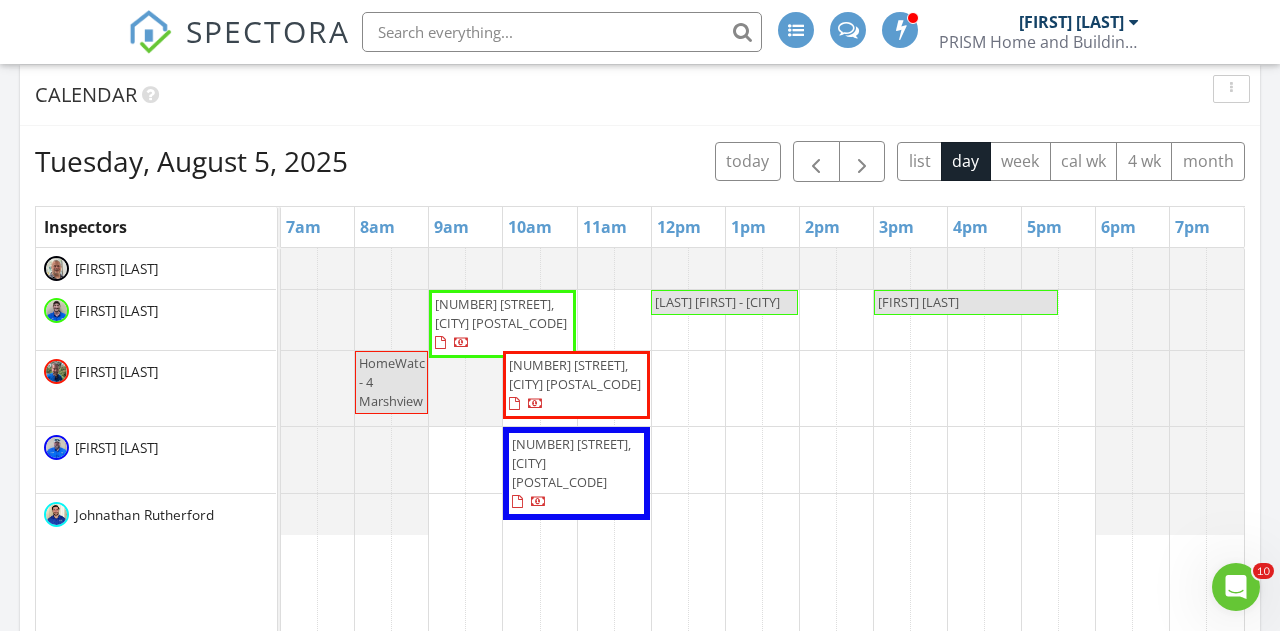 click at bounding box center [562, 32] 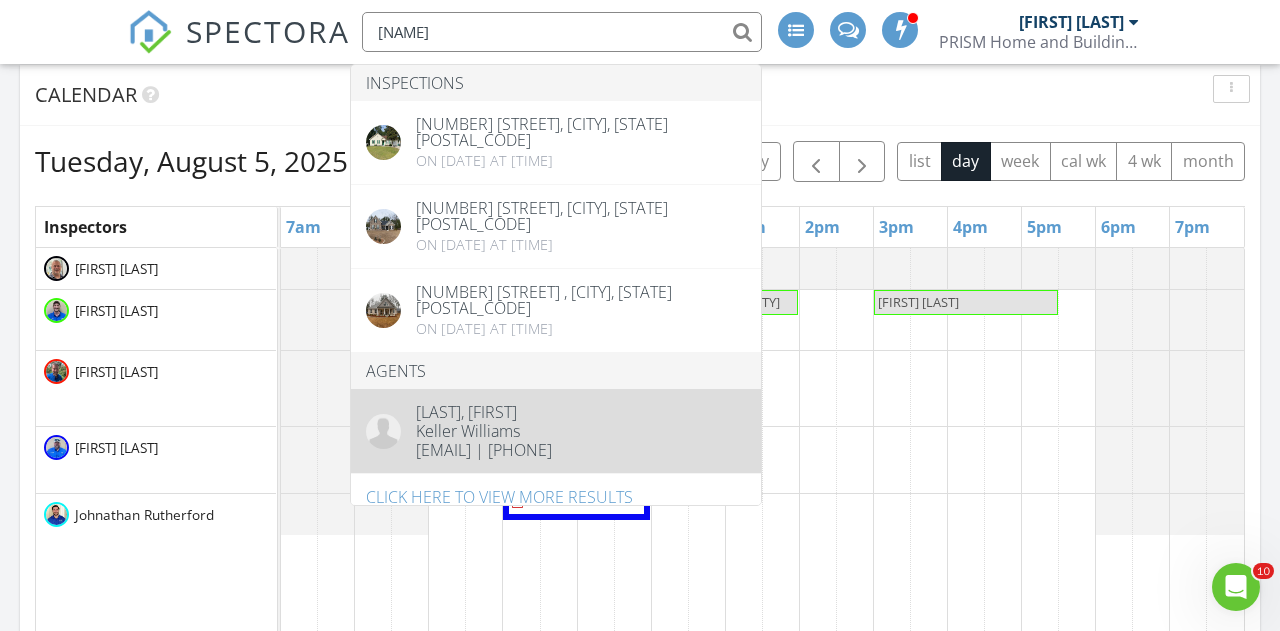 type on "emily pigm" 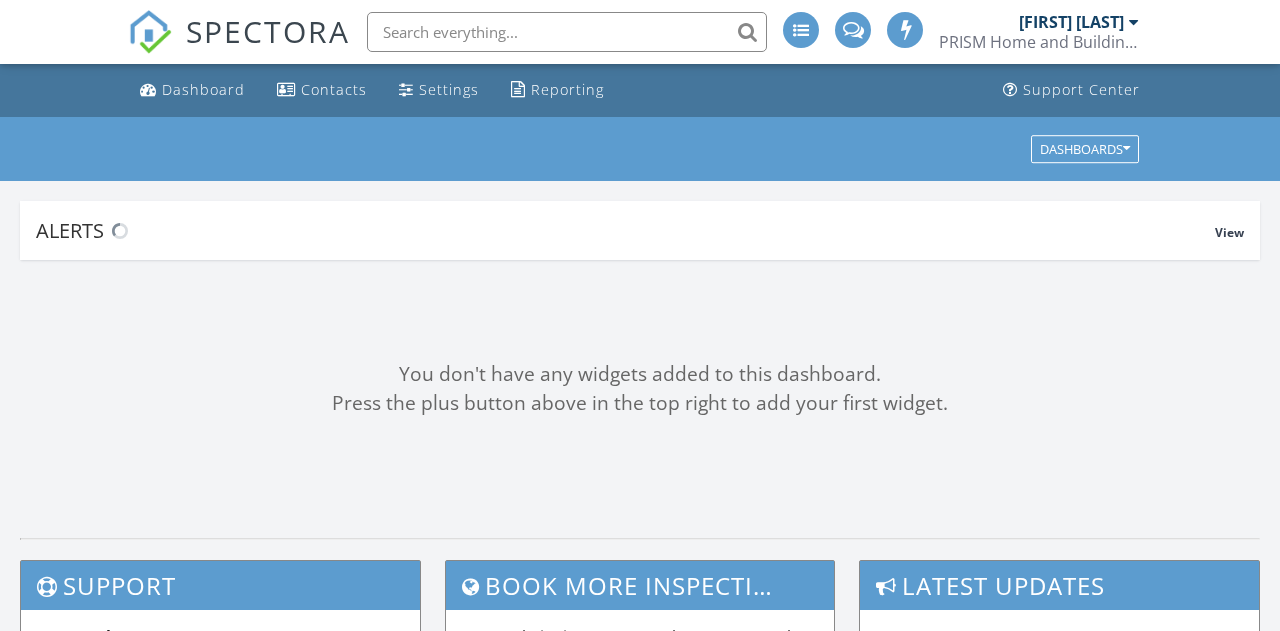 scroll, scrollTop: 0, scrollLeft: 0, axis: both 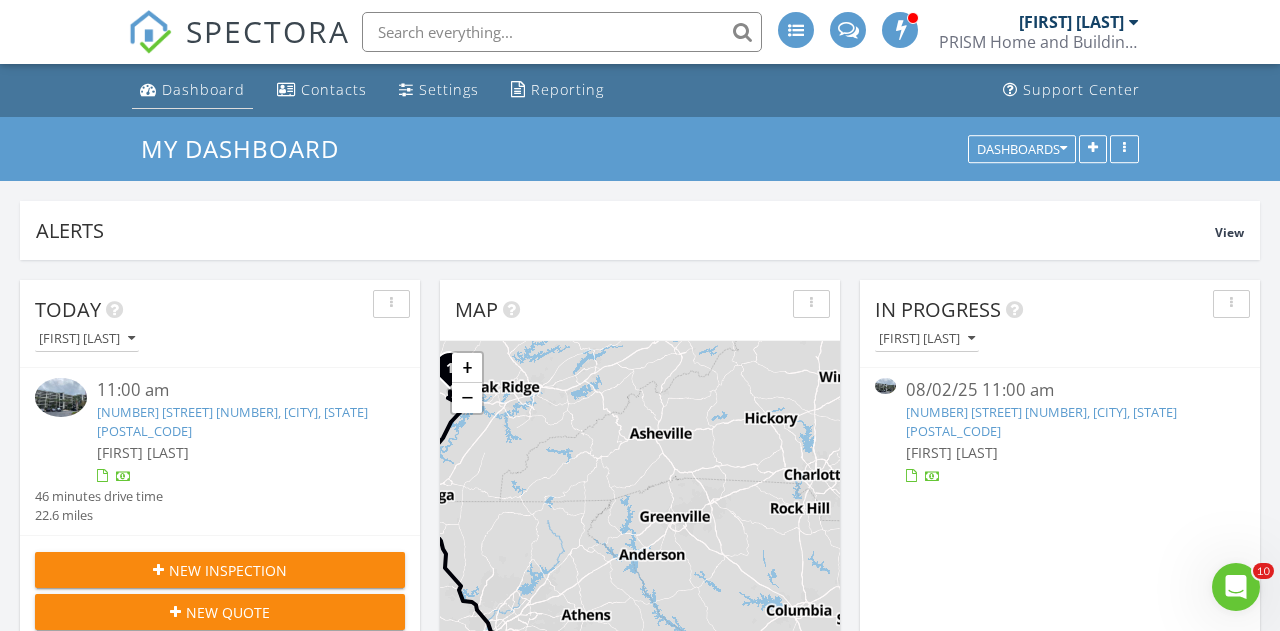 click on "Dashboard" at bounding box center [203, 89] 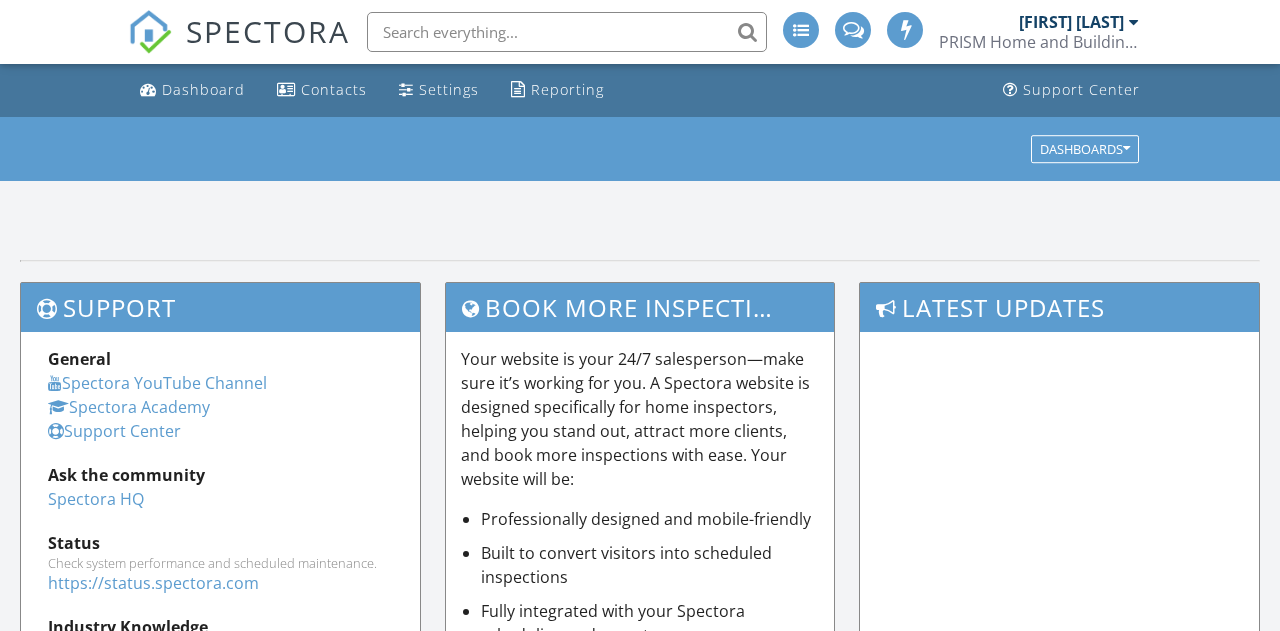 scroll, scrollTop: 0, scrollLeft: 0, axis: both 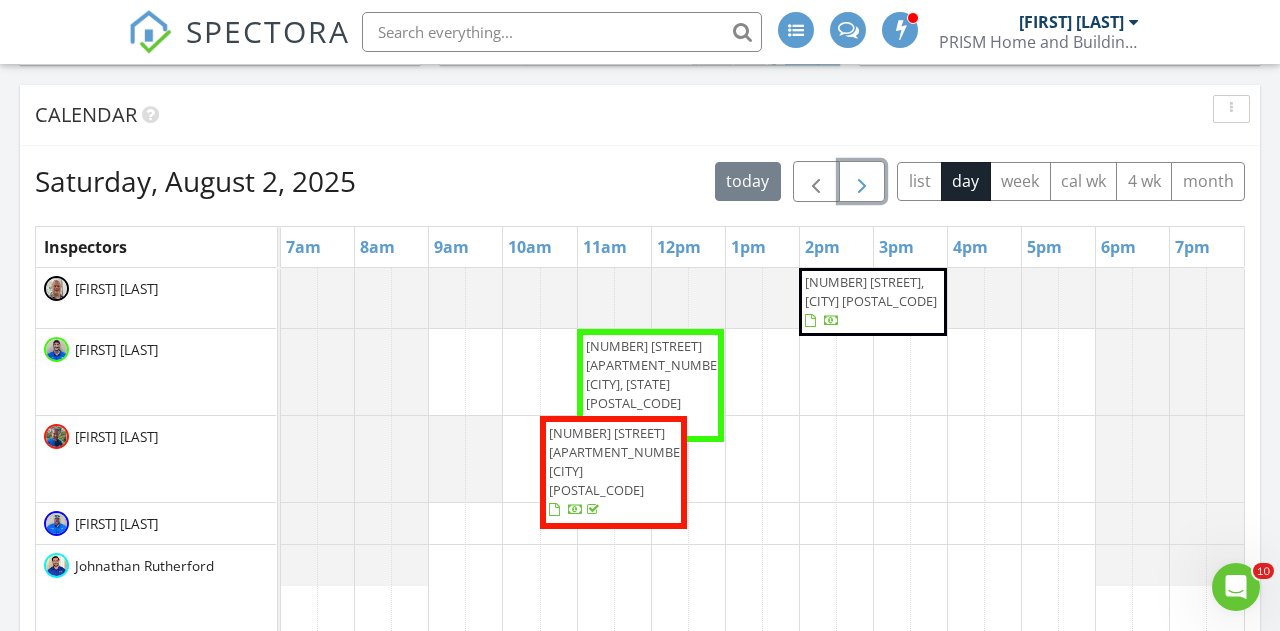 click at bounding box center (862, 182) 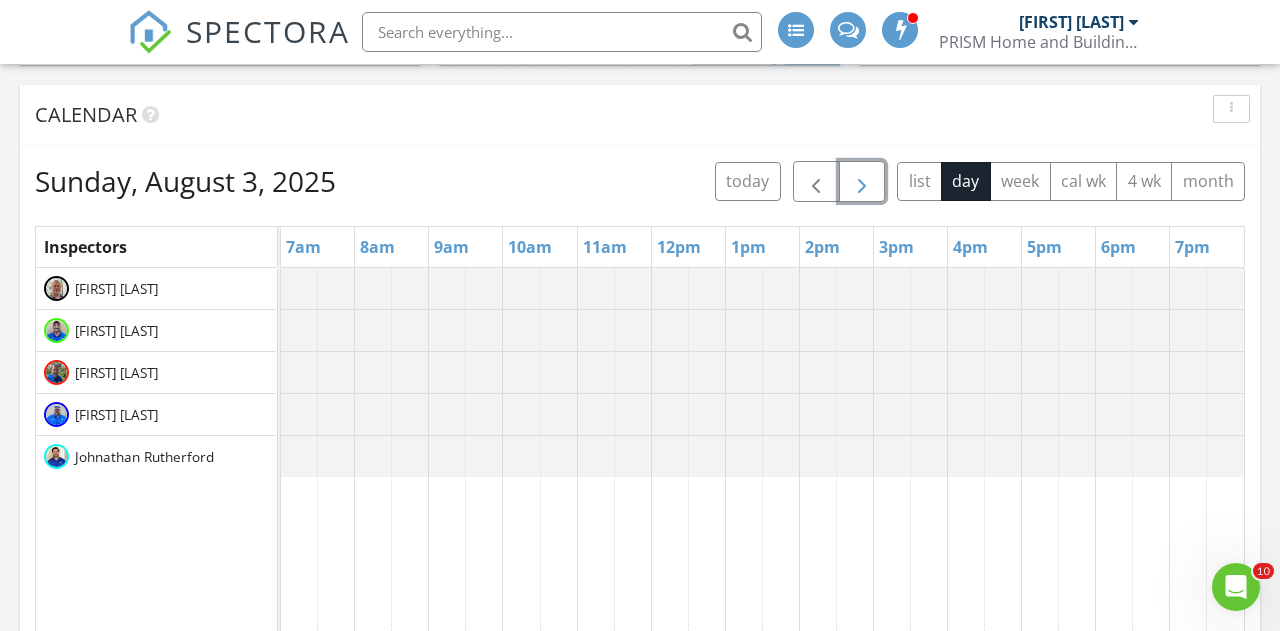 click at bounding box center [862, 182] 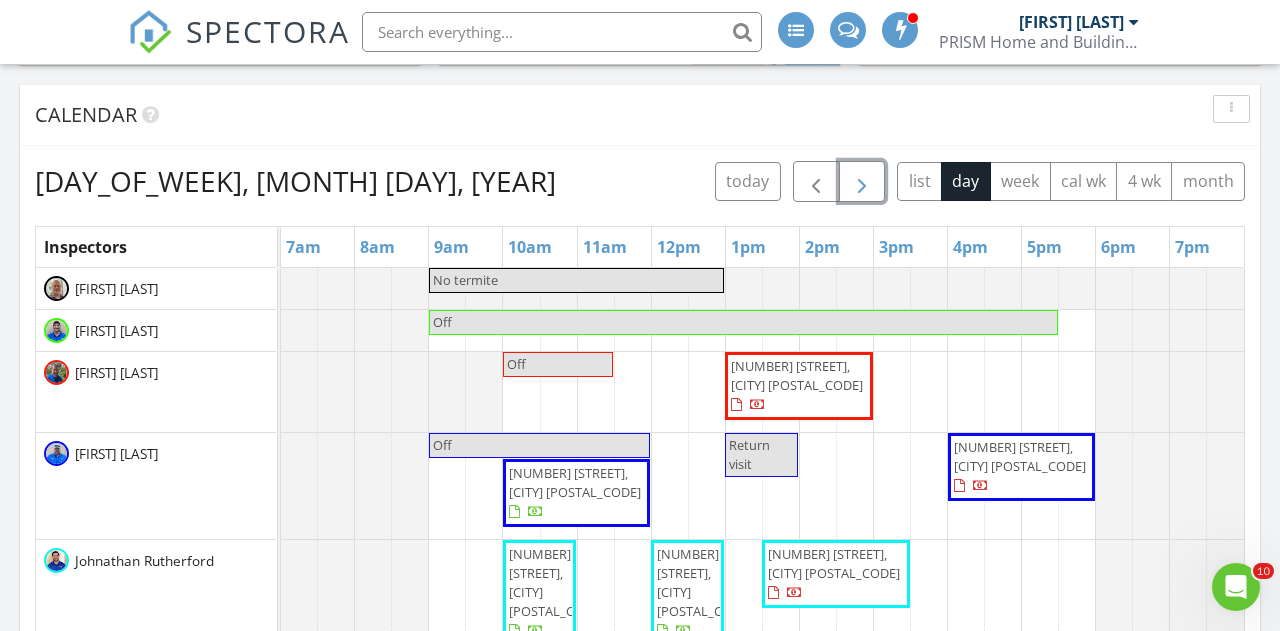 click at bounding box center [862, 182] 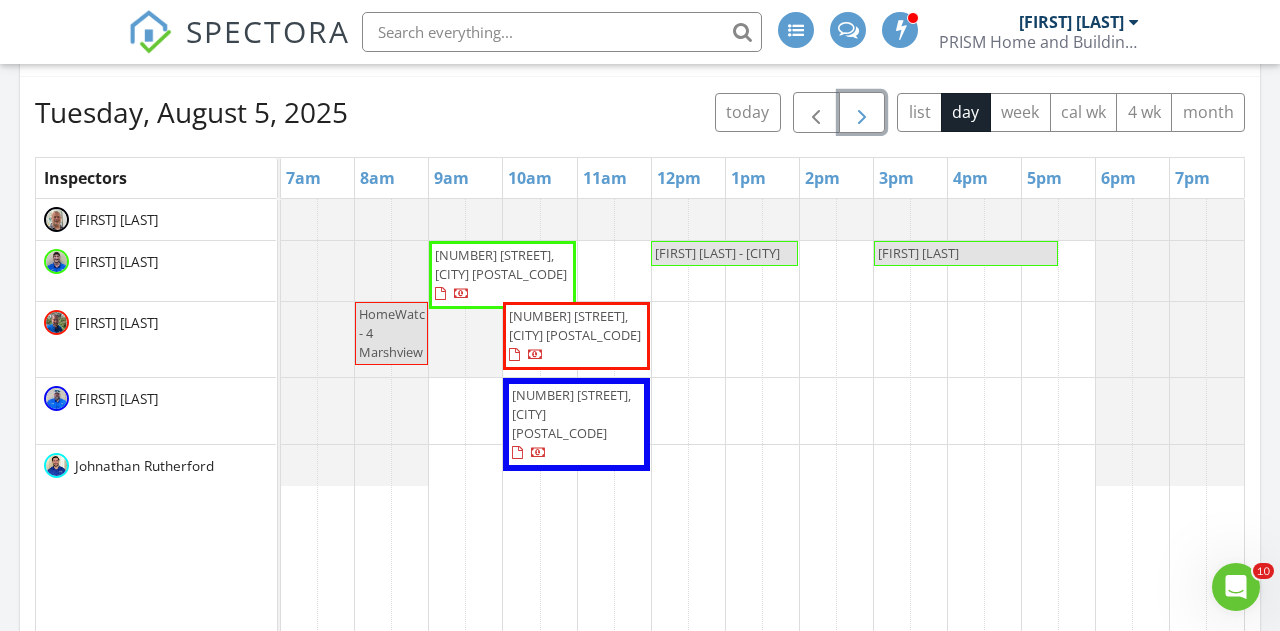scroll, scrollTop: 879, scrollLeft: 0, axis: vertical 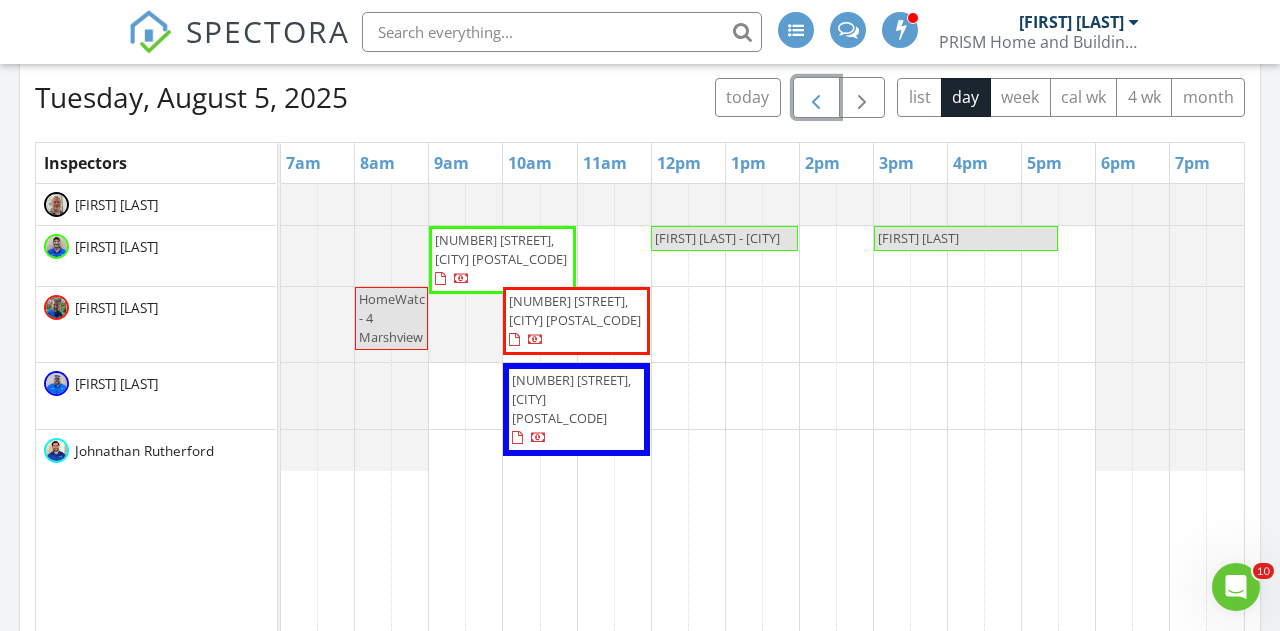 click at bounding box center [816, 98] 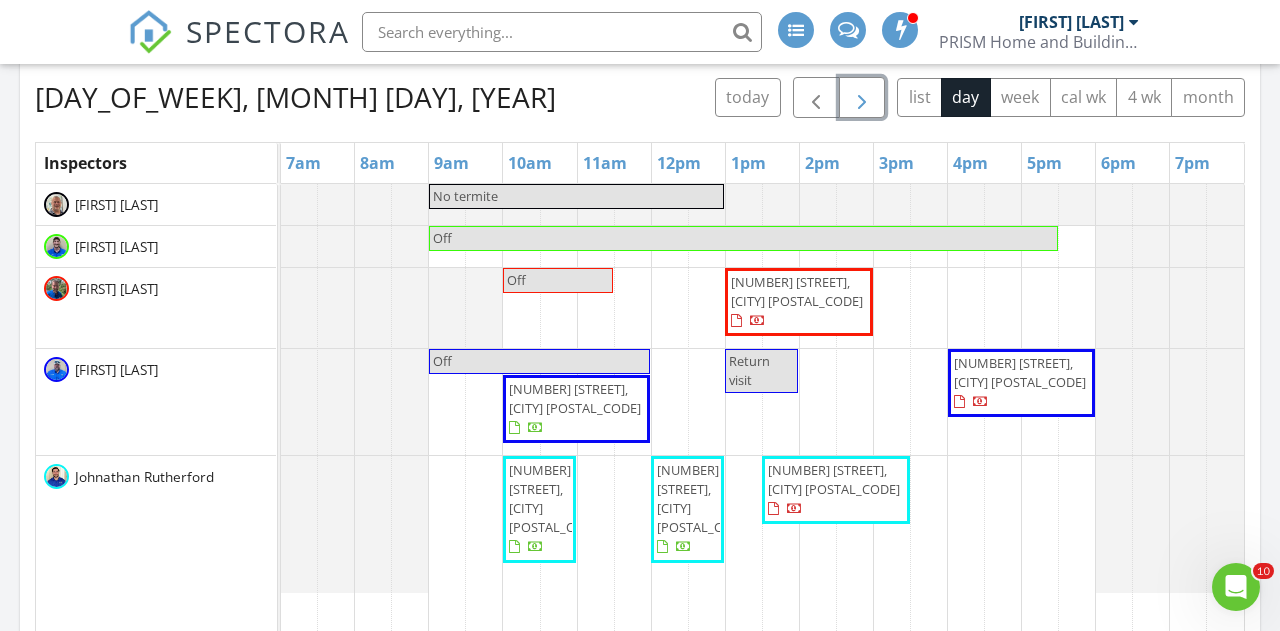 click at bounding box center [862, 98] 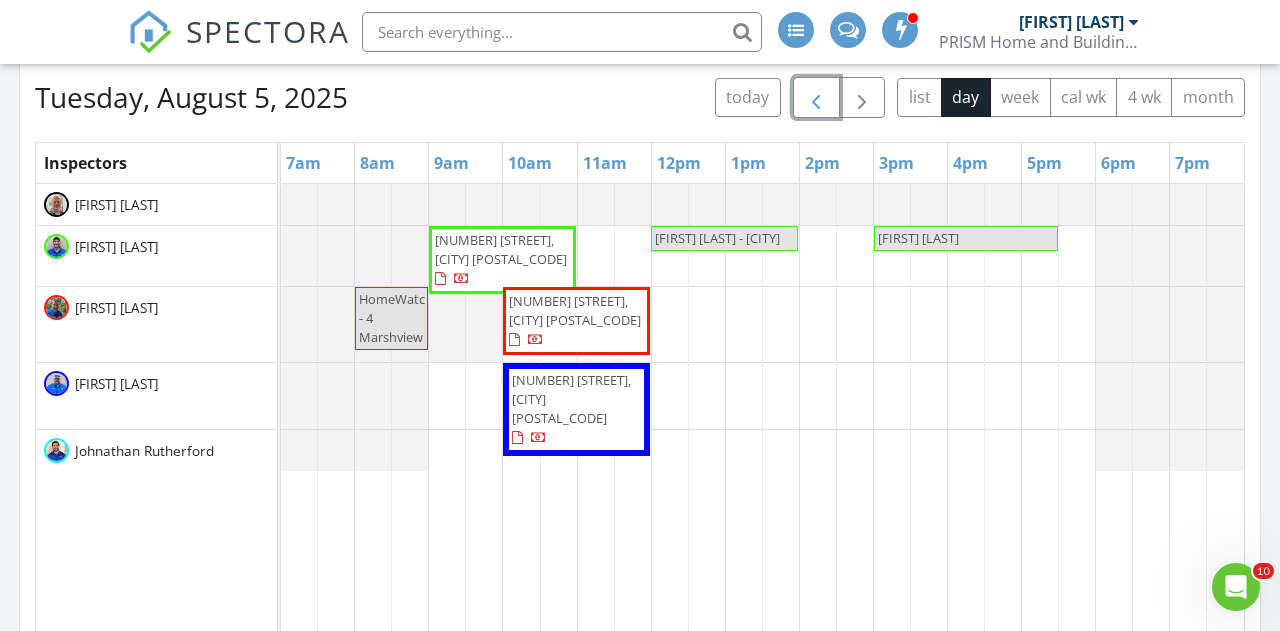 click at bounding box center (816, 98) 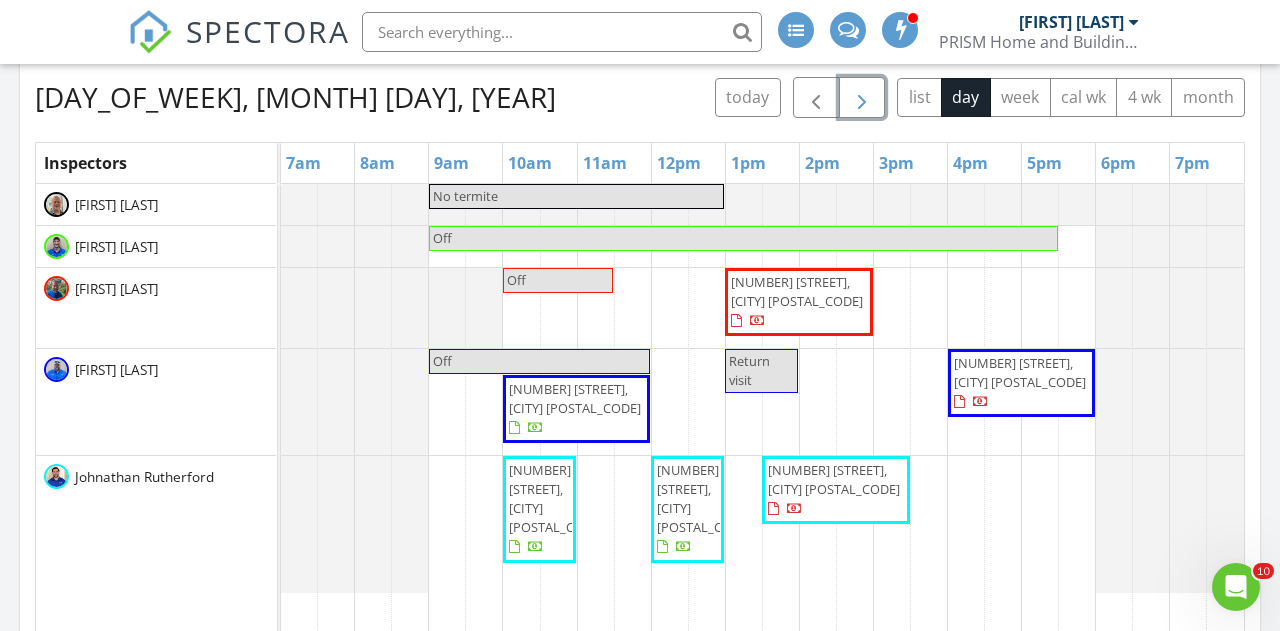 click at bounding box center [862, 98] 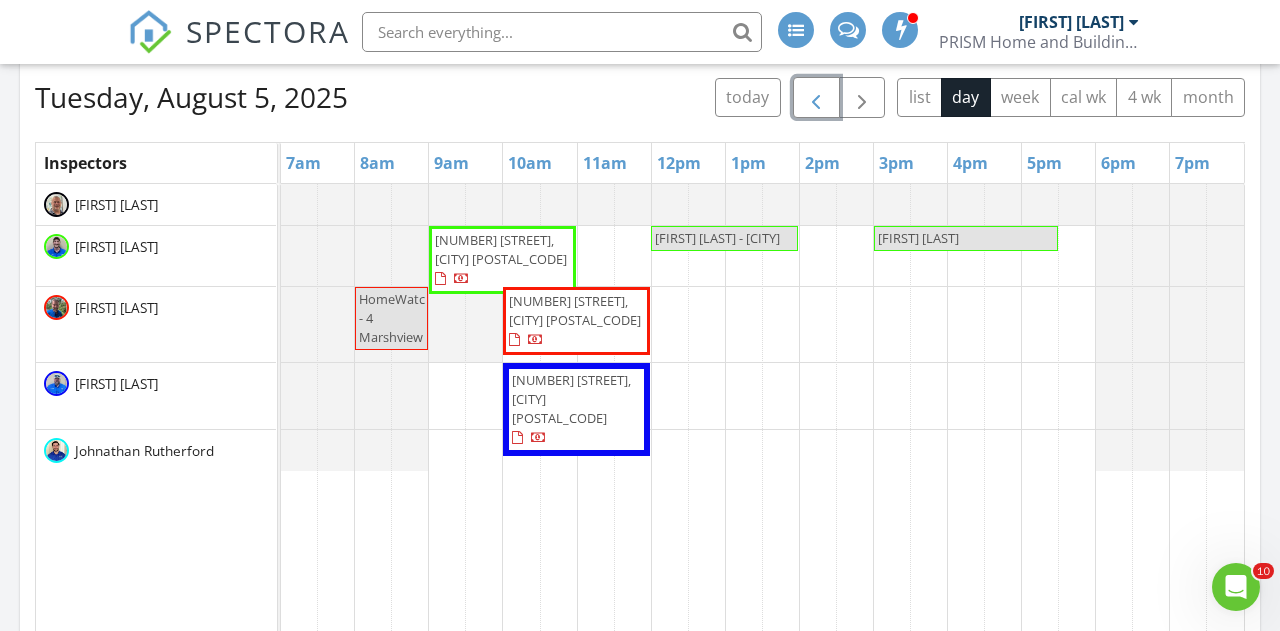 click at bounding box center [816, 98] 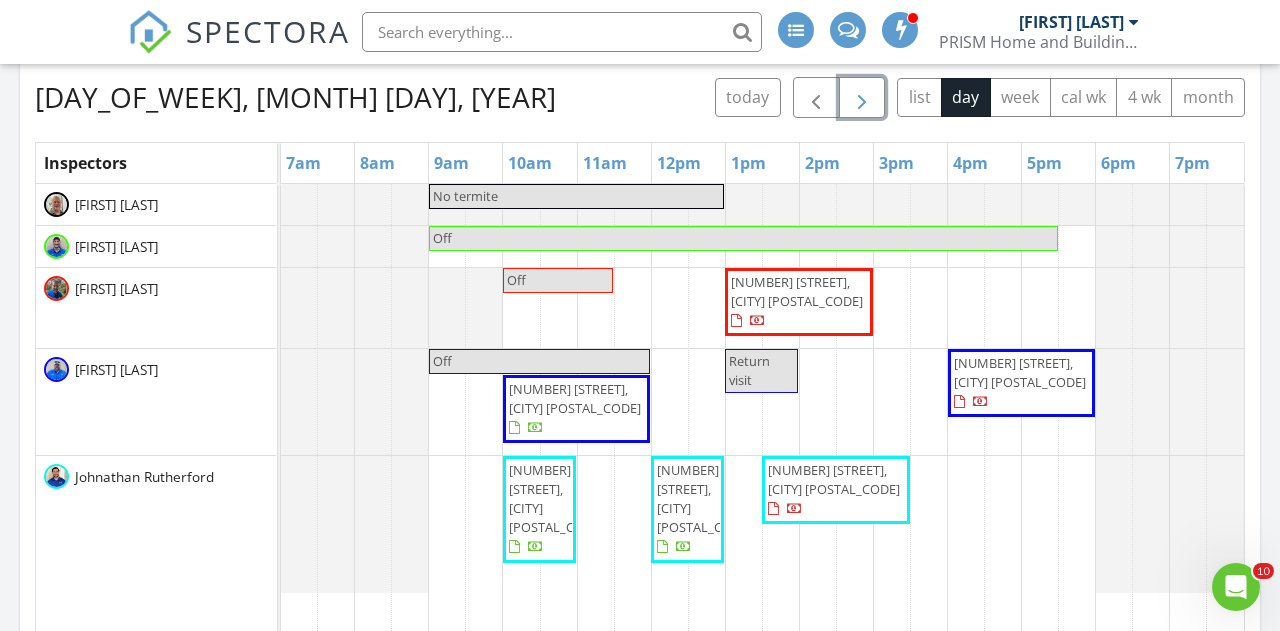 click at bounding box center (862, 98) 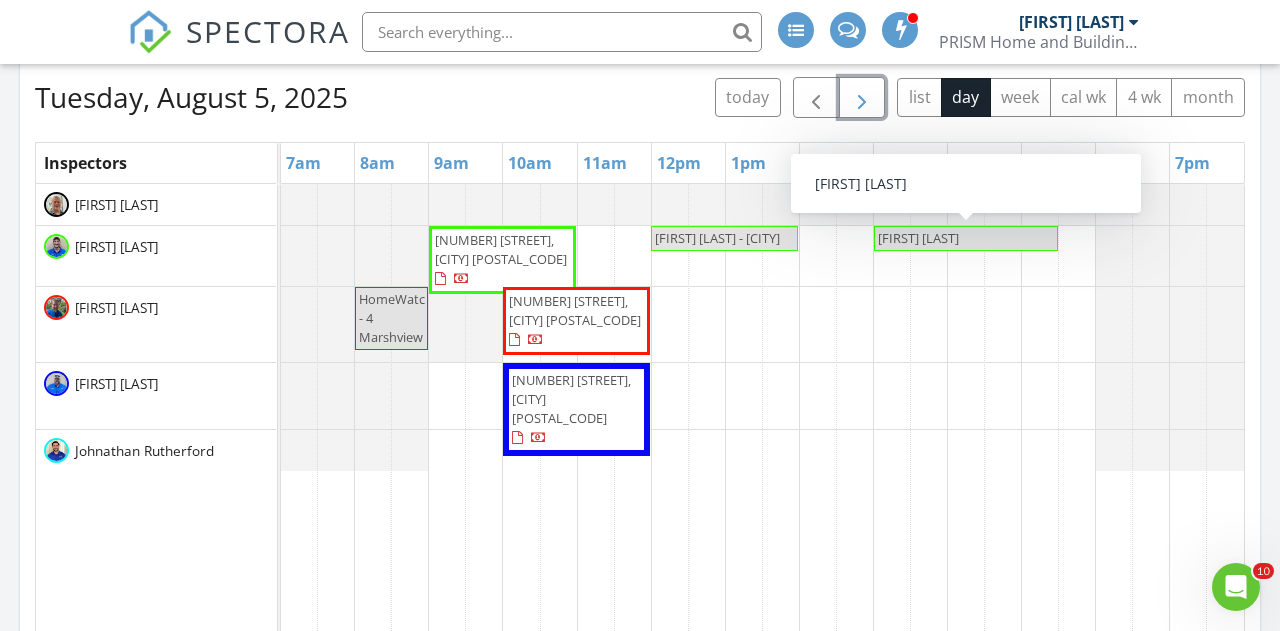 click on "Greg goodrich" at bounding box center [918, 238] 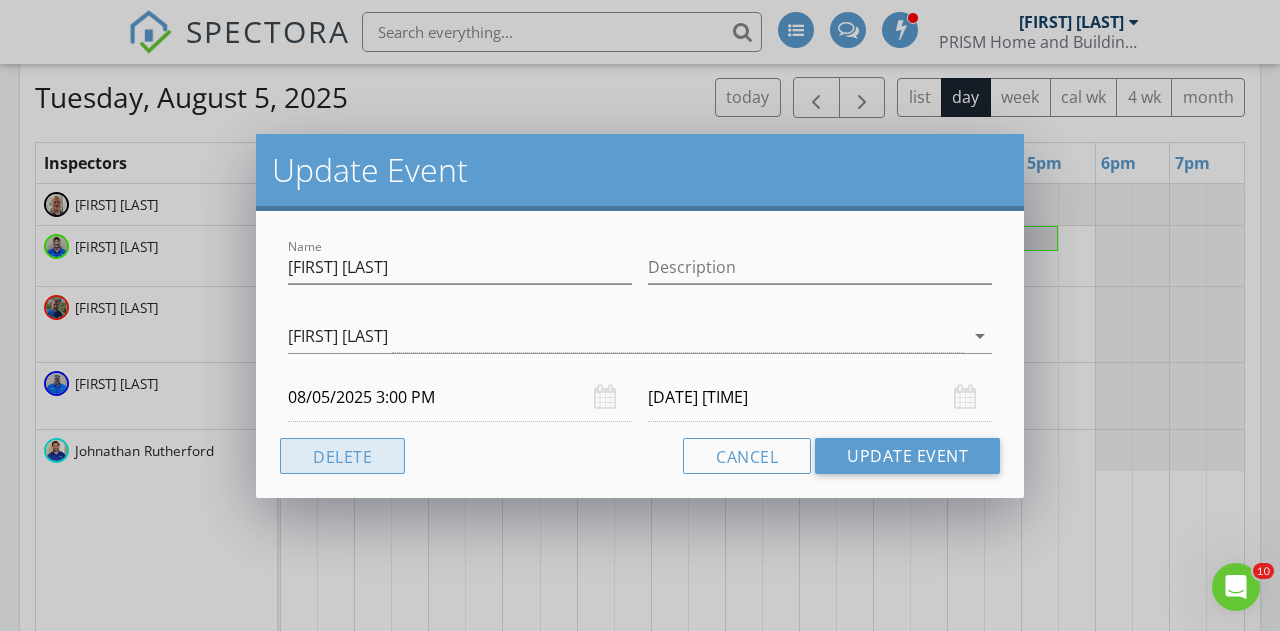 click on "Delete" at bounding box center (342, 456) 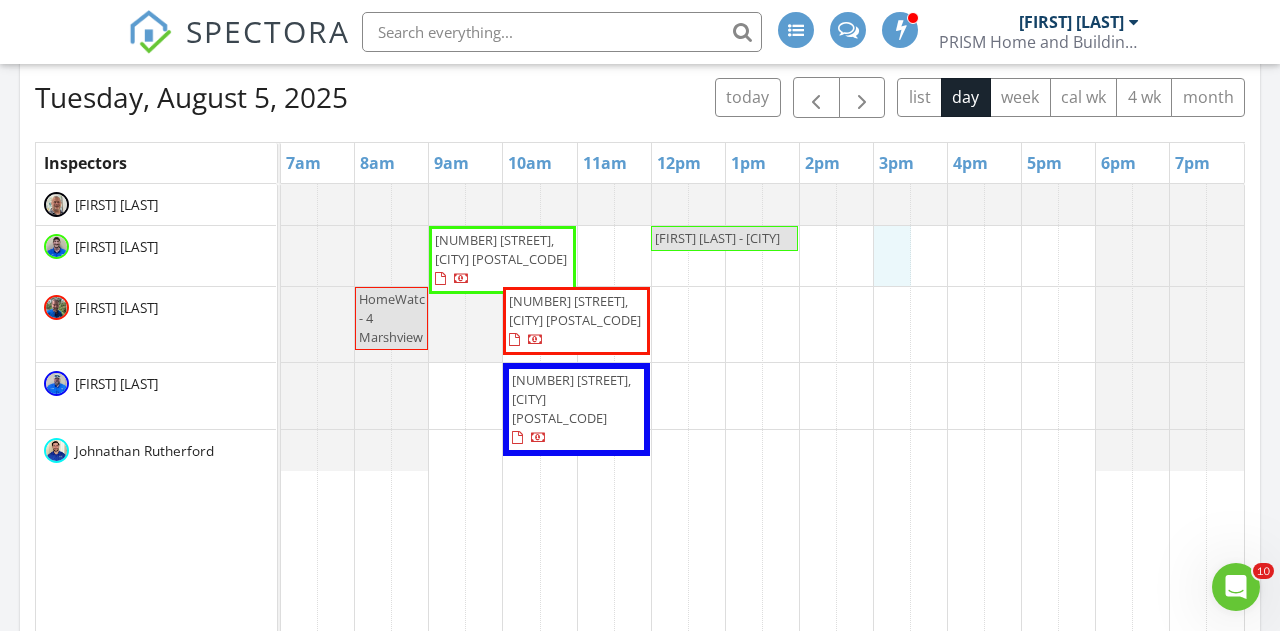 click on "8 Loudon Ct, Bluffton 29910
Stacey Applegate - Beaufort
HomeWatch - 4 Marshview
23 Raindrop Ln, Bluffton 29909
10 Broken Bit Rd, Ellabell 31308" at bounding box center [762, 570] 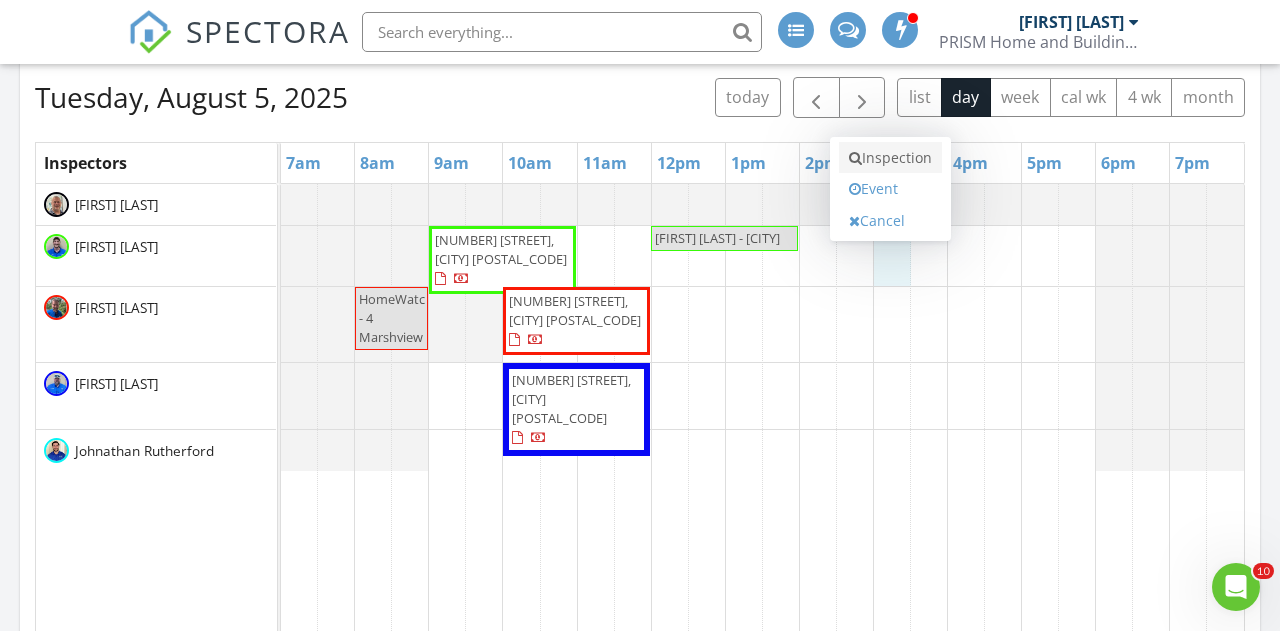click on "Inspection" at bounding box center [890, 158] 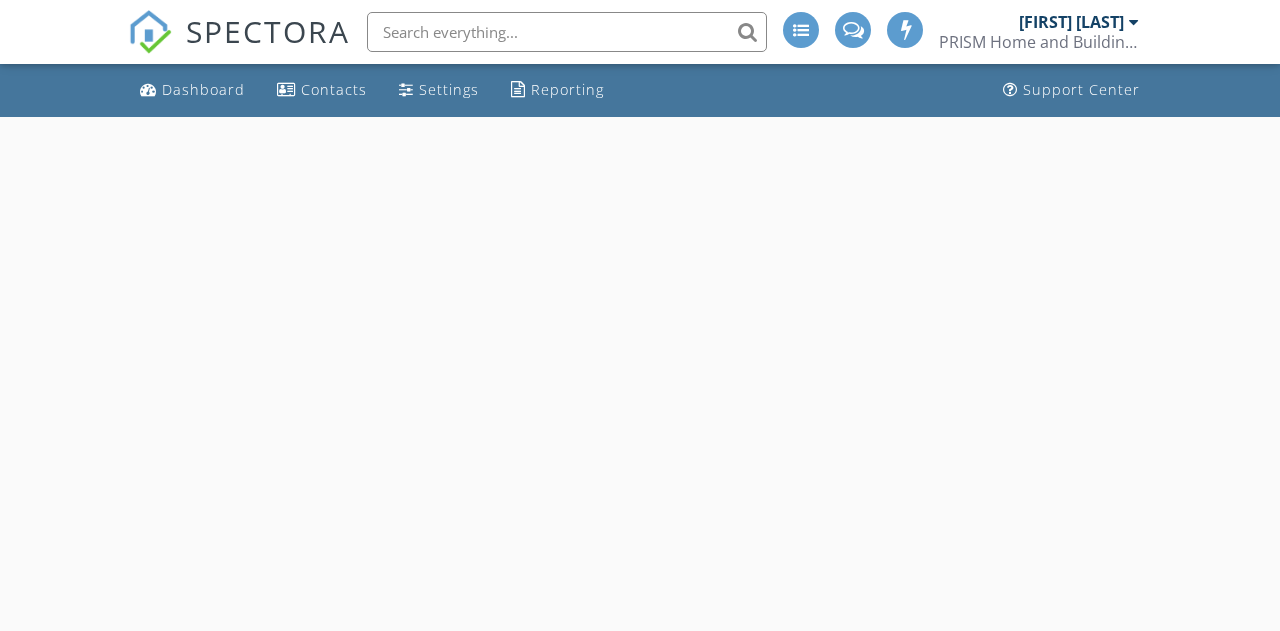 scroll, scrollTop: 0, scrollLeft: 0, axis: both 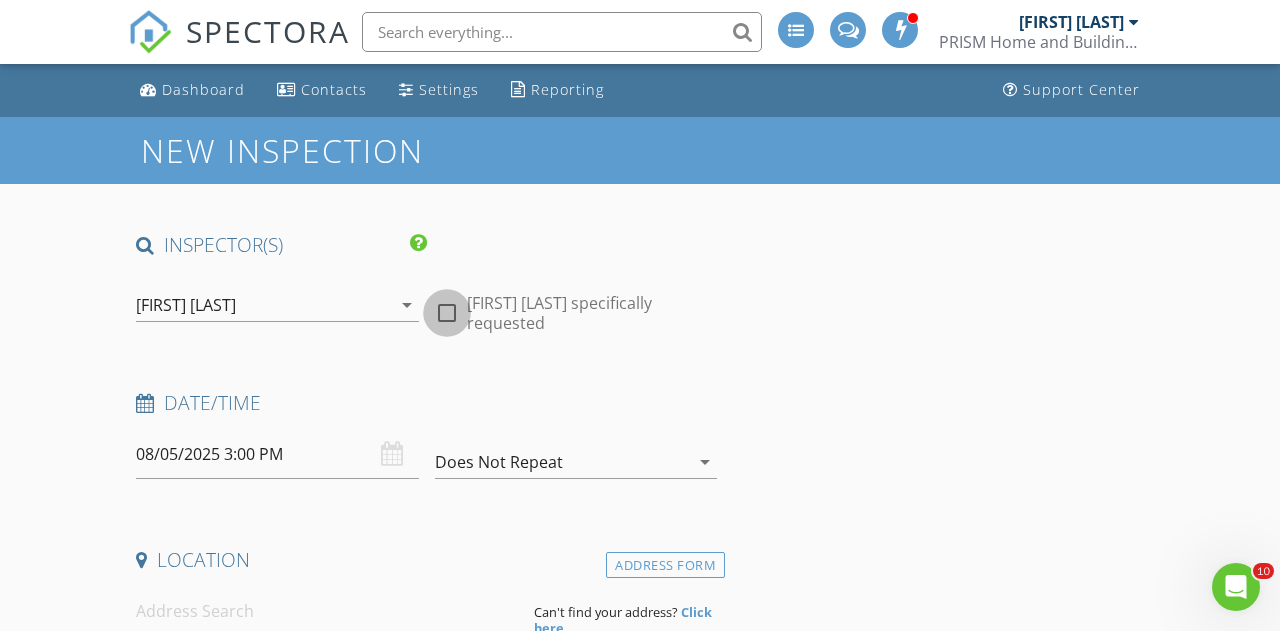click at bounding box center (447, 313) 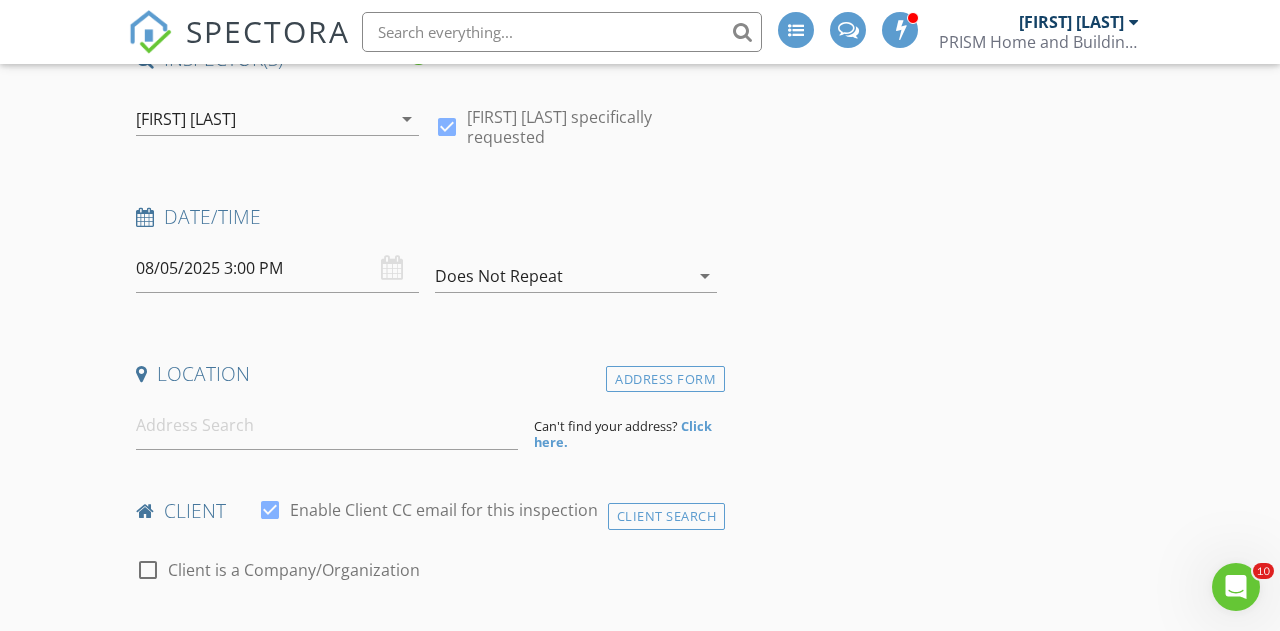 scroll, scrollTop: 195, scrollLeft: 0, axis: vertical 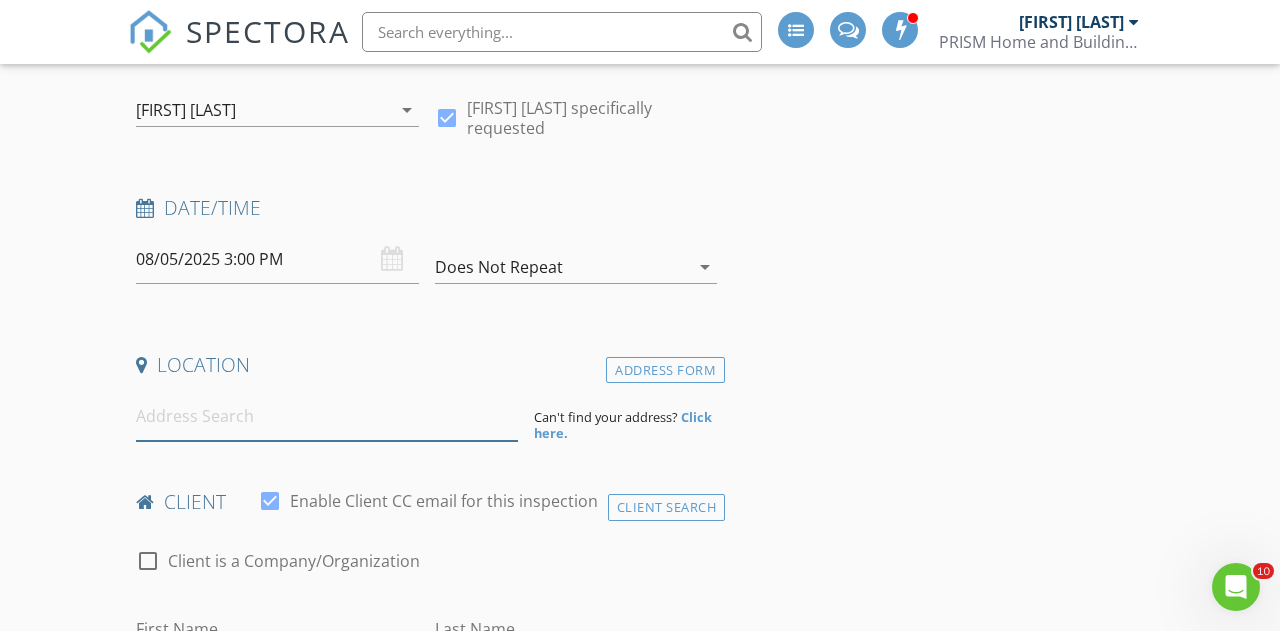 click at bounding box center (327, 416) 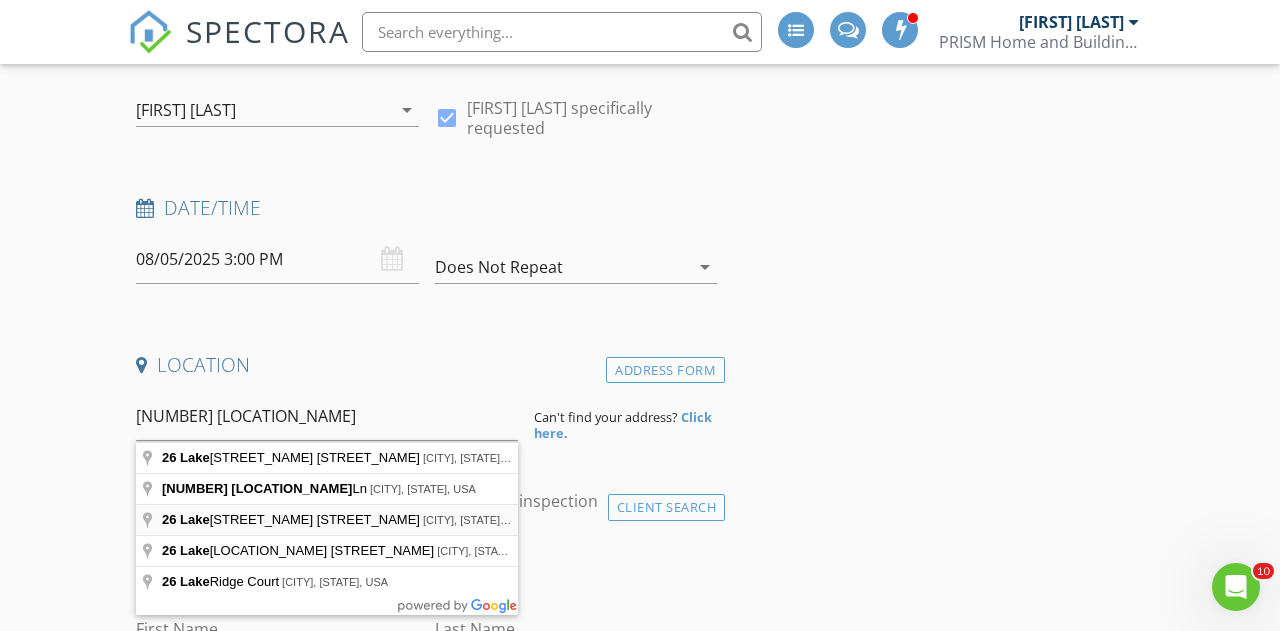 type on "[NUMBER] [LOCATION_NAME] [STREET_NAME], [CITY], [STATE], USA" 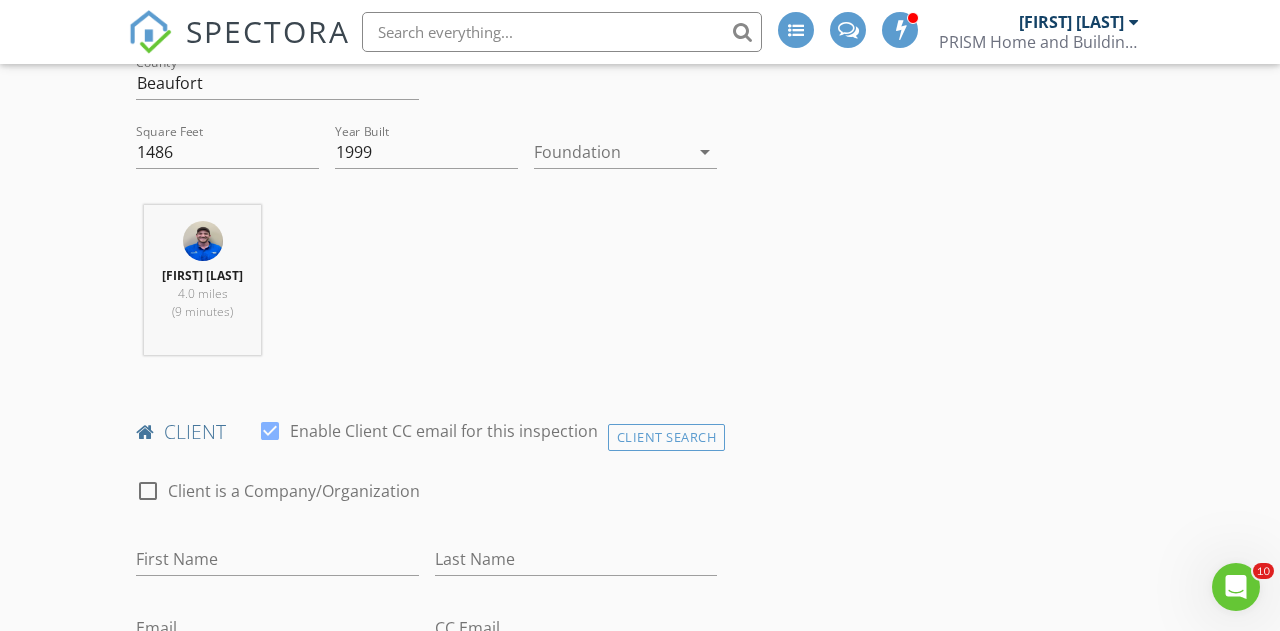 scroll, scrollTop: 625, scrollLeft: 0, axis: vertical 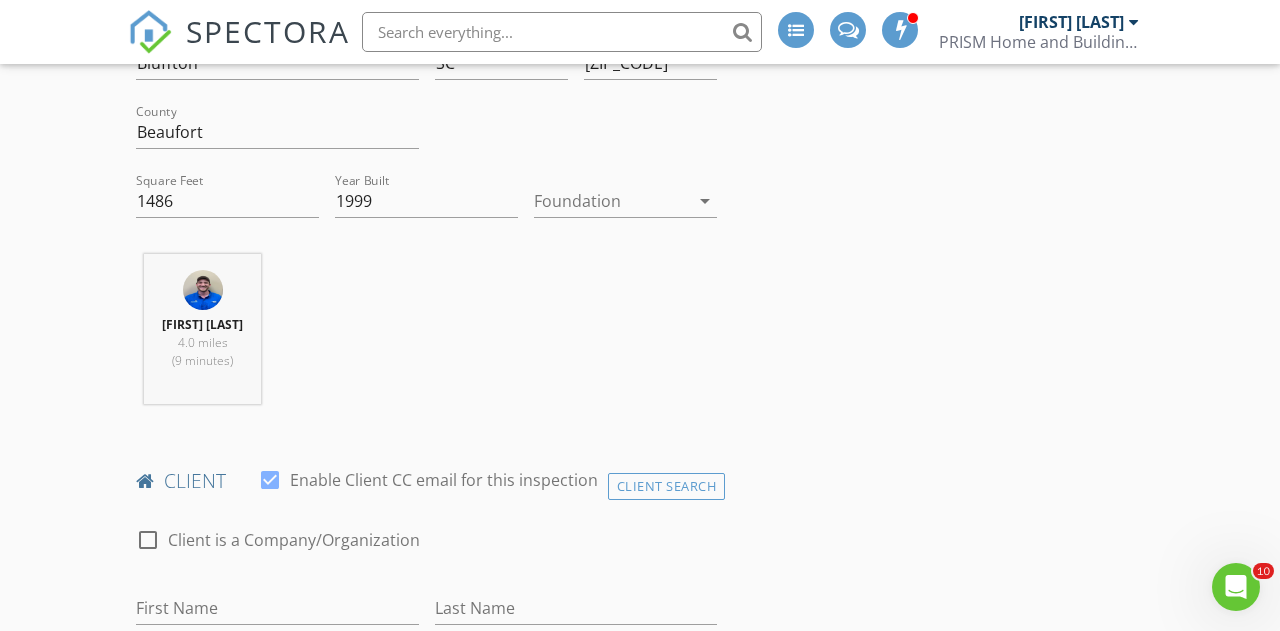 click on "arrow_drop_down" at bounding box center [705, 201] 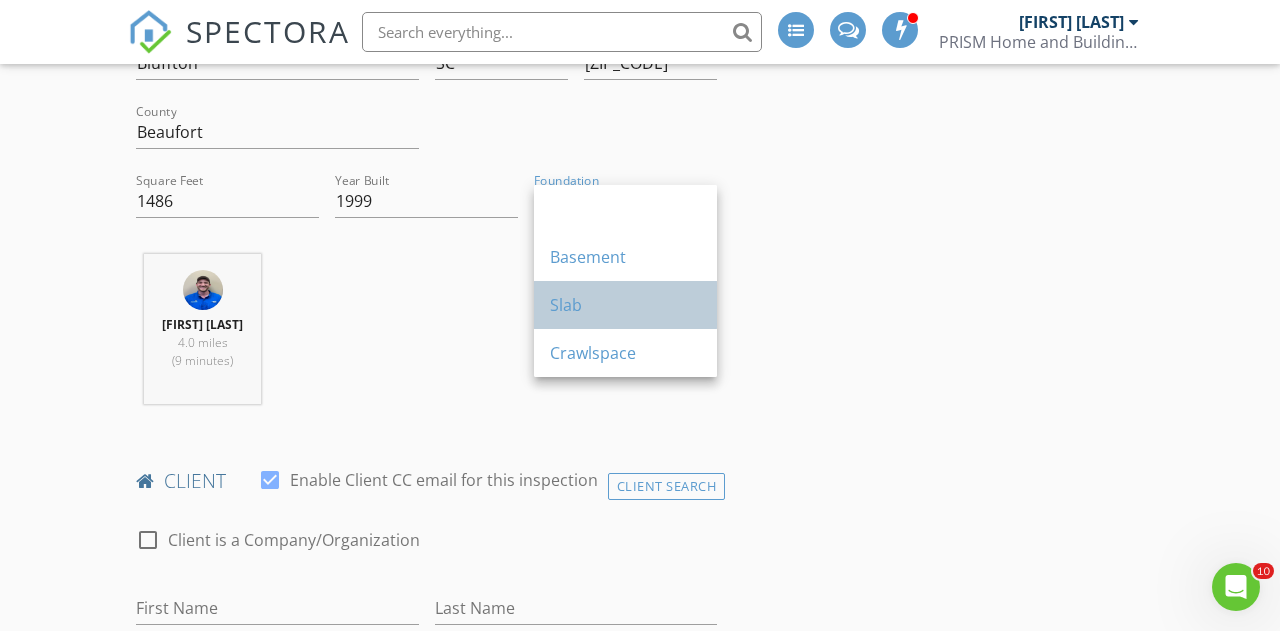 click on "Slab" at bounding box center (625, 305) 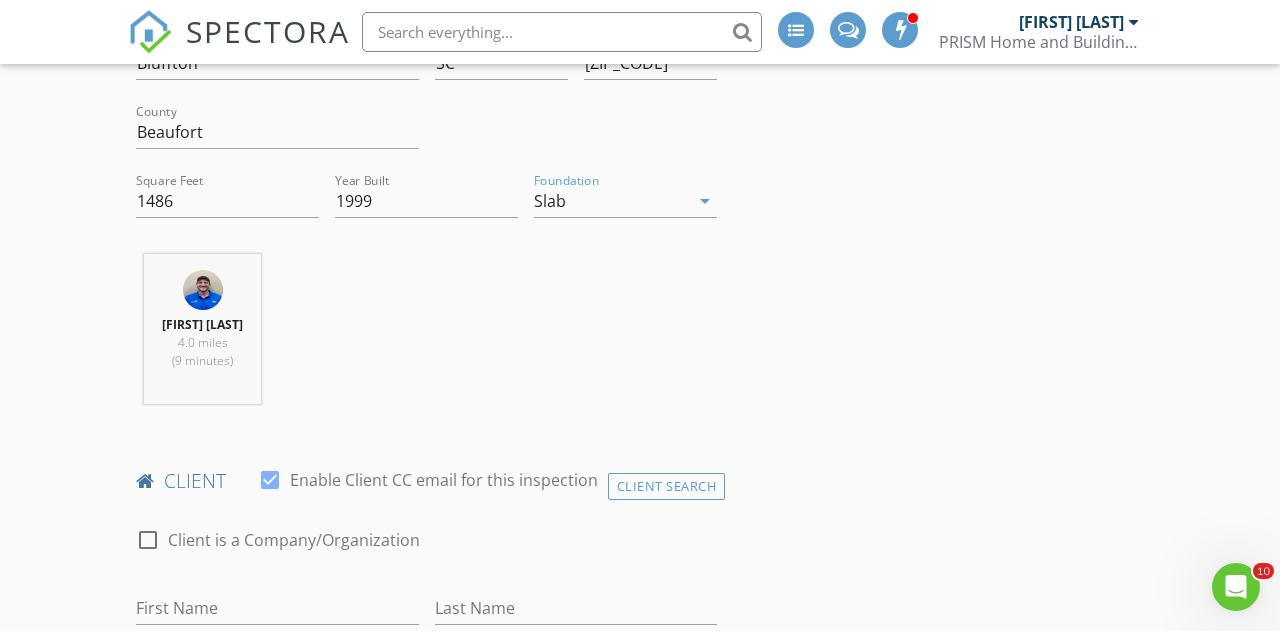 click on "[FIRST] [LAST]     4.0 miles     (9 minutes)" at bounding box center [426, 337] 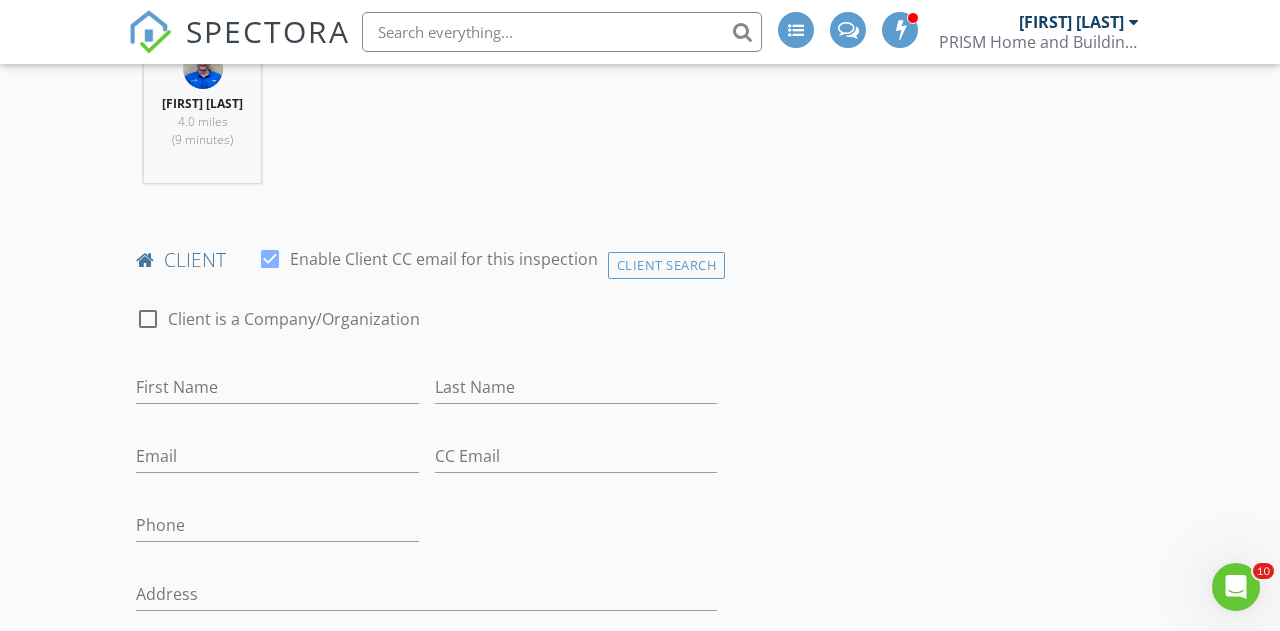 scroll, scrollTop: 881, scrollLeft: 0, axis: vertical 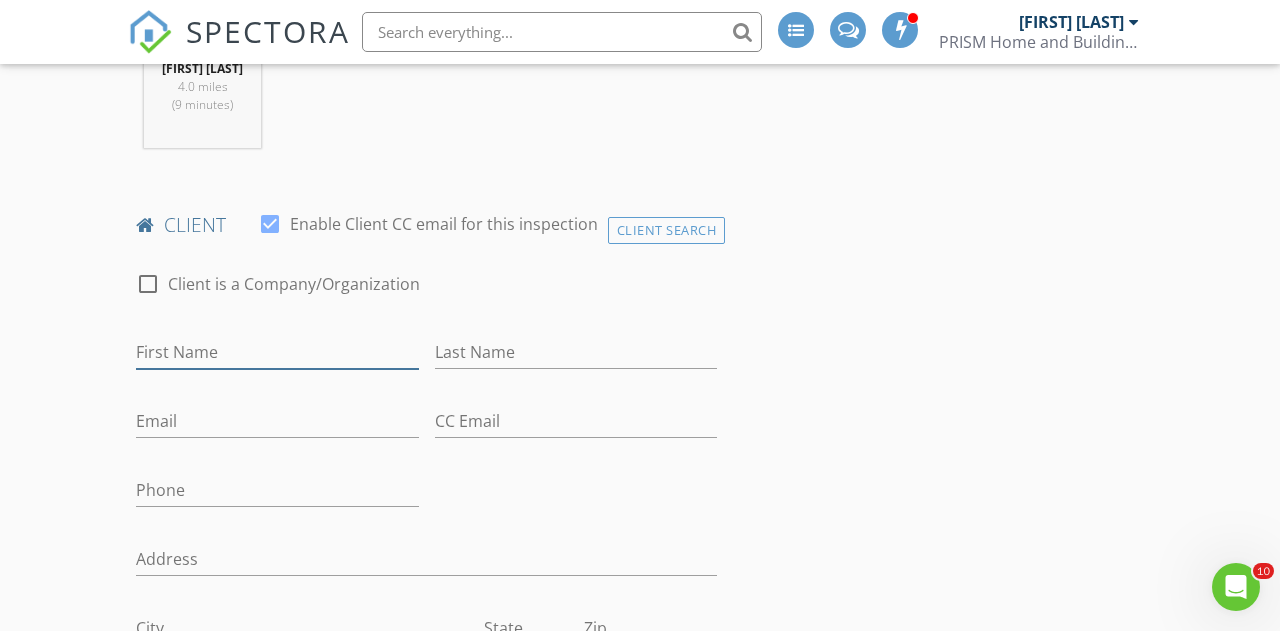 click on "First Name" at bounding box center (277, 352) 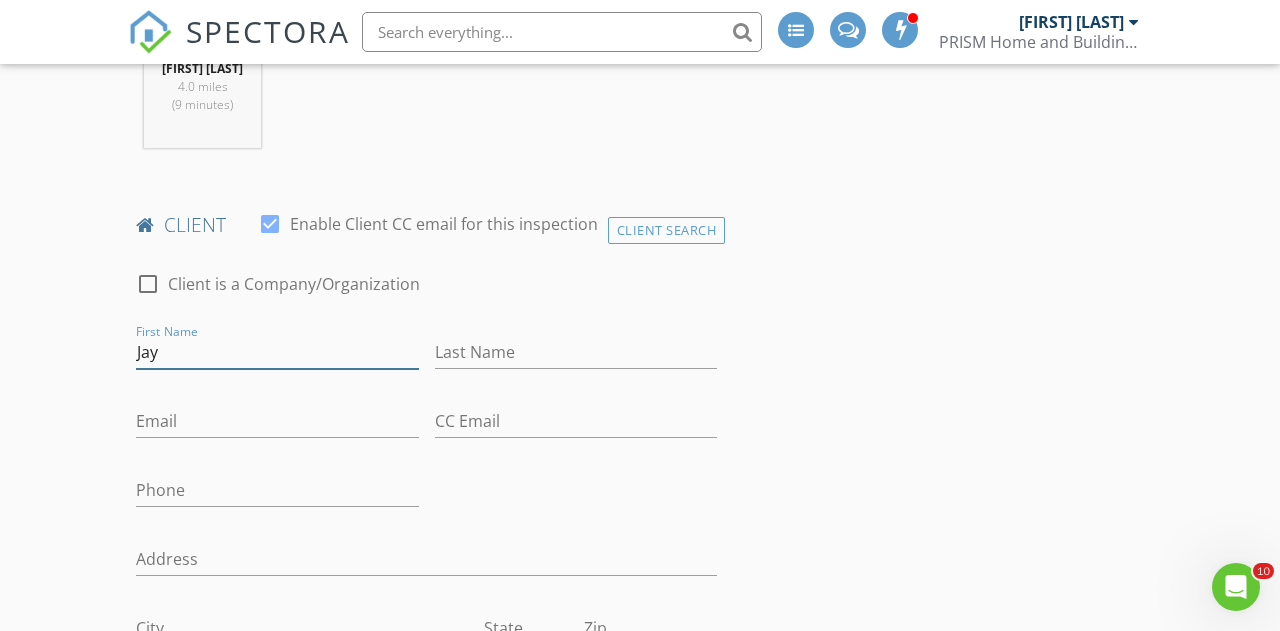 type on "Jay" 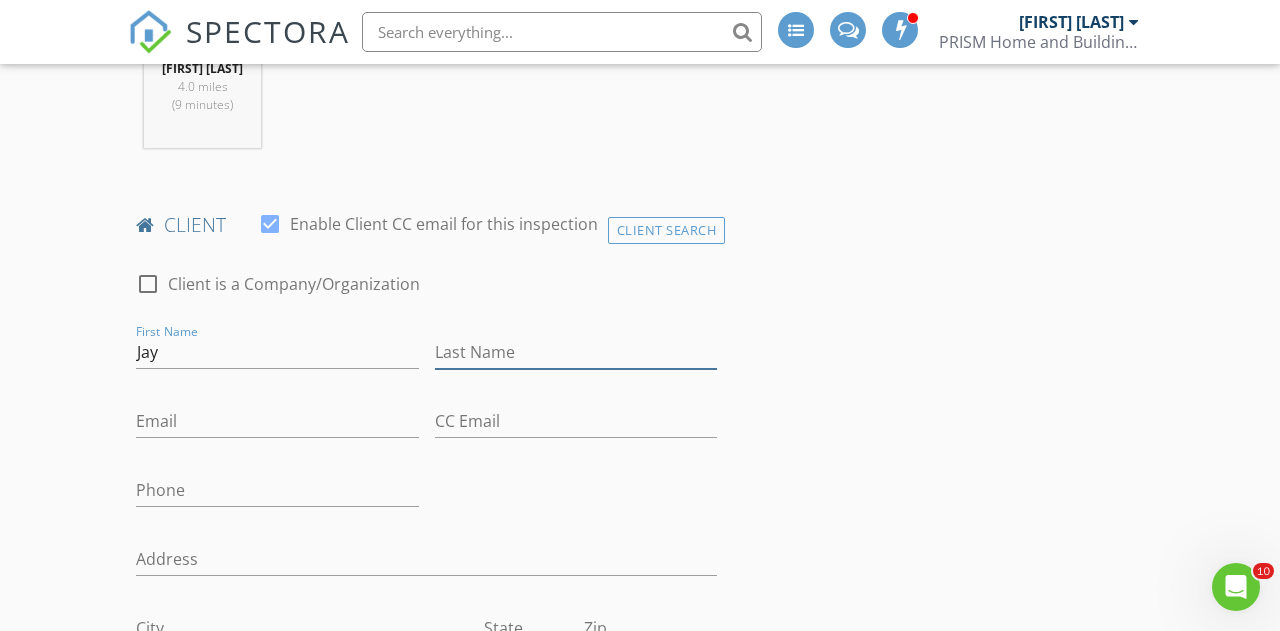 click on "Last Name" at bounding box center [576, 352] 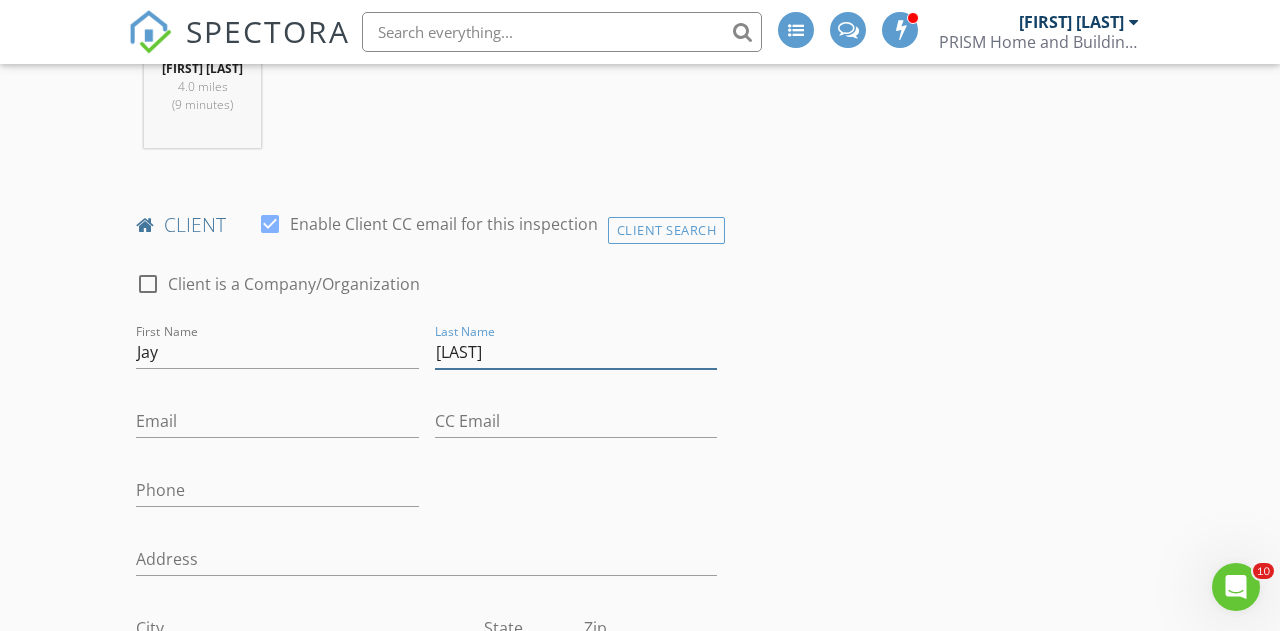 type on "[LAST]" 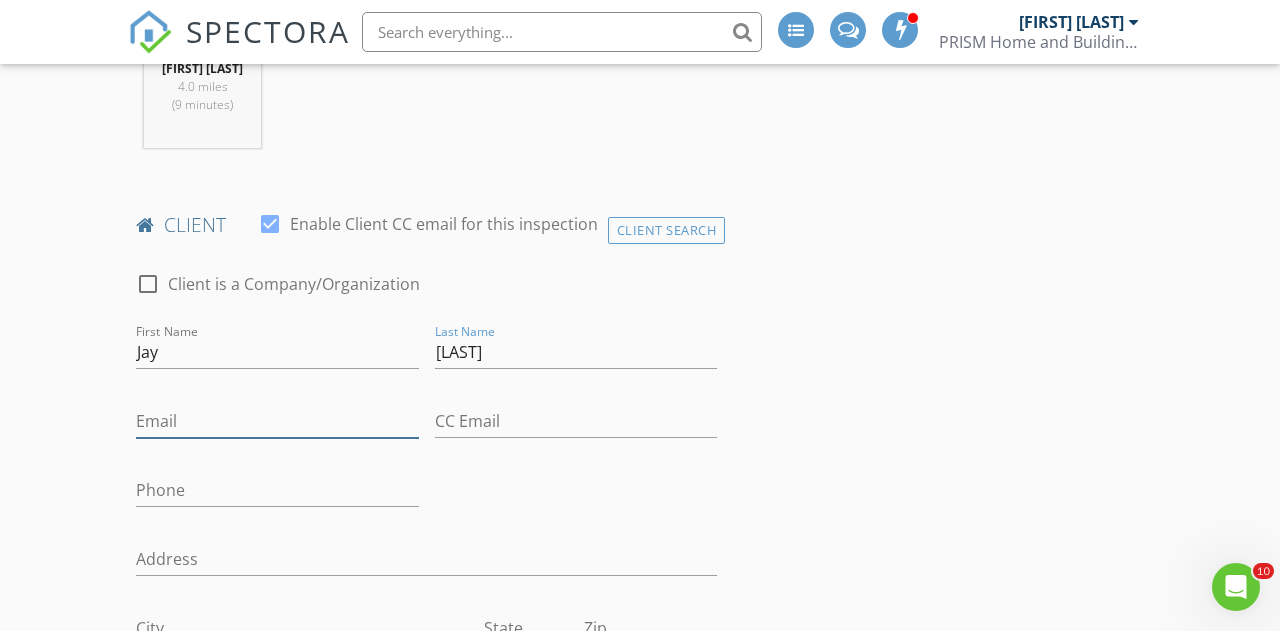 click on "Email" at bounding box center [277, 421] 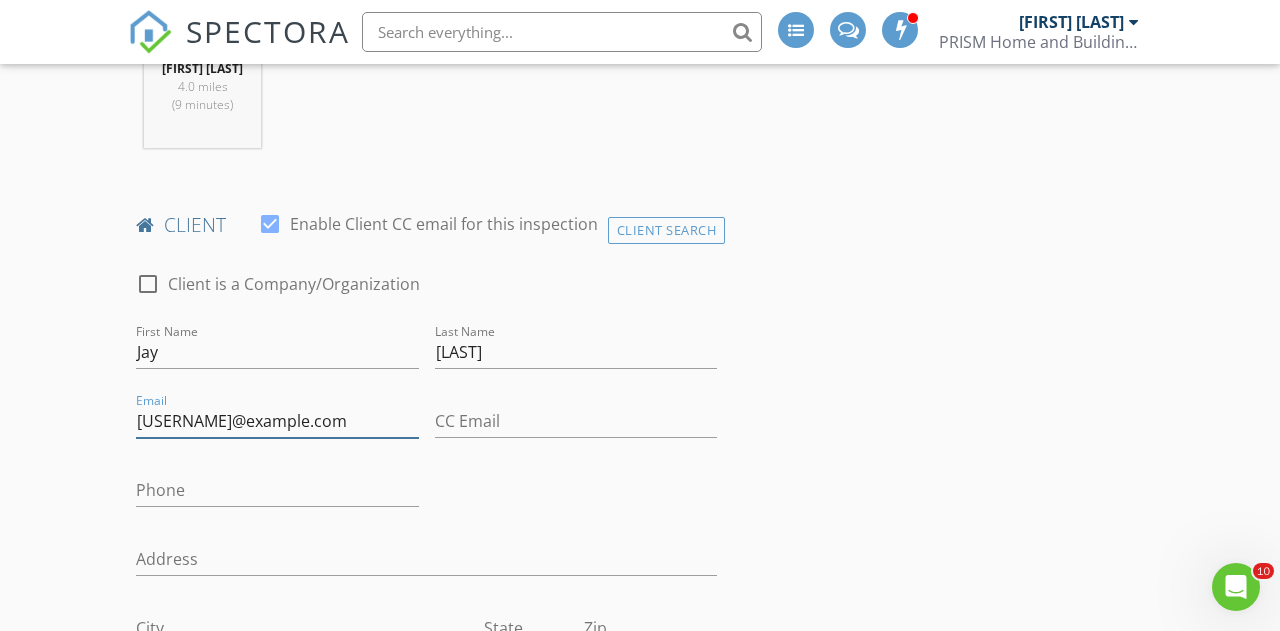 type on "[USERNAME]@example.com" 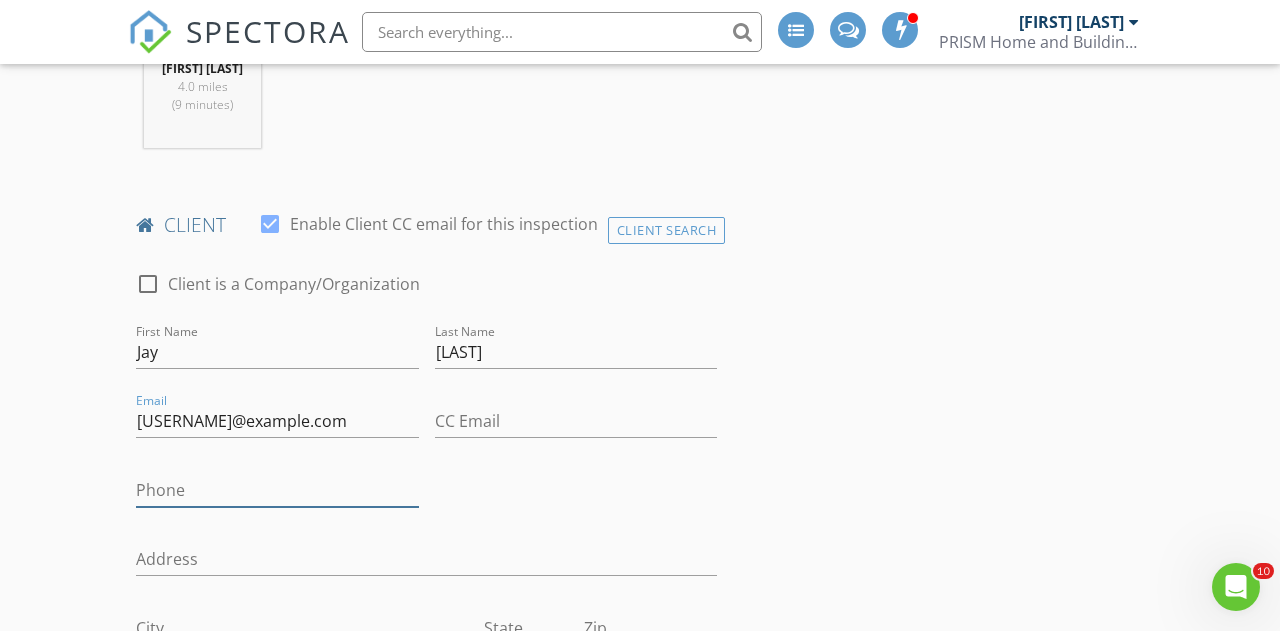 click on "Phone" at bounding box center (277, 490) 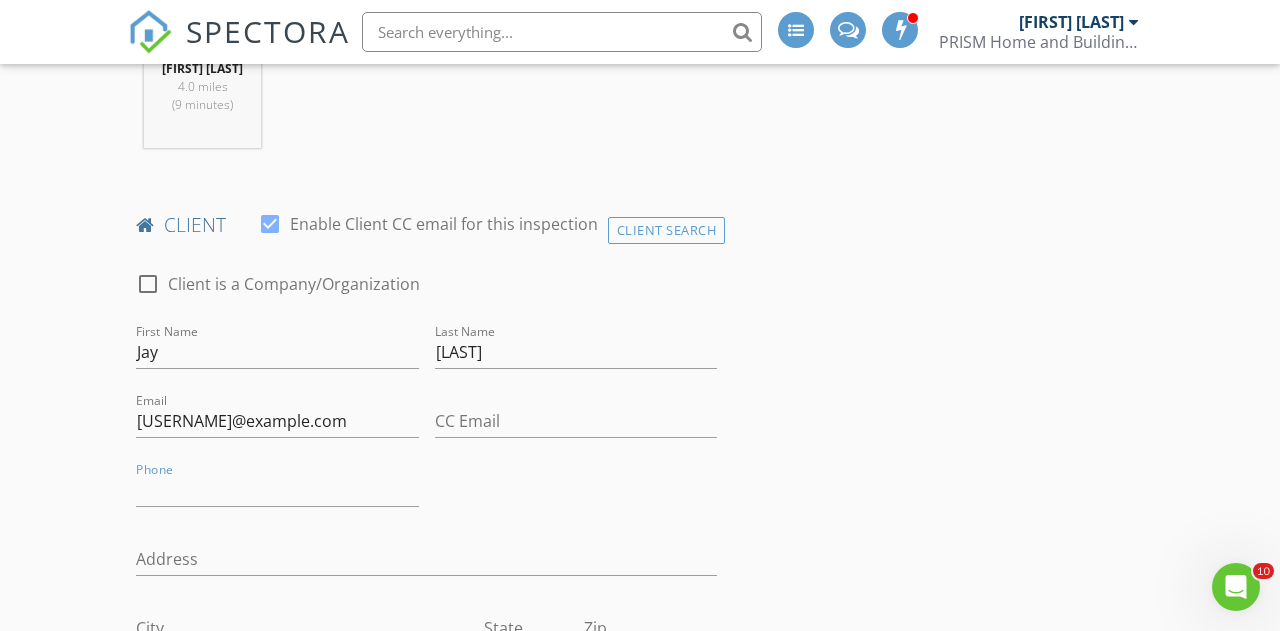 click on "check_box_outline_blank Client is a Company/Organization     First Name [FIRST]   Last Name [LAST]   Email [USERNAME]@example.com   CC Email   Phone   Address   City   State   Zip     Tags         Notes   Private Notes" at bounding box center (426, 614) 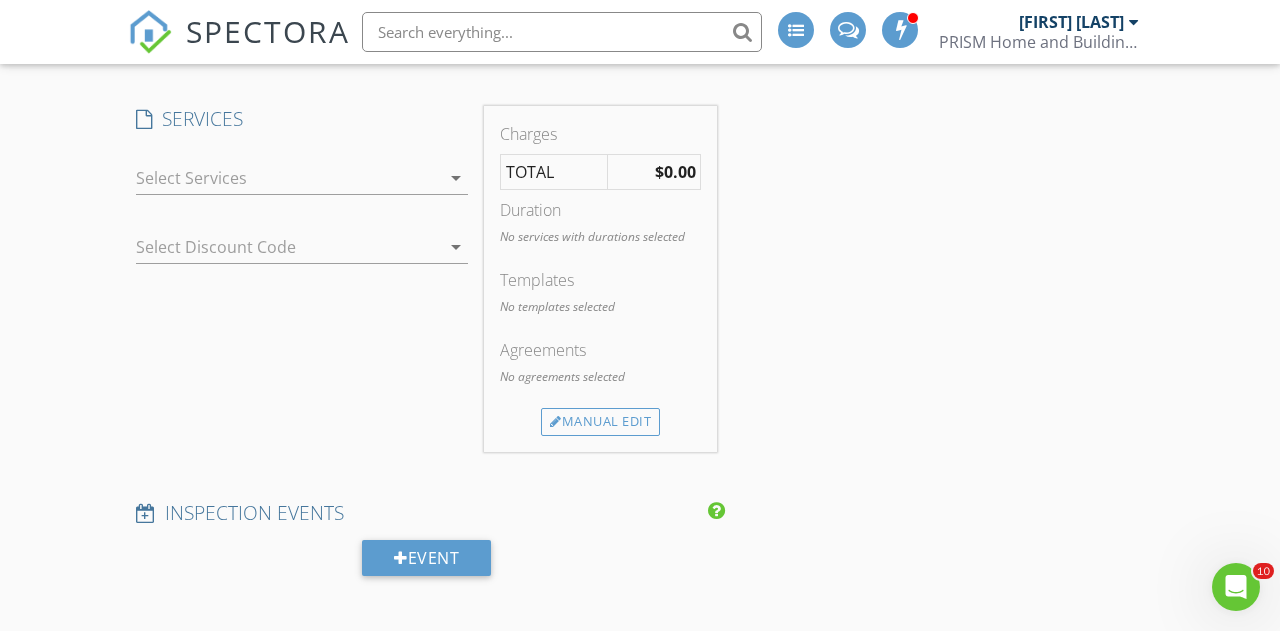 scroll, scrollTop: 1829, scrollLeft: 0, axis: vertical 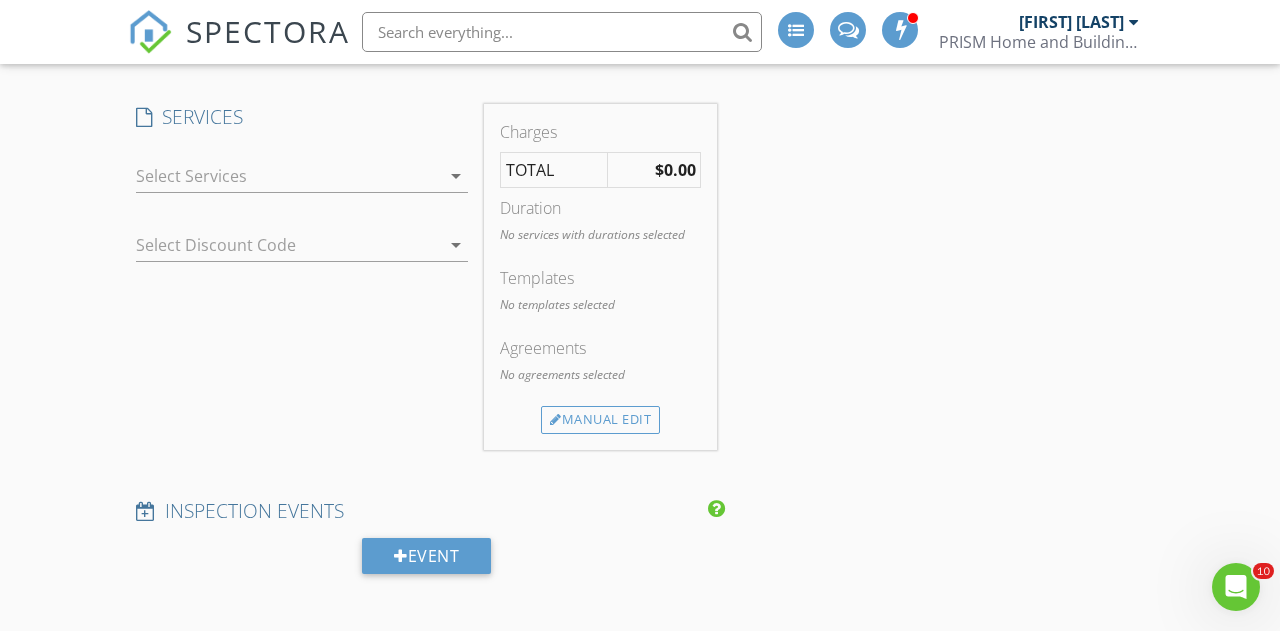 click on "arrow_drop_down" at bounding box center [456, 176] 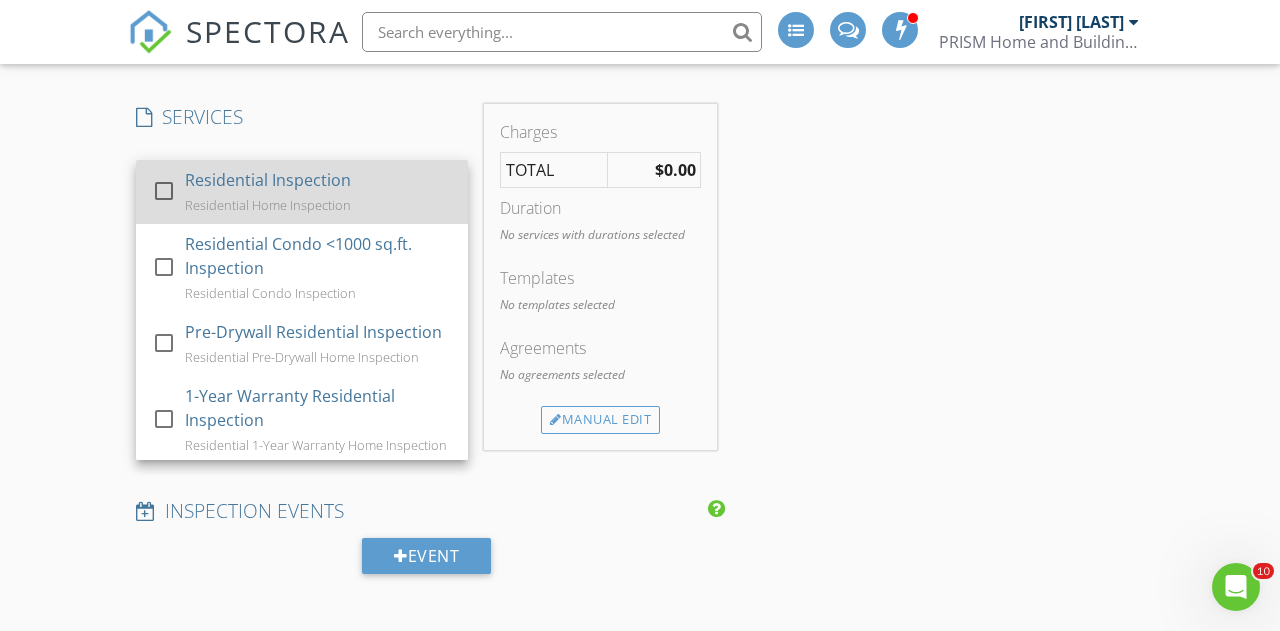 click on "Residential Inspection   Residential Home Inspection" at bounding box center (318, 192) 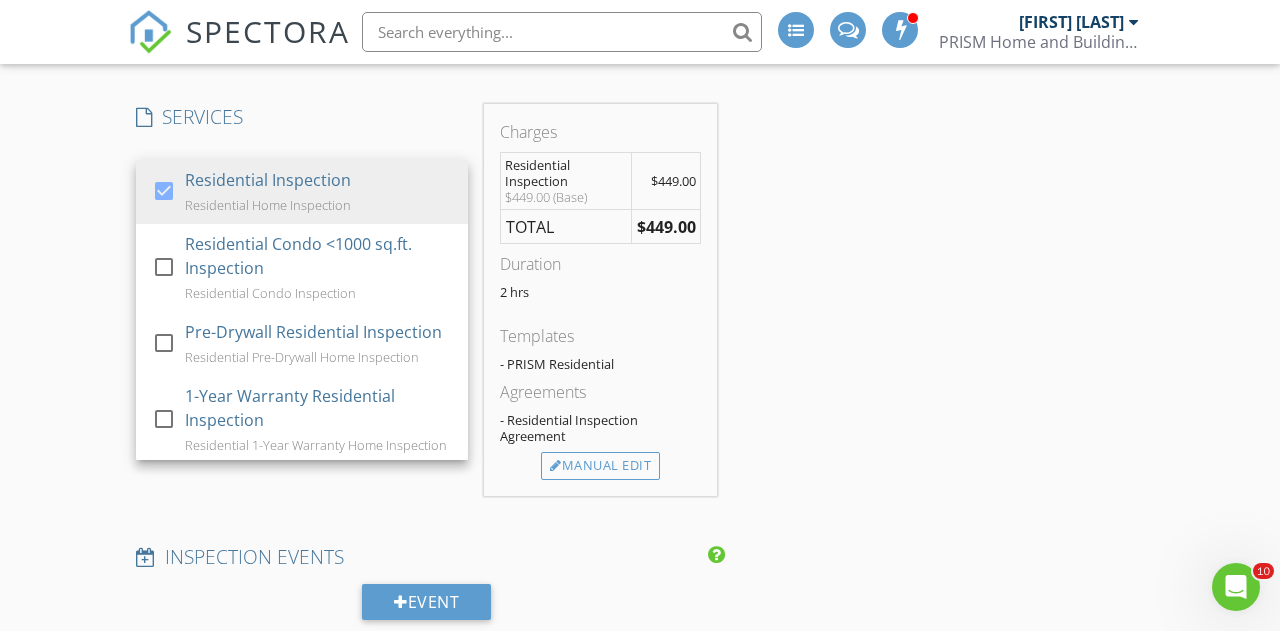 click on "INSPECTOR(S)
check_box_outline_blank   Mike Grossman     check_box   Nick Keller   PRIMARY   check_box_outline_blank   Keith Blanton     check_box_outline_blank   John Dasher     check_box_outline_blank   Johnathan Rutherford     Nick Keller arrow_drop_down   check_box Nick Keller specifically requested
Date/Time
08/05/2025 3:00 PM   Does Not Repeat arrow_drop_down
Location
Address Search       Address 26 Lake Linden Dr   Unit   City Bluffton   State SC   Zip 29910   County Beaufort     Square Feet 1486   Year Built 1999   Foundation Slab arrow_drop_down     Nick Keller     4.0 miles     (9 minutes)
client
check_box Enable Client CC email for this inspection   Client Search     check_box_outline_blank Client is a Company/Organization     First Name Jay   Last Name Lahman   Email jllahman1@gmail.com   CC Email   Phone   Address   City   State   Zip     Tags" at bounding box center (640, 625) 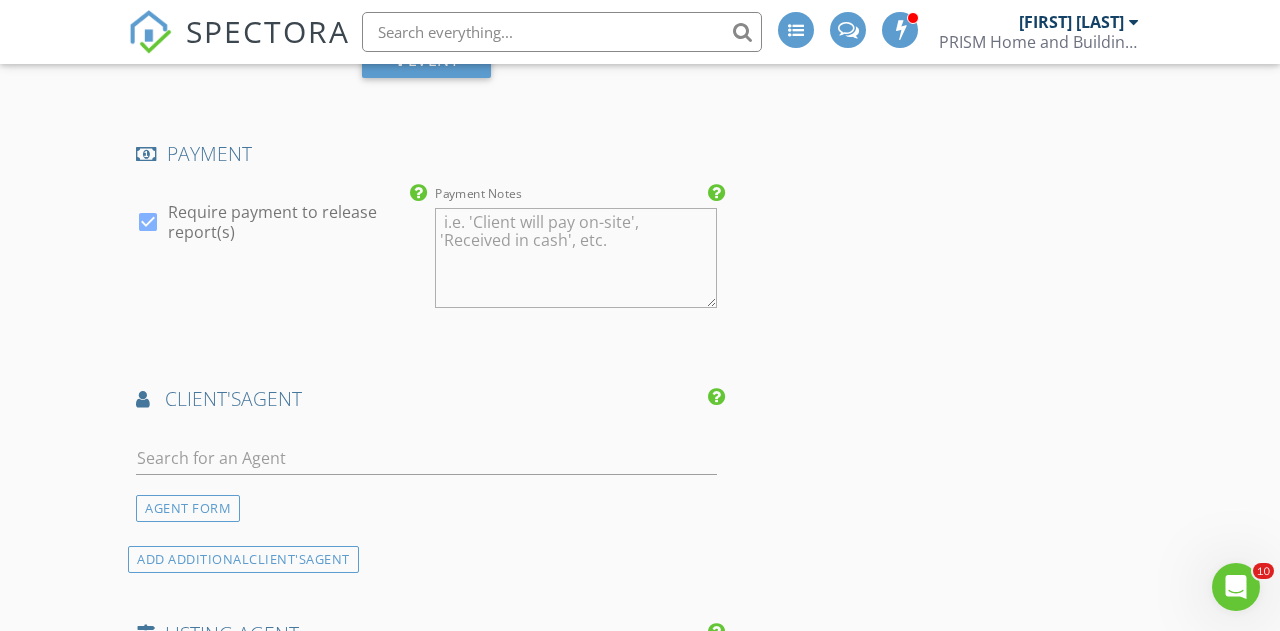 scroll, scrollTop: 2442, scrollLeft: 0, axis: vertical 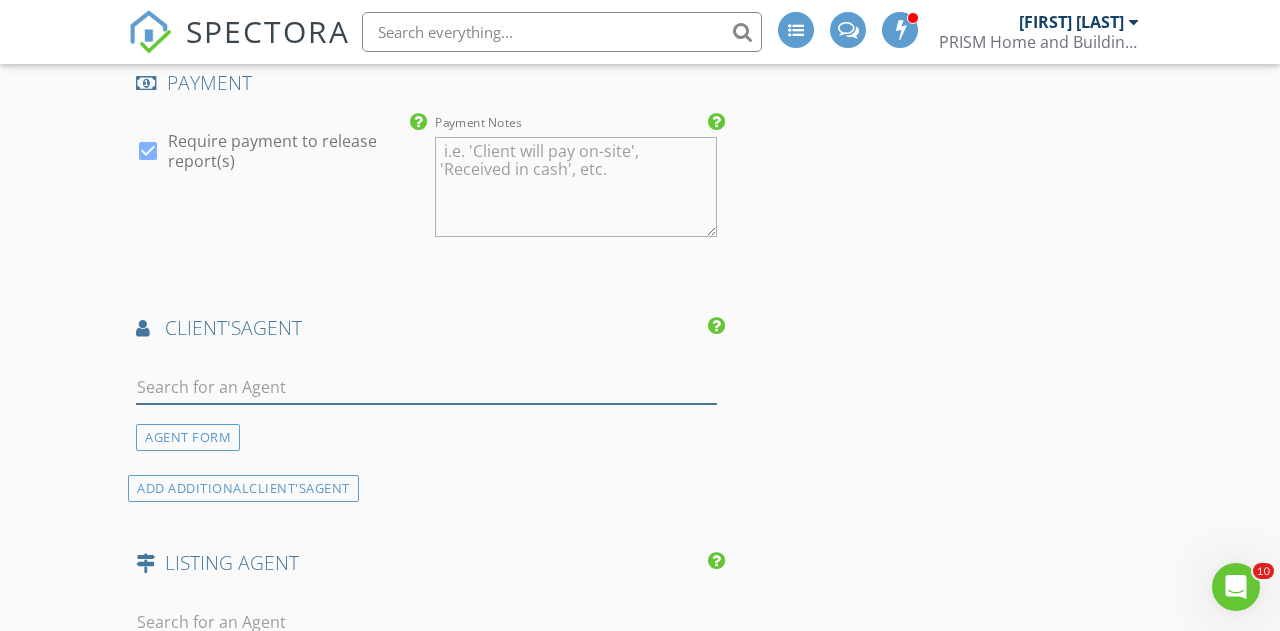 click at bounding box center (426, 387) 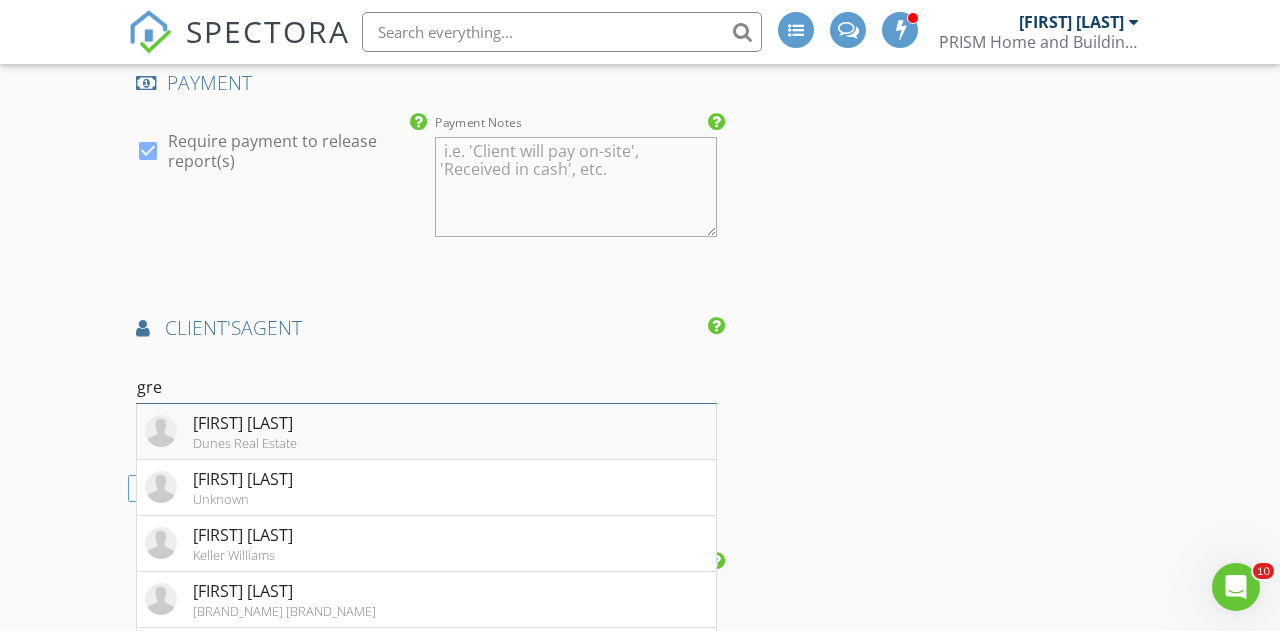type on "gre" 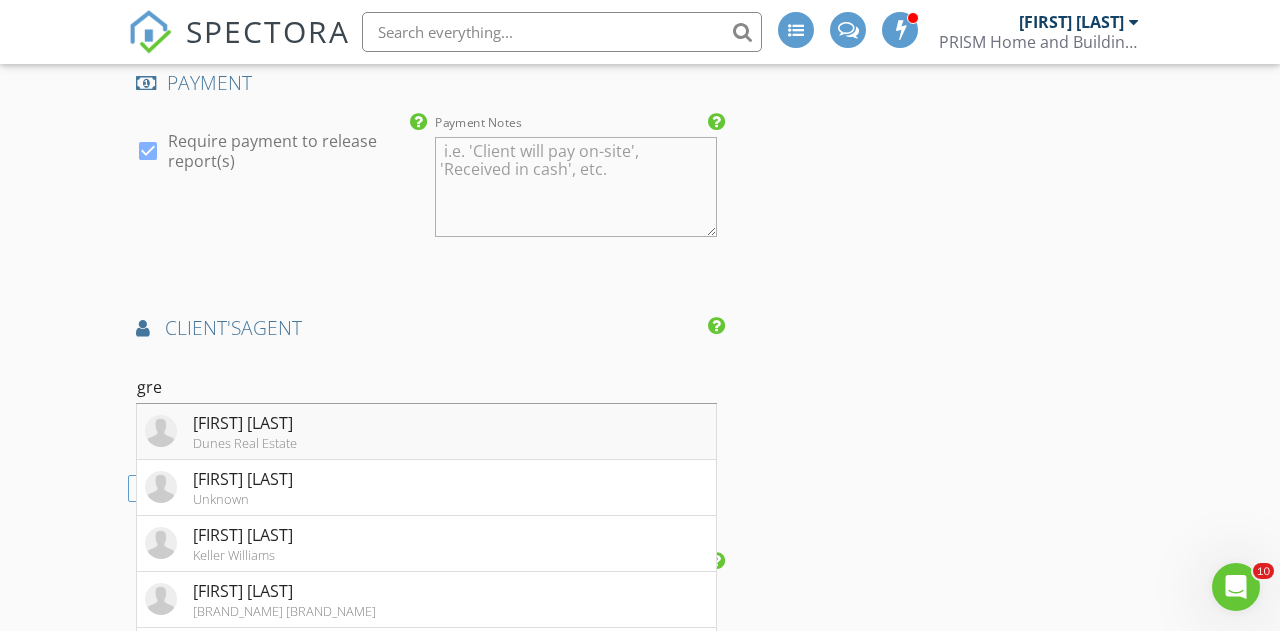 click on "[FIRST] [LAST]" at bounding box center (245, 423) 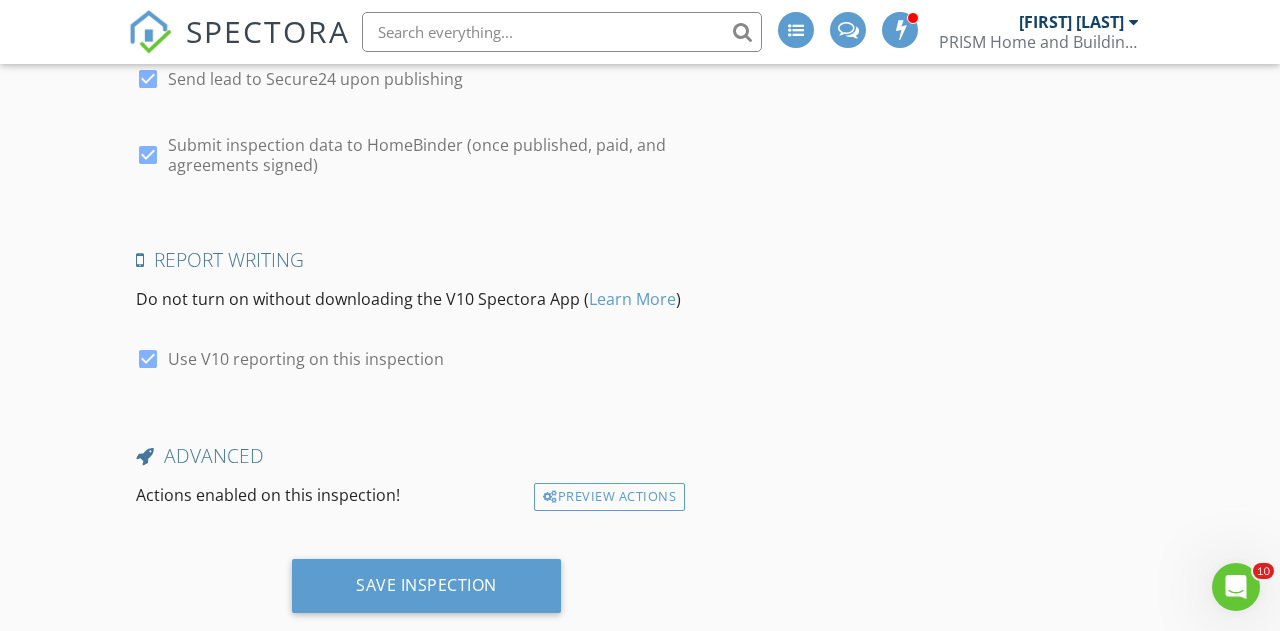 scroll, scrollTop: 4610, scrollLeft: 0, axis: vertical 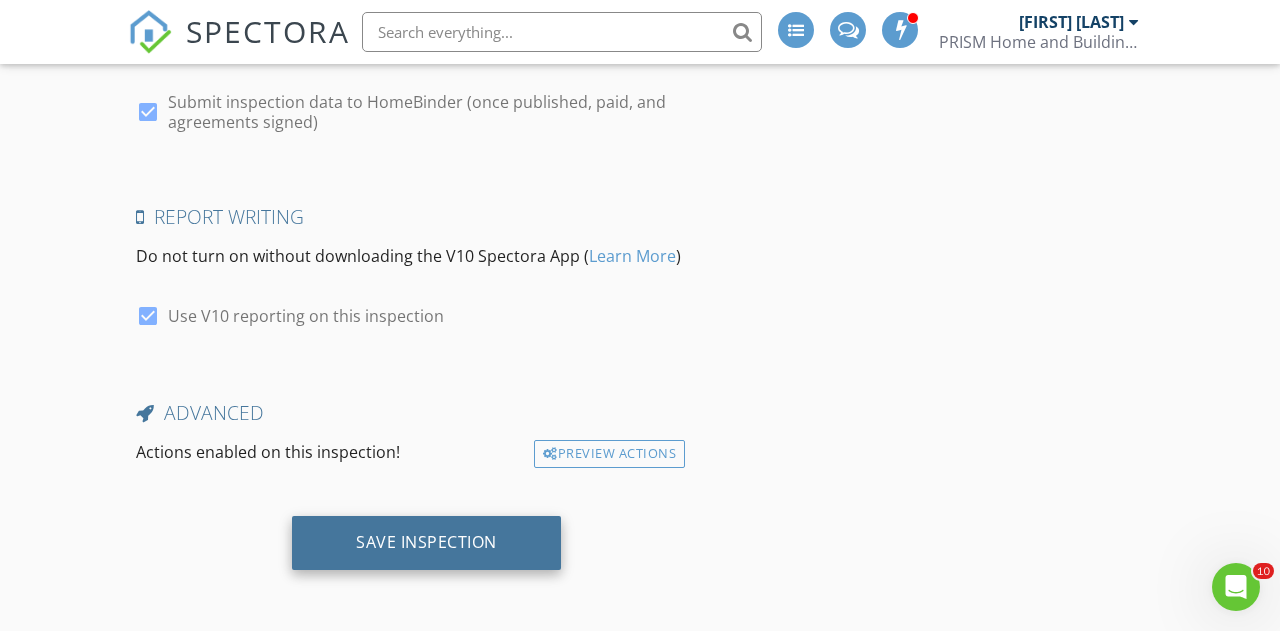 click on "Save Inspection" at bounding box center (426, 542) 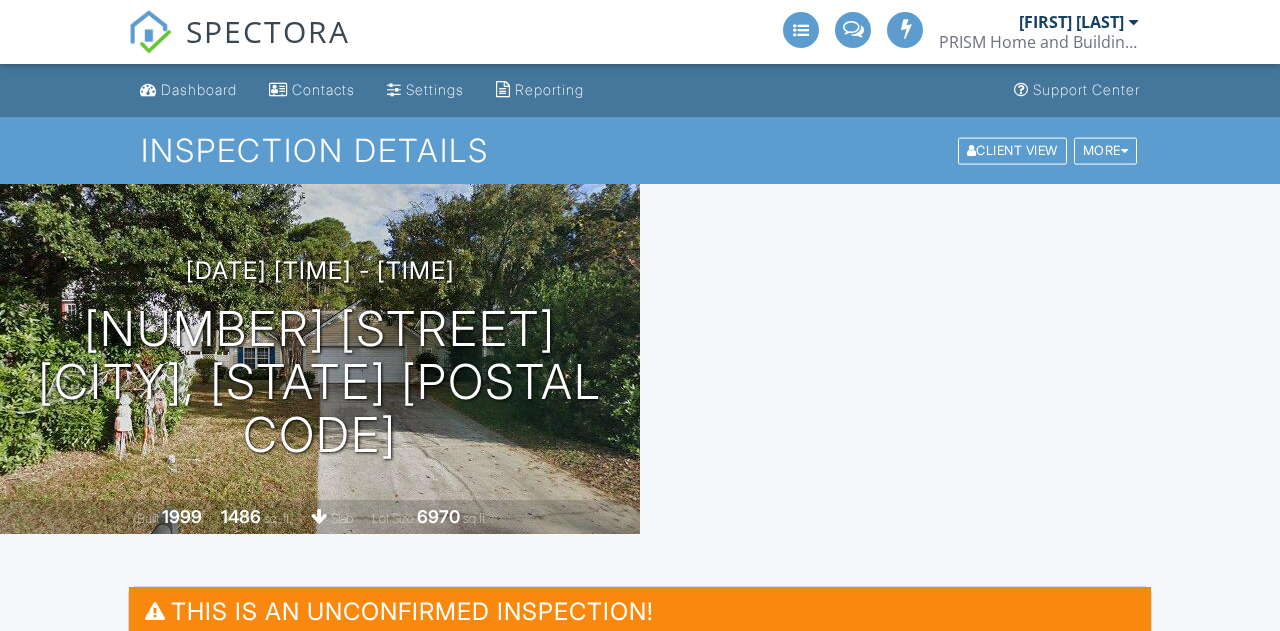 scroll, scrollTop: 0, scrollLeft: 0, axis: both 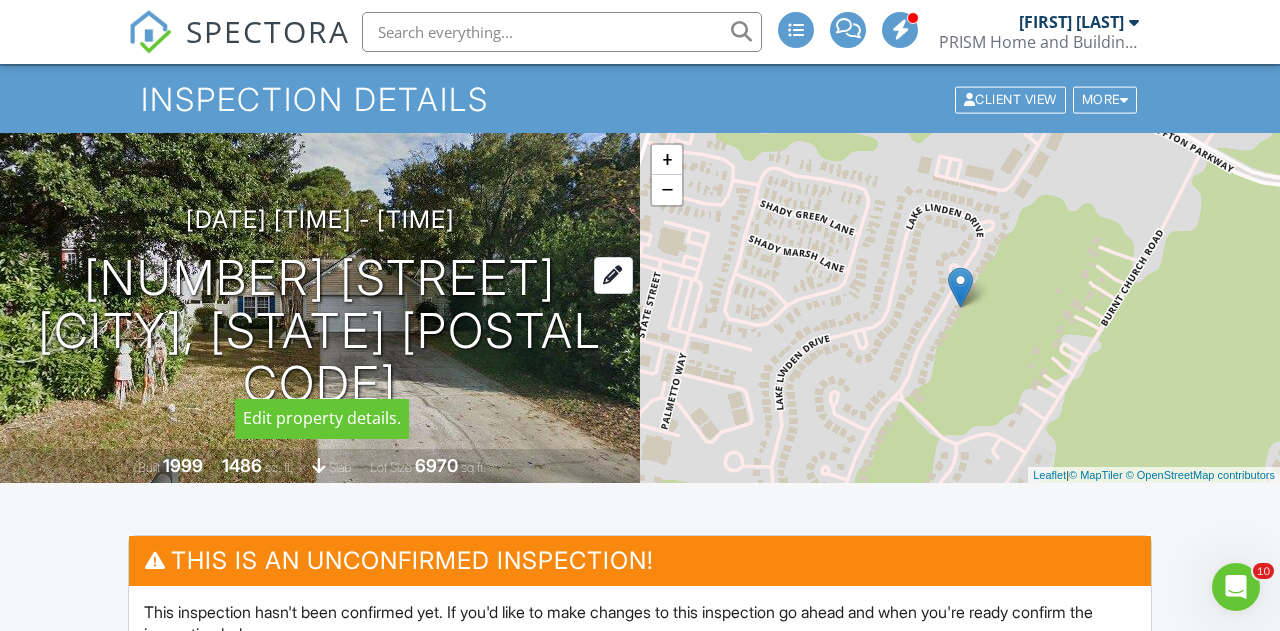 click at bounding box center (613, 275) 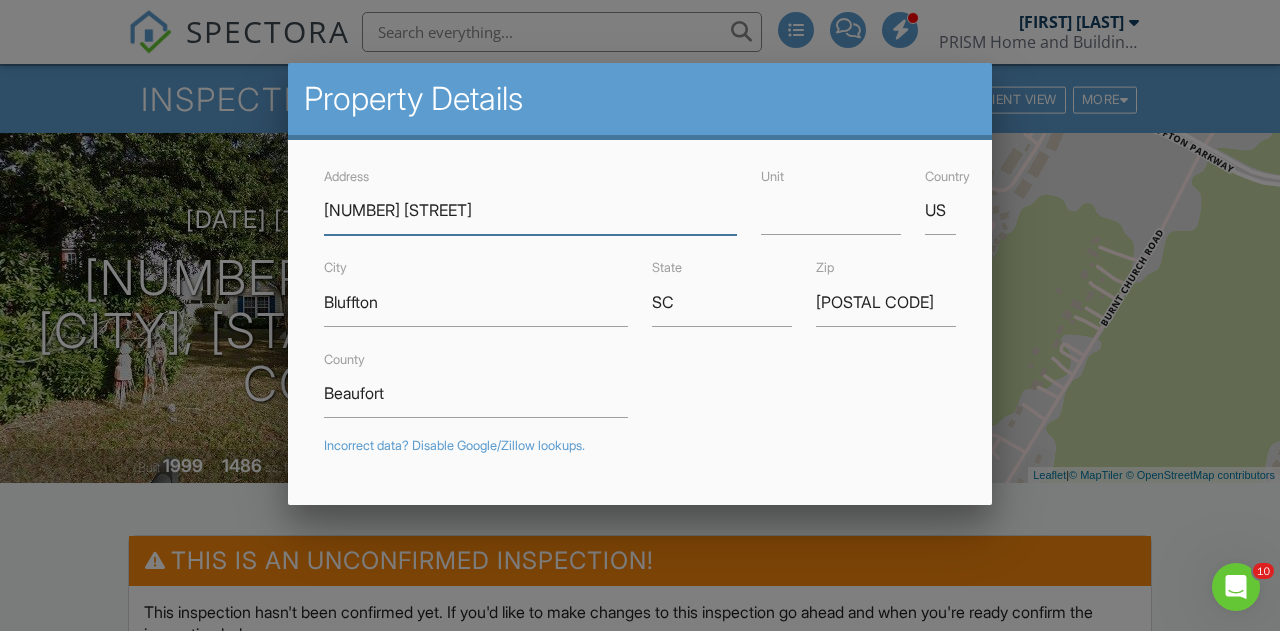 click on "26 Lake Linden Dr" at bounding box center (530, 210) 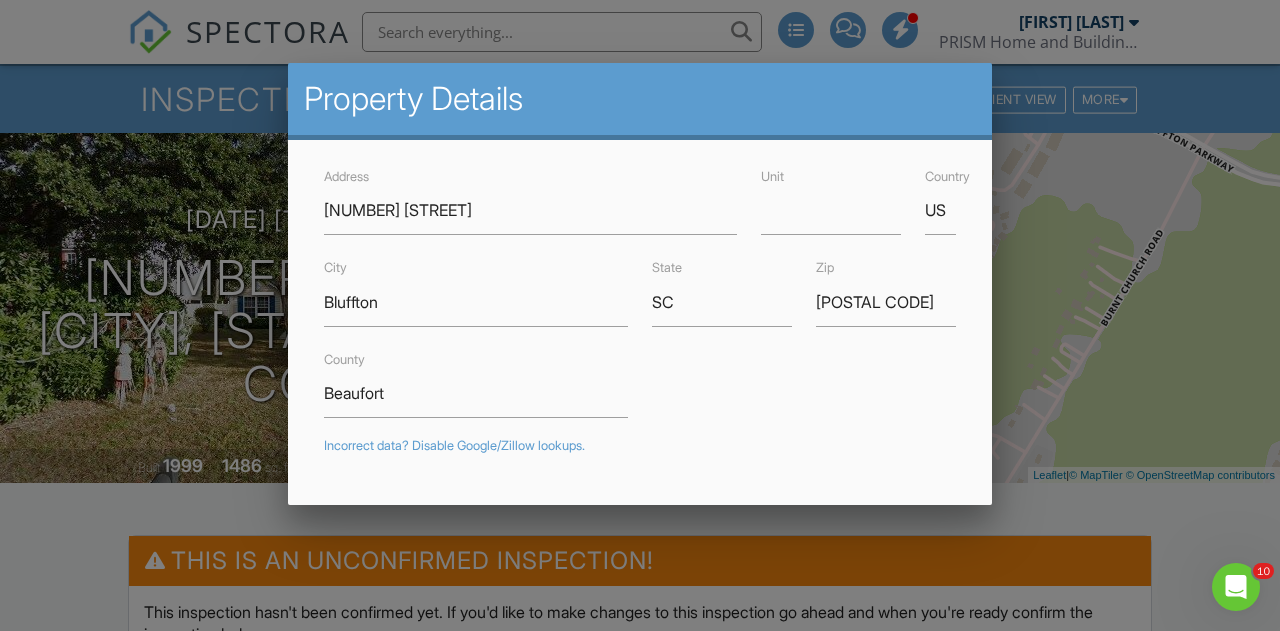 click at bounding box center (640, 294) 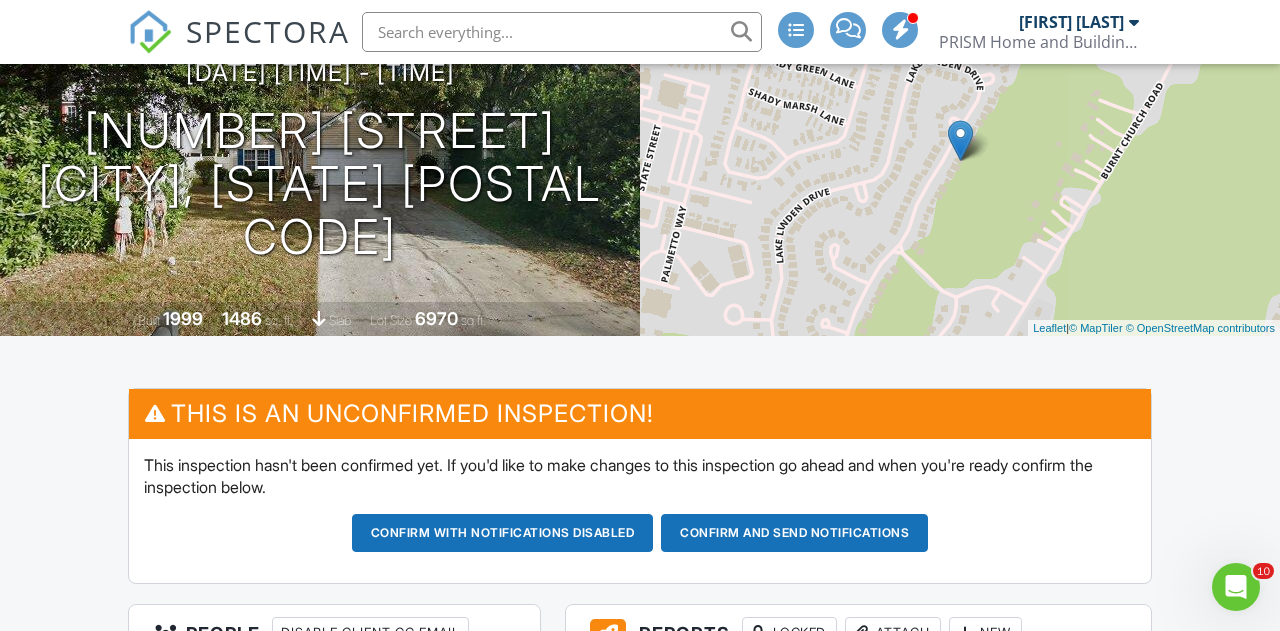 scroll, scrollTop: 0, scrollLeft: 0, axis: both 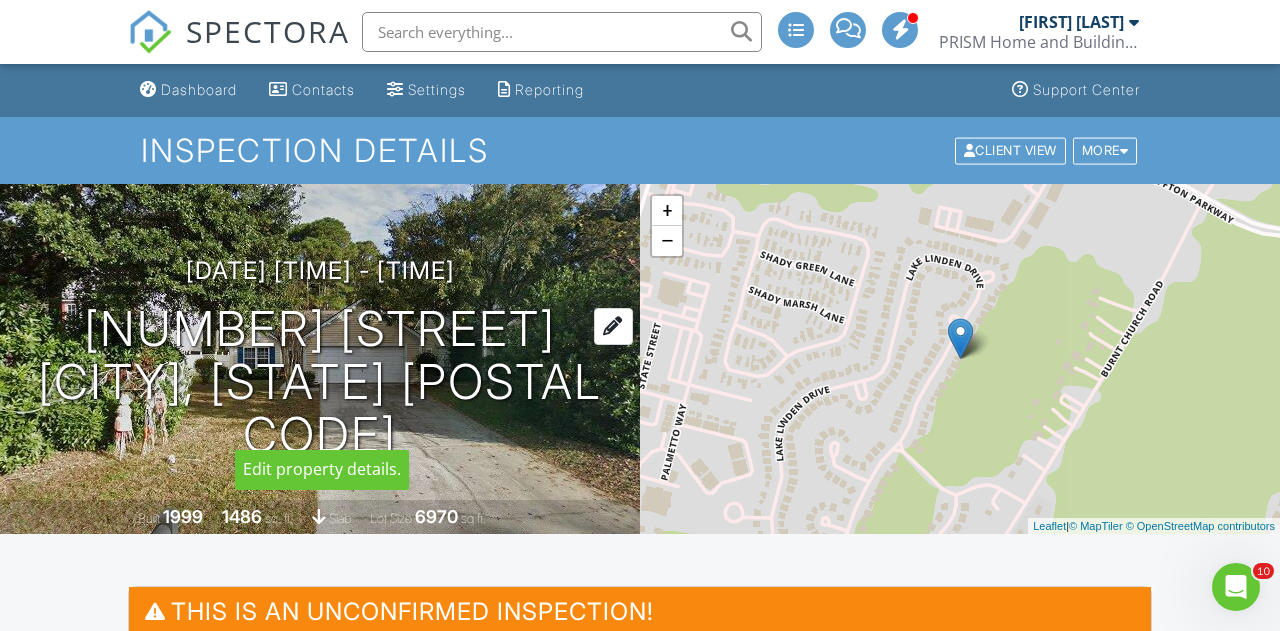 click at bounding box center [613, 326] 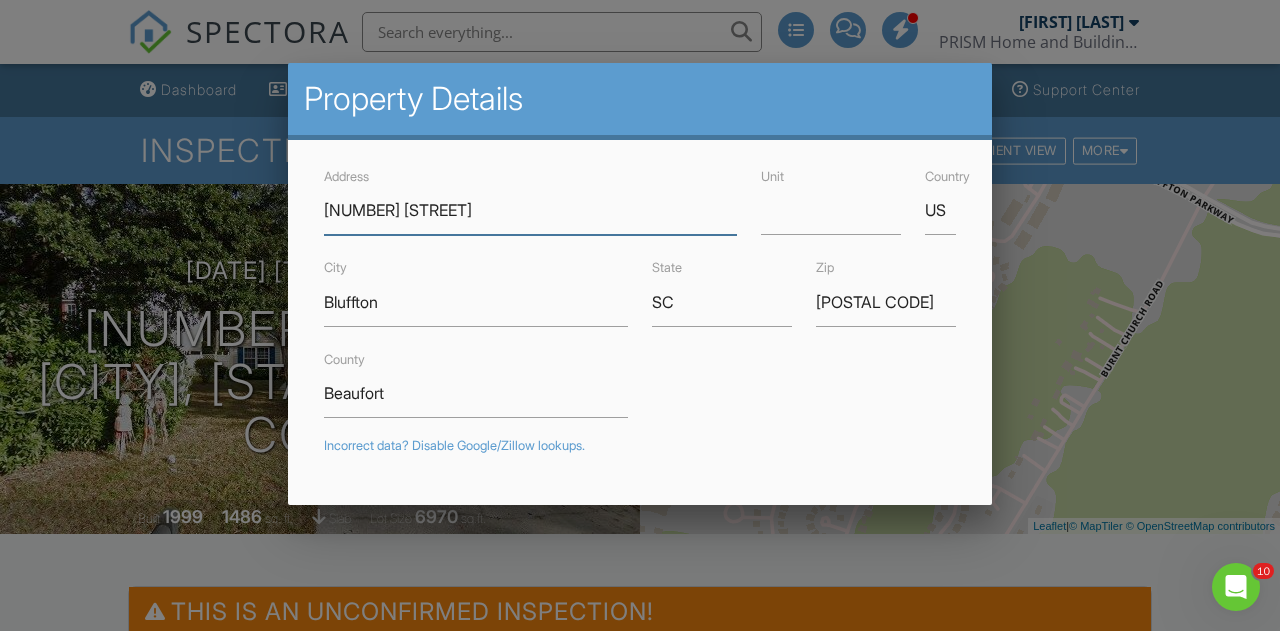 click on "26 Lake Linden Dr" at bounding box center (530, 210) 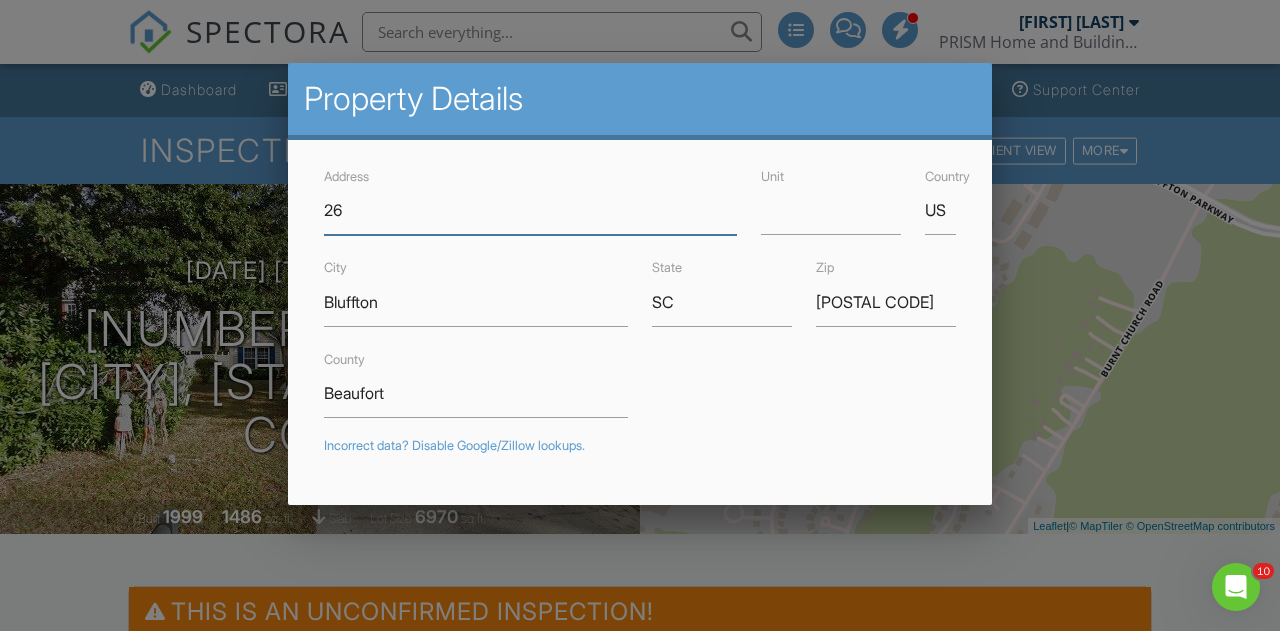 type on "2" 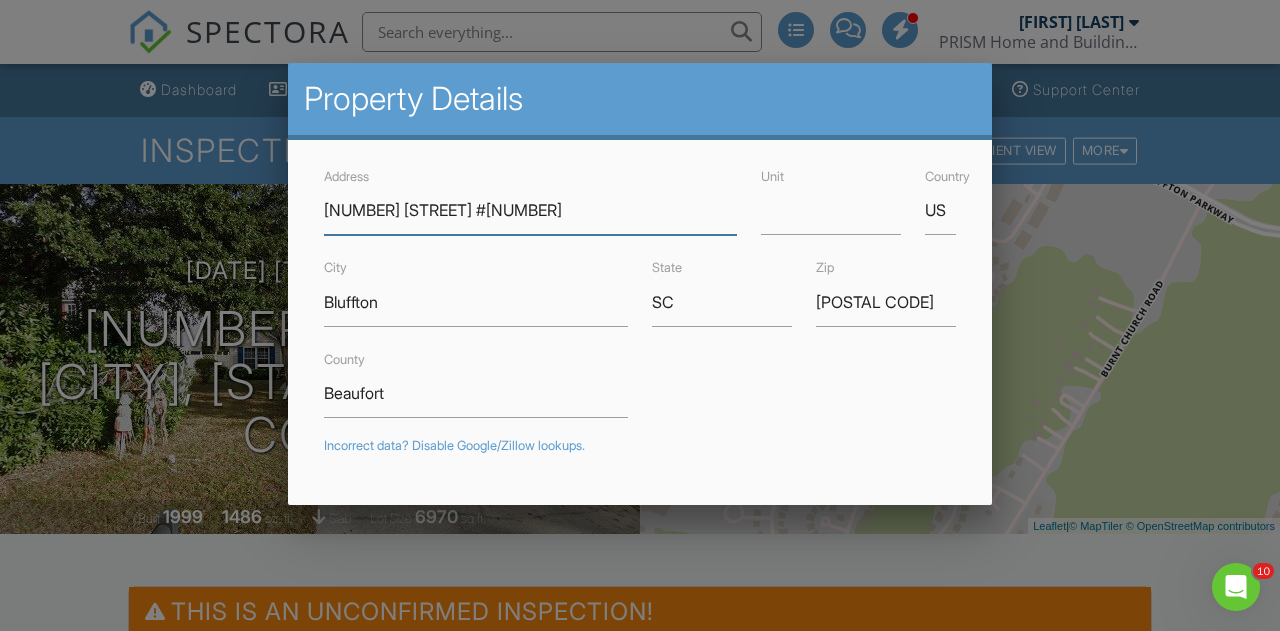 type on "[NUMBER] [STREET] #[NUMBER]" 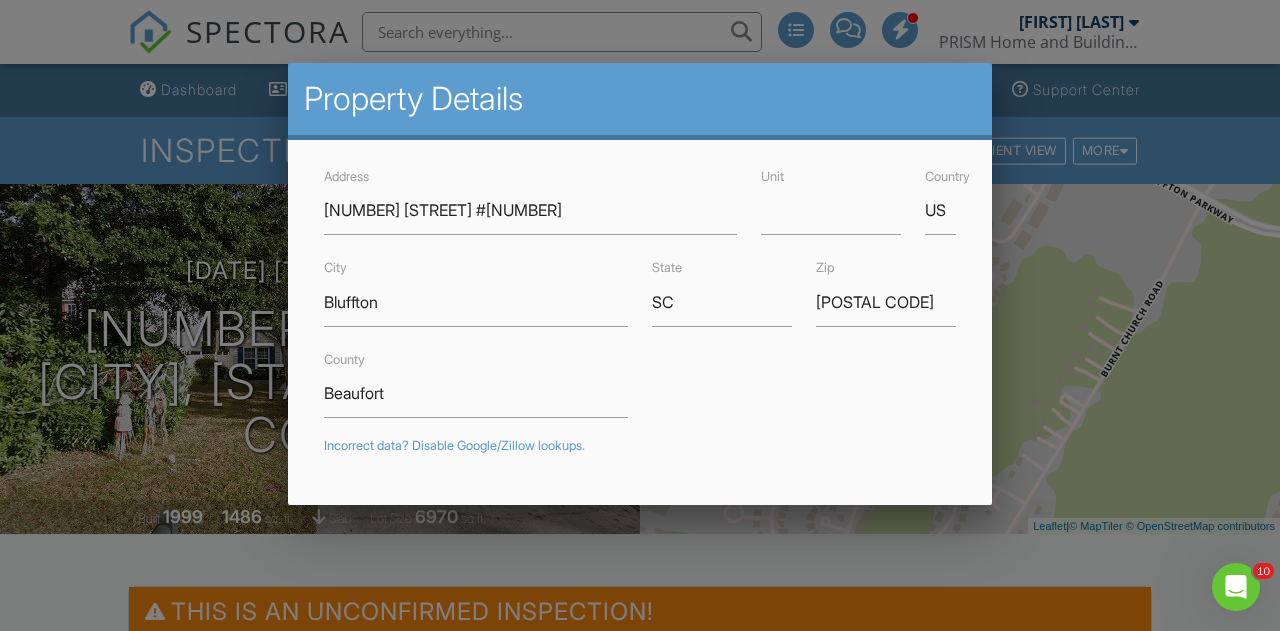 click on "County
Beaufort" at bounding box center (640, 382) 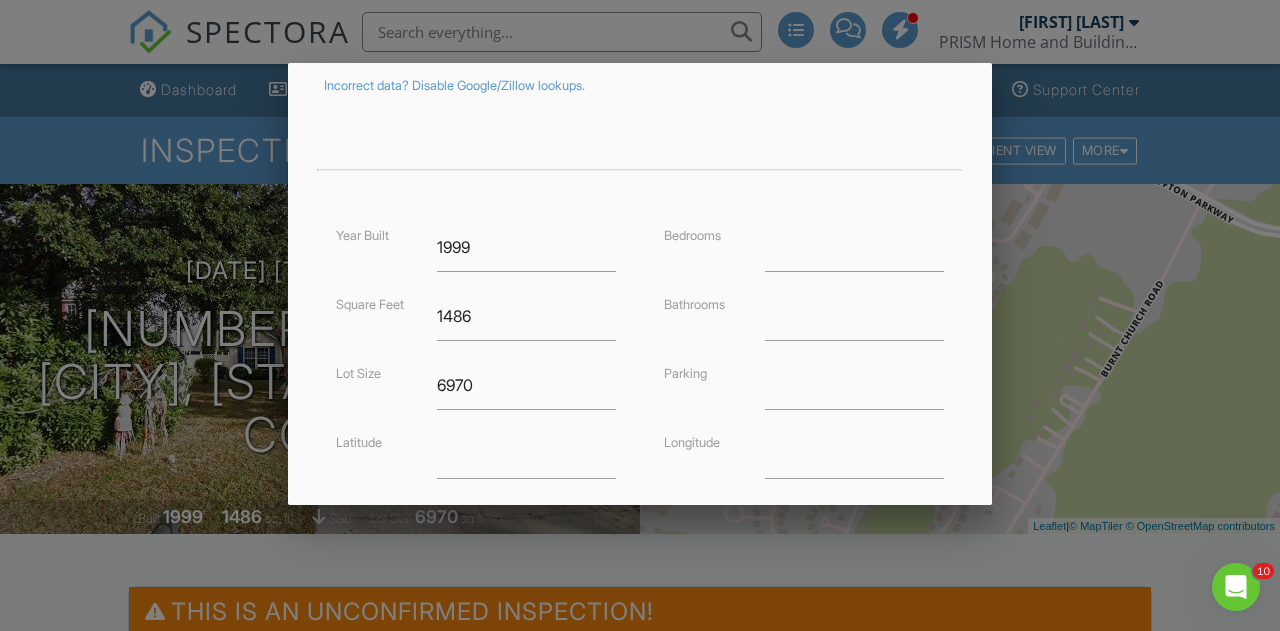 scroll, scrollTop: 347, scrollLeft: 0, axis: vertical 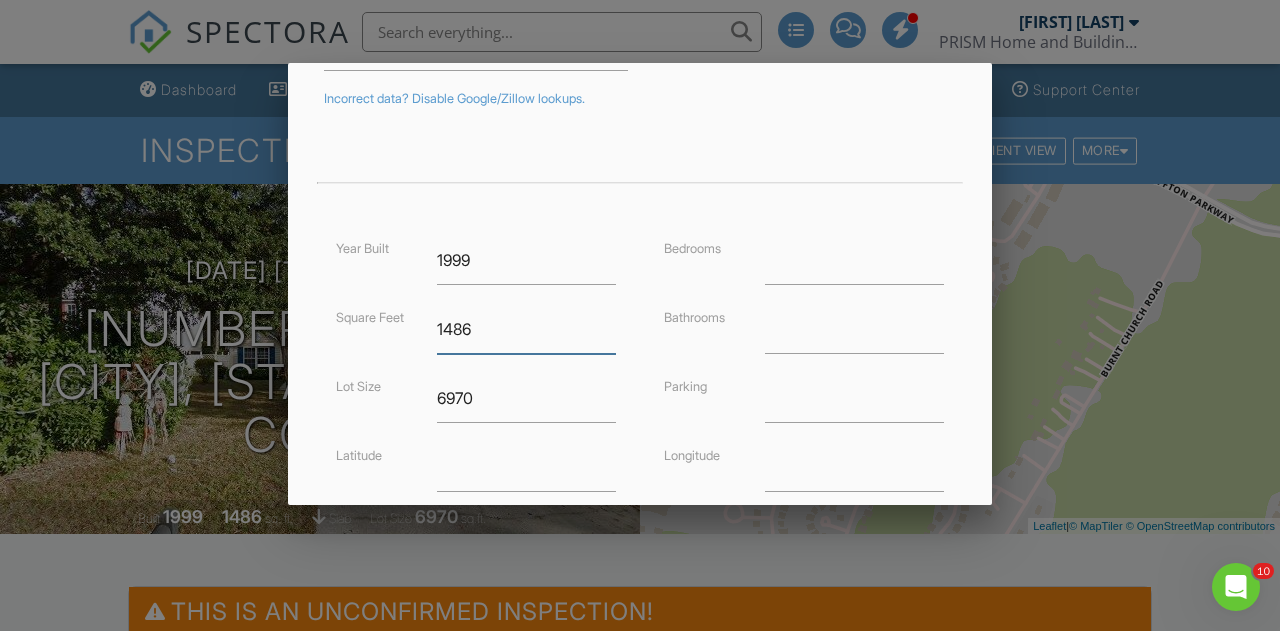 click on "1486" at bounding box center [526, 329] 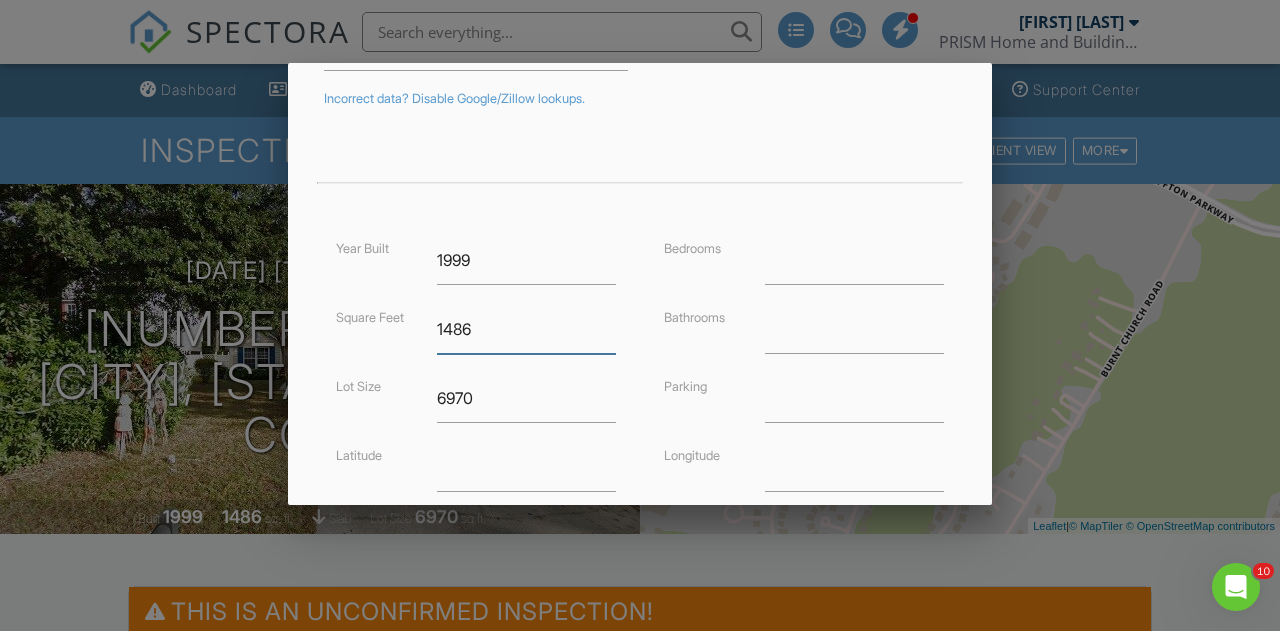 scroll, scrollTop: 306, scrollLeft: 0, axis: vertical 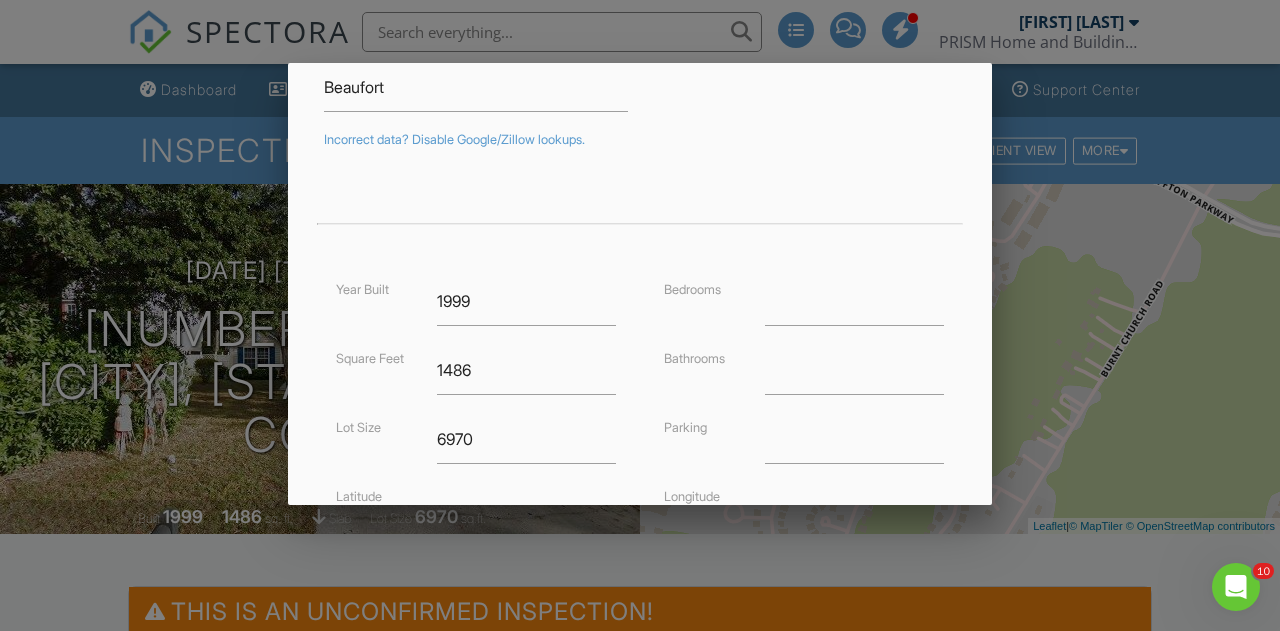click on "Year Built
1999
Square Feet
1486
Lot Size
6970
Latitude
32.2439028
Foundation
▼ Slab Basement Slab Crawlspace
Basement
Slab
Crawlspace" at bounding box center (476, 459) 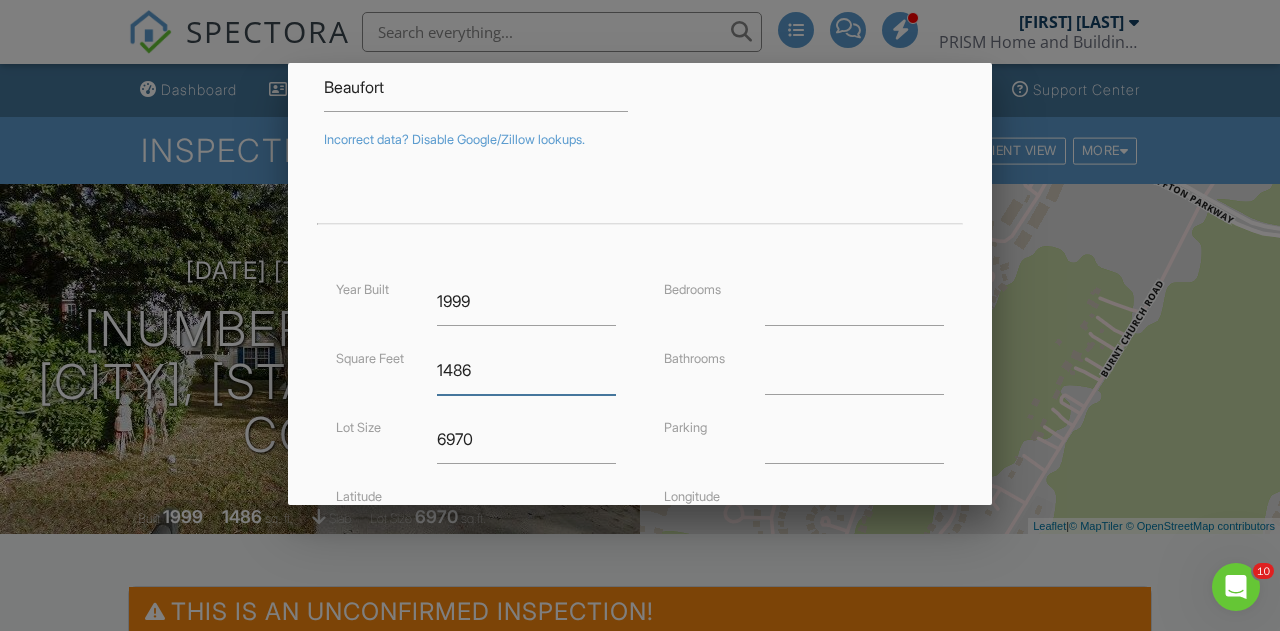 click on "1486" at bounding box center (526, 370) 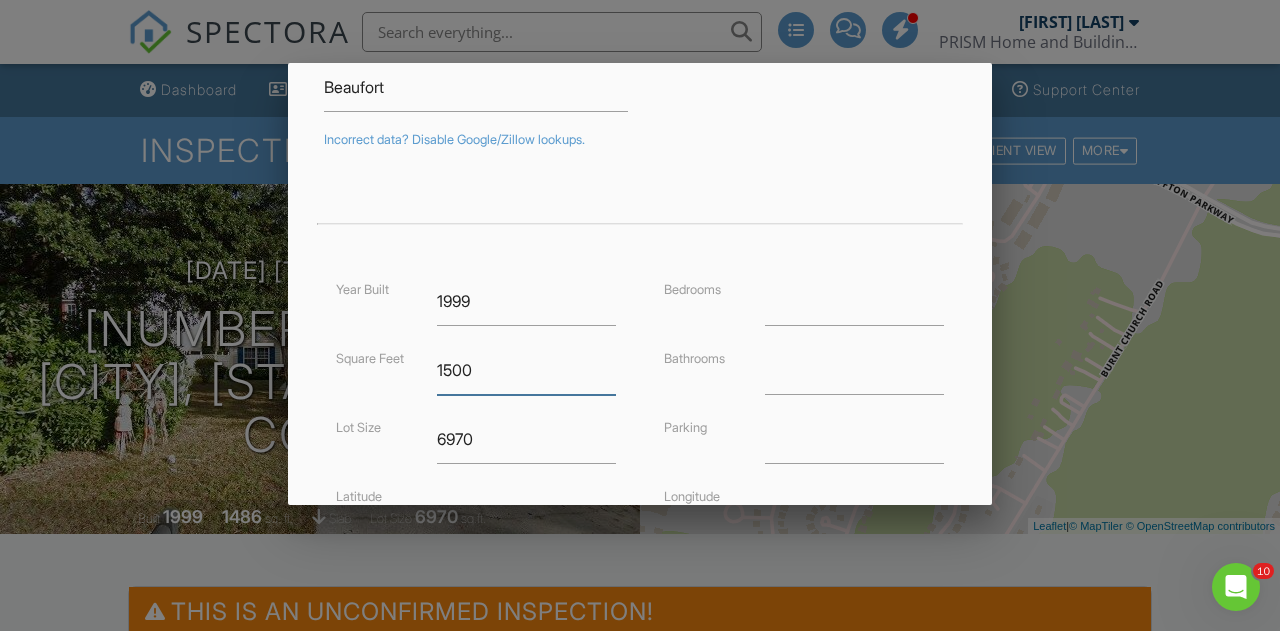 type on "1500" 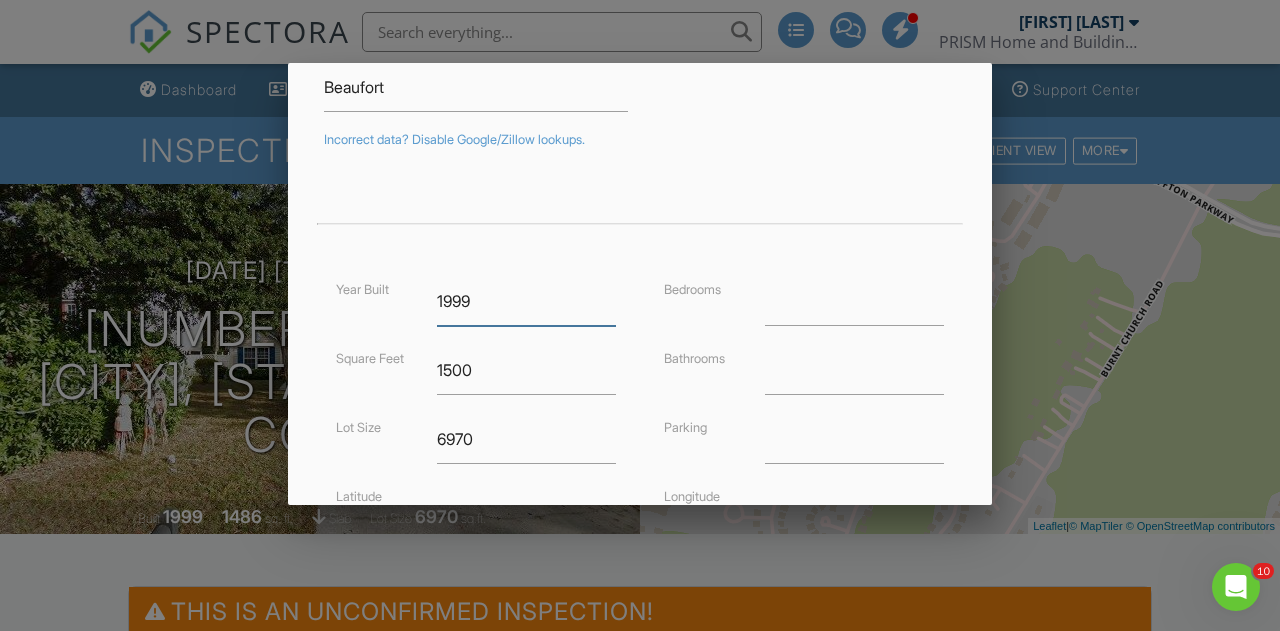 click on "1999" at bounding box center (526, 301) 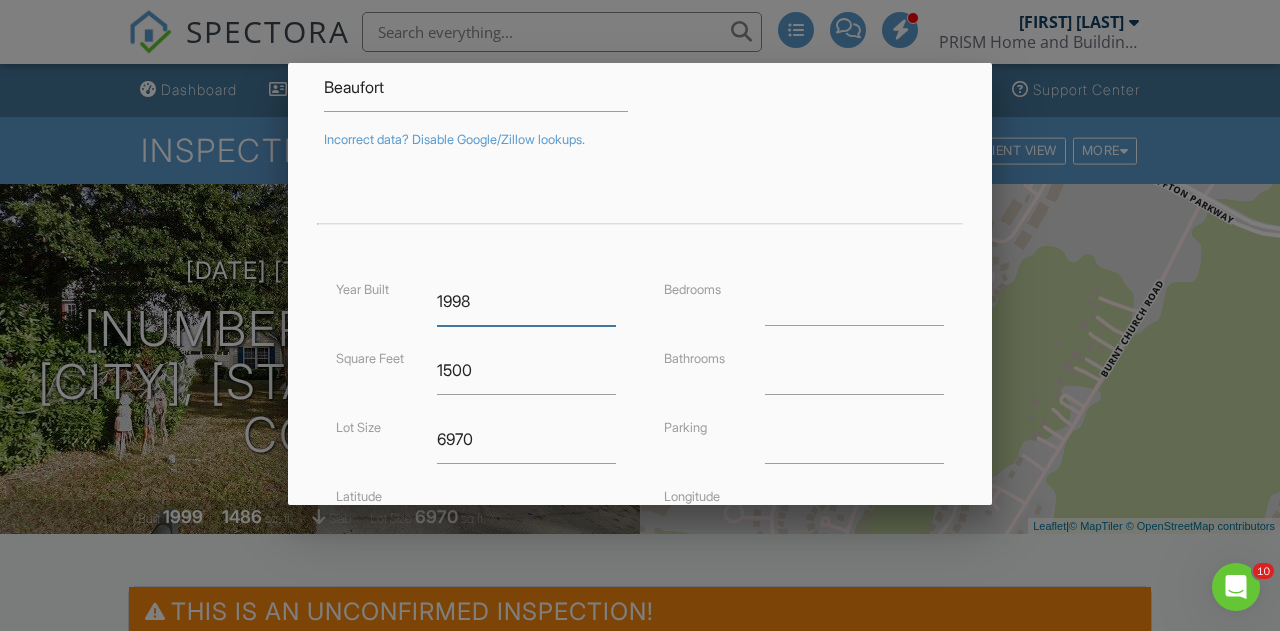 type on "1998" 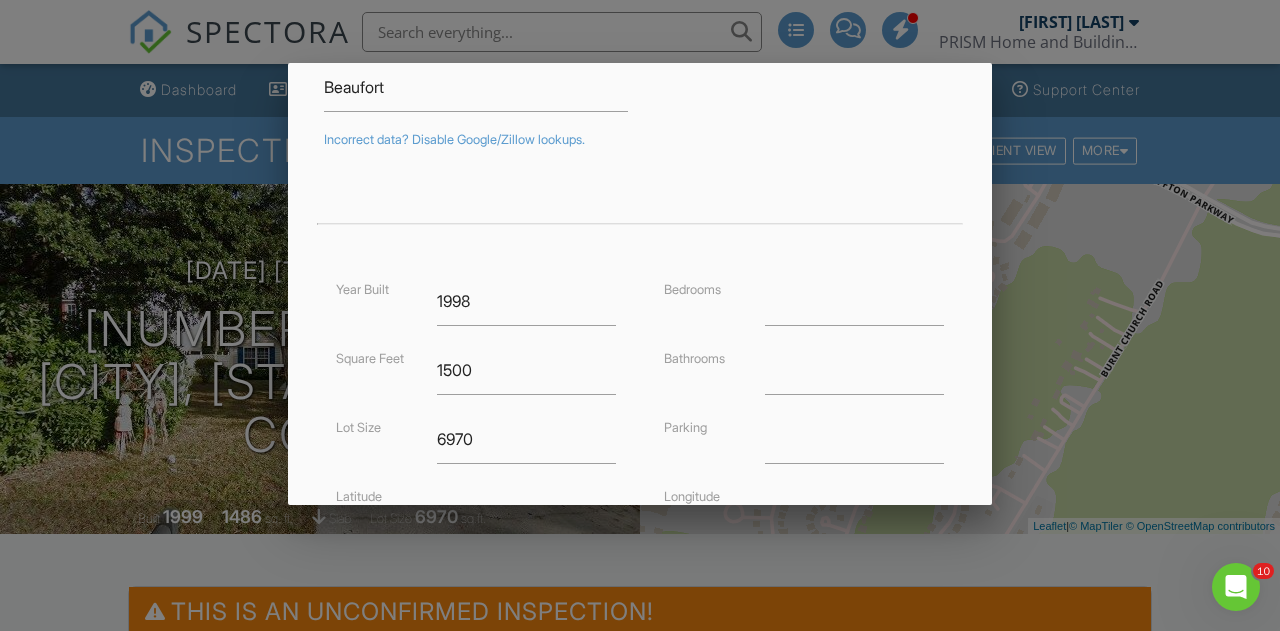 click on "Year Built
1998
Square Feet
1500
Lot Size
6970
Latitude
32.2439028
Foundation
▼ Slab Basement Slab Crawlspace
Basement
Slab
Crawlspace" at bounding box center (476, 459) 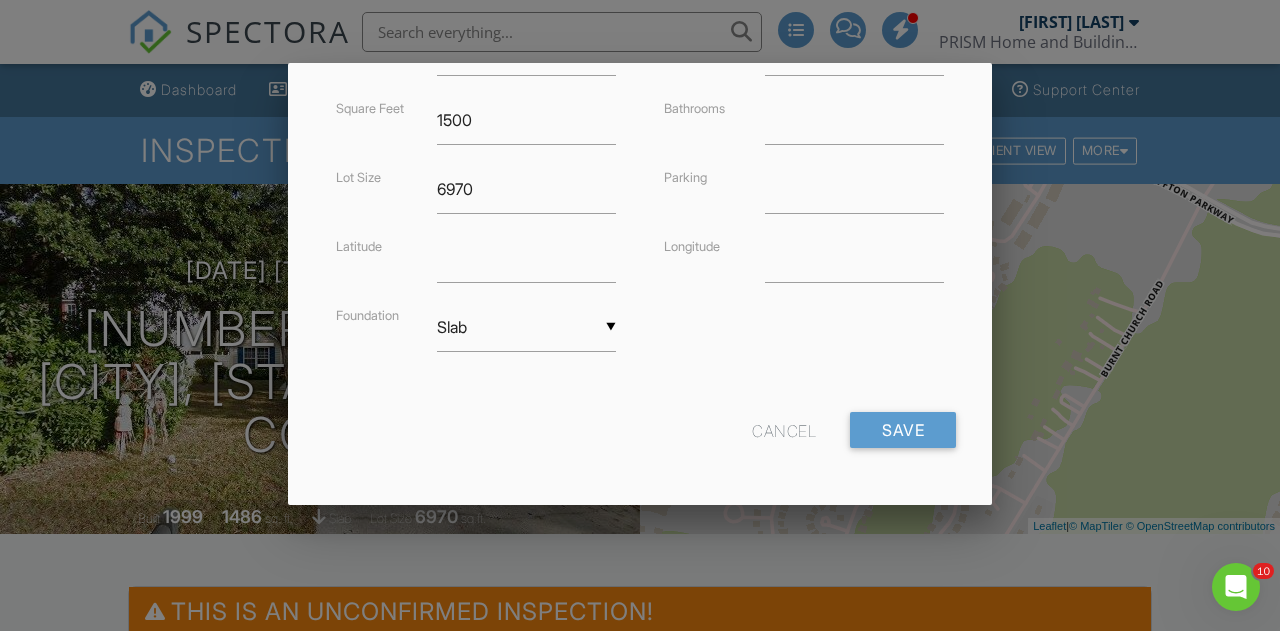 scroll, scrollTop: 557, scrollLeft: 0, axis: vertical 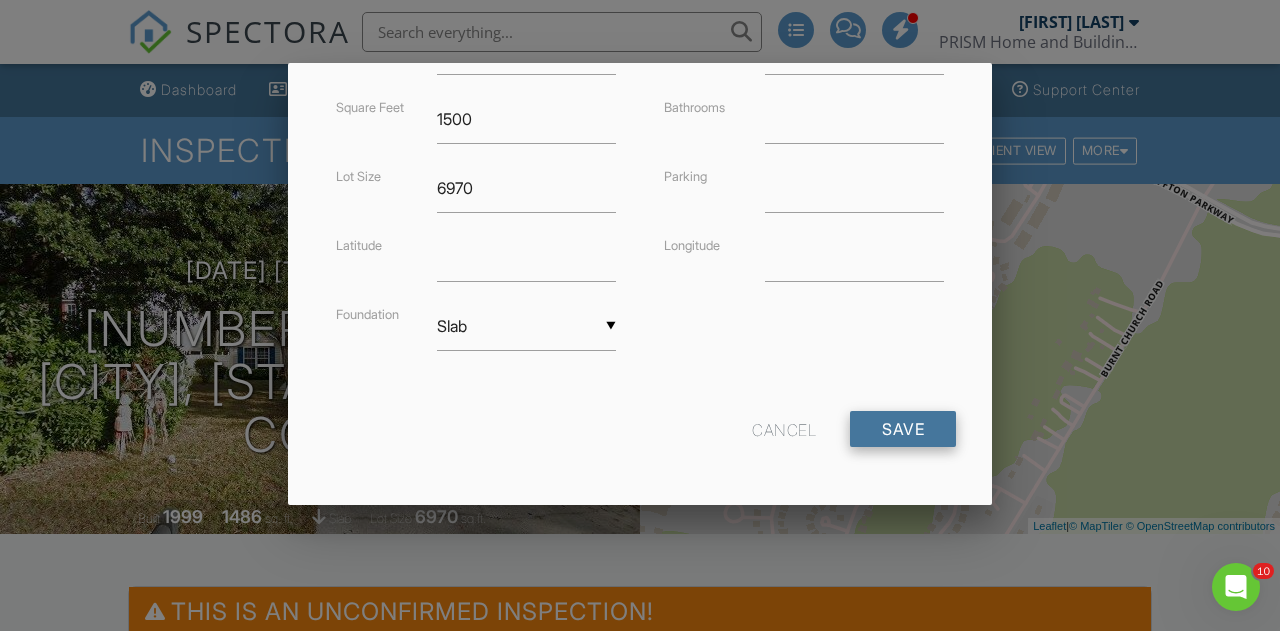 click on "Save" at bounding box center (903, 429) 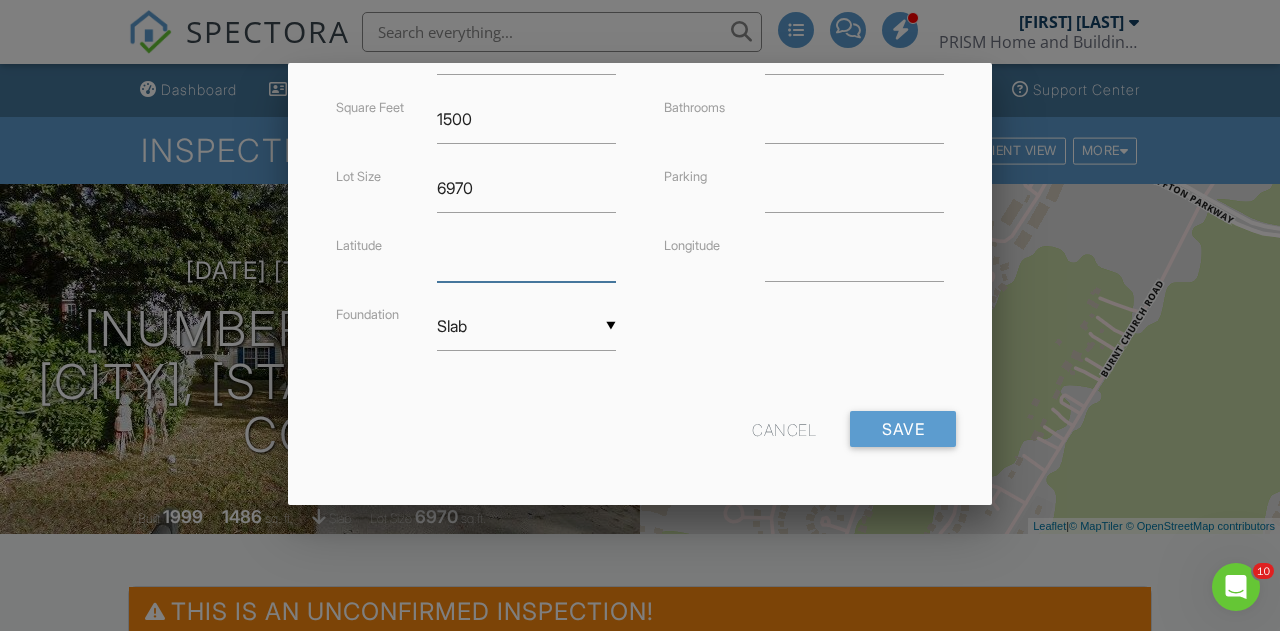 drag, startPoint x: 561, startPoint y: 267, endPoint x: 401, endPoint y: 248, distance: 161.12418 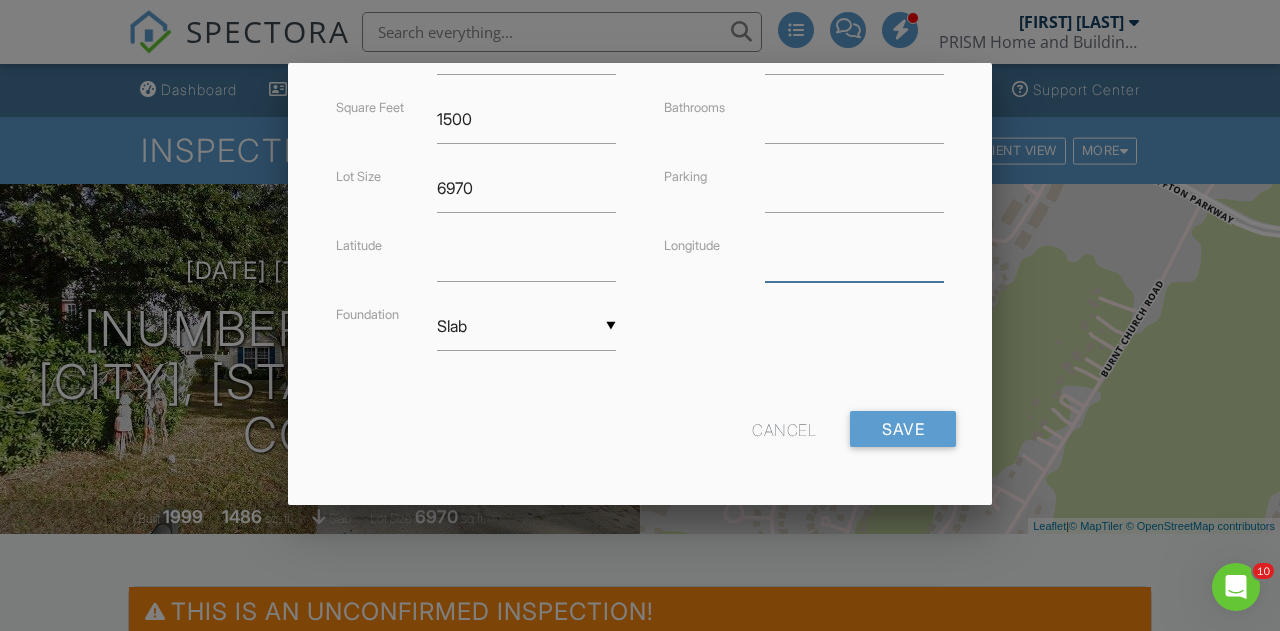 drag, startPoint x: 865, startPoint y: 263, endPoint x: 681, endPoint y: 256, distance: 184.1331 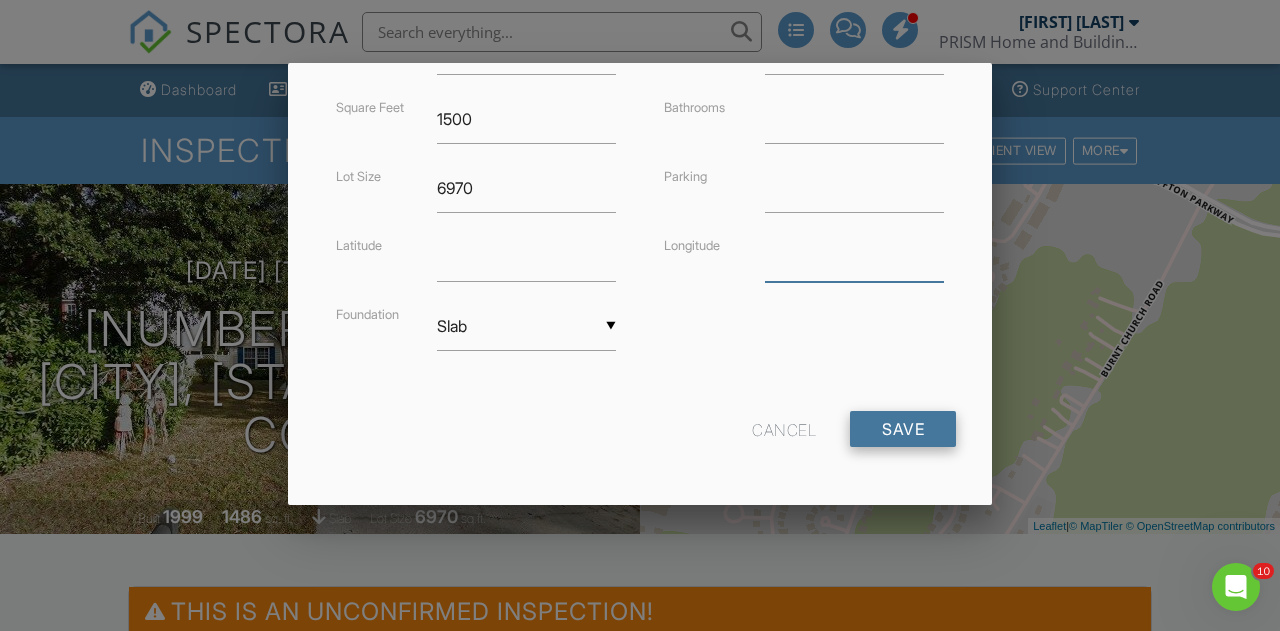 type 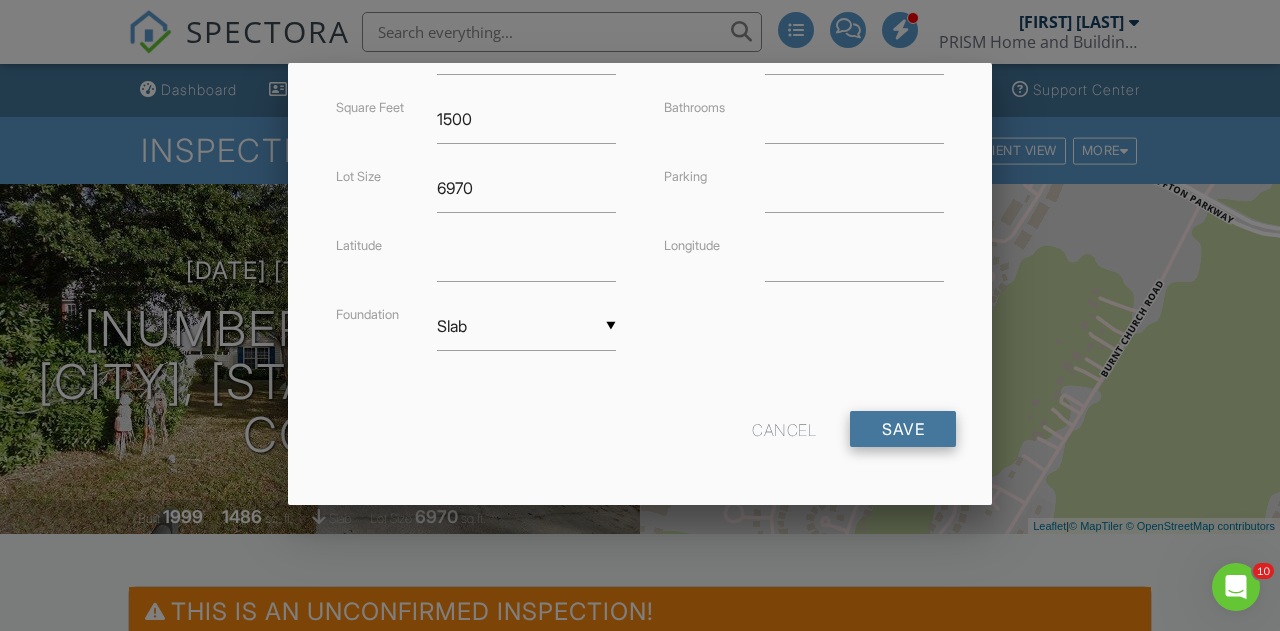 click on "Save" at bounding box center (903, 429) 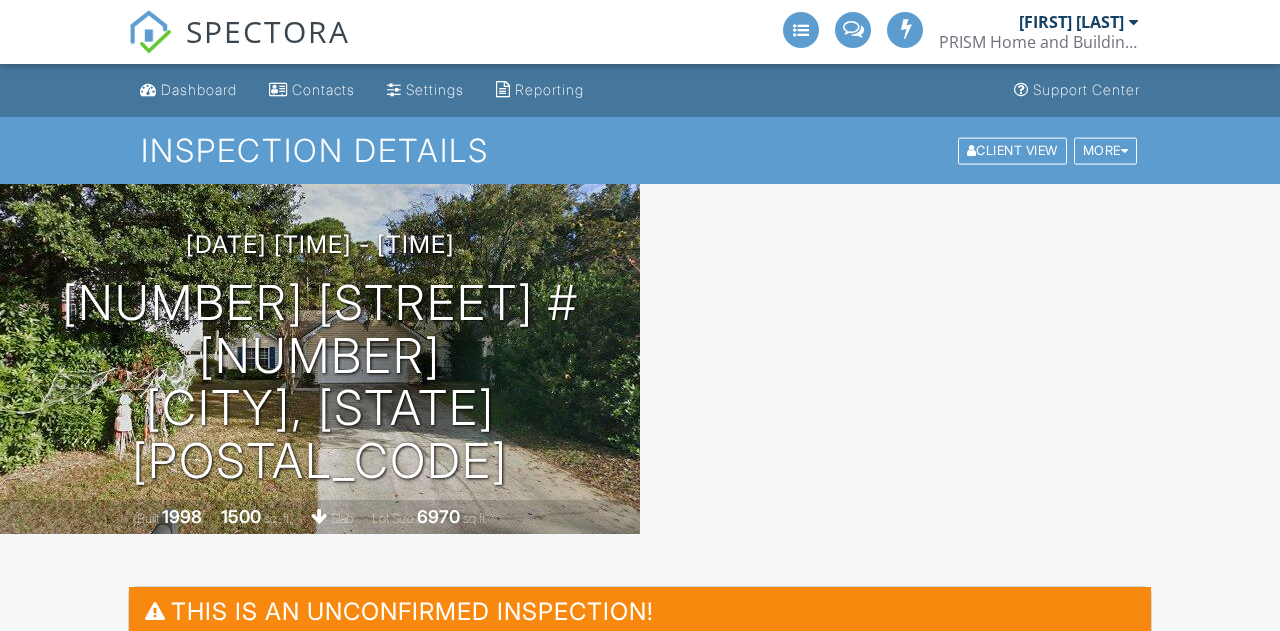 scroll, scrollTop: 0, scrollLeft: 0, axis: both 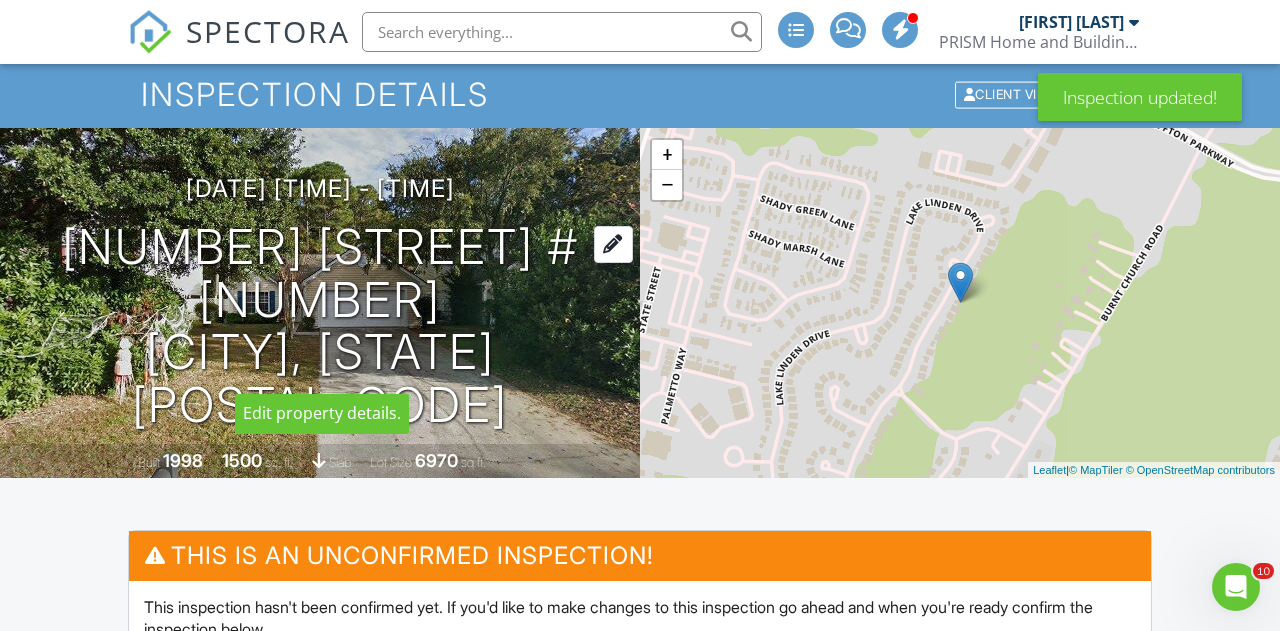 click at bounding box center (613, 244) 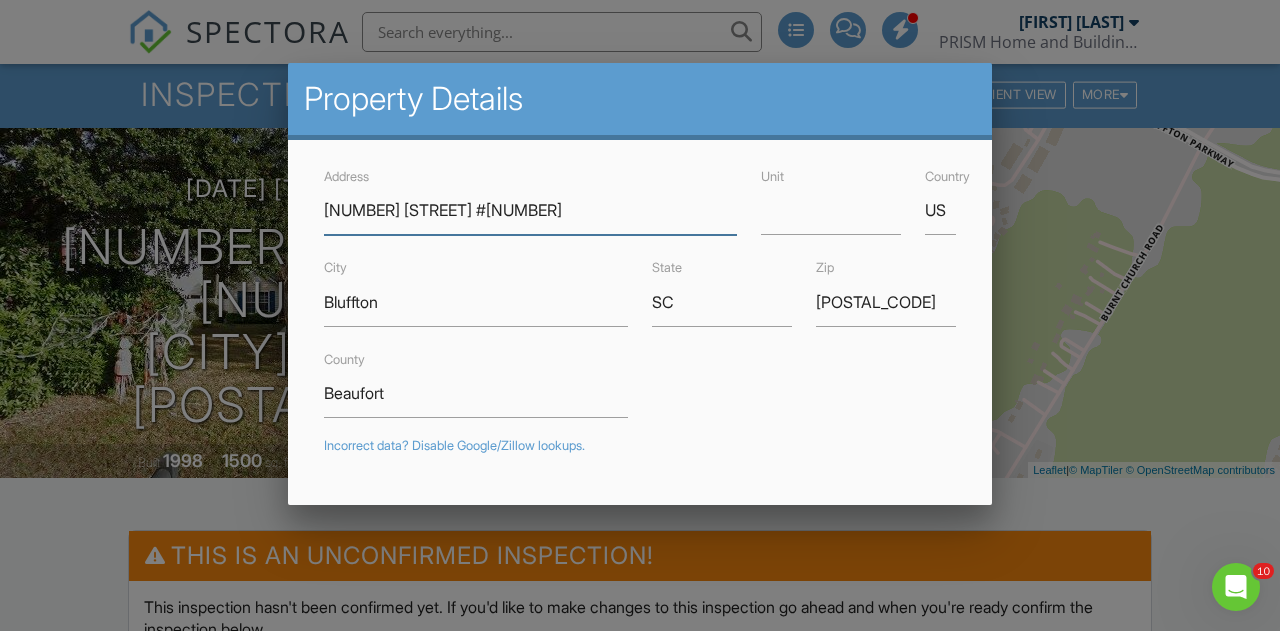 click on "[NUMBER] [STREET] #[NUMBER]" at bounding box center (530, 210) 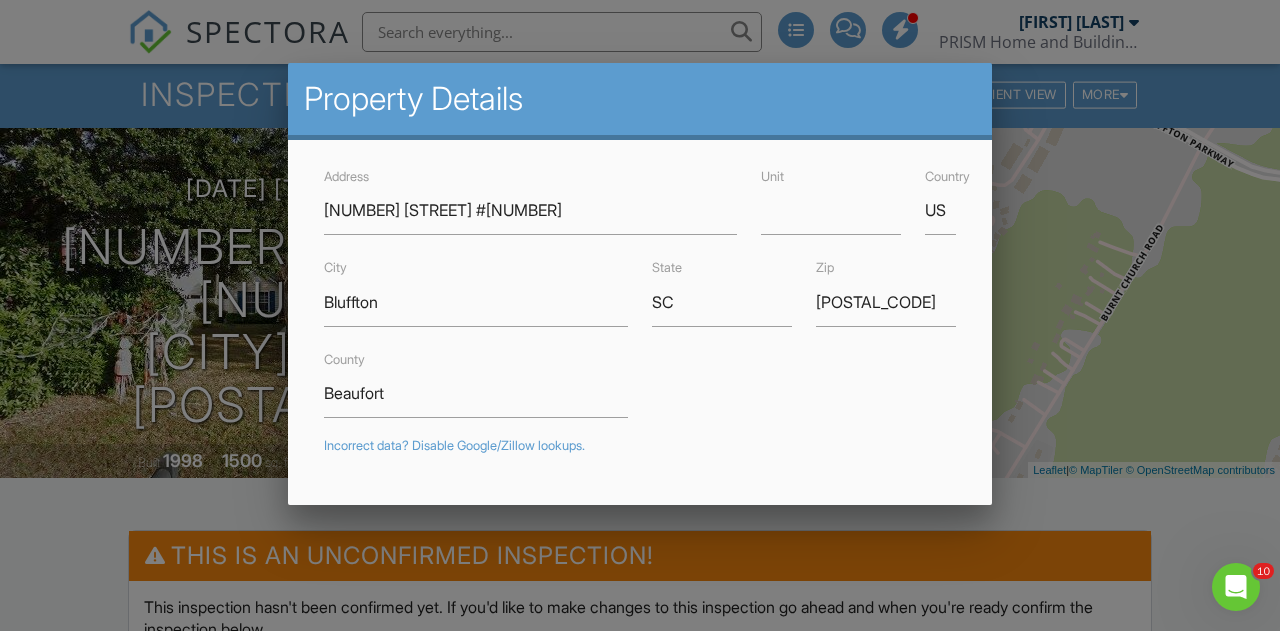 click on "City
Bluffton" at bounding box center (476, 290) 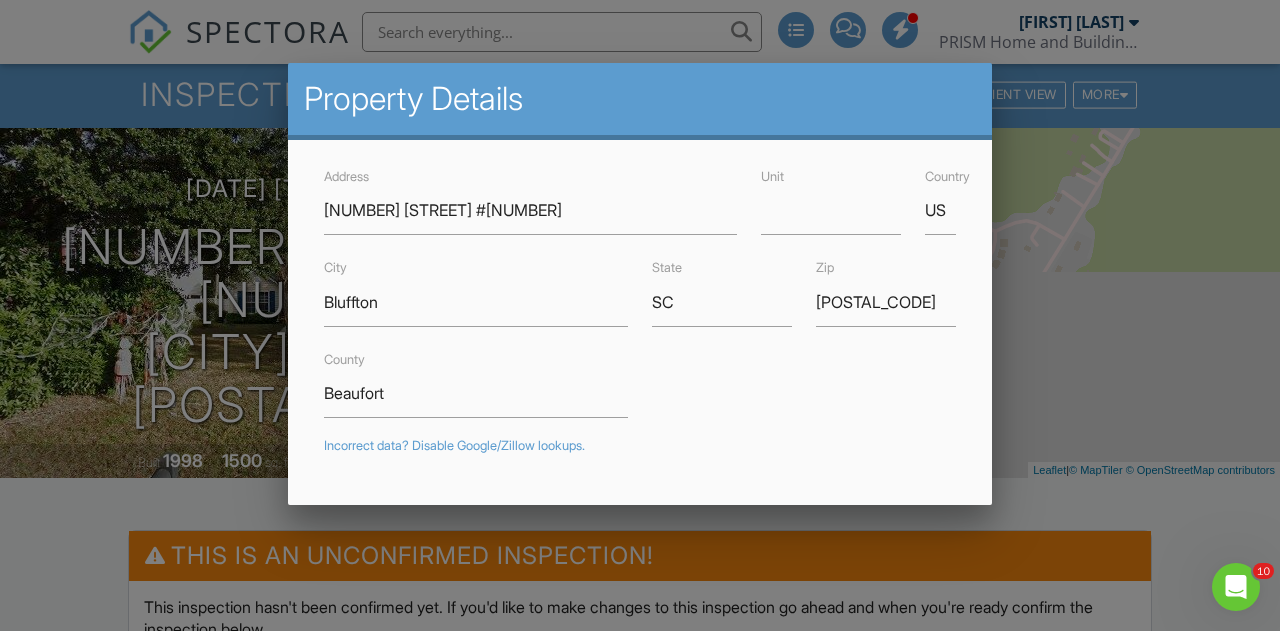 scroll, scrollTop: 17, scrollLeft: 0, axis: vertical 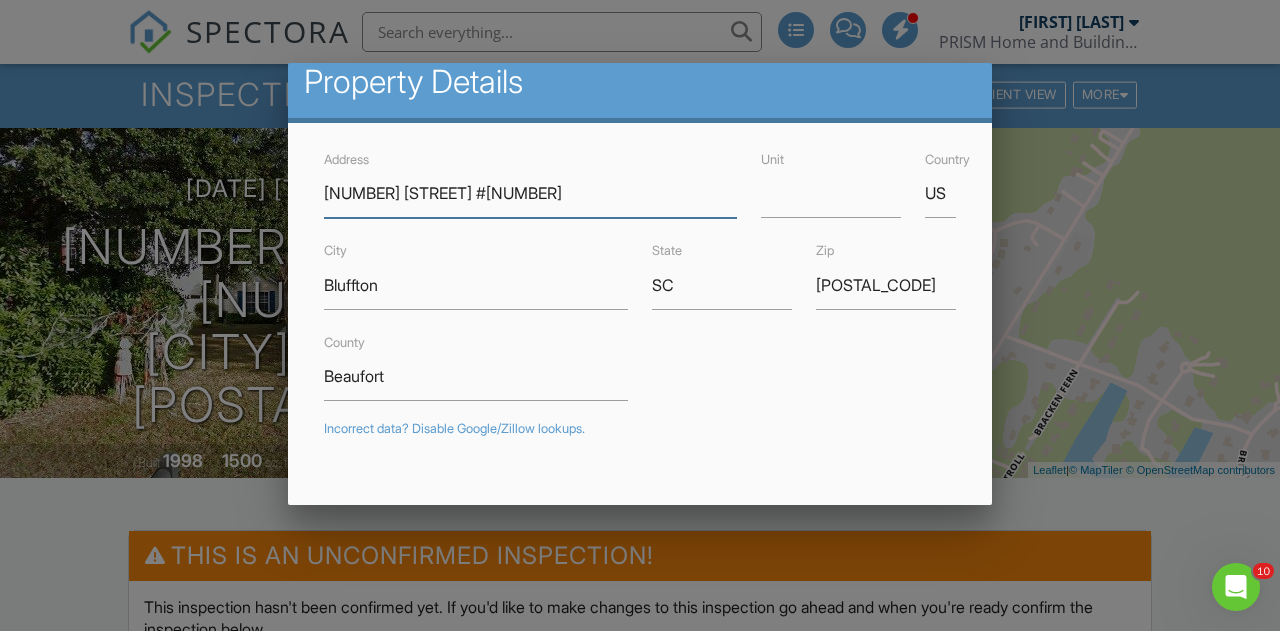 click on "26 lake linden Lane #26" at bounding box center (530, 193) 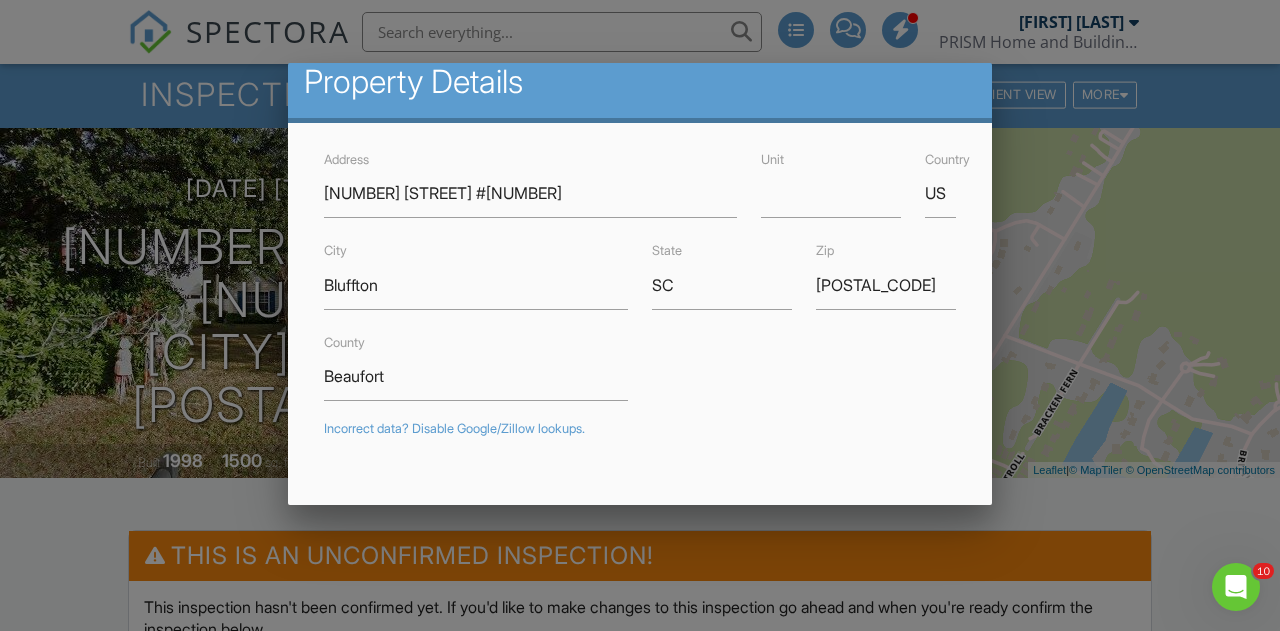 click on "County
Beaufort" at bounding box center [640, 365] 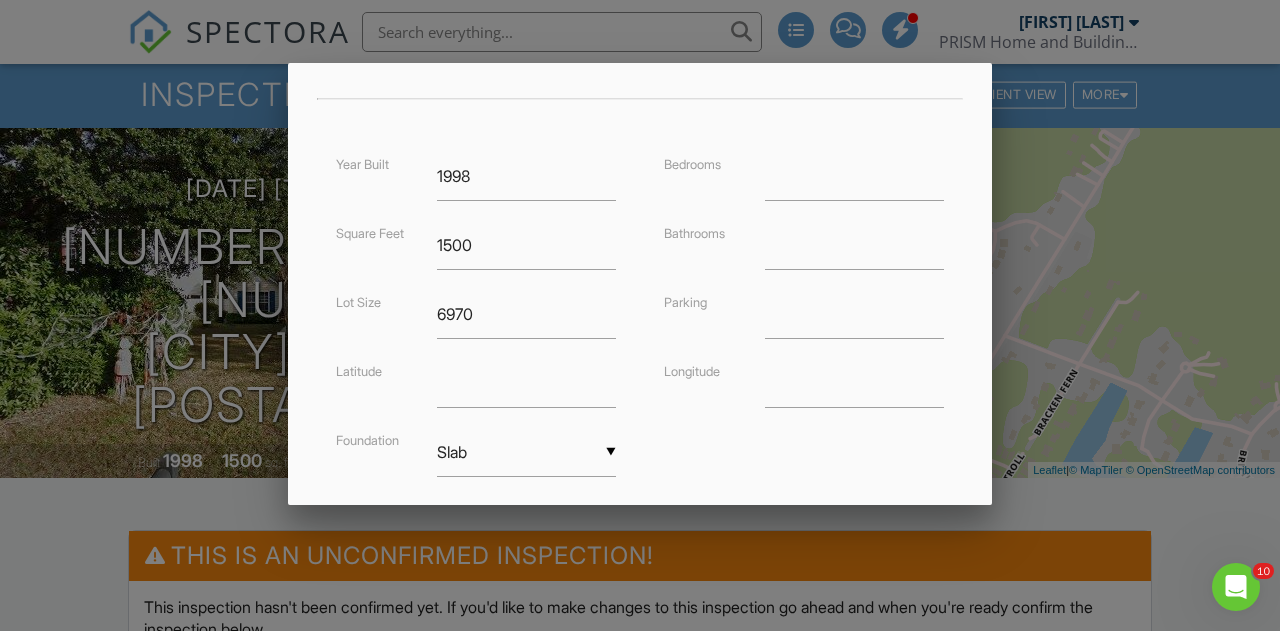 scroll, scrollTop: 557, scrollLeft: 0, axis: vertical 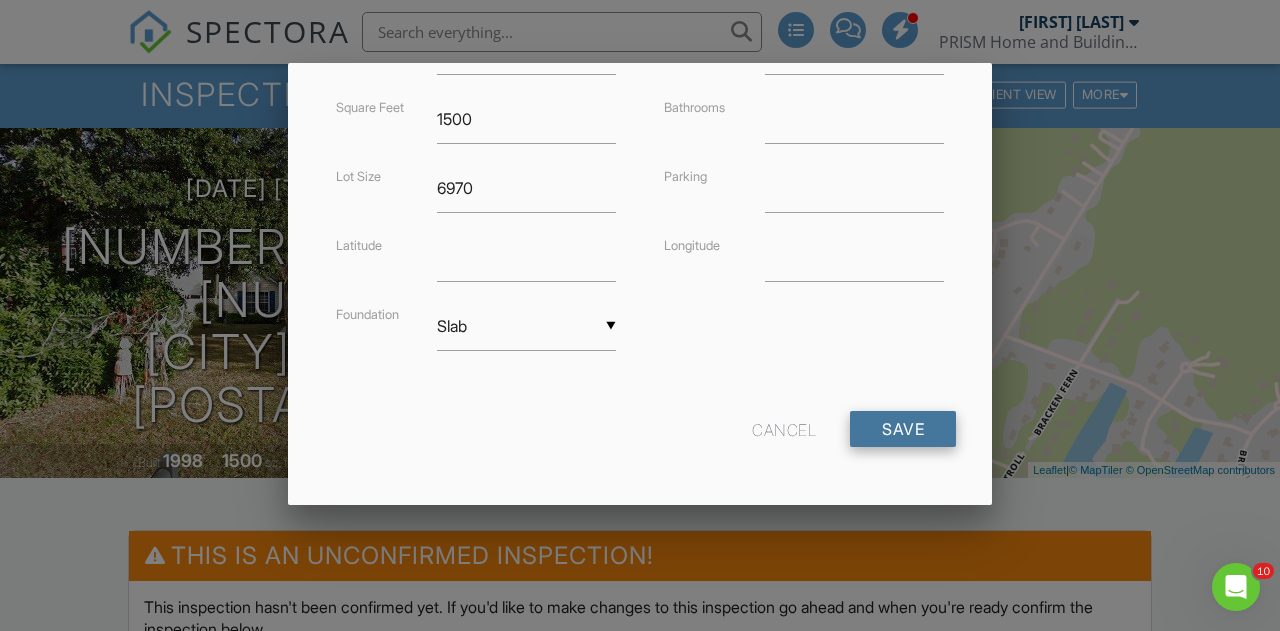 click on "Save" at bounding box center [903, 429] 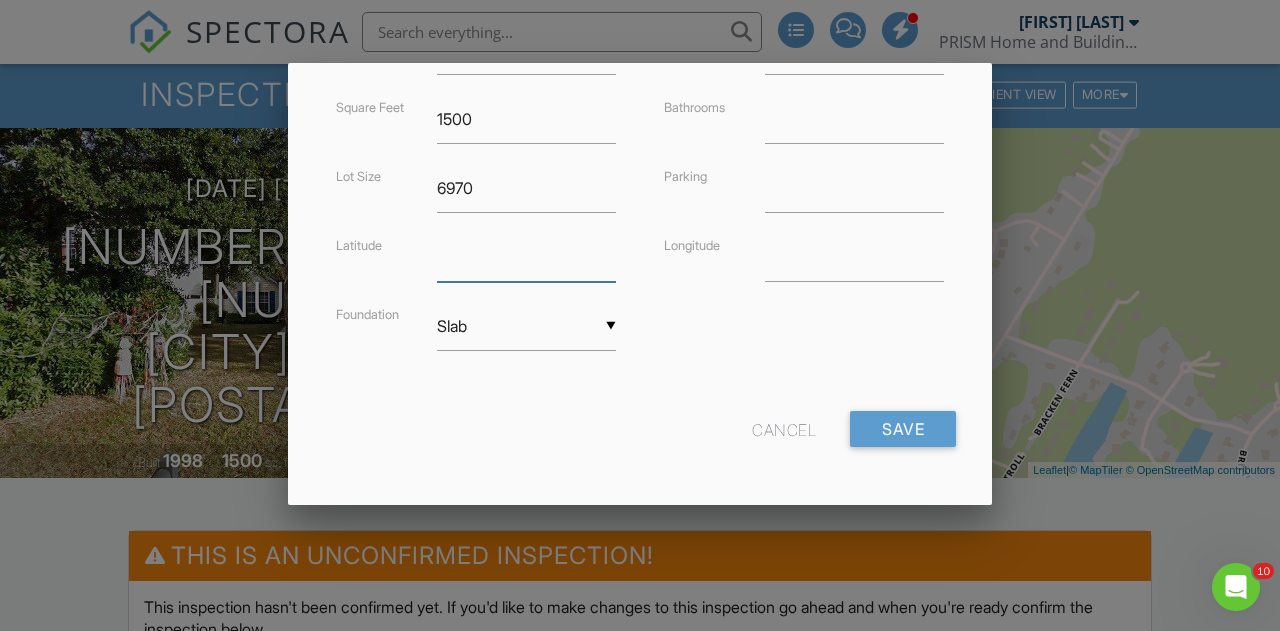 drag, startPoint x: 530, startPoint y: 257, endPoint x: 354, endPoint y: 254, distance: 176.02557 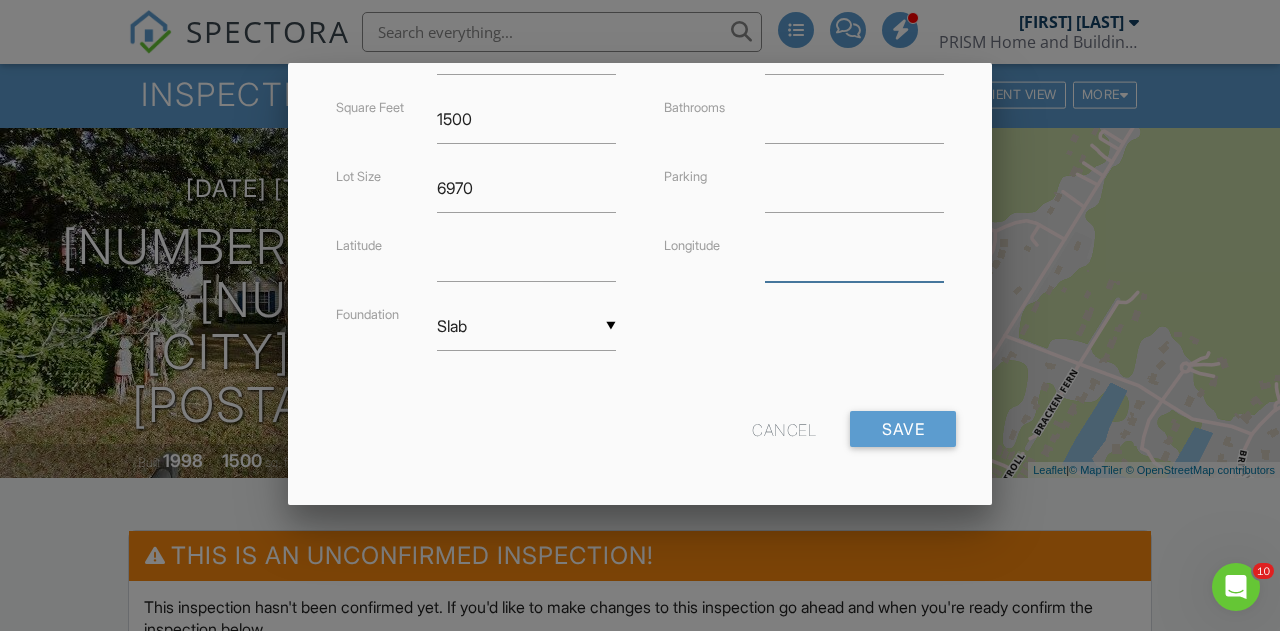 drag, startPoint x: 860, startPoint y: 261, endPoint x: 709, endPoint y: 224, distance: 155.46704 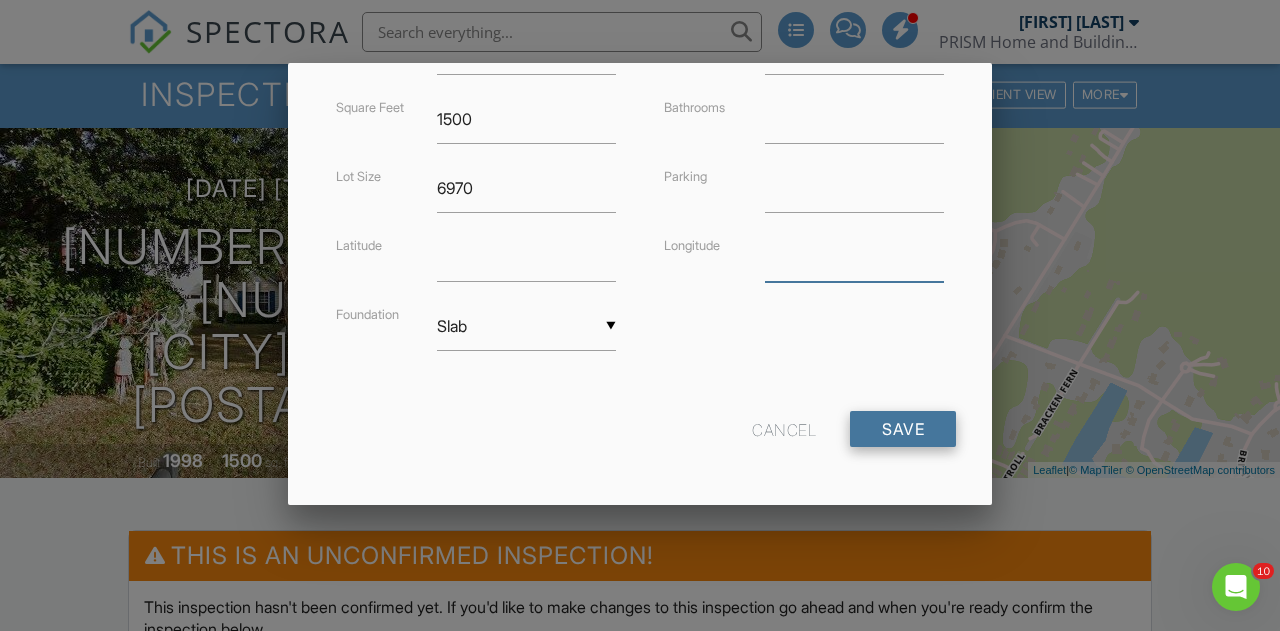 type 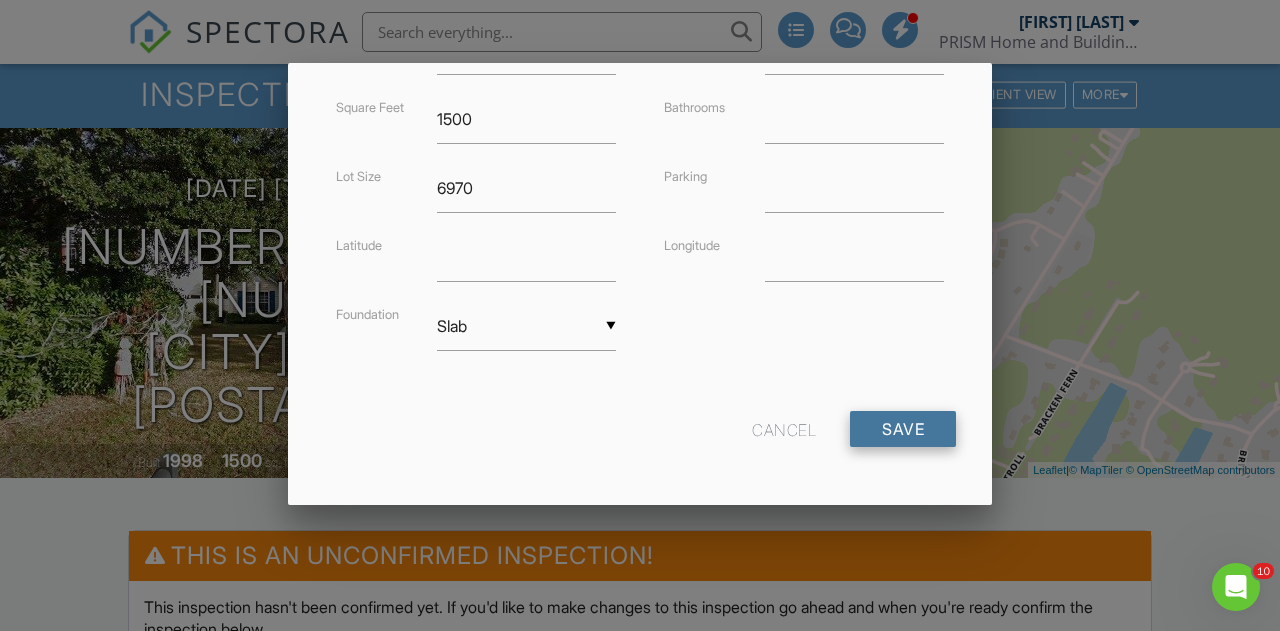 click on "Save" at bounding box center [903, 429] 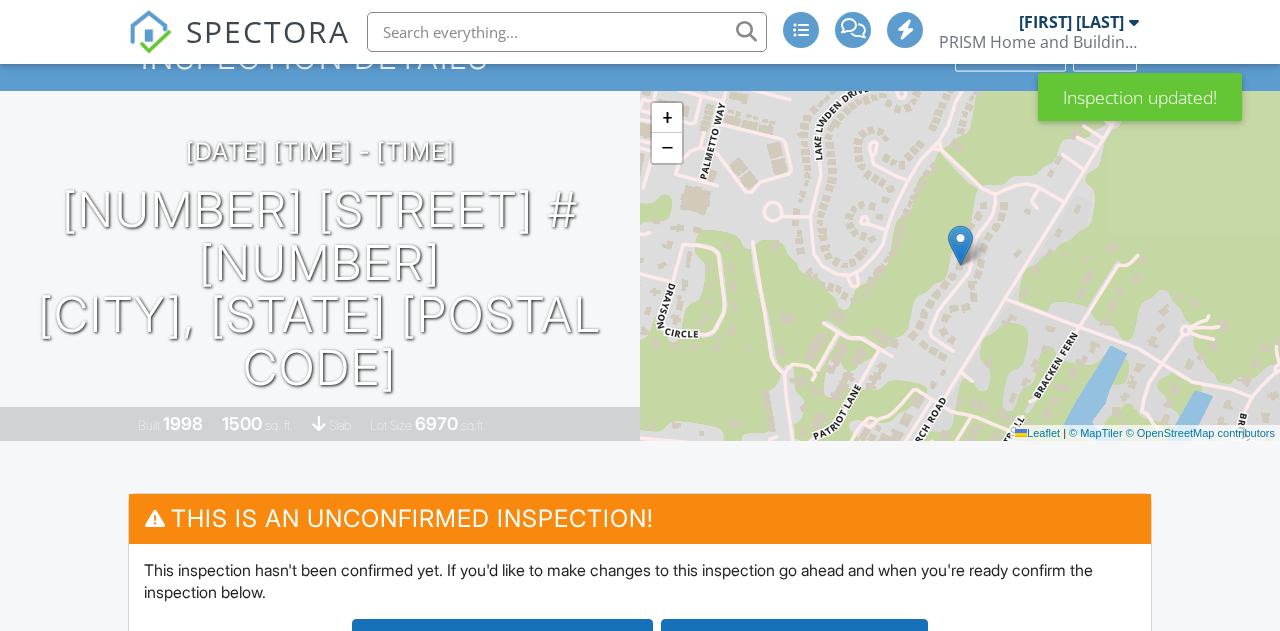 scroll, scrollTop: 68, scrollLeft: 0, axis: vertical 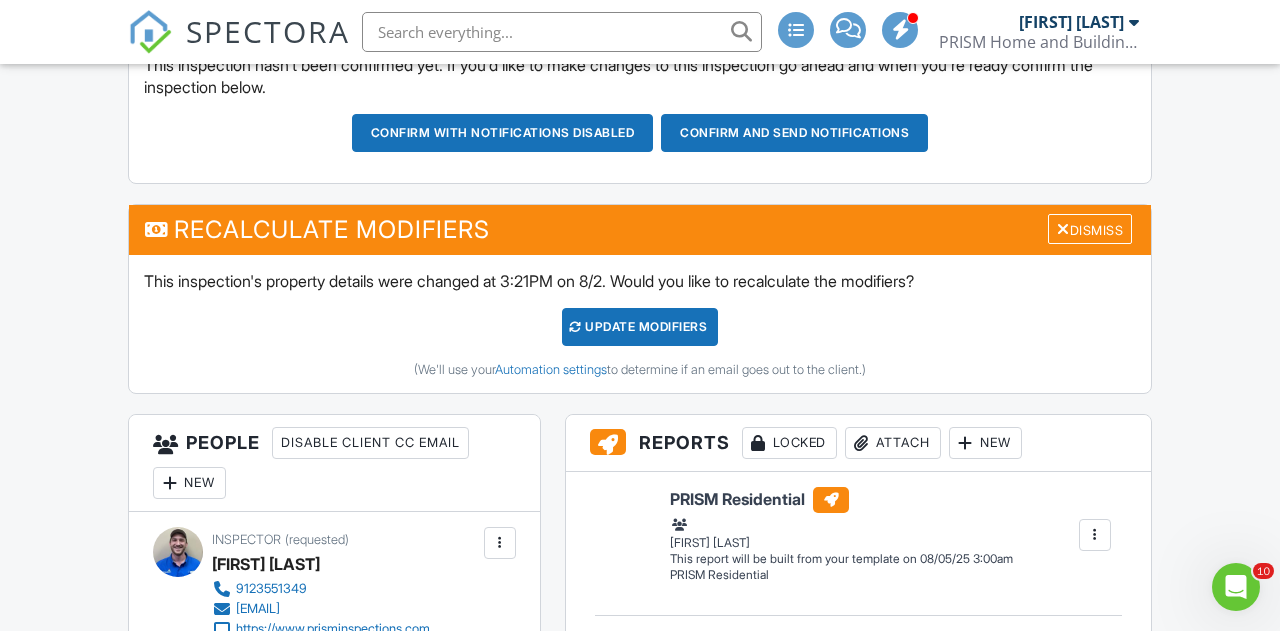 click on "UPDATE Modifiers" at bounding box center (640, 327) 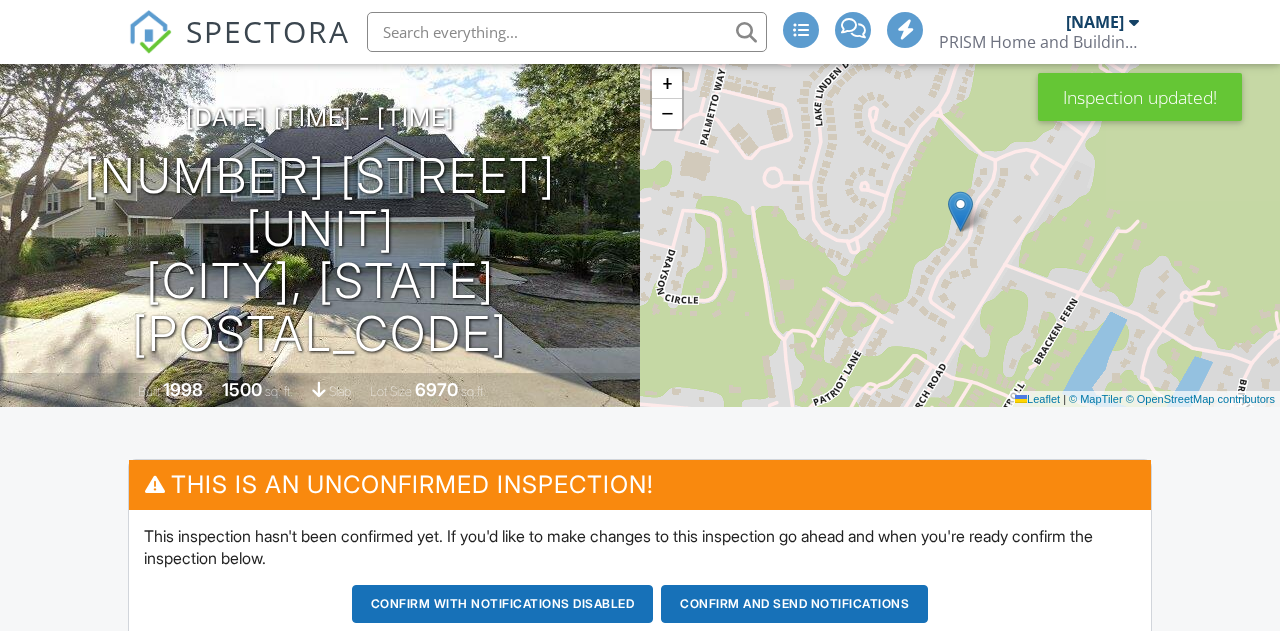 scroll, scrollTop: 190, scrollLeft: 0, axis: vertical 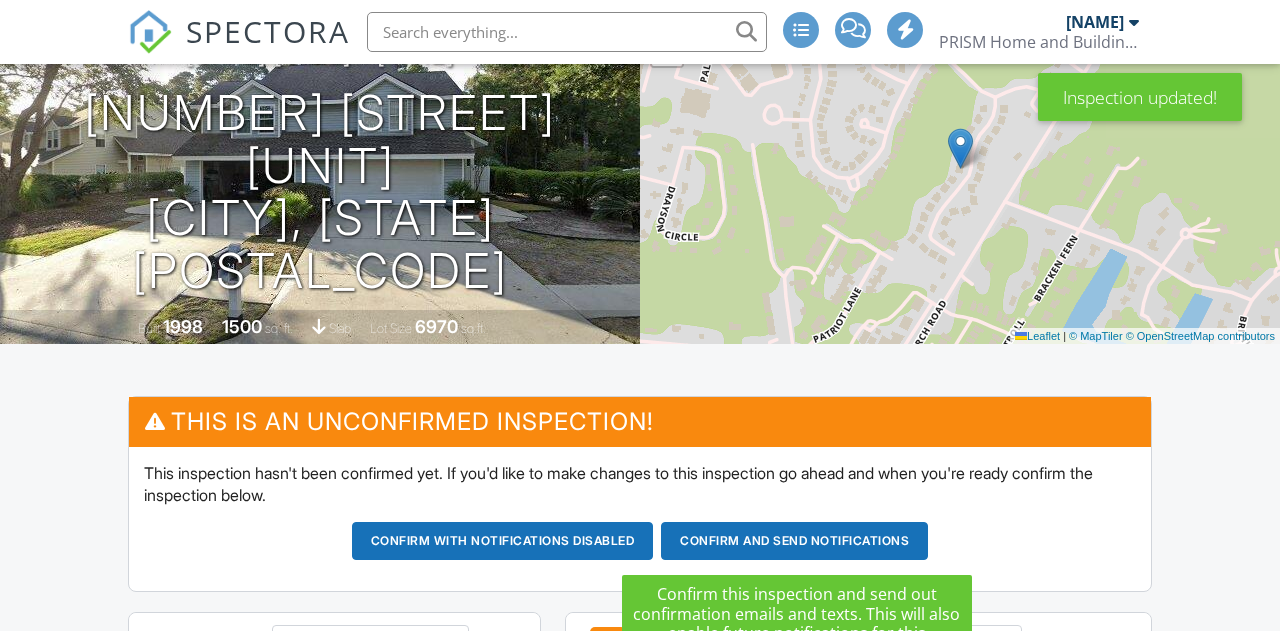 click on "Confirm and send notifications" at bounding box center (503, 541) 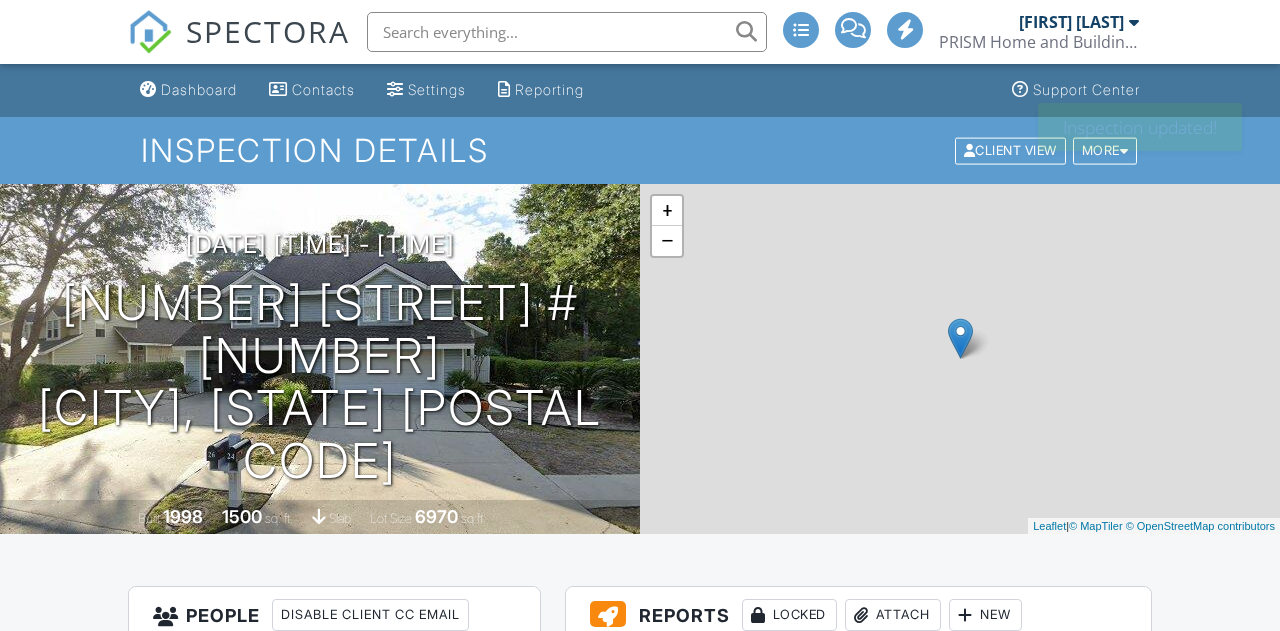 scroll, scrollTop: 171, scrollLeft: 0, axis: vertical 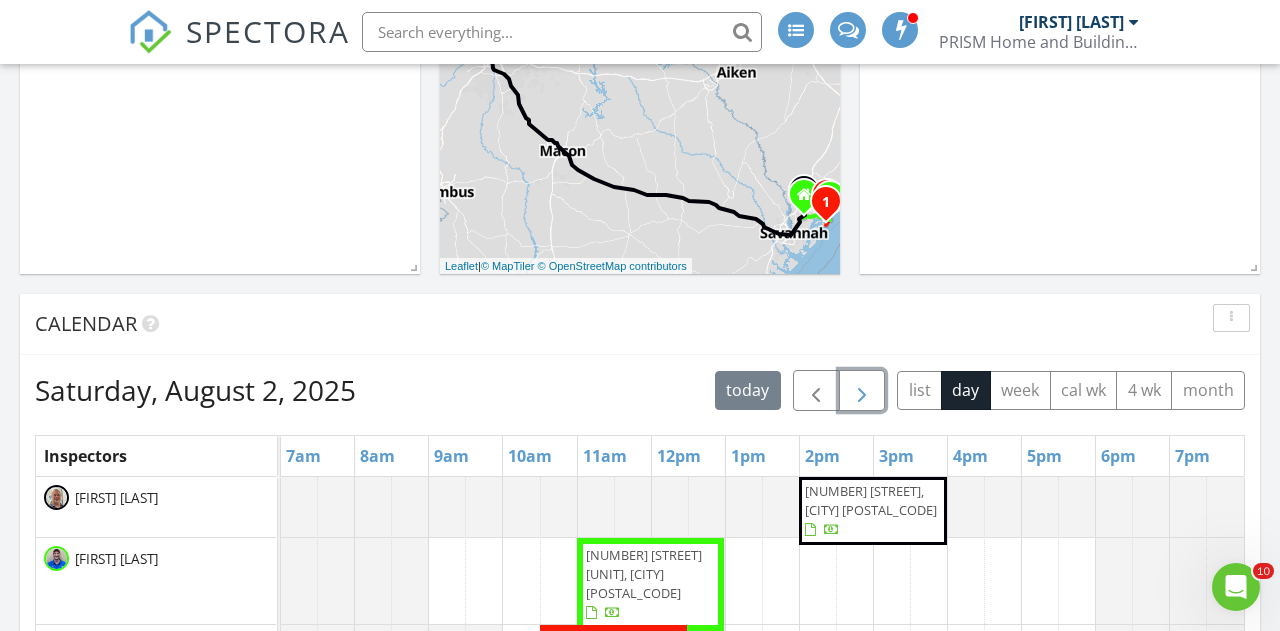click at bounding box center (862, 391) 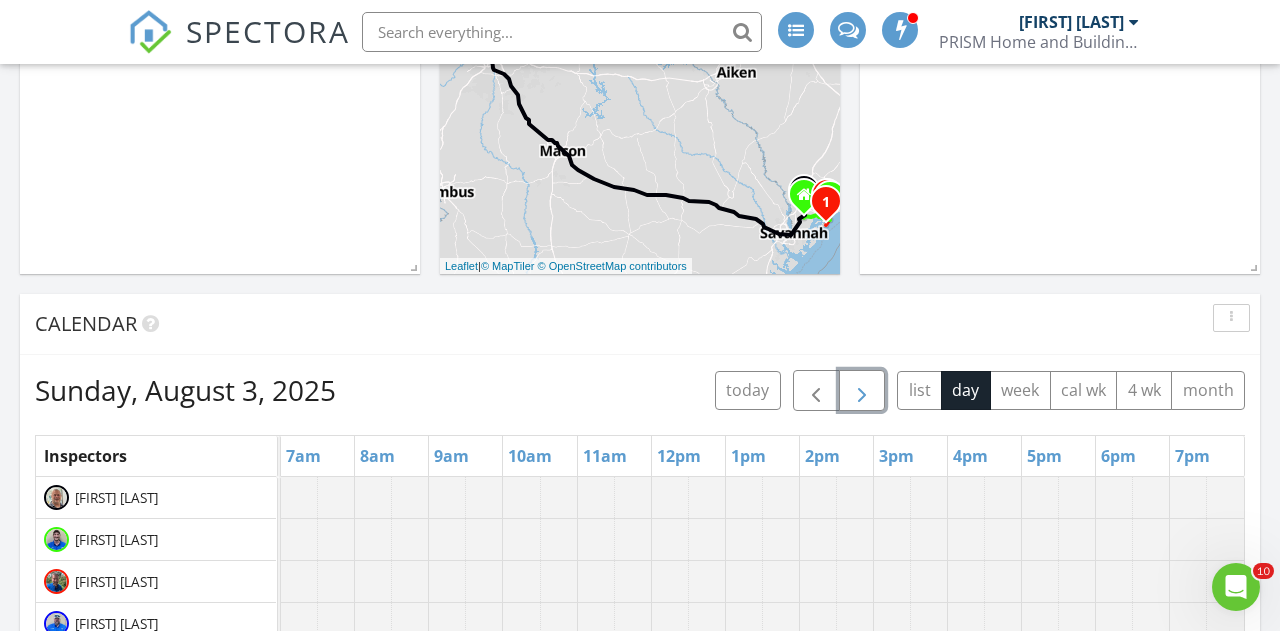 click at bounding box center (862, 391) 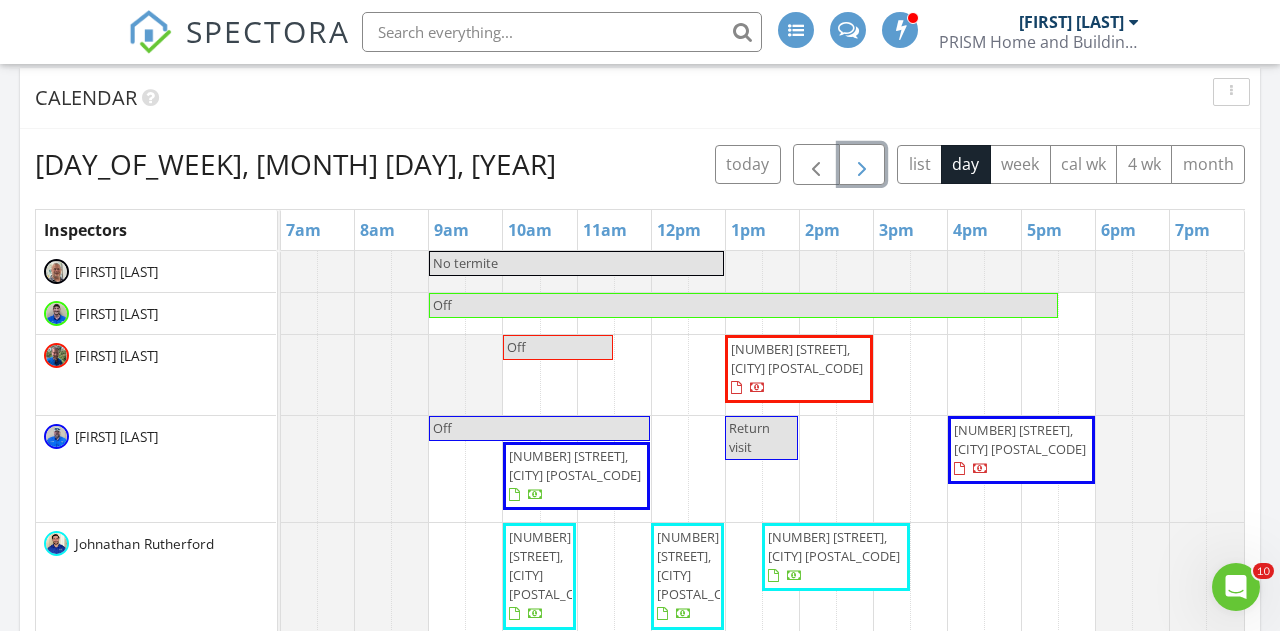 scroll, scrollTop: 813, scrollLeft: 0, axis: vertical 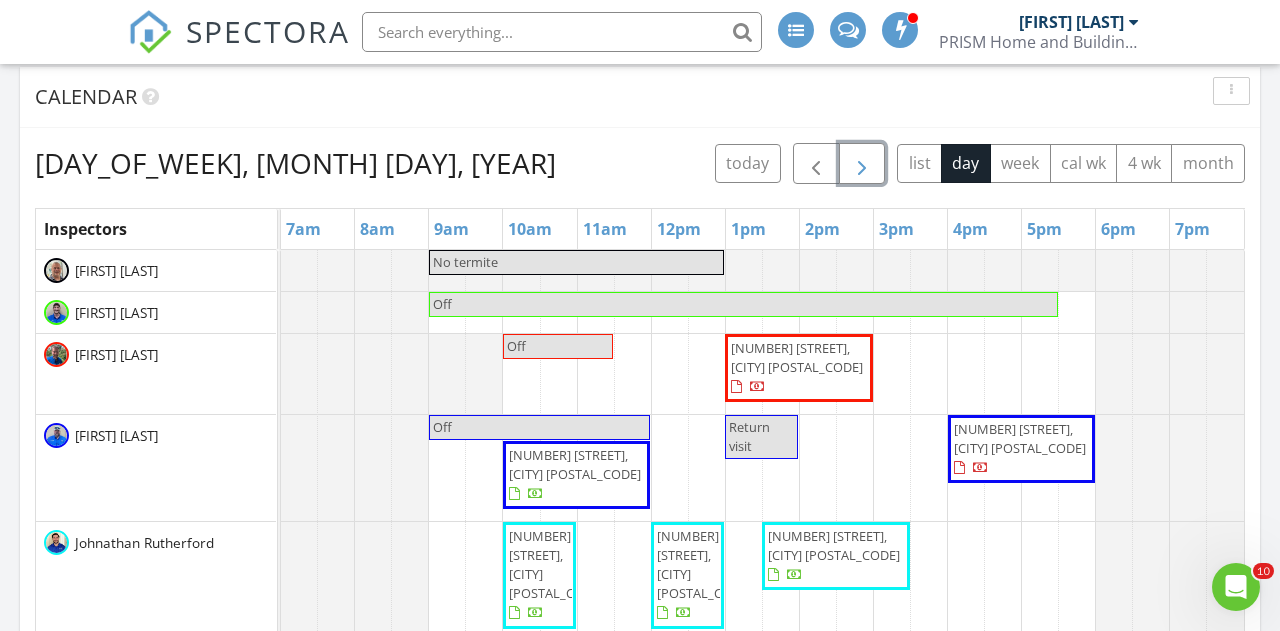 click at bounding box center [862, 164] 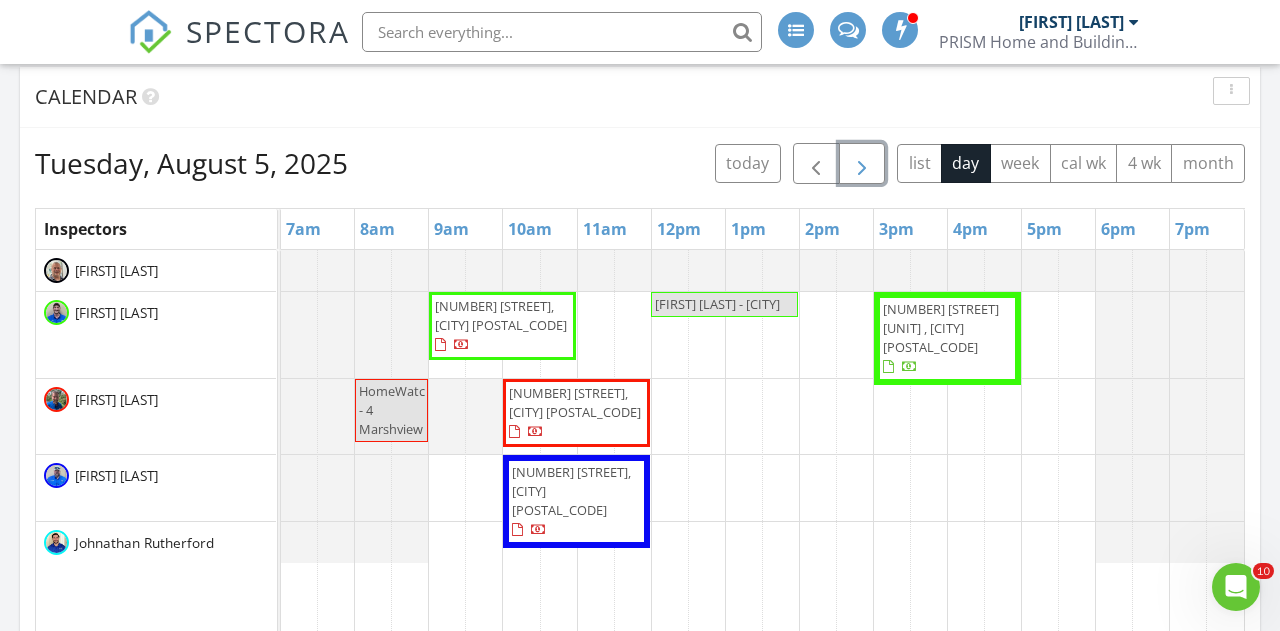 click on "[NUMBER] [STREET], [CITY] [POSTAL_CODE]" at bounding box center [575, 402] 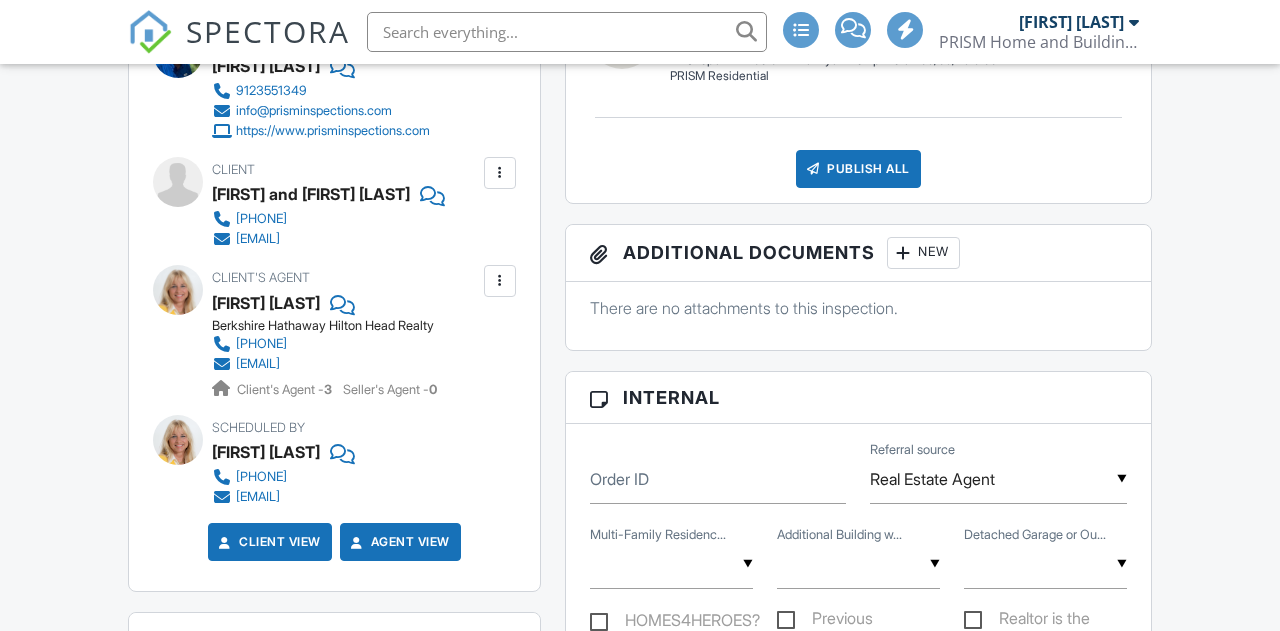 scroll, scrollTop: 699, scrollLeft: 0, axis: vertical 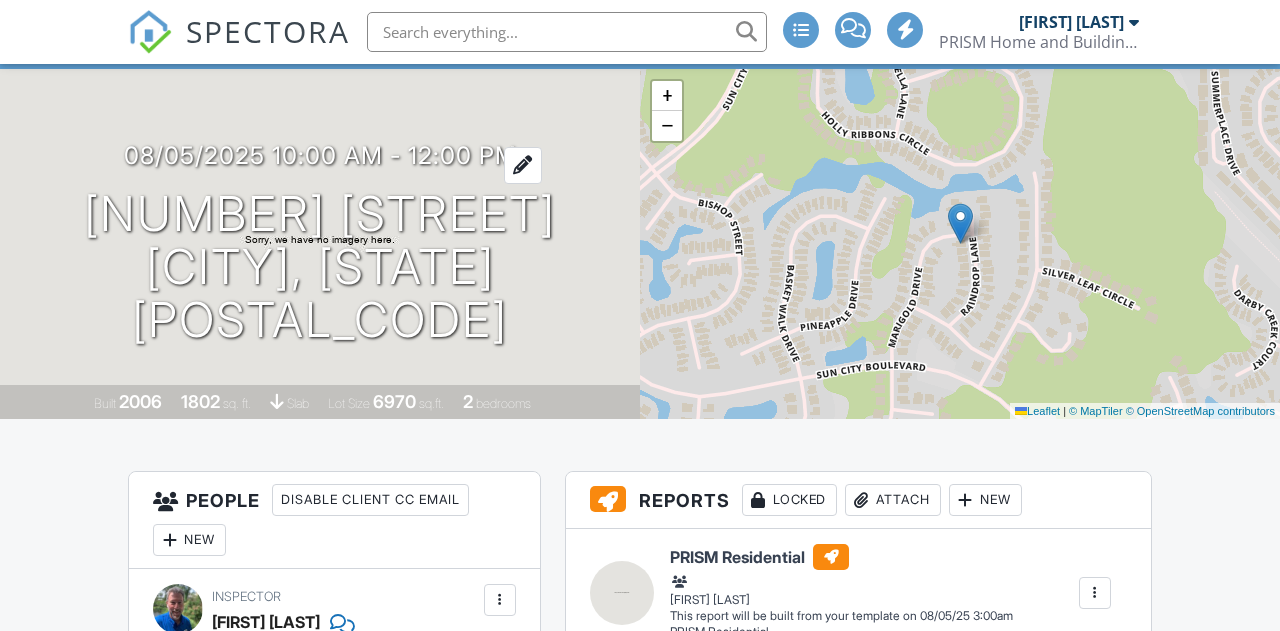 click on "08/05/2025 10:00 am
- 12:00 pm" at bounding box center (320, 155) 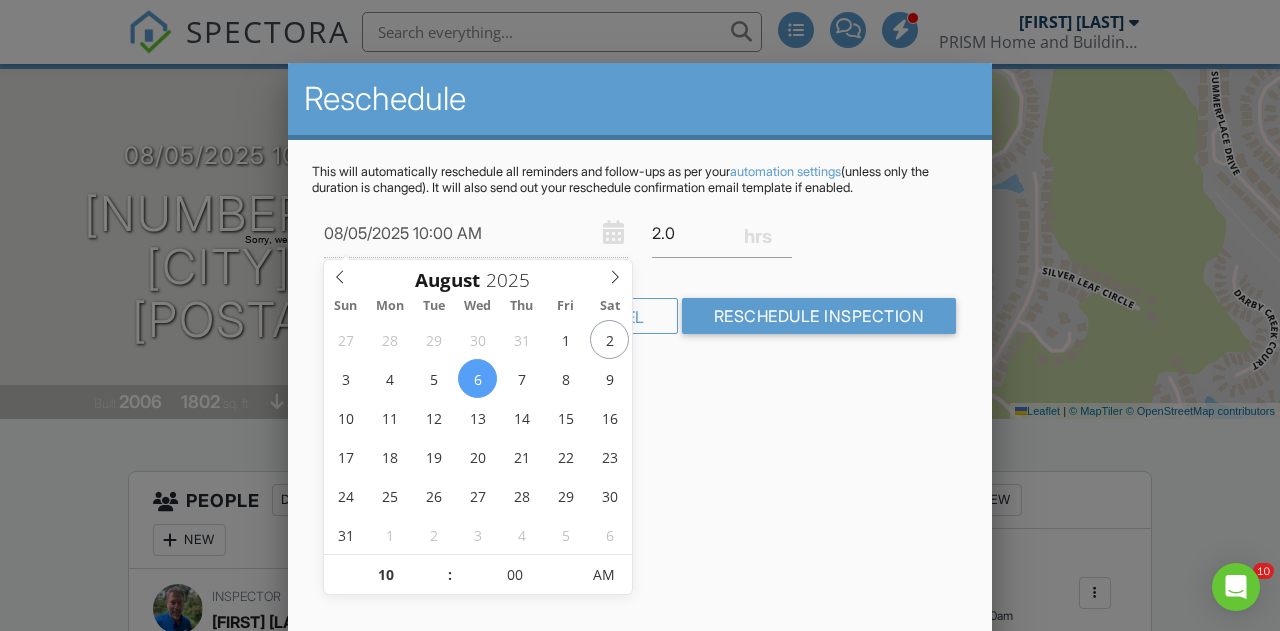 type on "08/06/2025 10:00 AM" 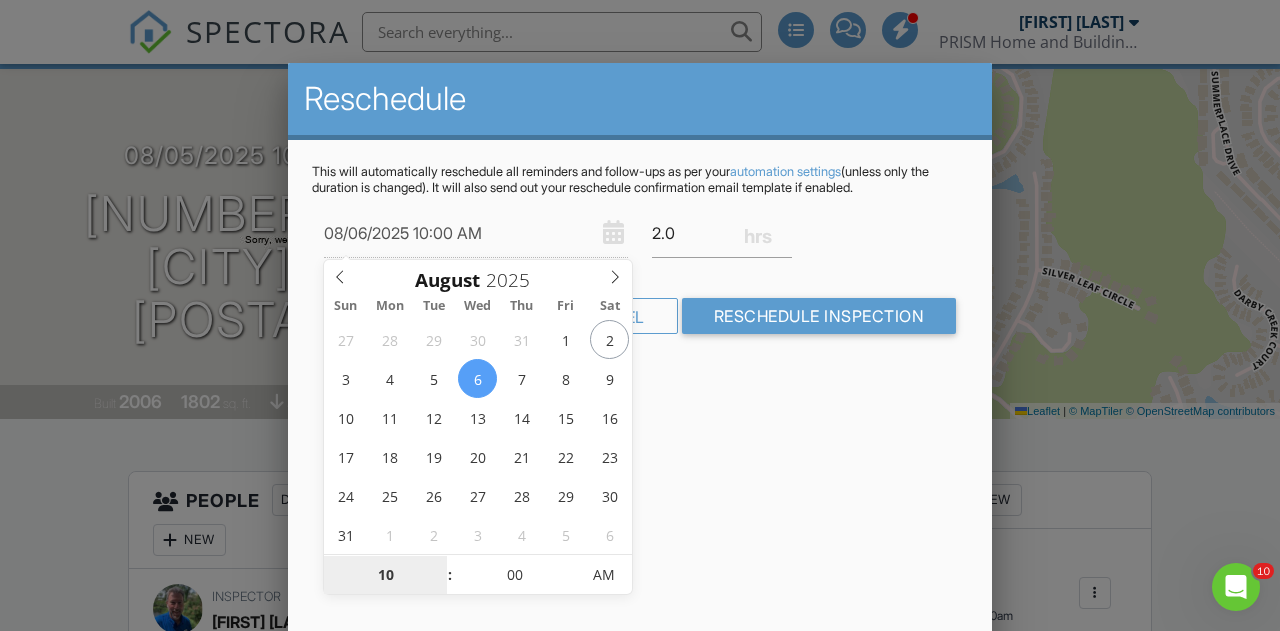 scroll, scrollTop: 0, scrollLeft: 0, axis: both 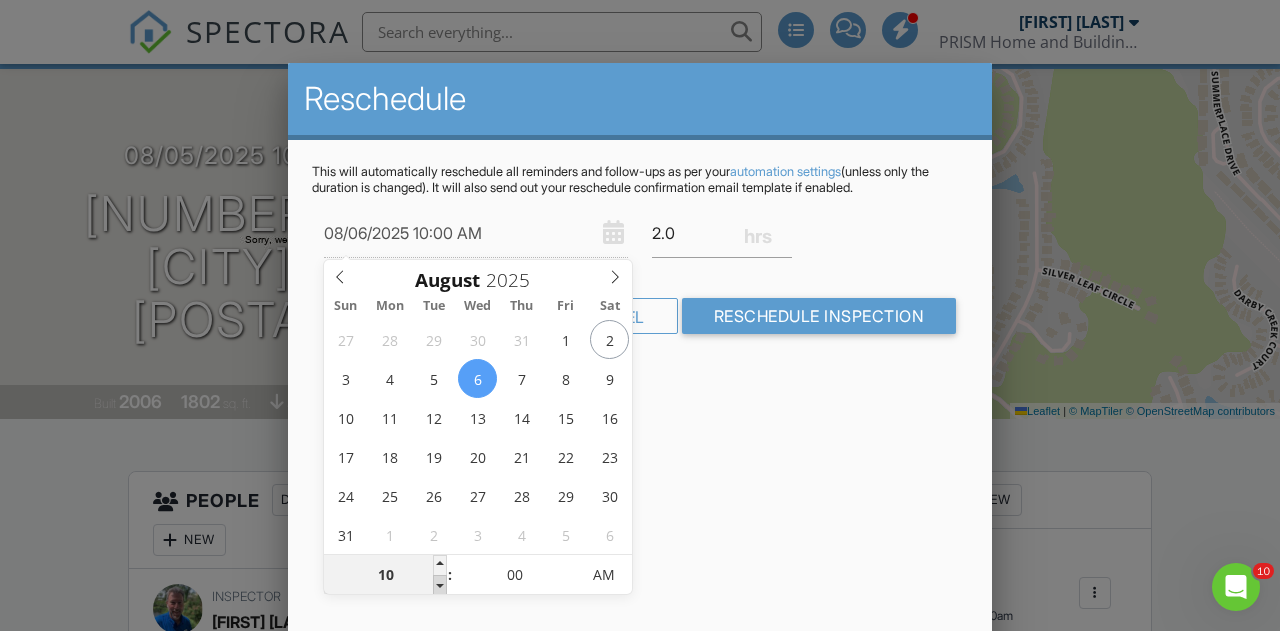 type on "09" 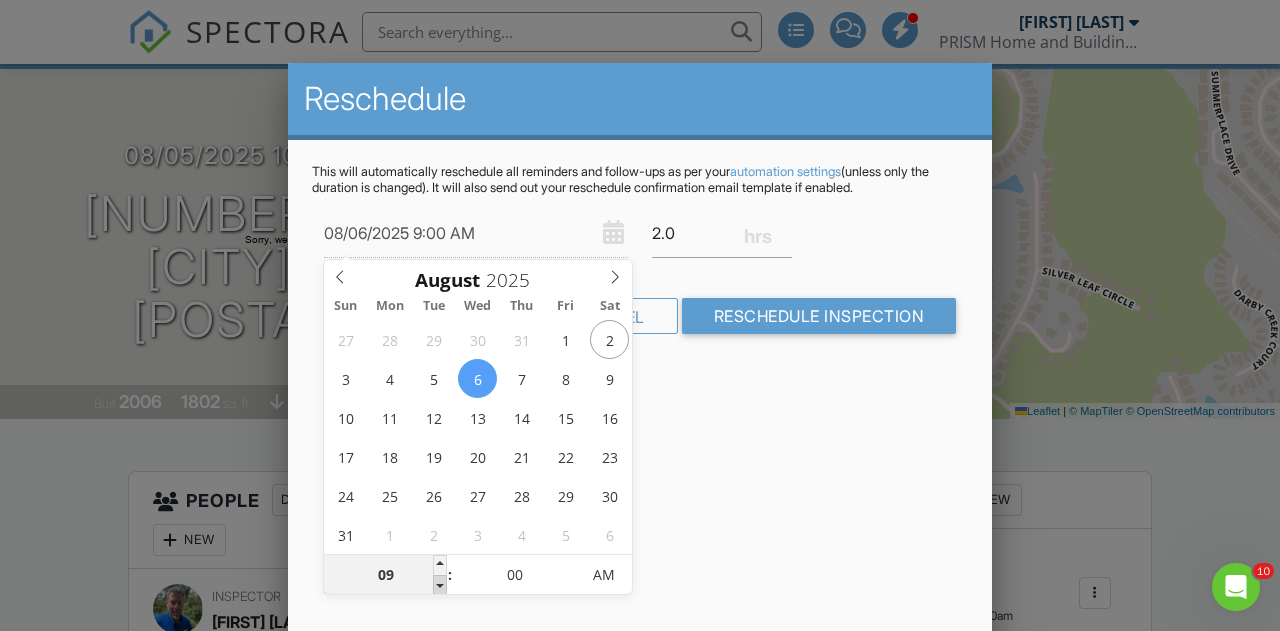 click at bounding box center (440, 585) 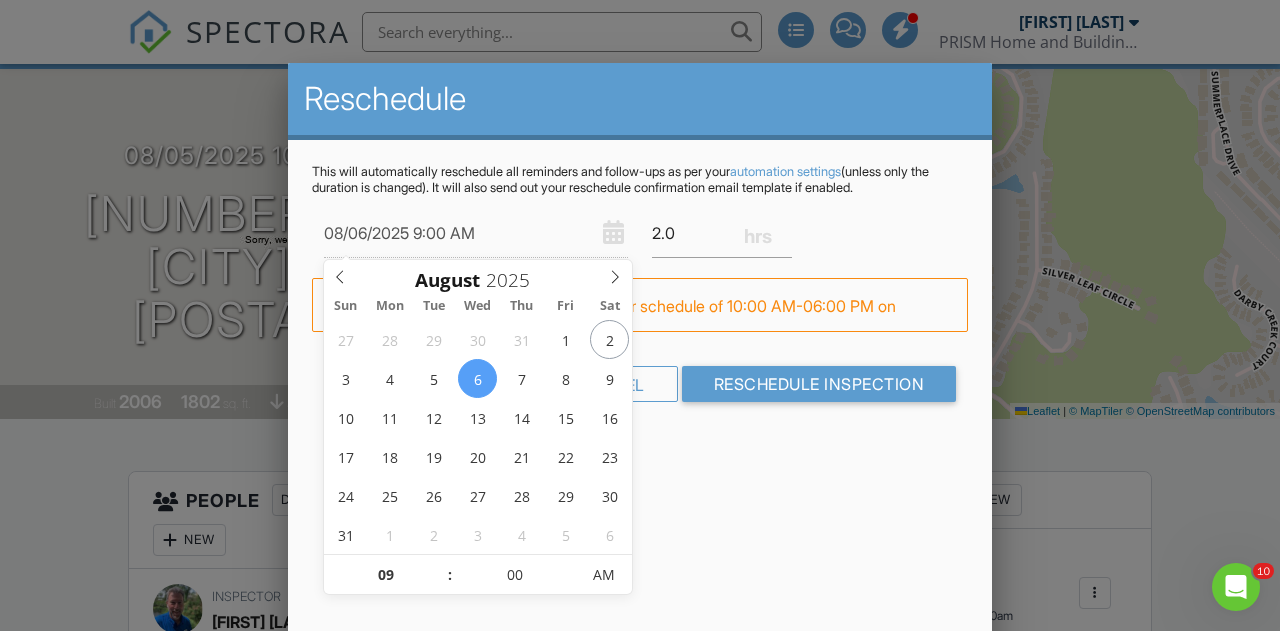 click on "This will automatically reschedule all reminders and follow-ups as per your  automation settings  (unless only the duration is changed). It will also send out your reschedule confirmation email template if enabled.
08/06/2025 9:00 AM
2.0
Warning: this date/time is in the past.
FYI: This is outside Keith Blanton's regular schedule of 10:00 AM-06:00 PM on Wednesdays.
Cancel
Reschedule Inspection" at bounding box center [640, 300] 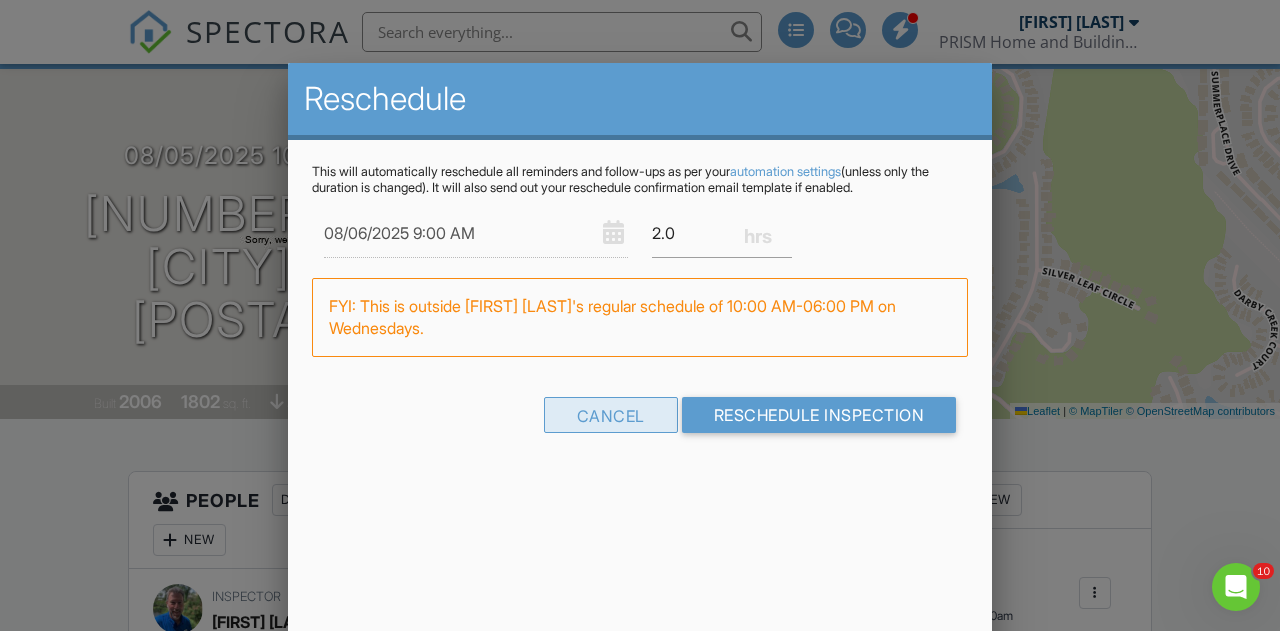click on "Cancel" at bounding box center (611, 415) 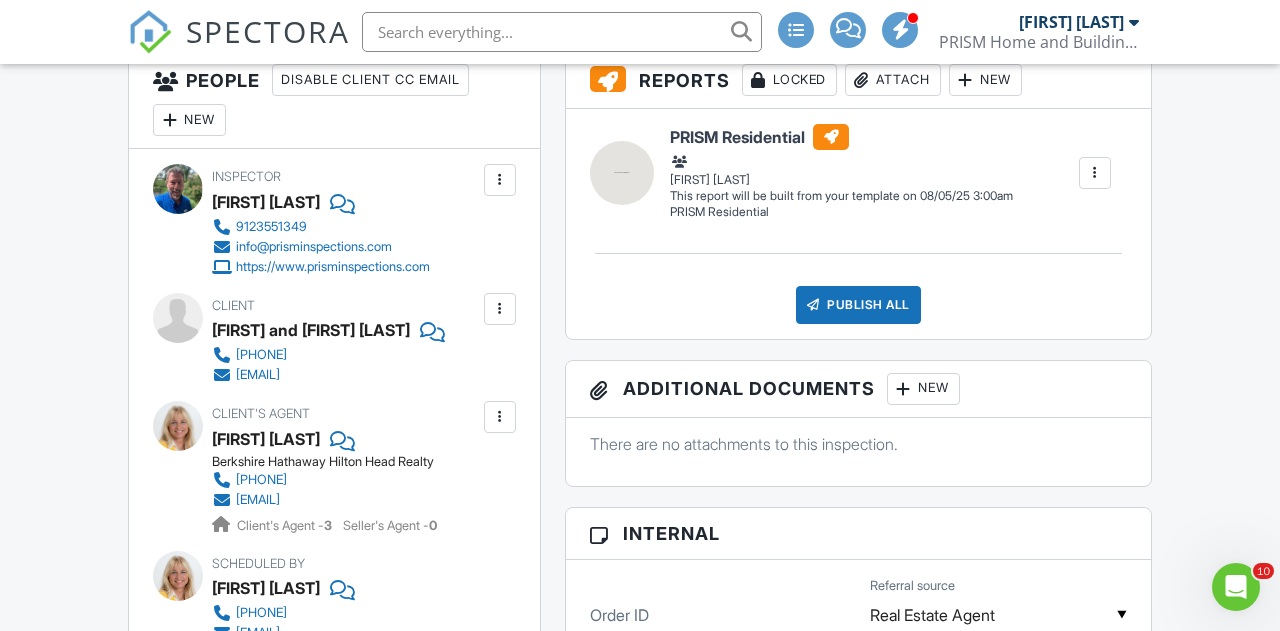 scroll, scrollTop: 475, scrollLeft: 0, axis: vertical 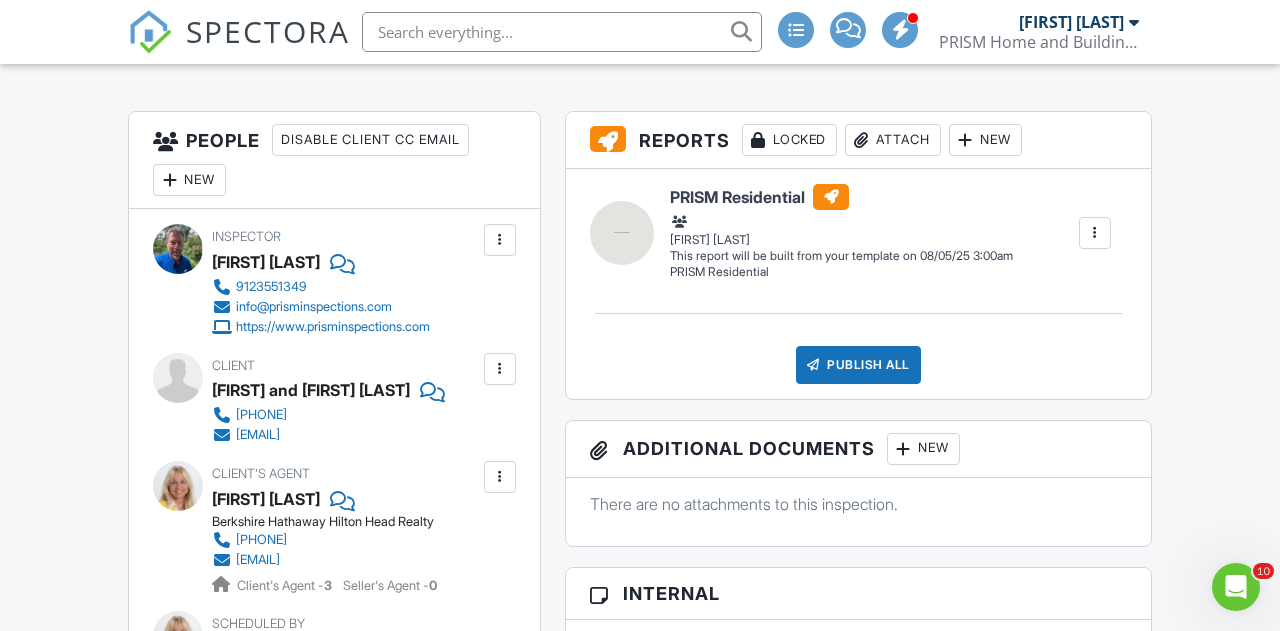 click at bounding box center [500, 240] 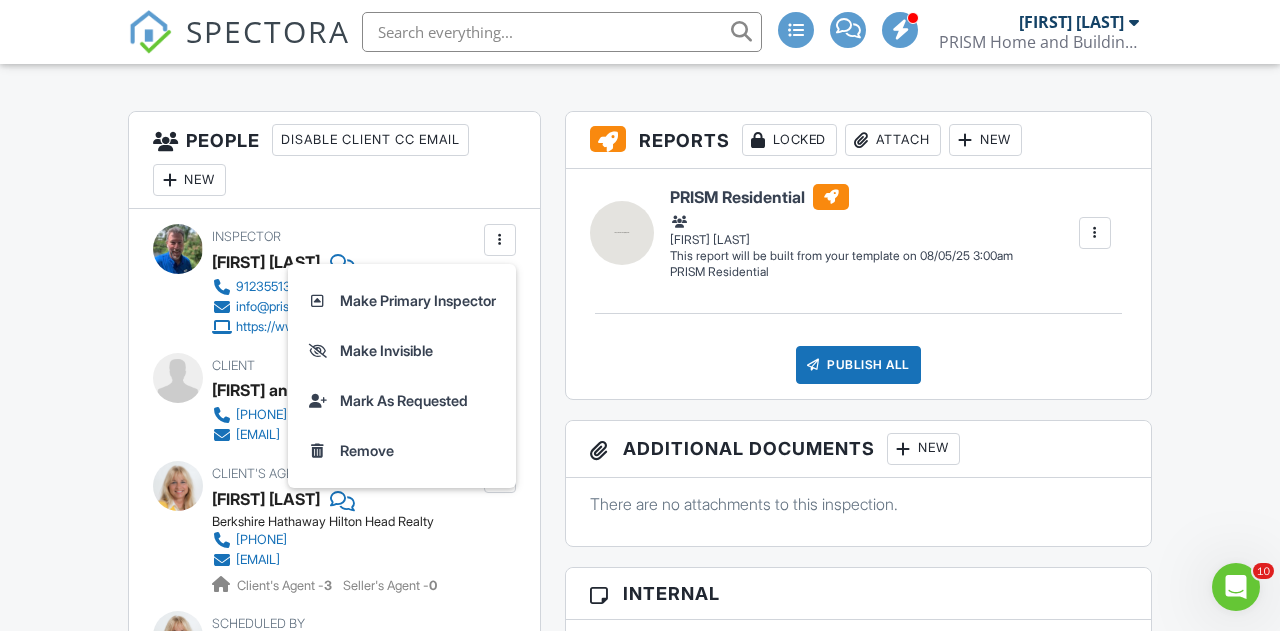click on "Client's Agent
Mary Lou Haraburd
Berkshire Hathaway Hilton Head Realty
843-683-2033
marylou@hiltonheadhomes.com
Client's Agent -
3
Seller's Agent -
0" at bounding box center (364, 528) 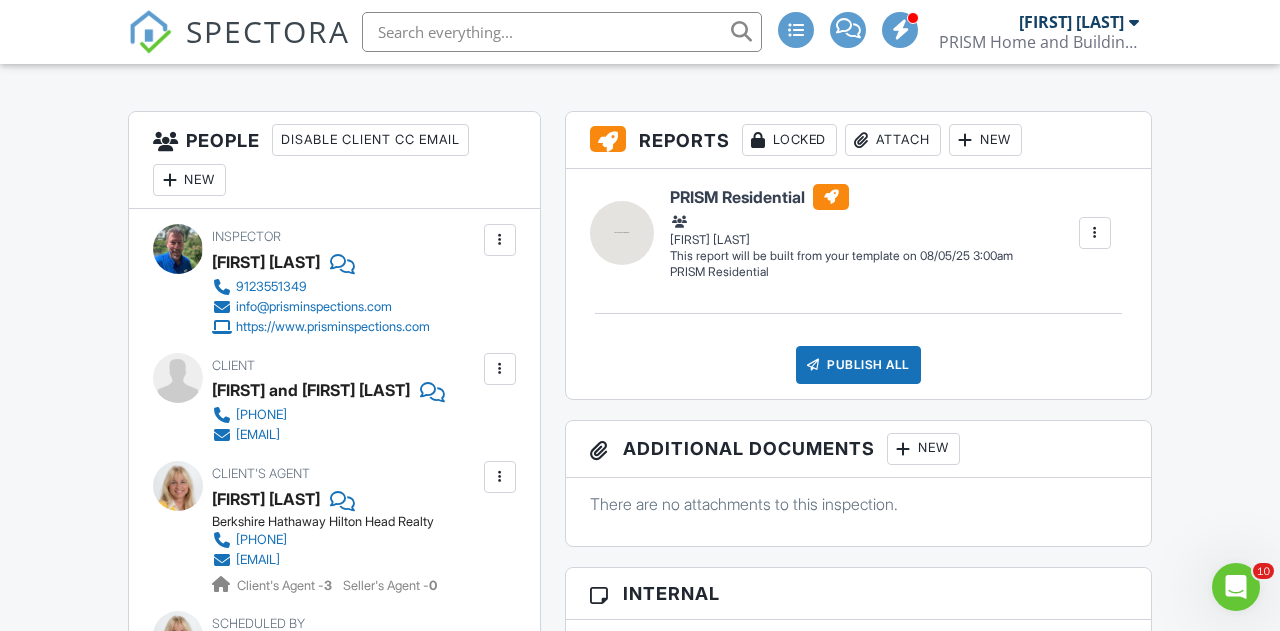 click at bounding box center [170, 180] 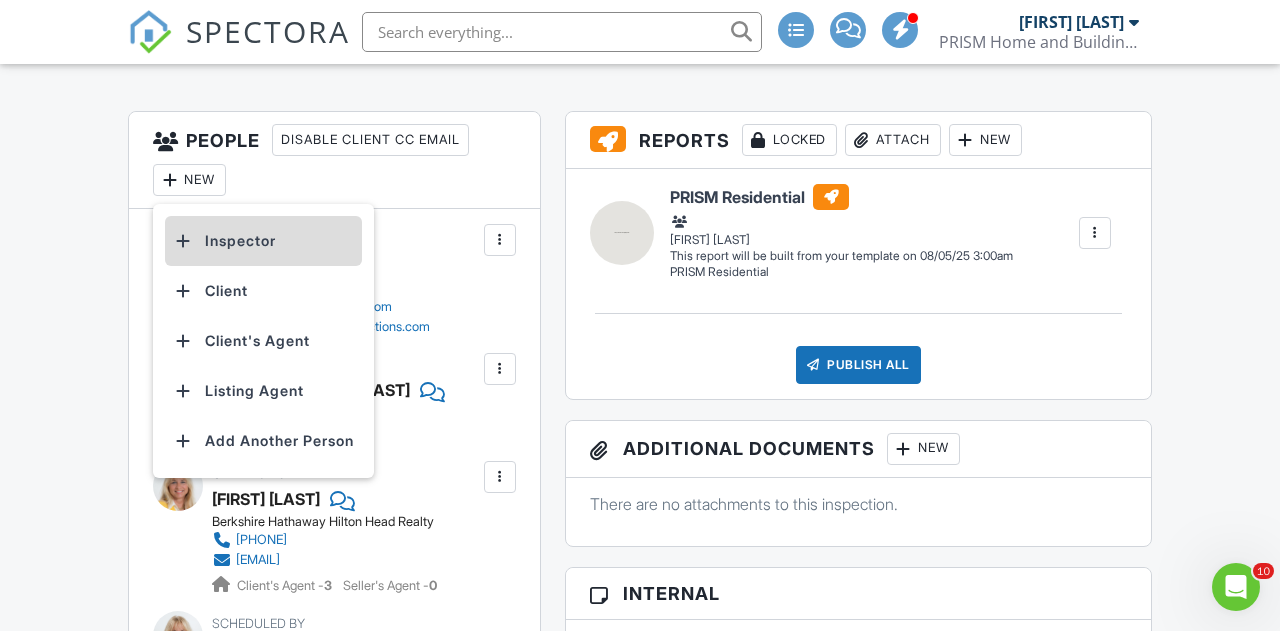 click on "Inspector" at bounding box center [263, 241] 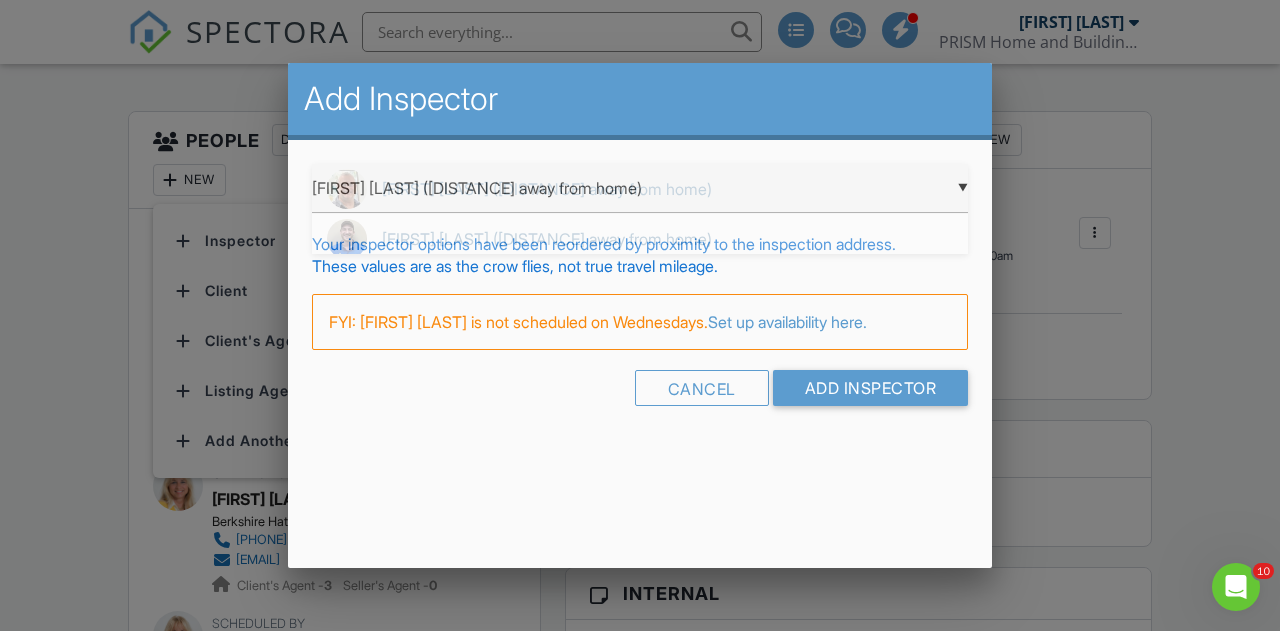 click on "▼ Mike Grossman (1.4 miles away from home) Mike Grossman (1.4 miles away from home) Nick Keller (3.4 miles away from home) Johnathan Rutherford (15.8 miles away from home) John Dasher (52.6 miles away from home) Mike Grossman (1.4 miles away from home) Nick Keller (3.4 miles away from home) Johnathan Rutherford (15.8 miles away from home) John Dasher (52.6 miles away from home)" at bounding box center (640, 188) 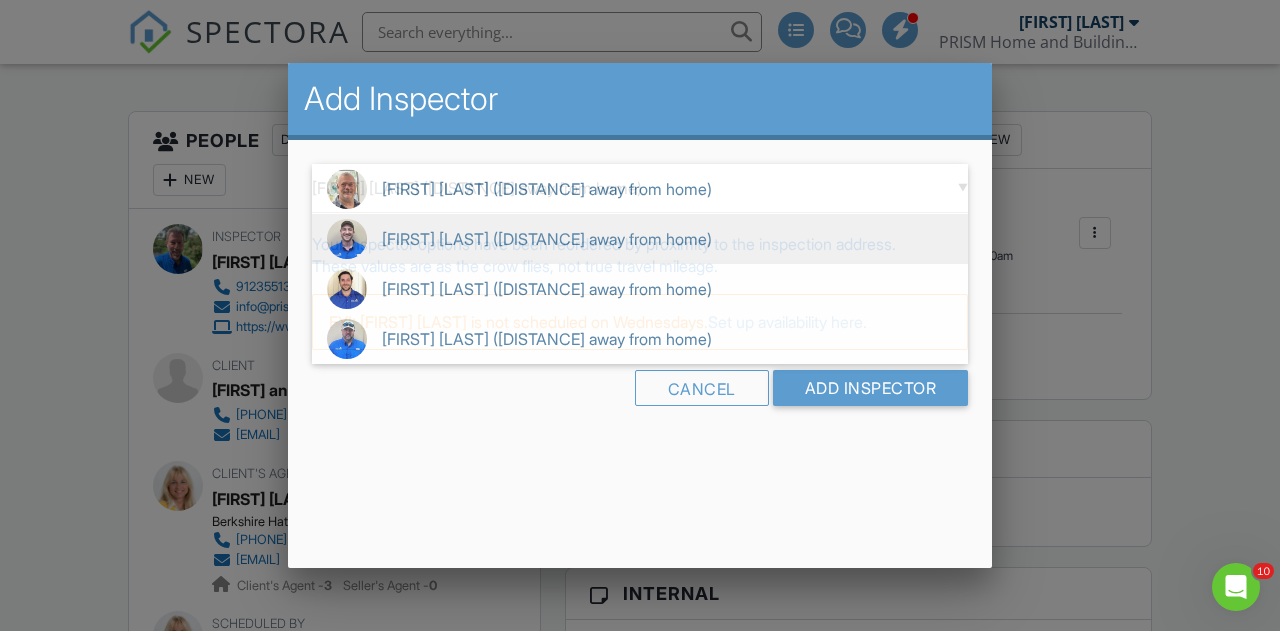 click on "Nick Keller (3.4 miles away from home)" at bounding box center [640, 239] 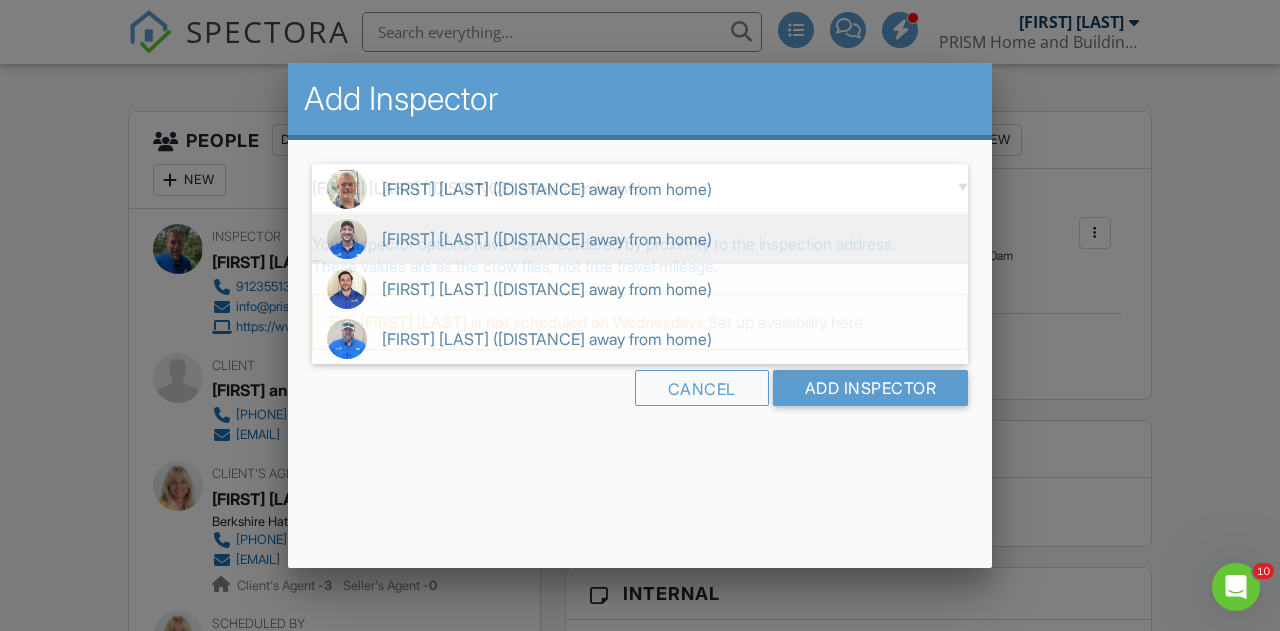 type on "Nick Keller (3.4 miles away from home)" 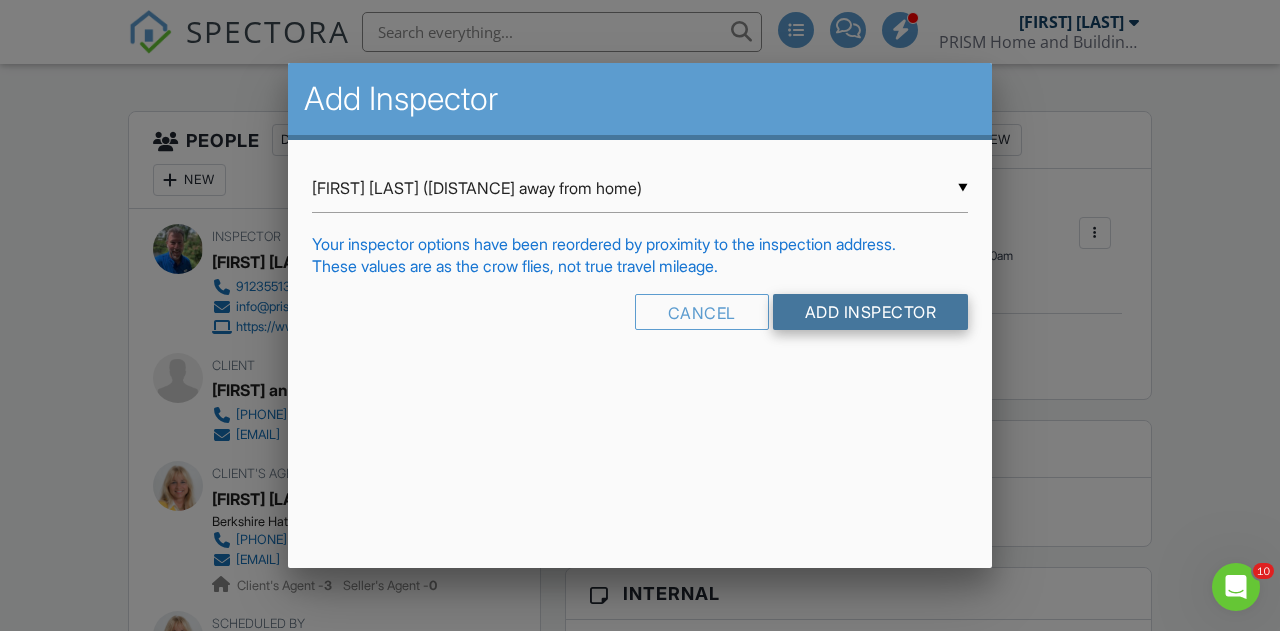 click on "Add Inspector" at bounding box center (871, 312) 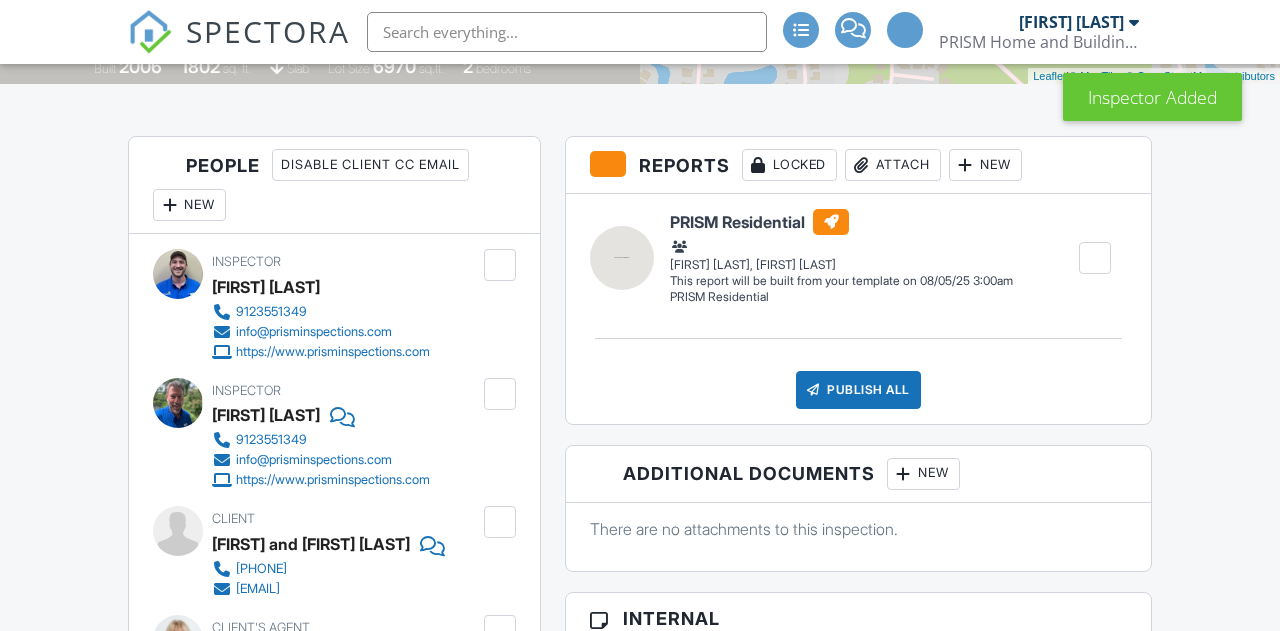 scroll, scrollTop: 450, scrollLeft: 0, axis: vertical 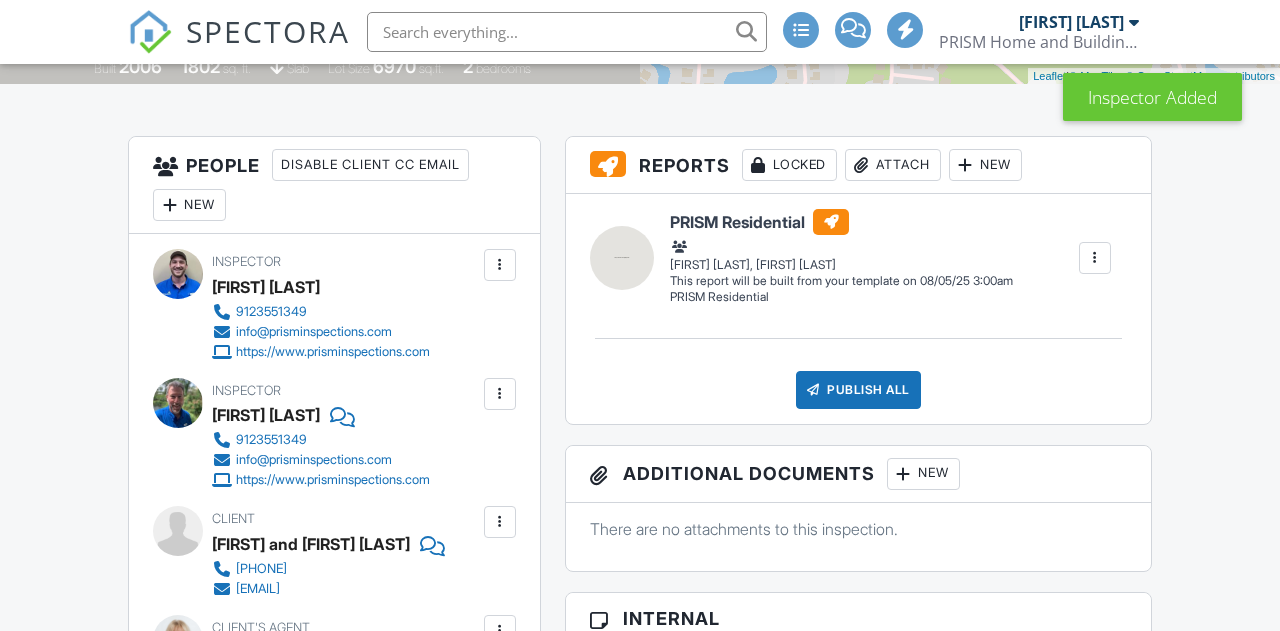 click at bounding box center (500, 394) 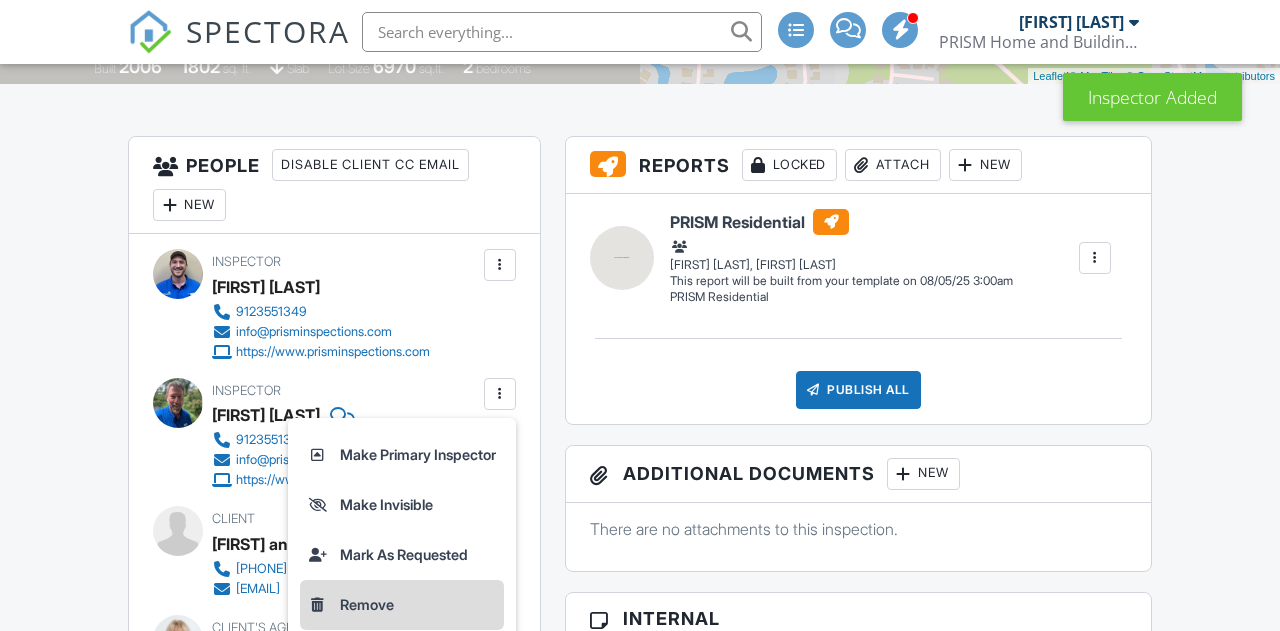 click on "Remove" at bounding box center (402, 605) 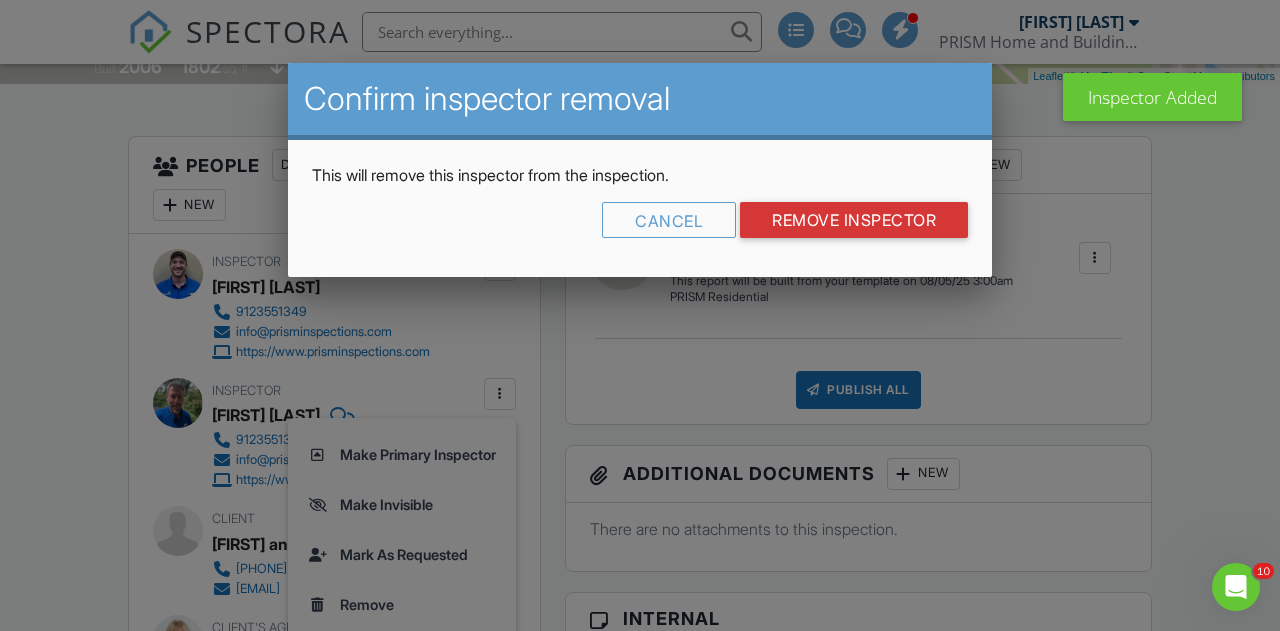 scroll, scrollTop: 0, scrollLeft: 0, axis: both 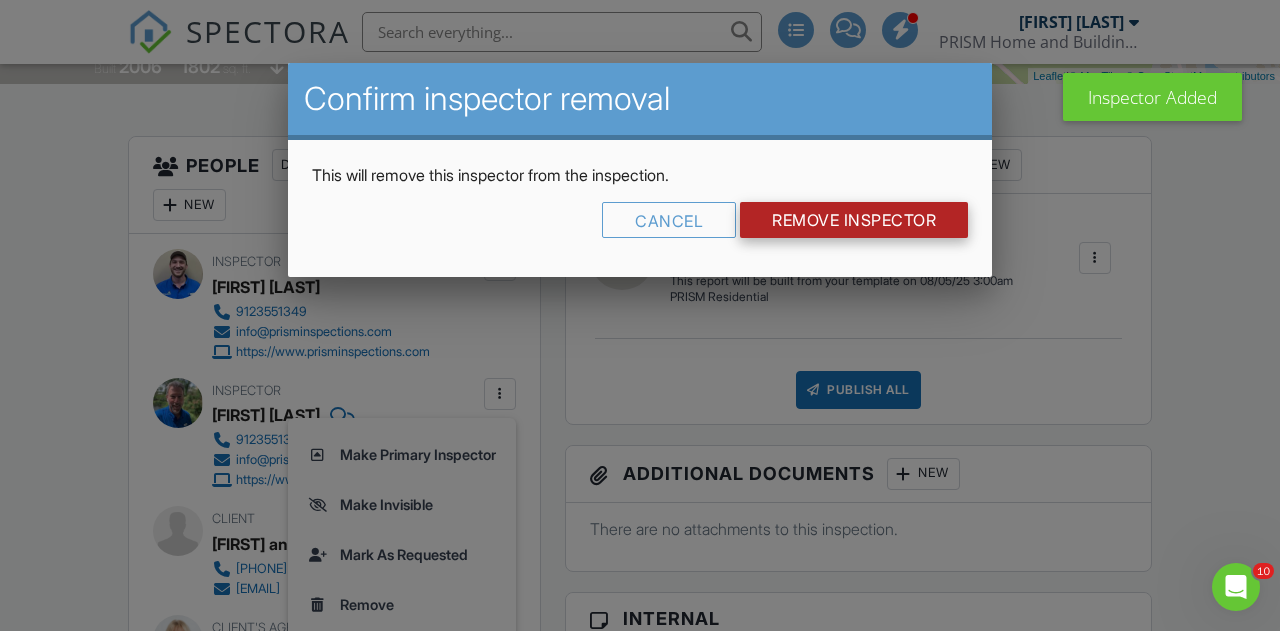 click on "Remove Inspector" at bounding box center [854, 220] 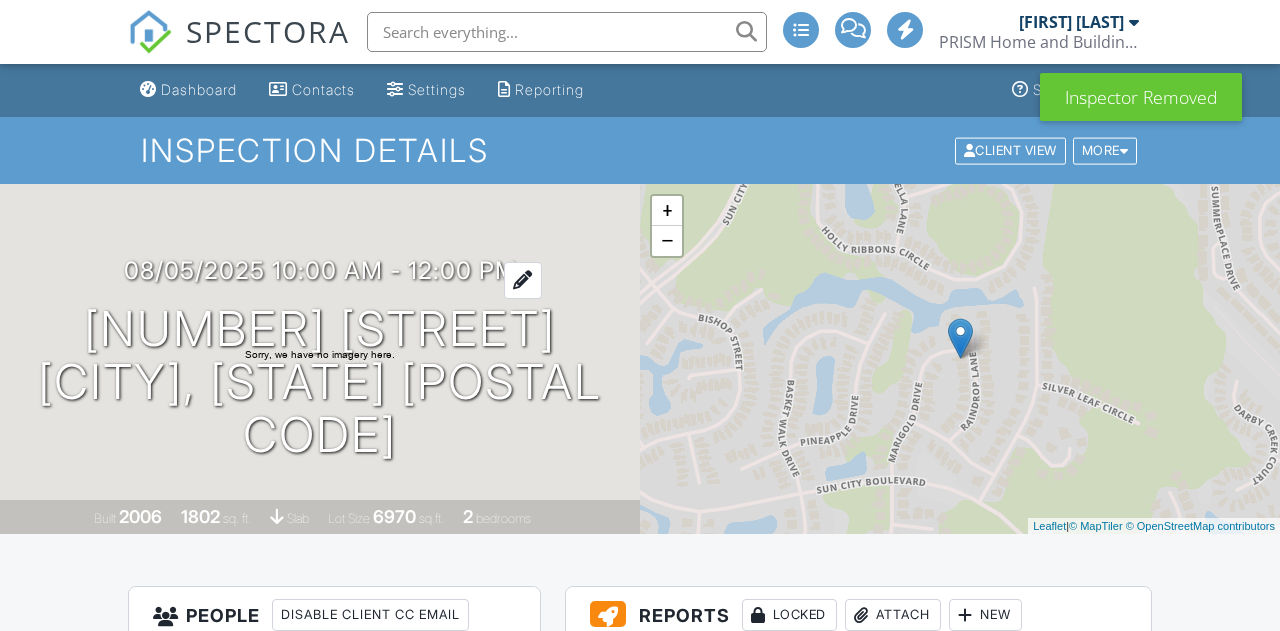 scroll, scrollTop: 0, scrollLeft: 0, axis: both 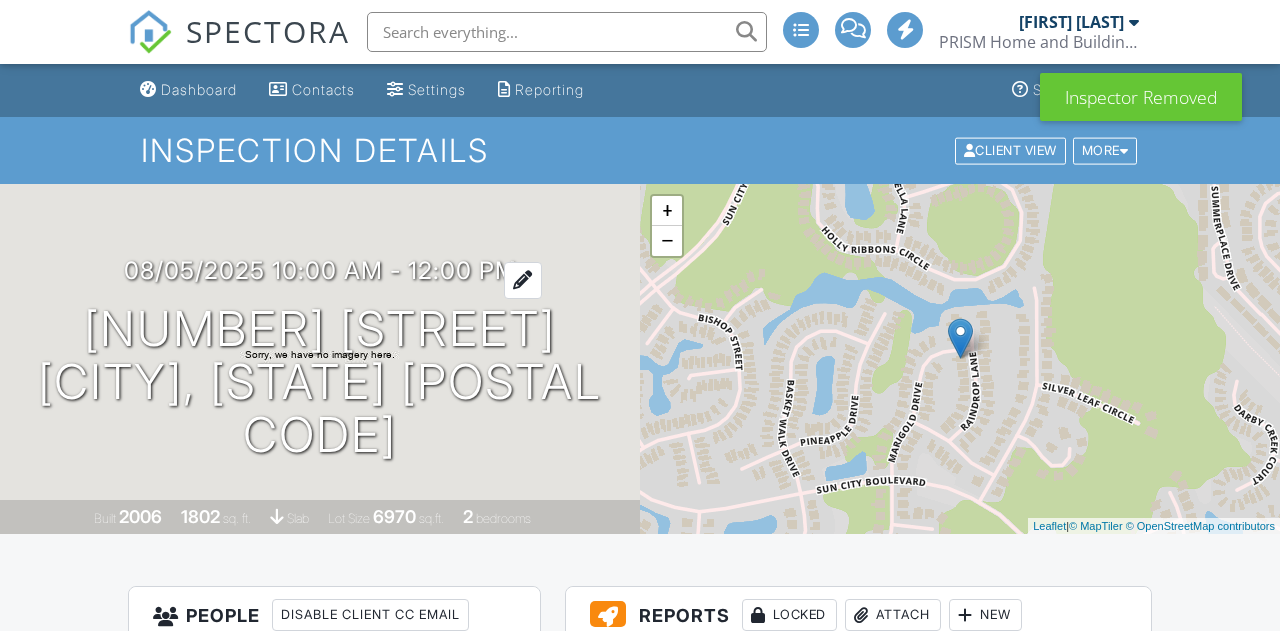 click on "08/05/2025 10:00 am
- 12:00 pm" at bounding box center [320, 270] 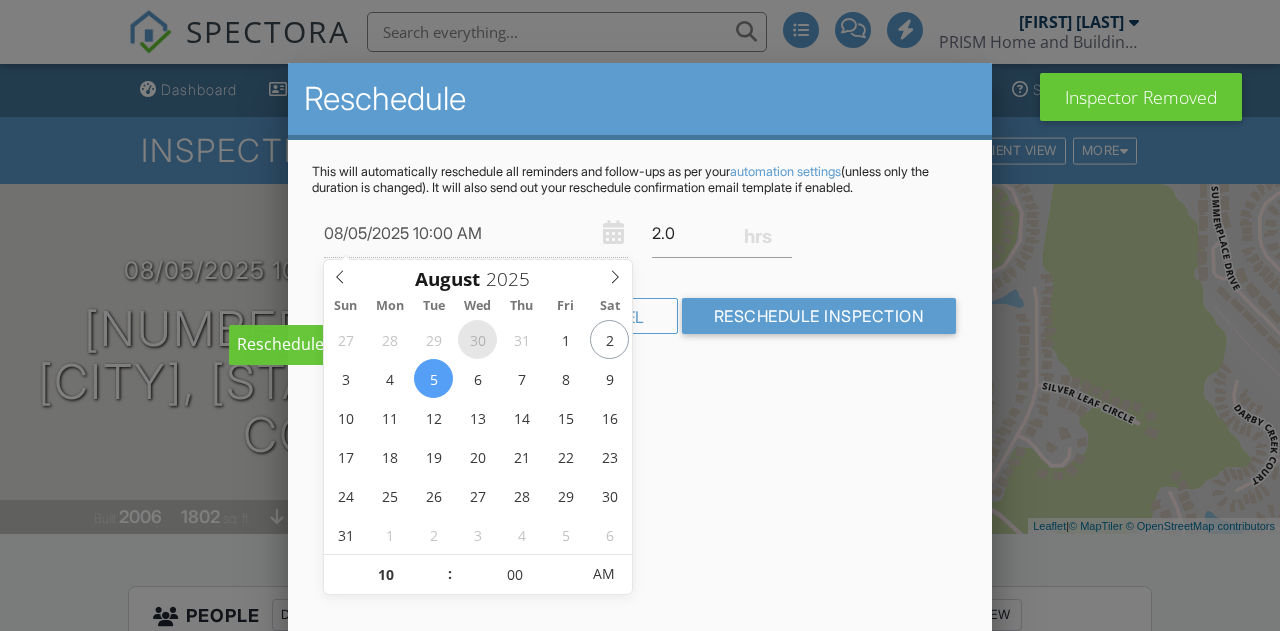 scroll, scrollTop: 0, scrollLeft: 0, axis: both 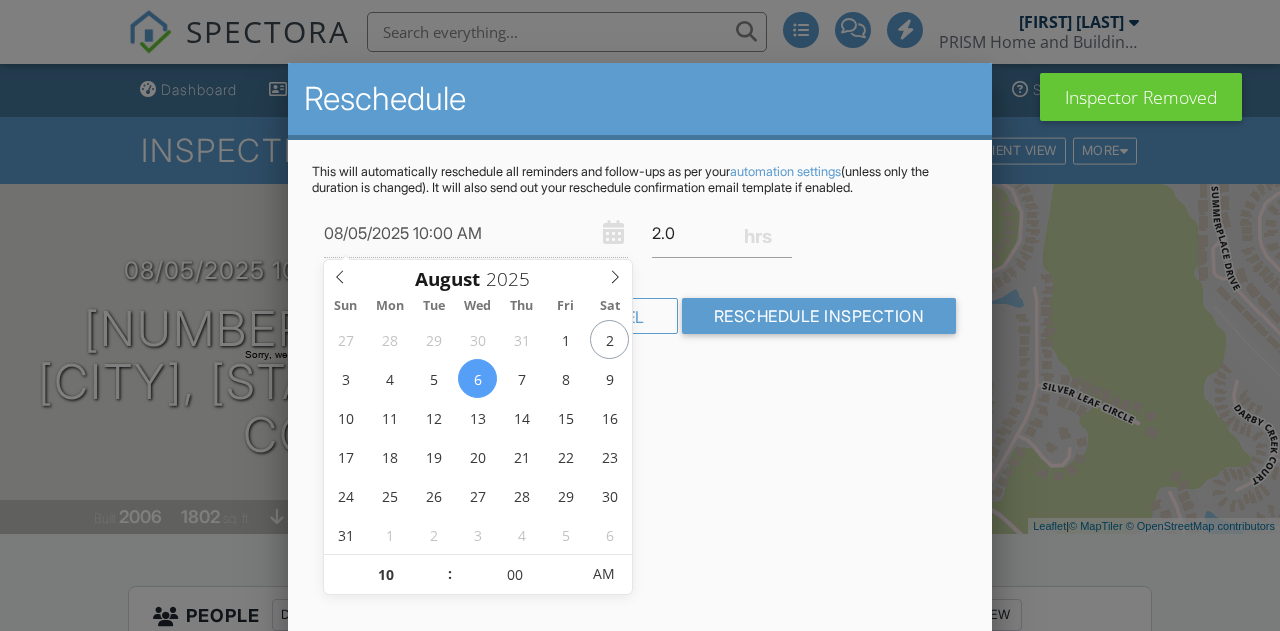 type on "08/06/2025 10:00 AM" 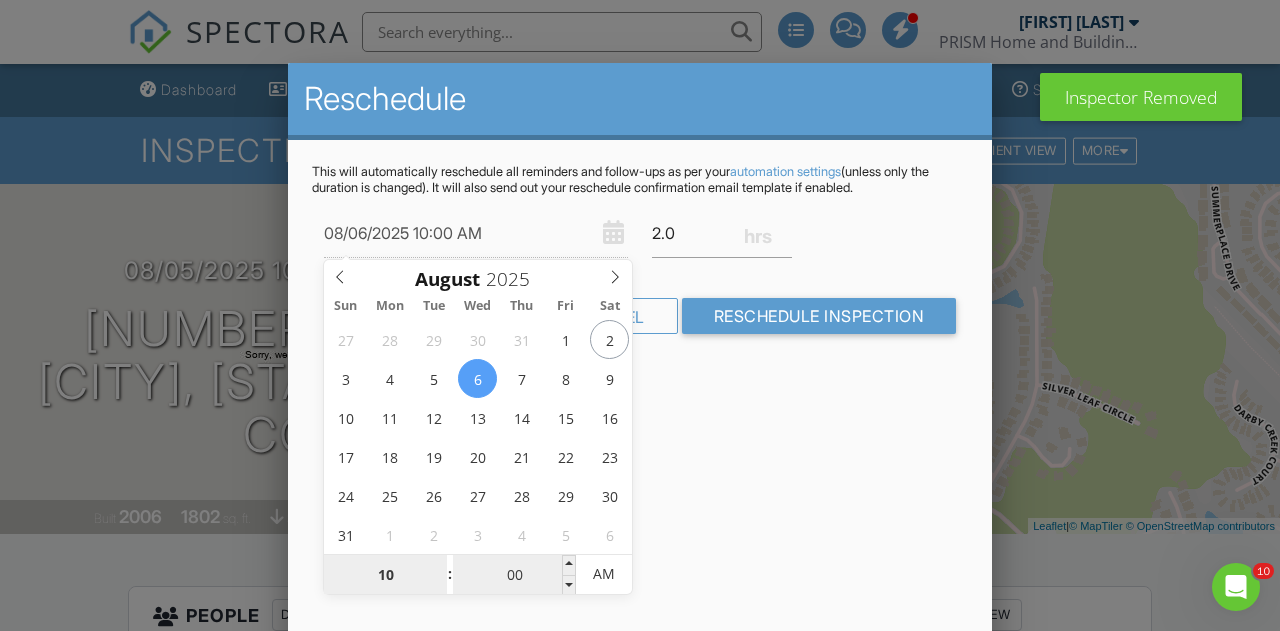 scroll, scrollTop: 0, scrollLeft: 0, axis: both 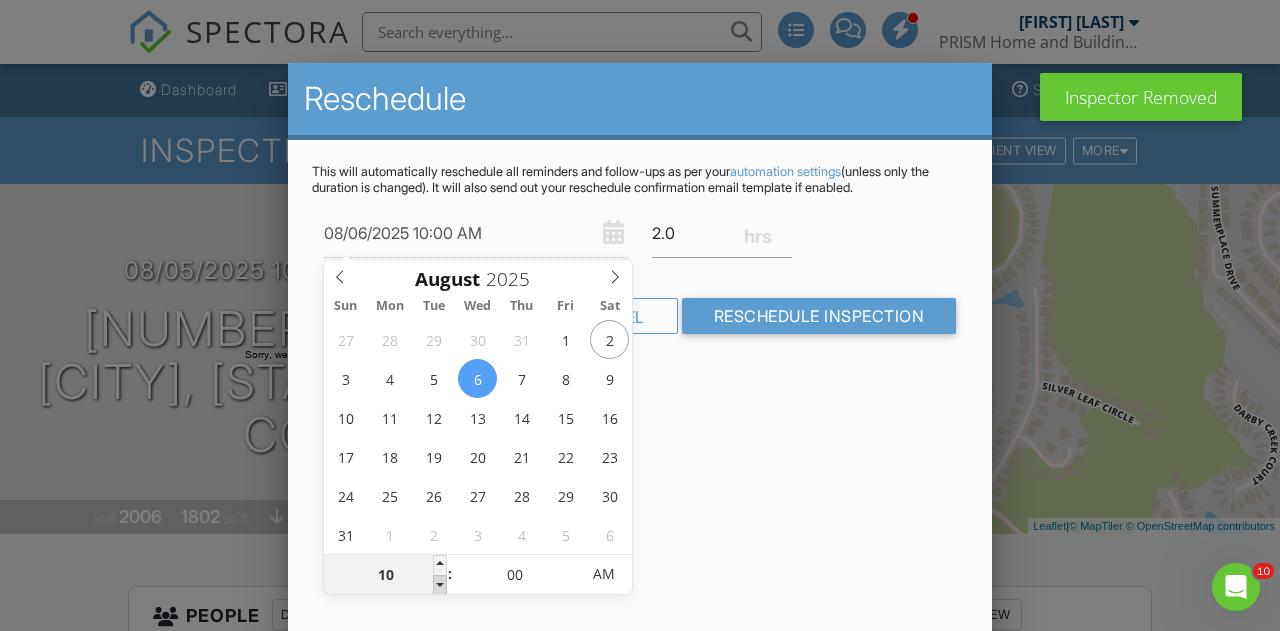 type on "09" 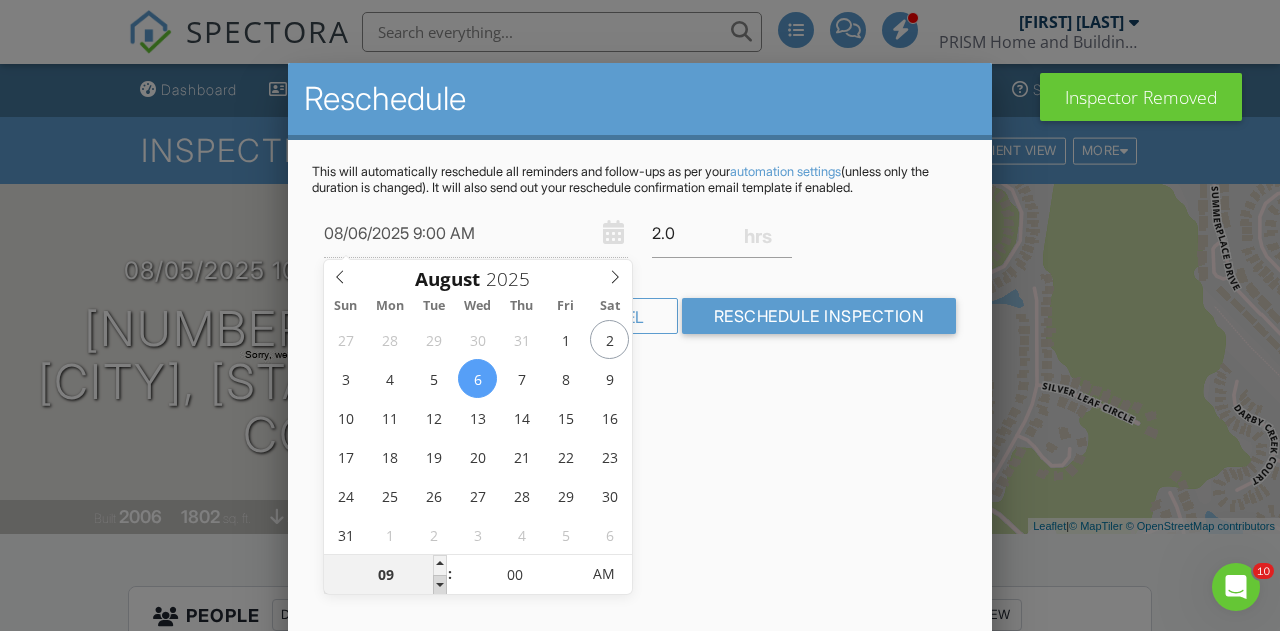 click at bounding box center (440, 585) 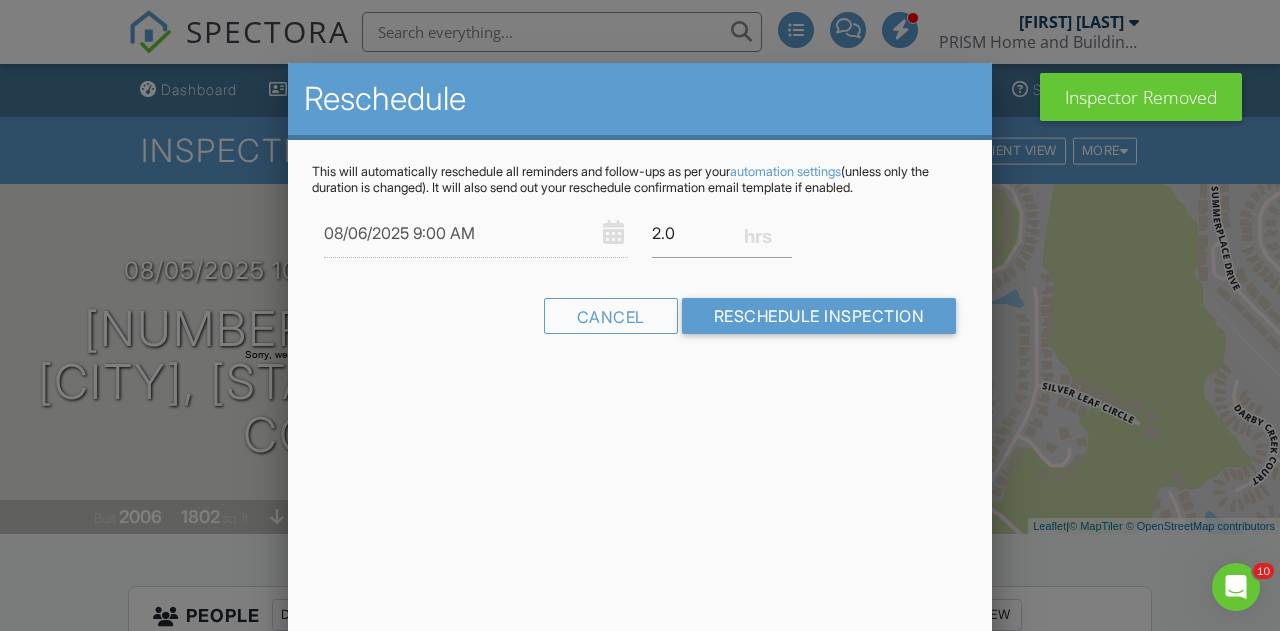 click on "Reschedule
This will automatically reschedule all reminders and follow-ups as per your  automation settings  (unless only the duration is changed). It will also send out your reschedule confirmation email template if enabled.
[DATE] [TIME]
2.0
Warning: this date/time is in the past.
Cancel
Reschedule Inspection" at bounding box center [640, 413] 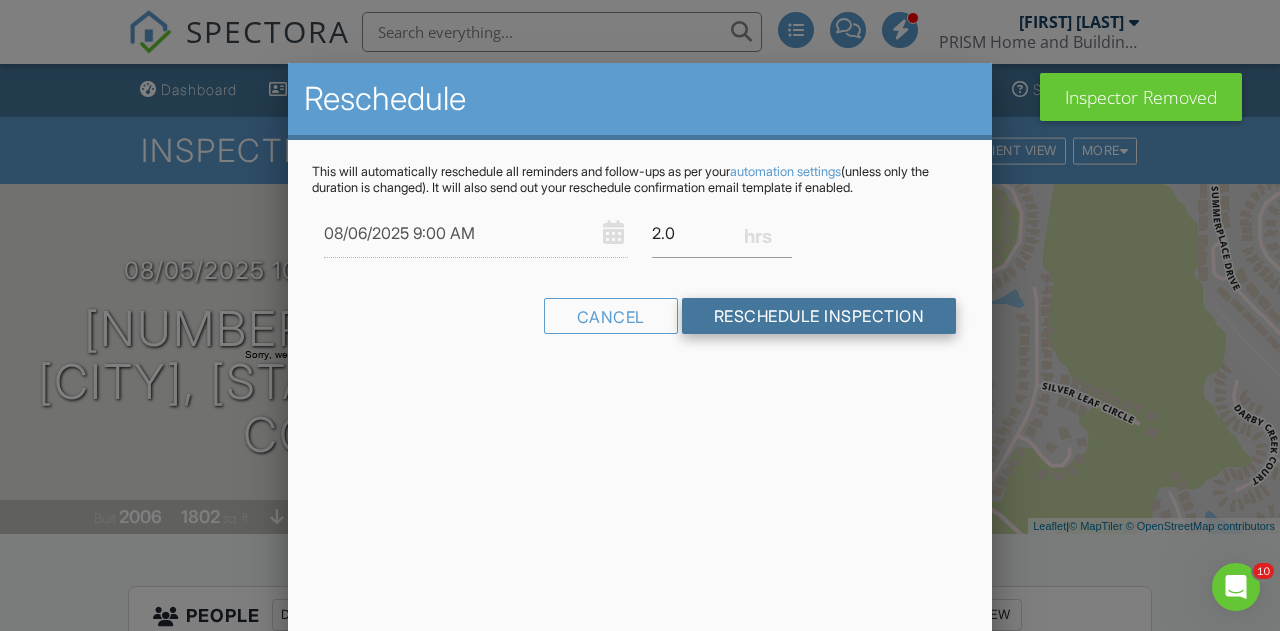 click on "Reschedule Inspection" at bounding box center [819, 316] 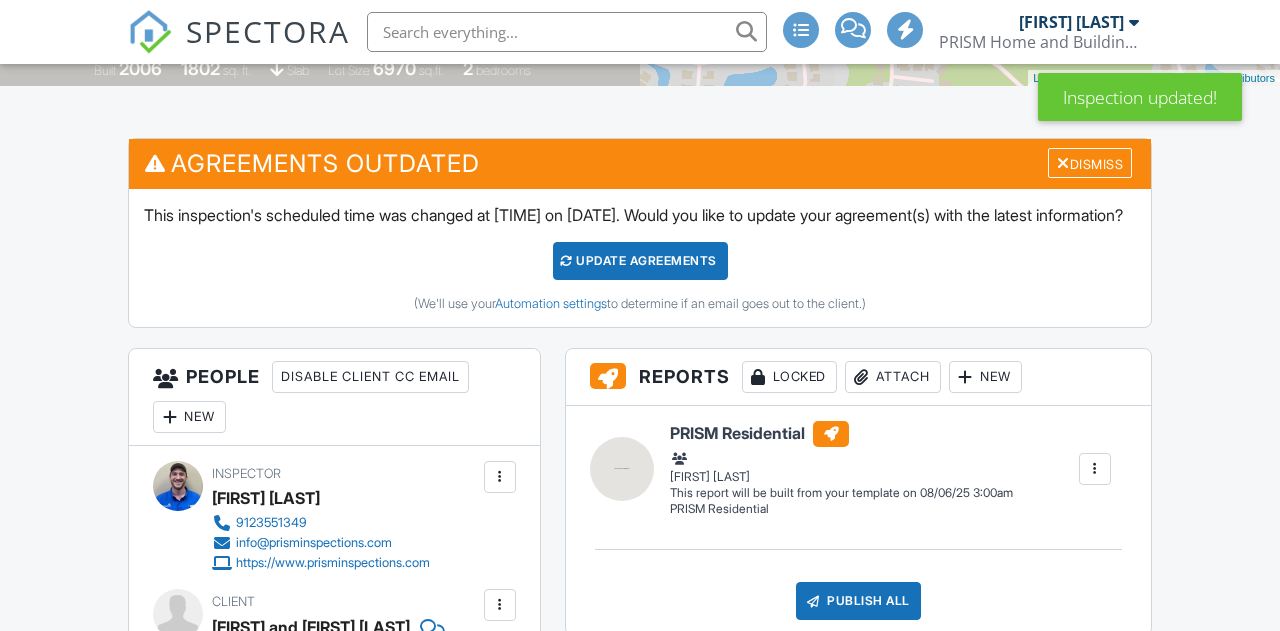 scroll, scrollTop: 572, scrollLeft: 0, axis: vertical 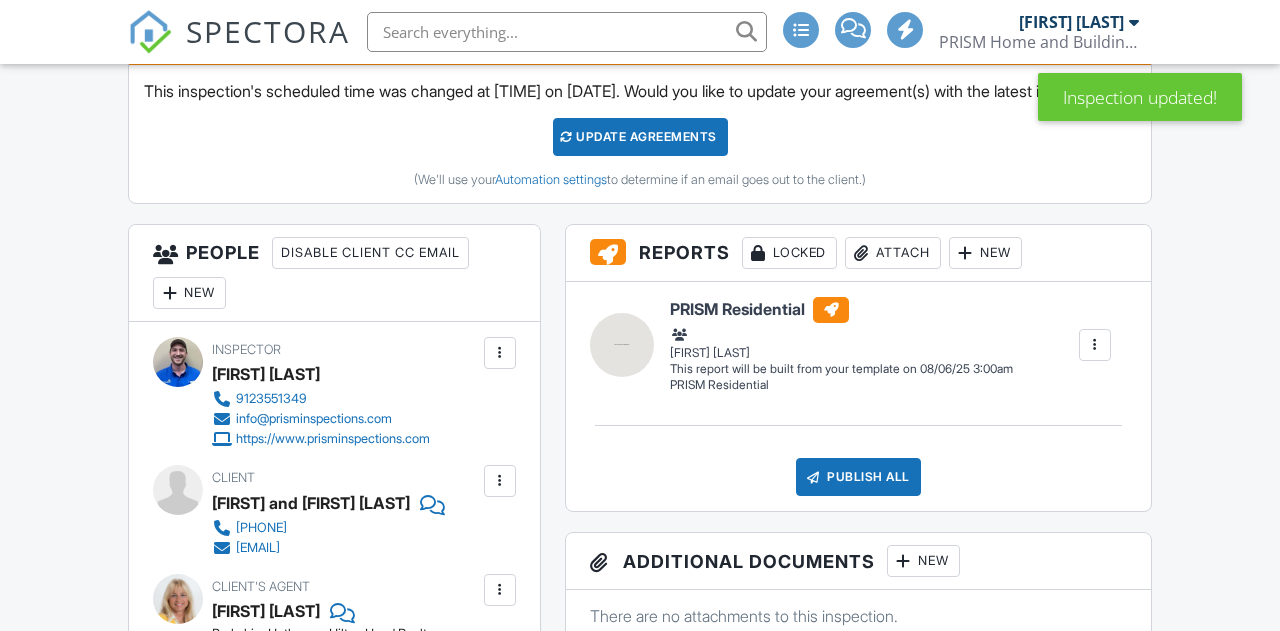click at bounding box center [500, 353] 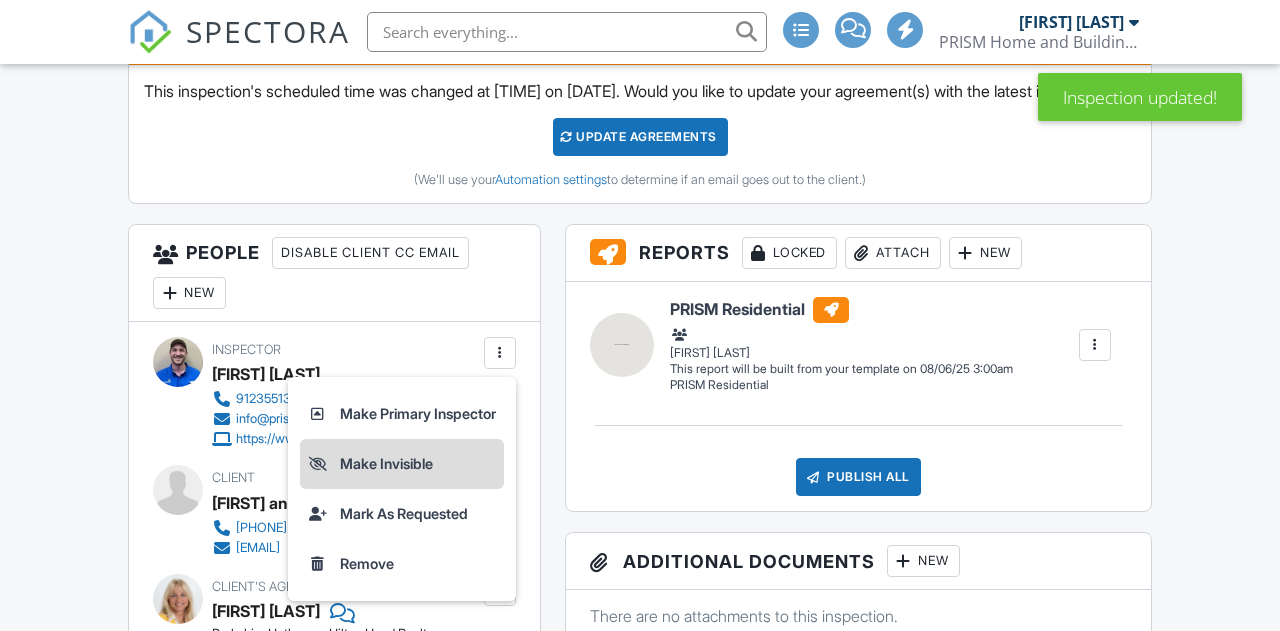 scroll, scrollTop: 0, scrollLeft: 0, axis: both 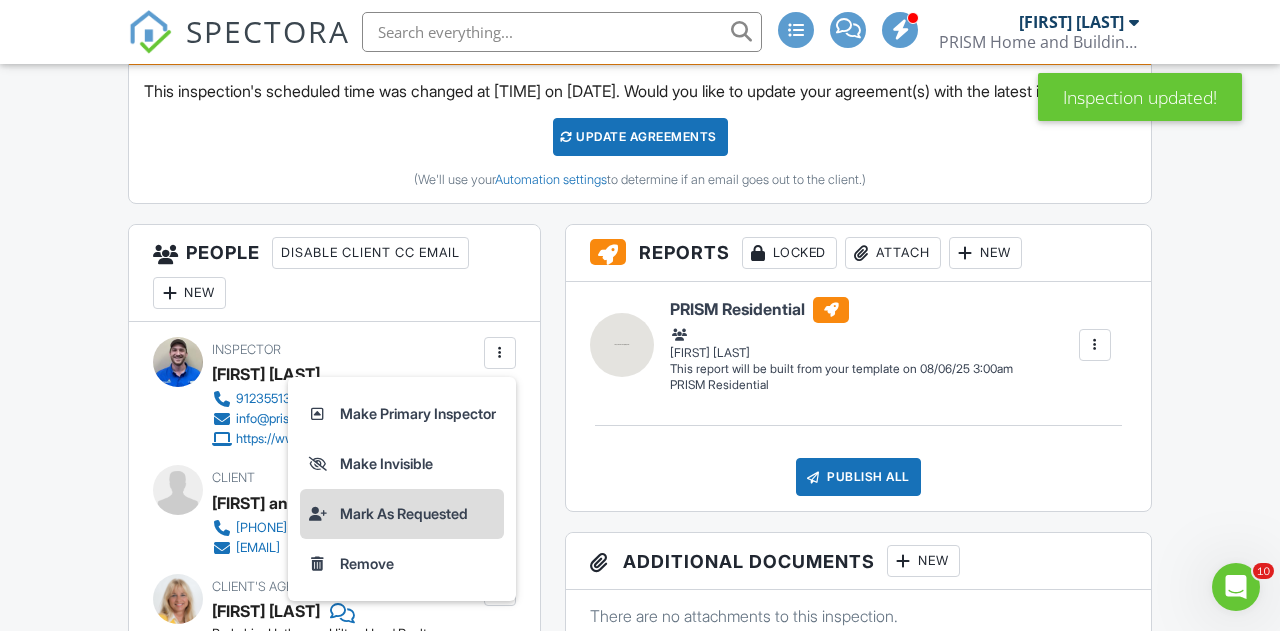 click on "Mark As Requested" at bounding box center [402, 514] 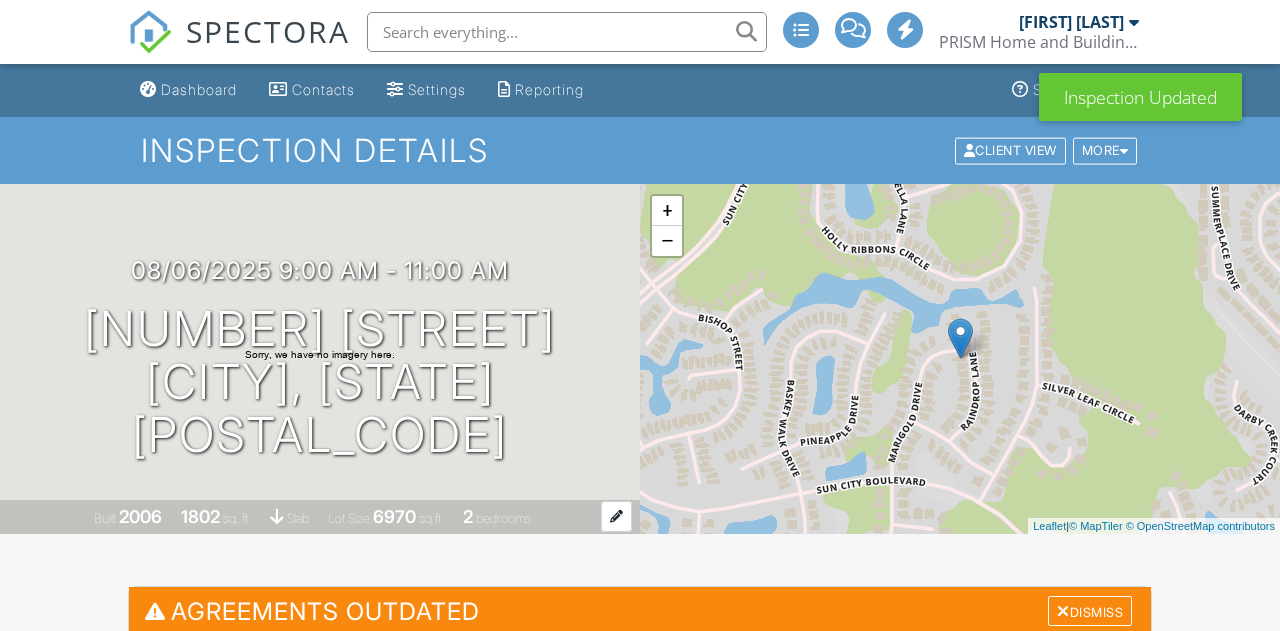 scroll, scrollTop: 613, scrollLeft: 0, axis: vertical 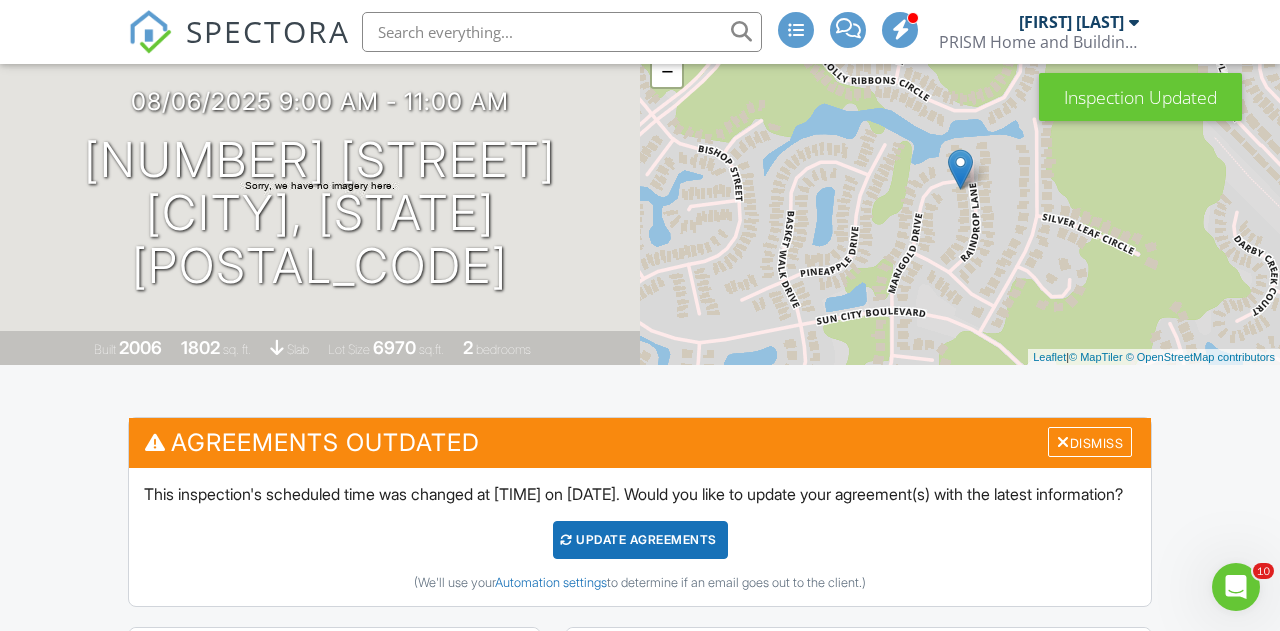 click on "Update Agreements" at bounding box center (640, 540) 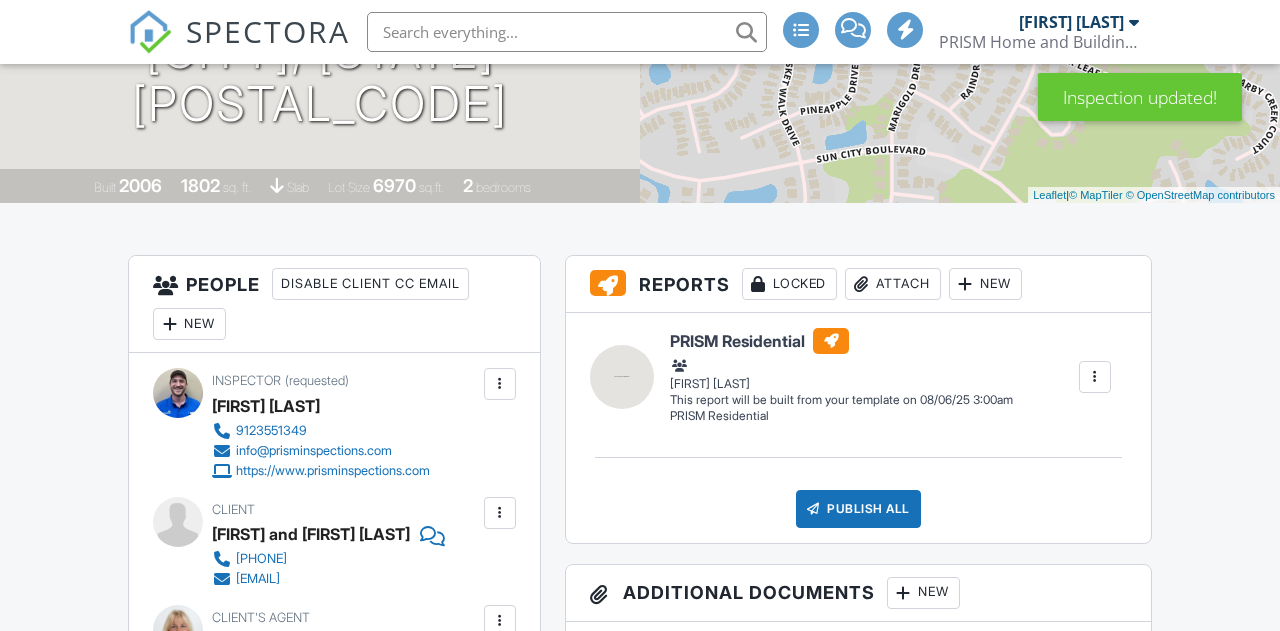 scroll, scrollTop: 0, scrollLeft: 0, axis: both 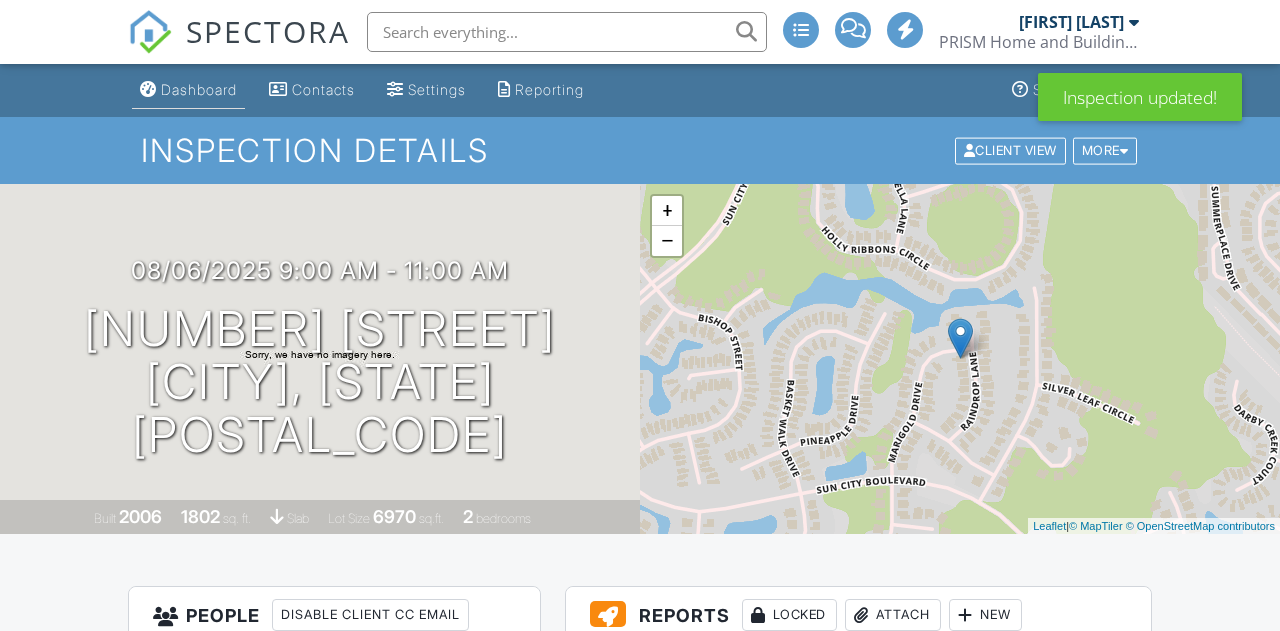 click on "Dashboard" at bounding box center (199, 89) 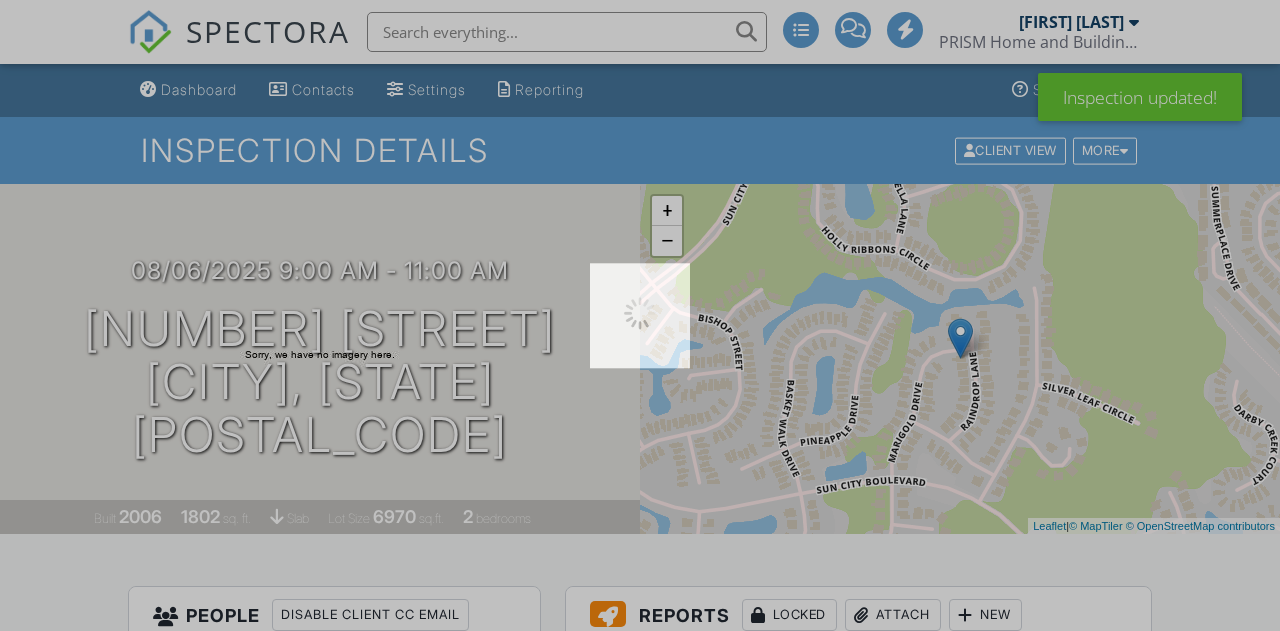 scroll, scrollTop: 0, scrollLeft: 0, axis: both 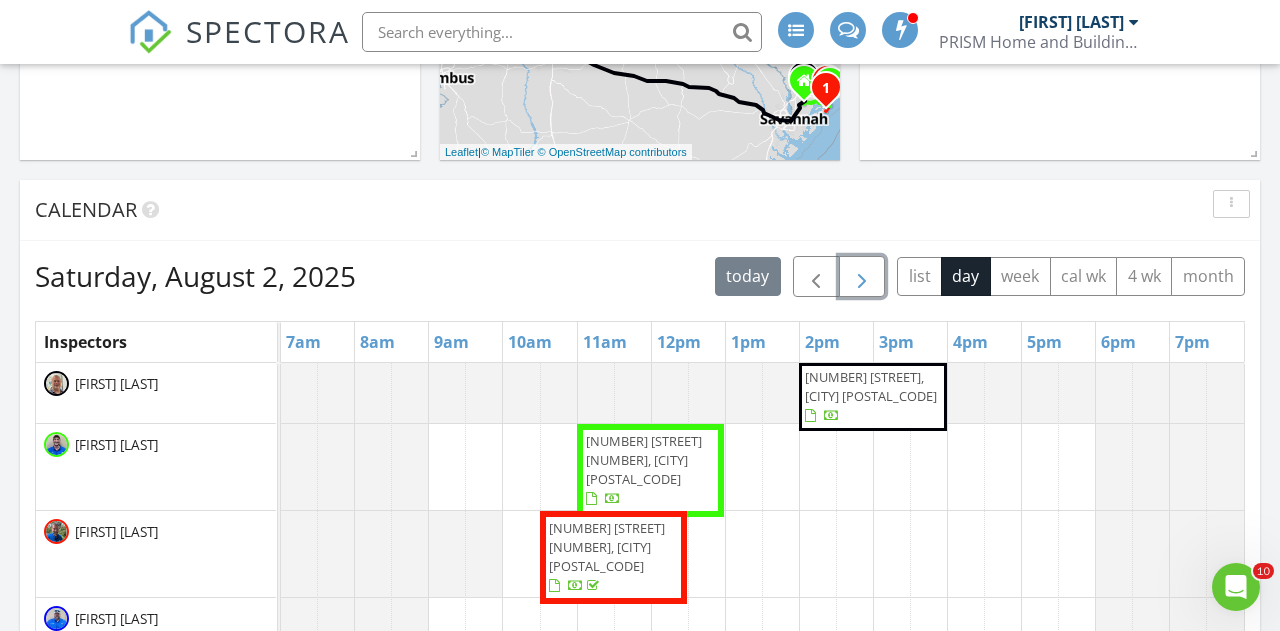 click at bounding box center (862, 277) 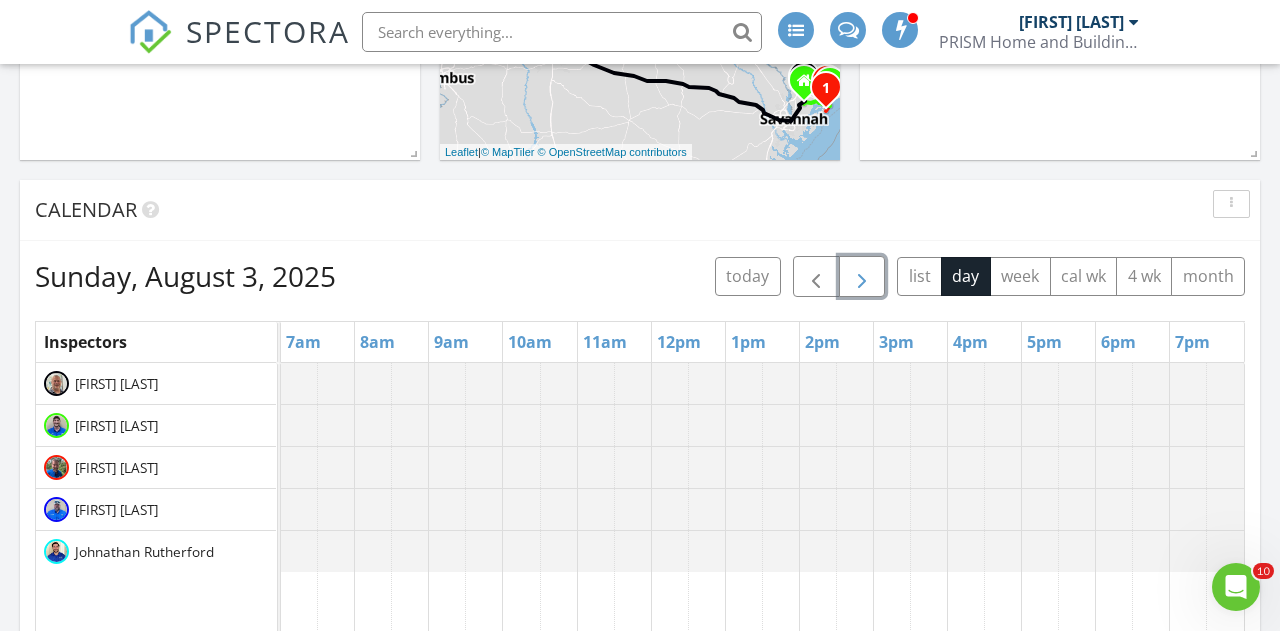 click at bounding box center [862, 277] 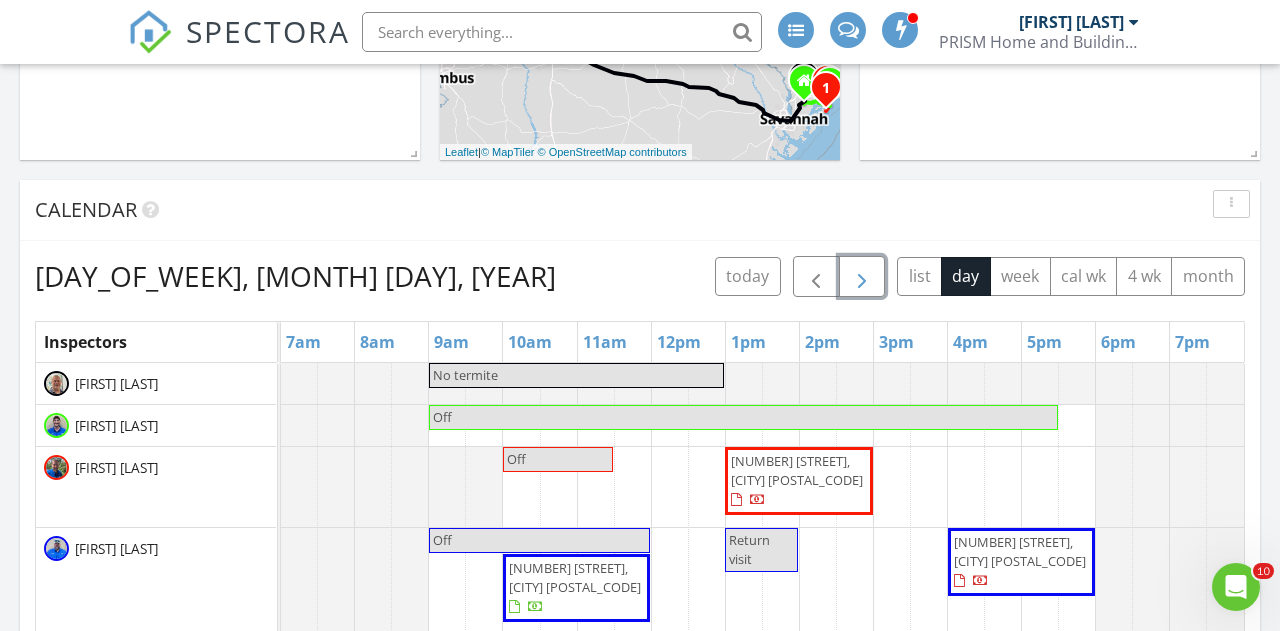 click at bounding box center (862, 277) 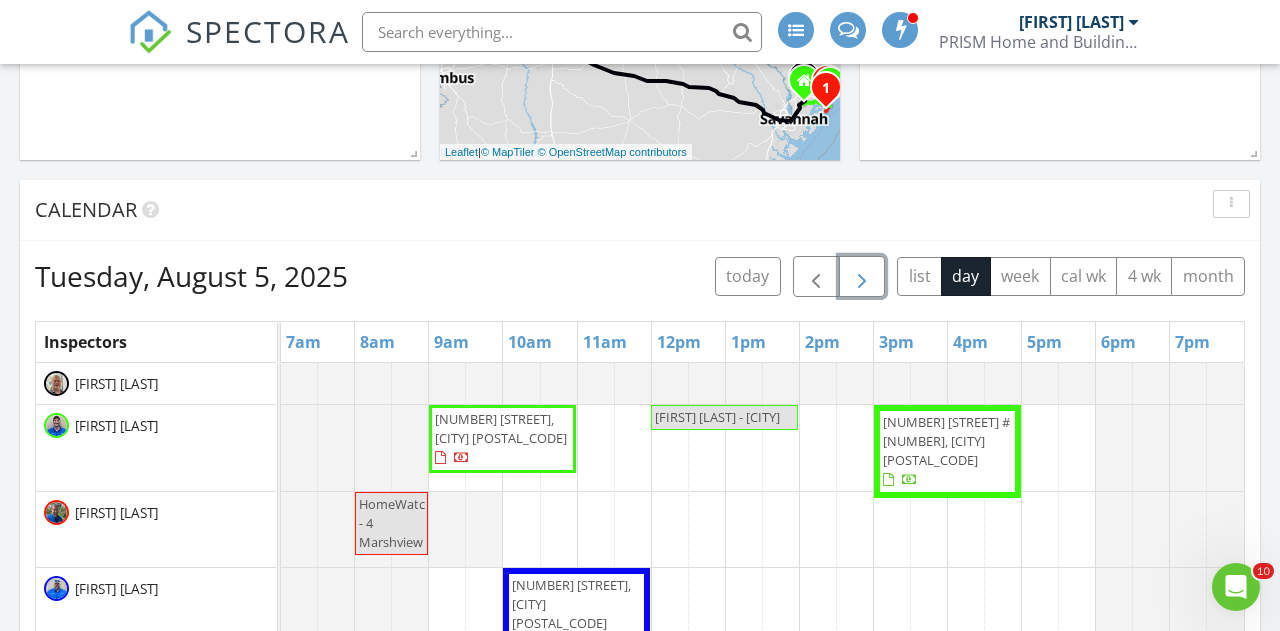 click at bounding box center (862, 277) 